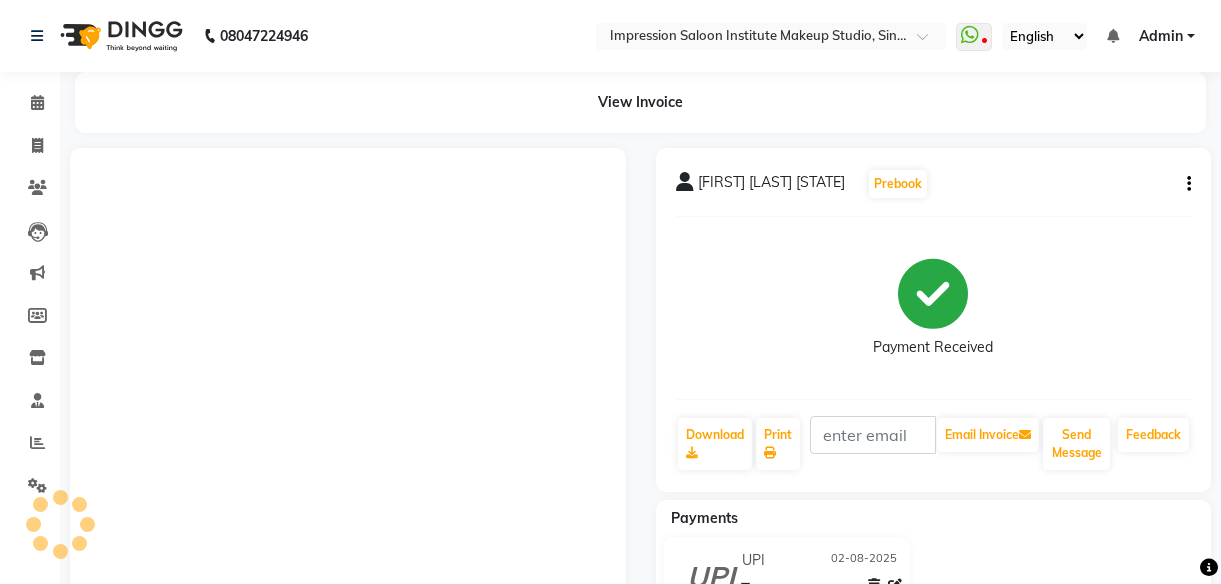 scroll, scrollTop: 0, scrollLeft: 0, axis: both 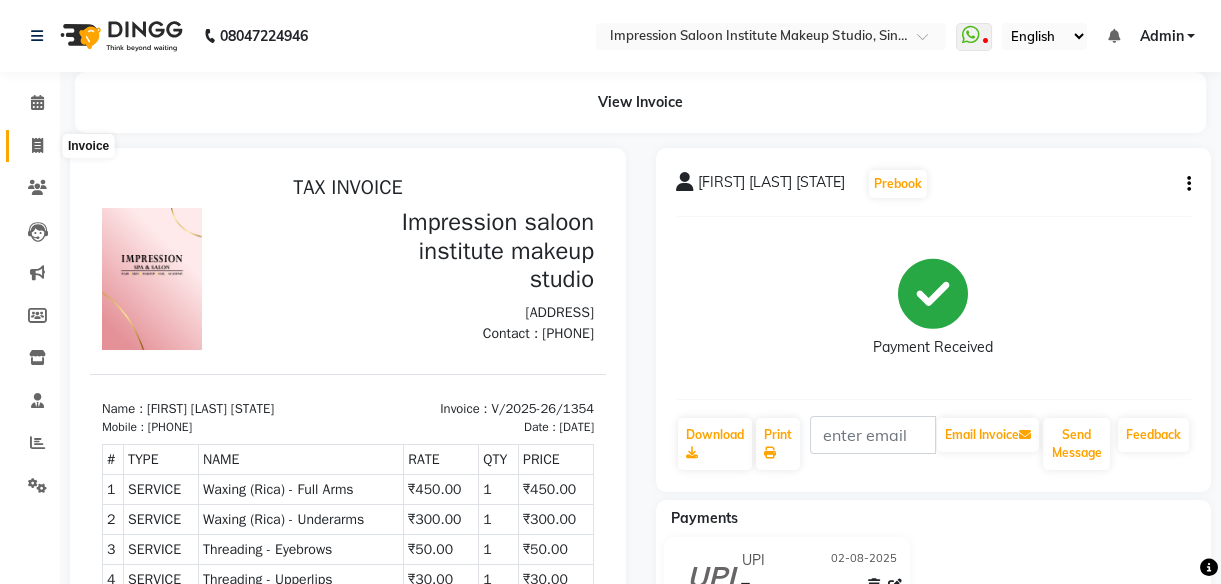 click 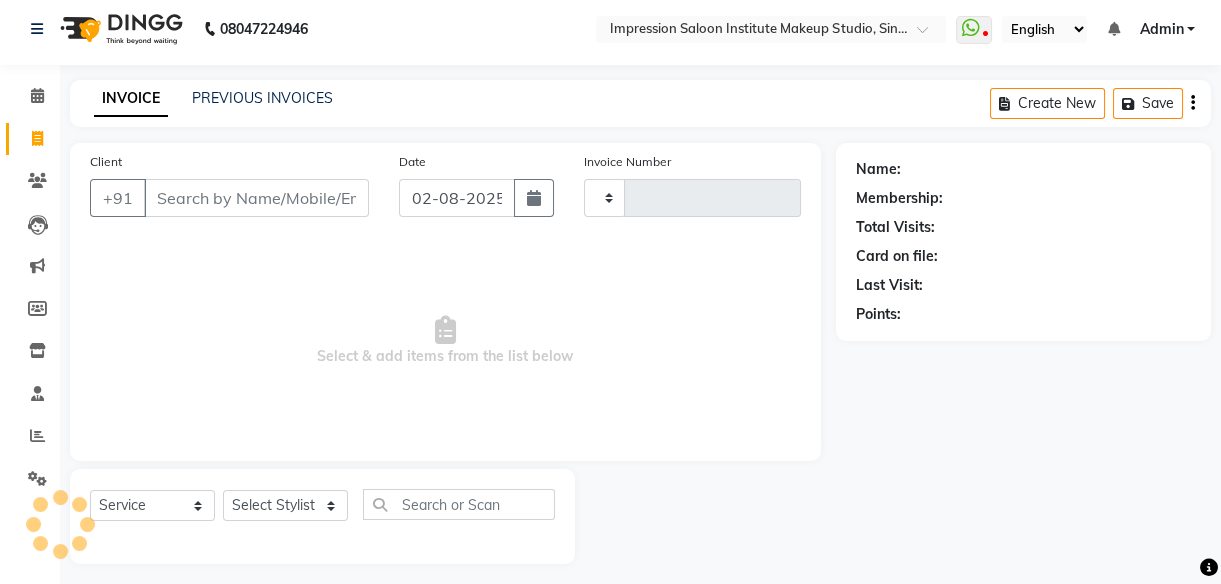 scroll, scrollTop: 18, scrollLeft: 0, axis: vertical 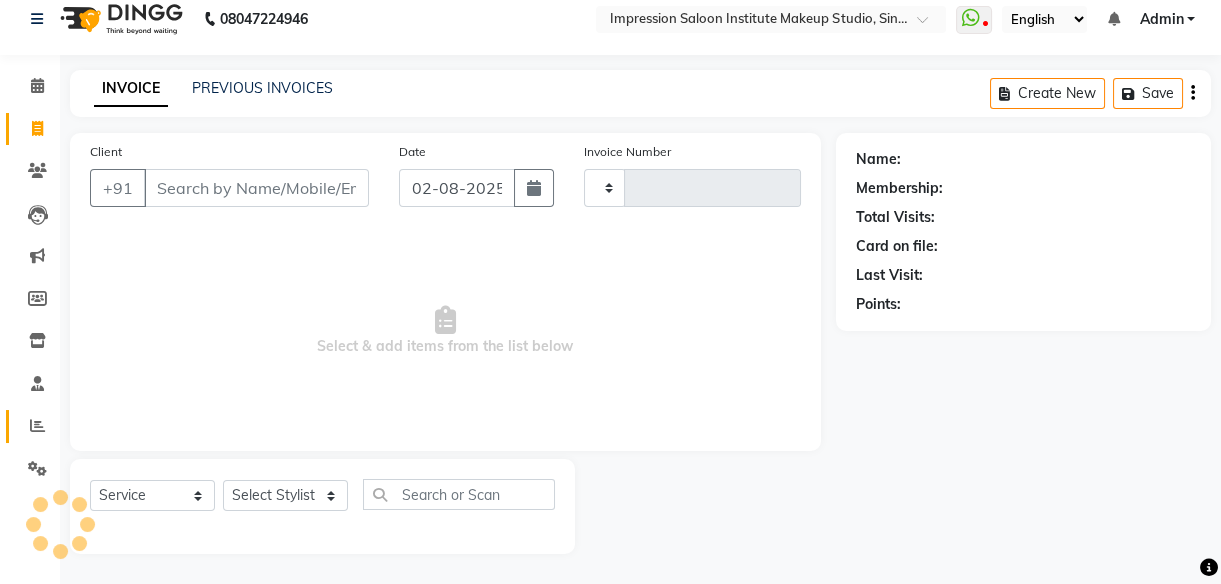 type on "1355" 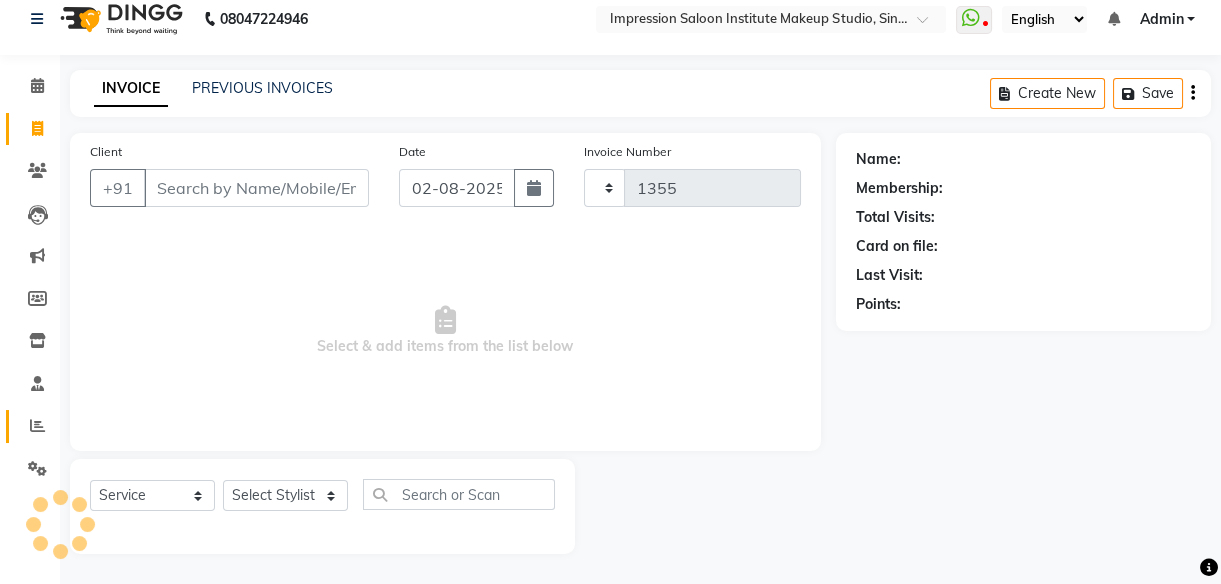 select on "437" 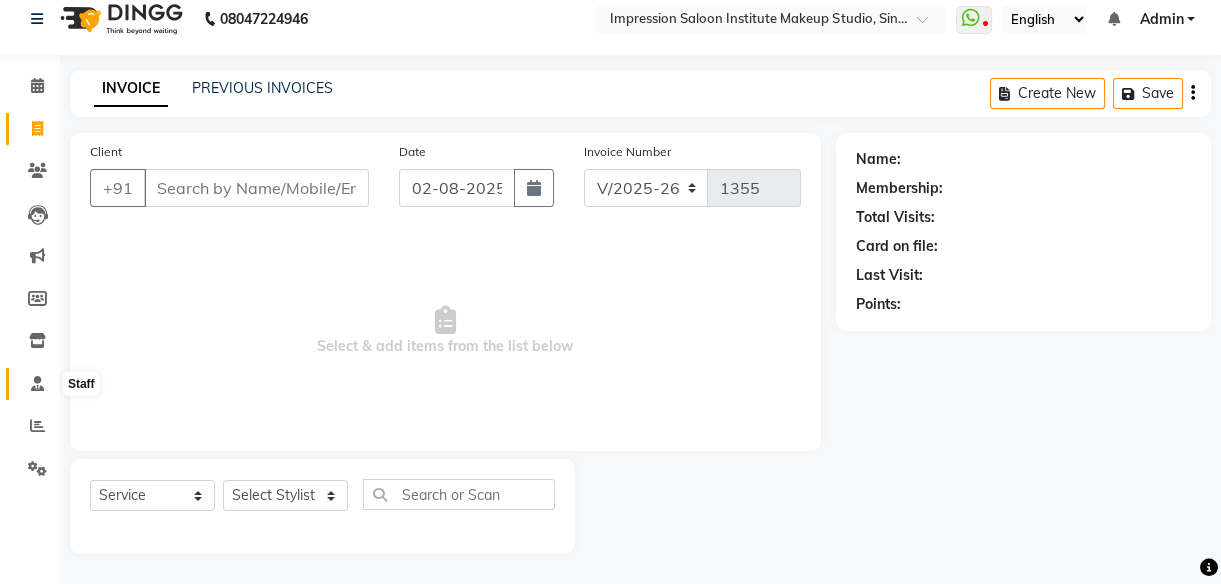 select on "product" 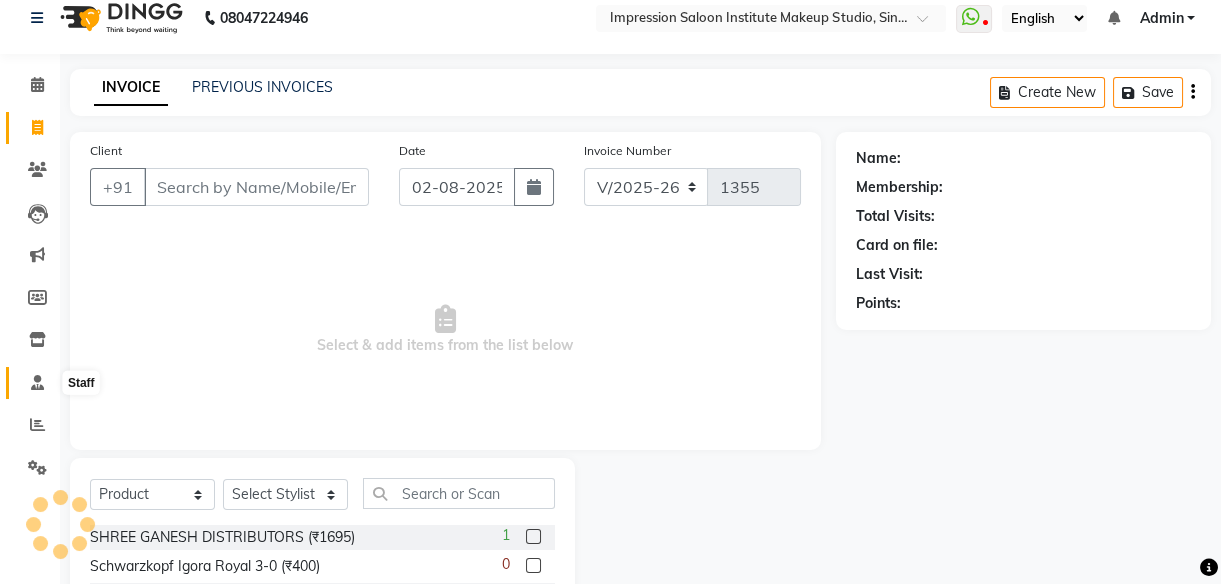 click 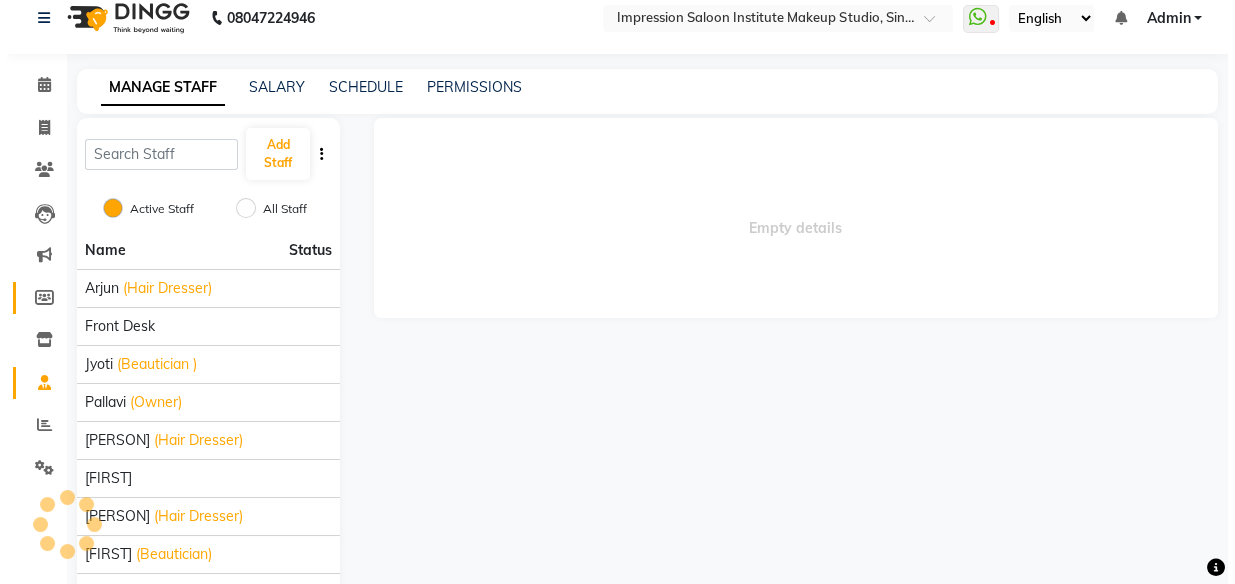 scroll, scrollTop: 0, scrollLeft: 0, axis: both 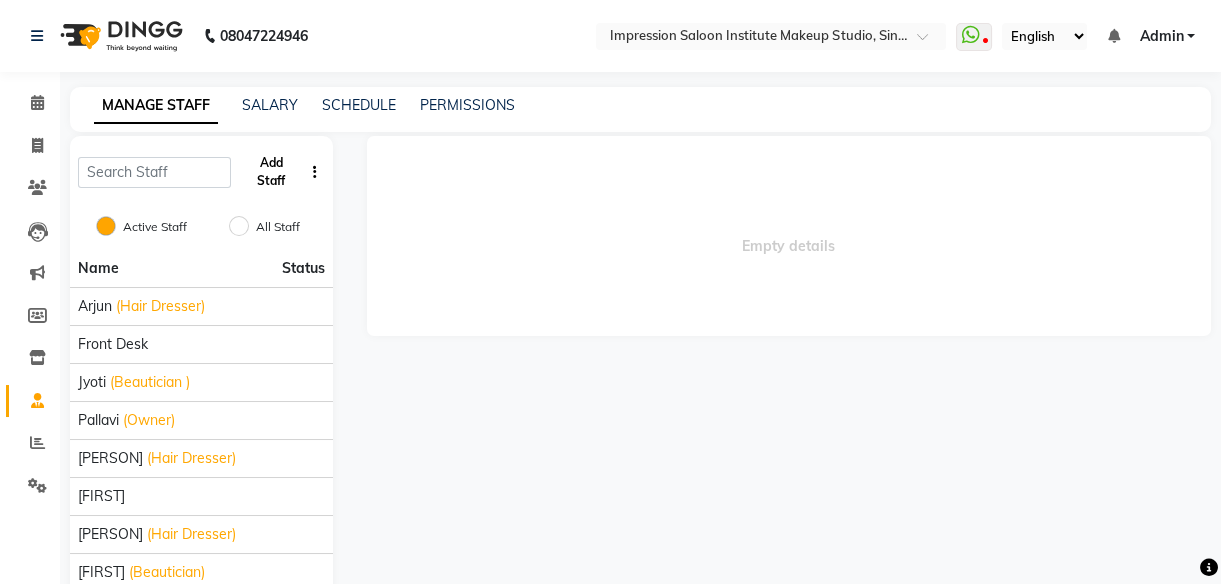 click on "Add Staff" 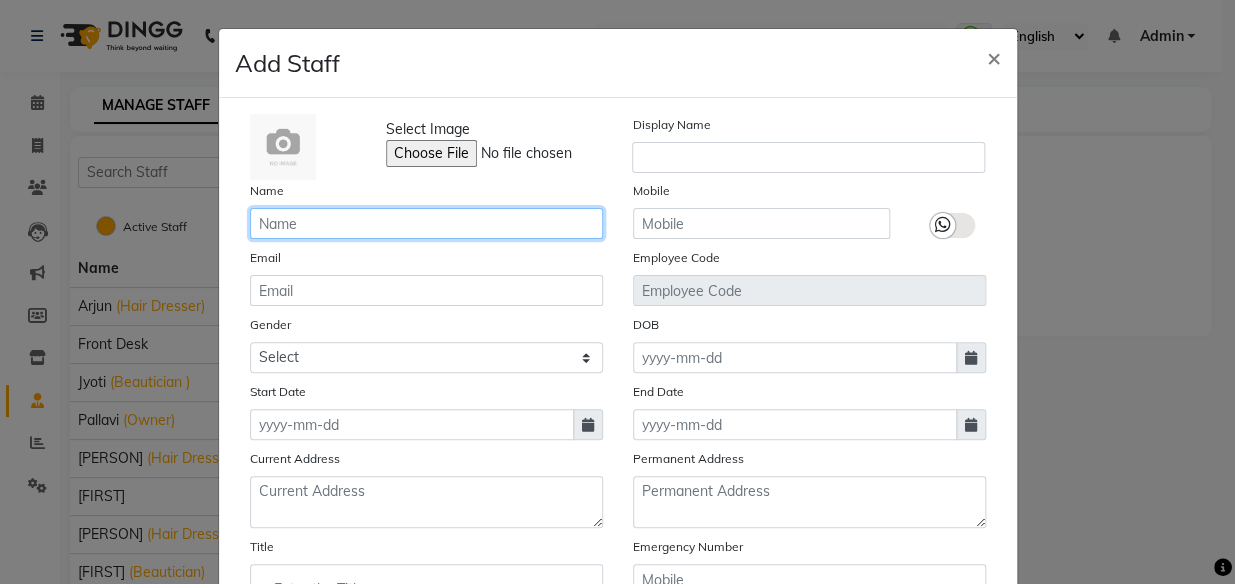click 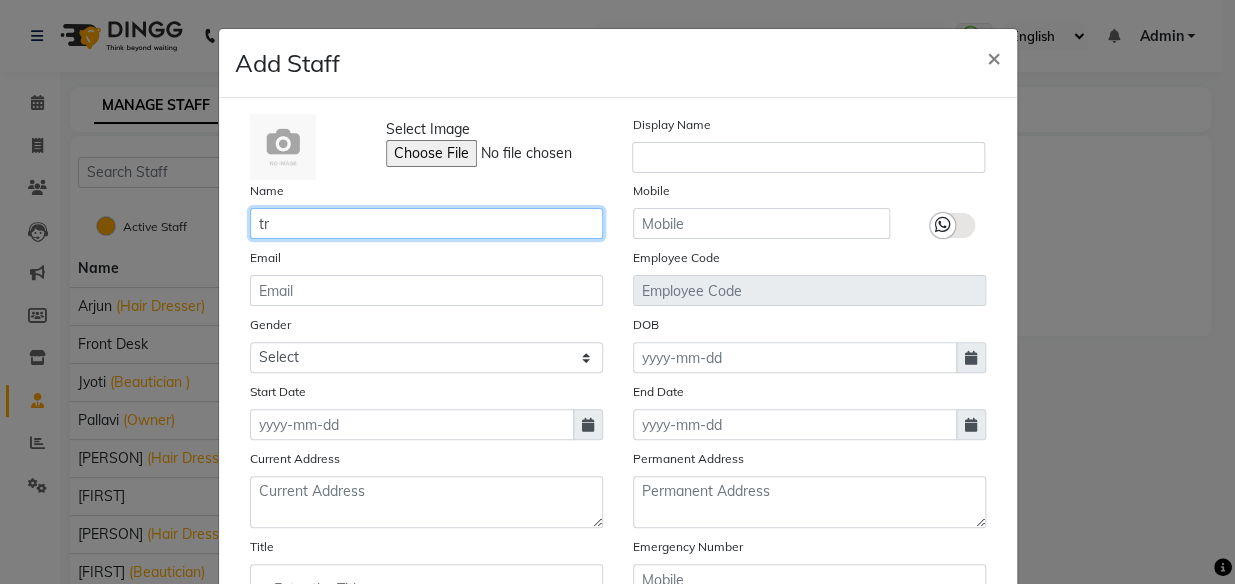 type on "t" 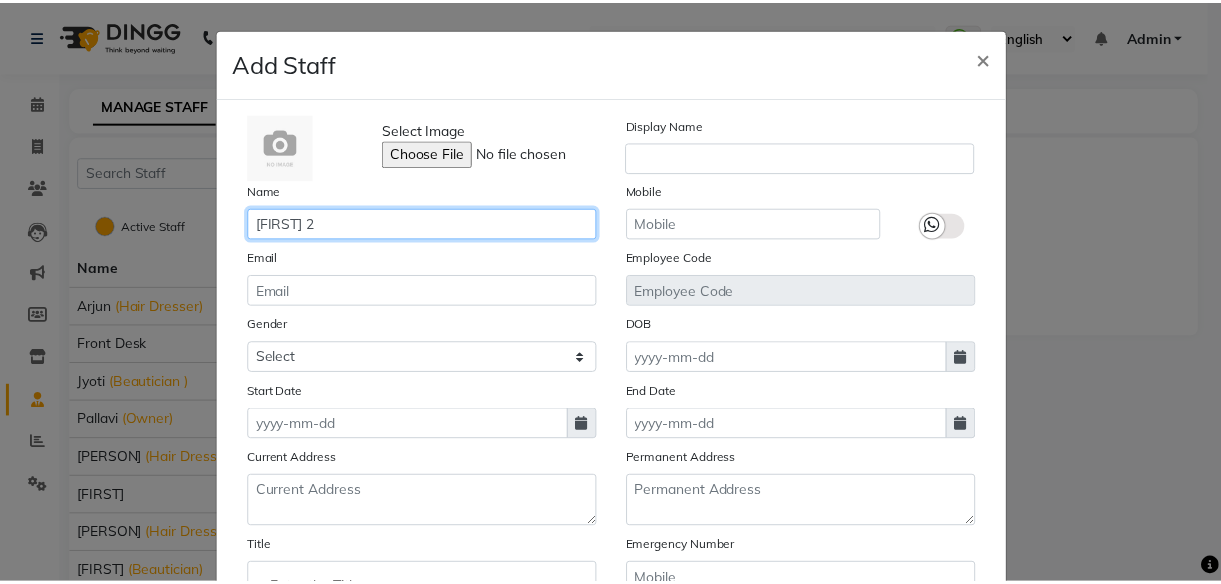 scroll, scrollTop: 302, scrollLeft: 0, axis: vertical 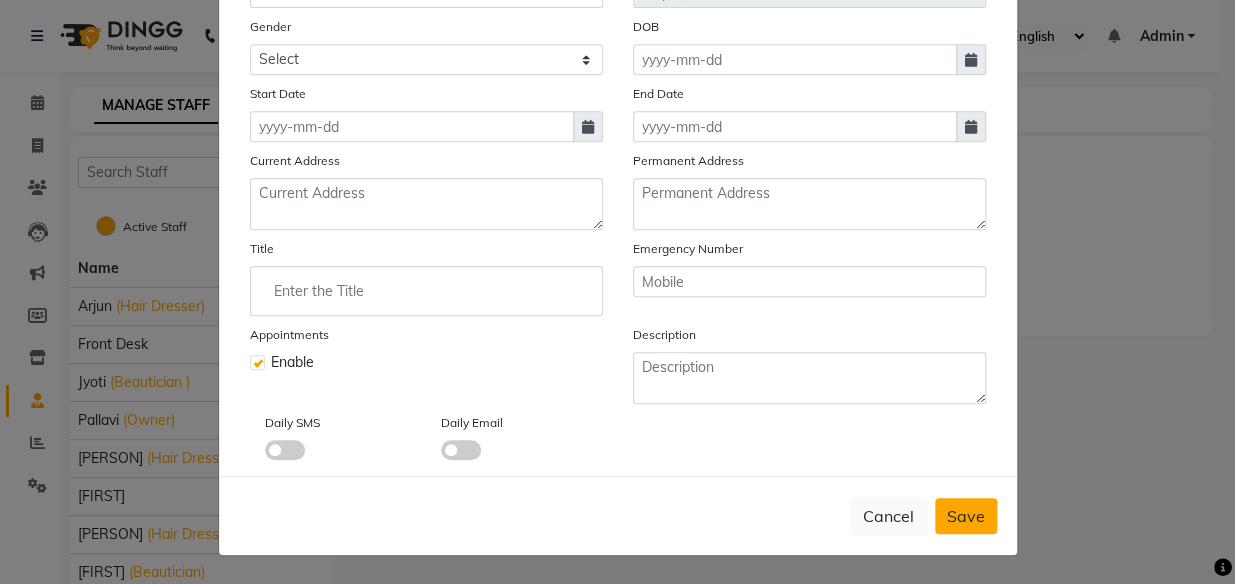 type on "[FIRST] 2" 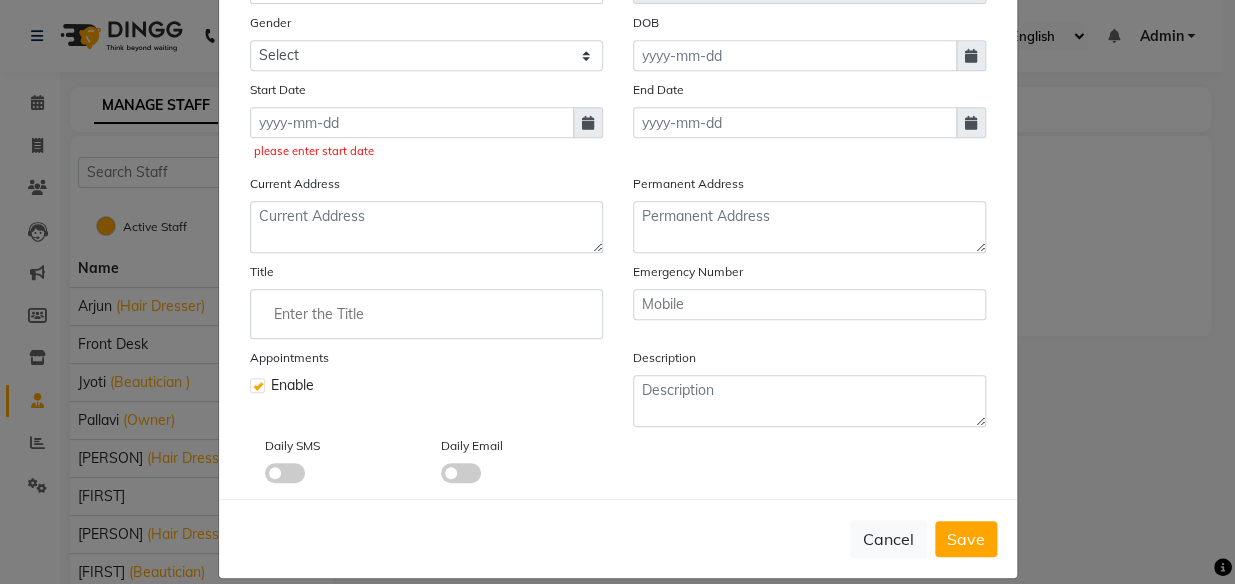 click 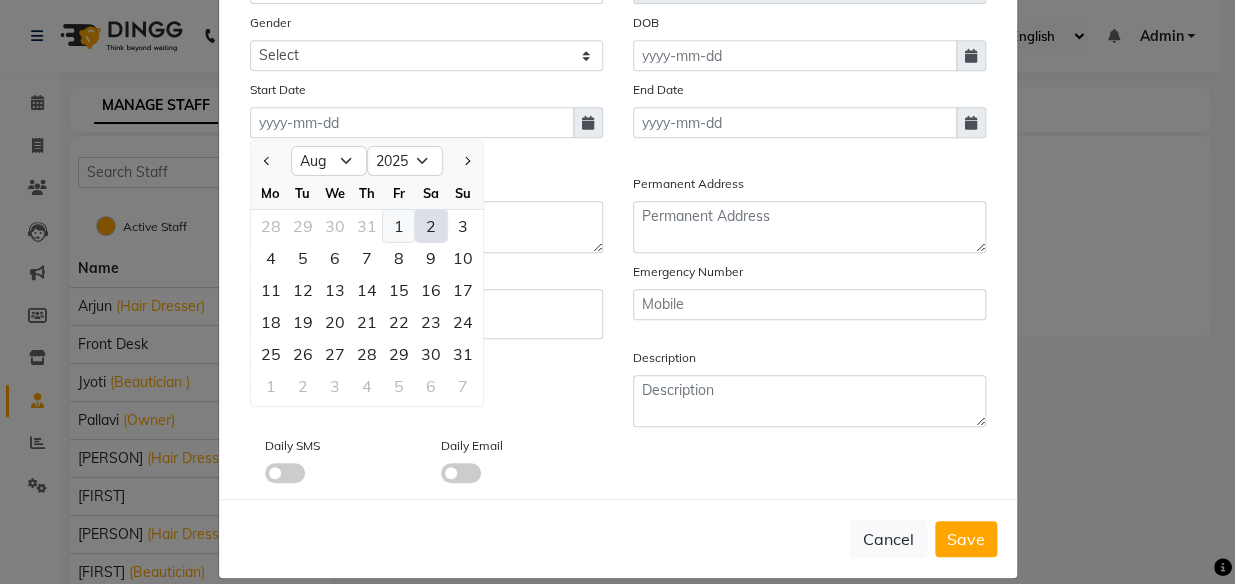 click on "1" 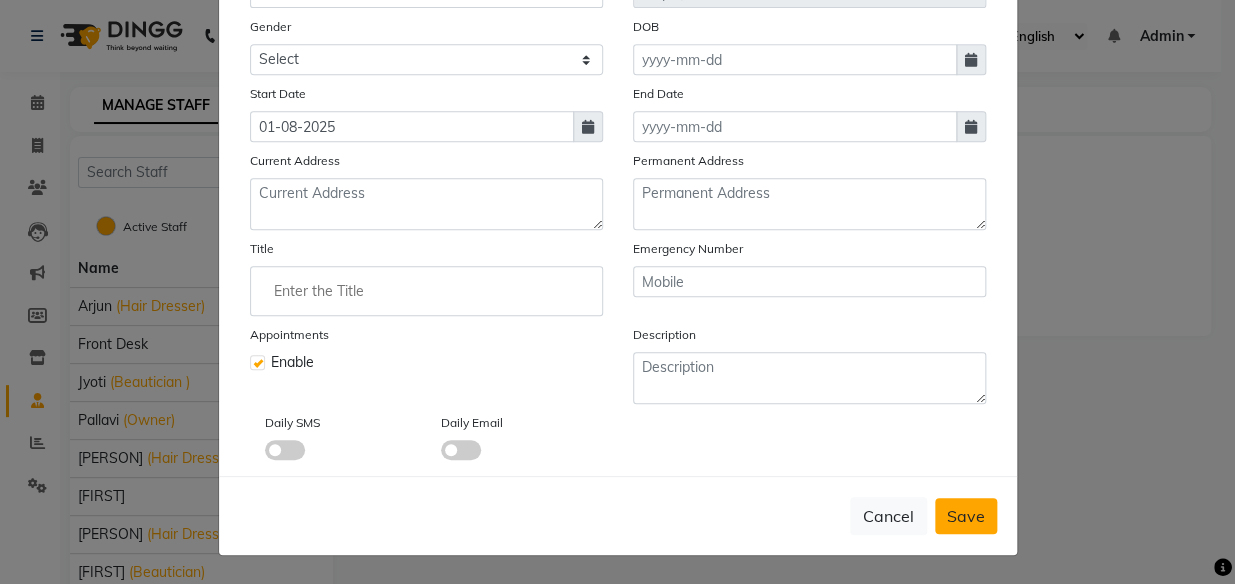 click on "Save" at bounding box center (966, 516) 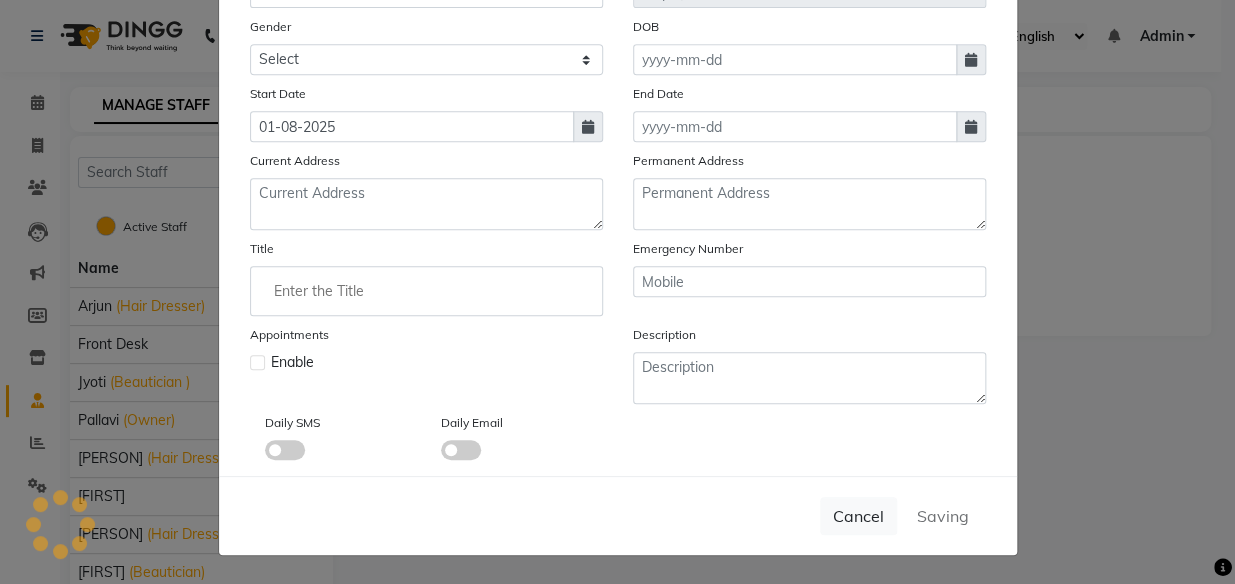 type 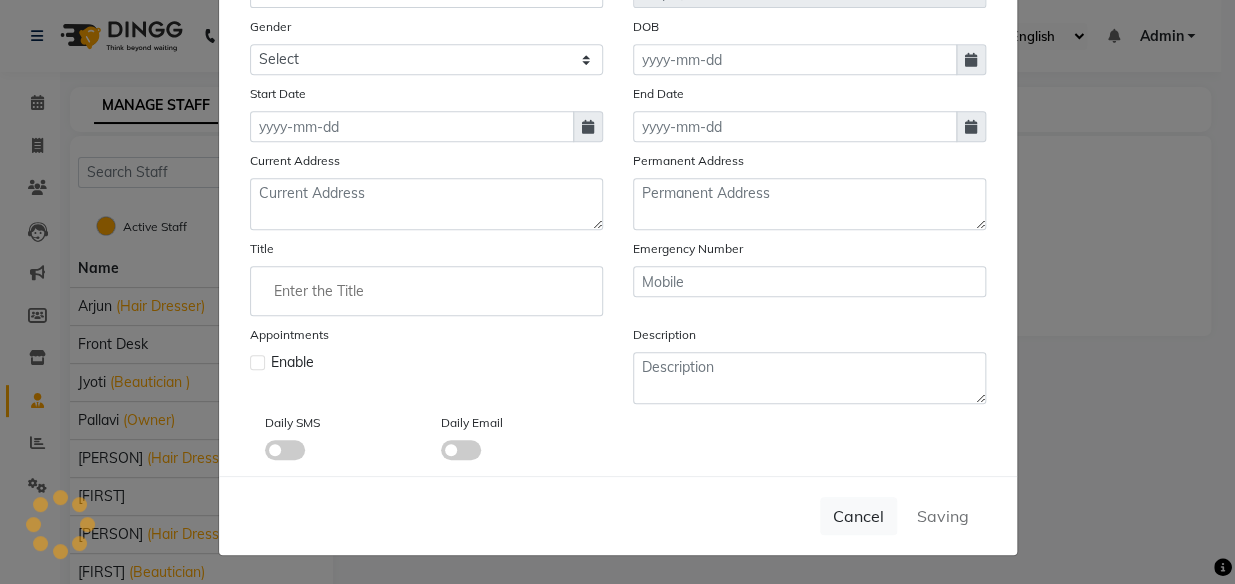 checkbox on "false" 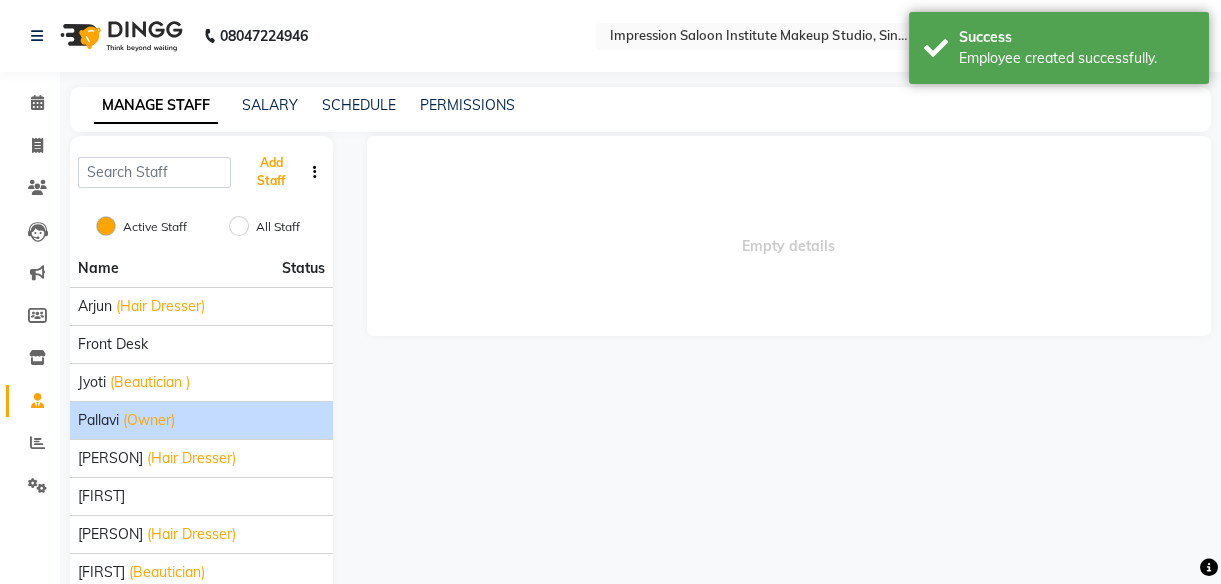 scroll, scrollTop: 128, scrollLeft: 0, axis: vertical 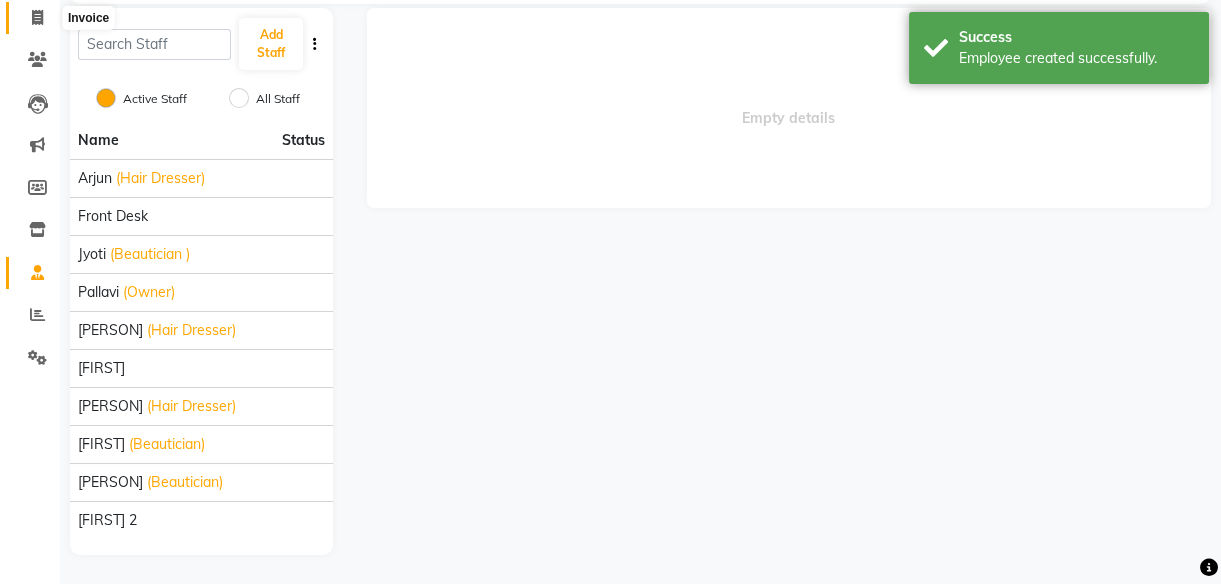 click 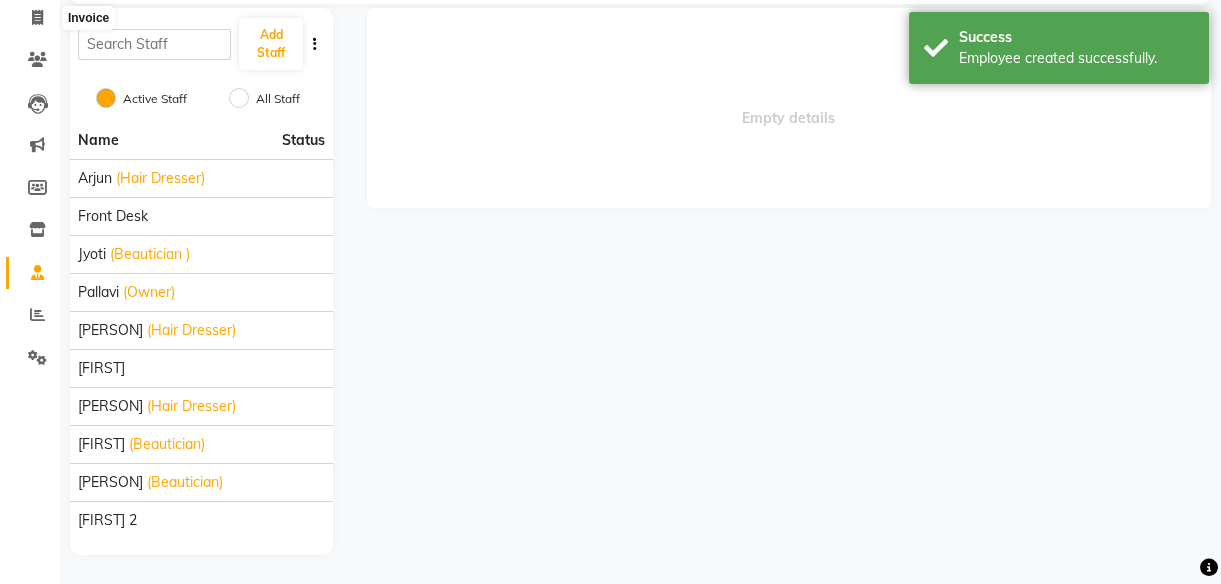 select on "service" 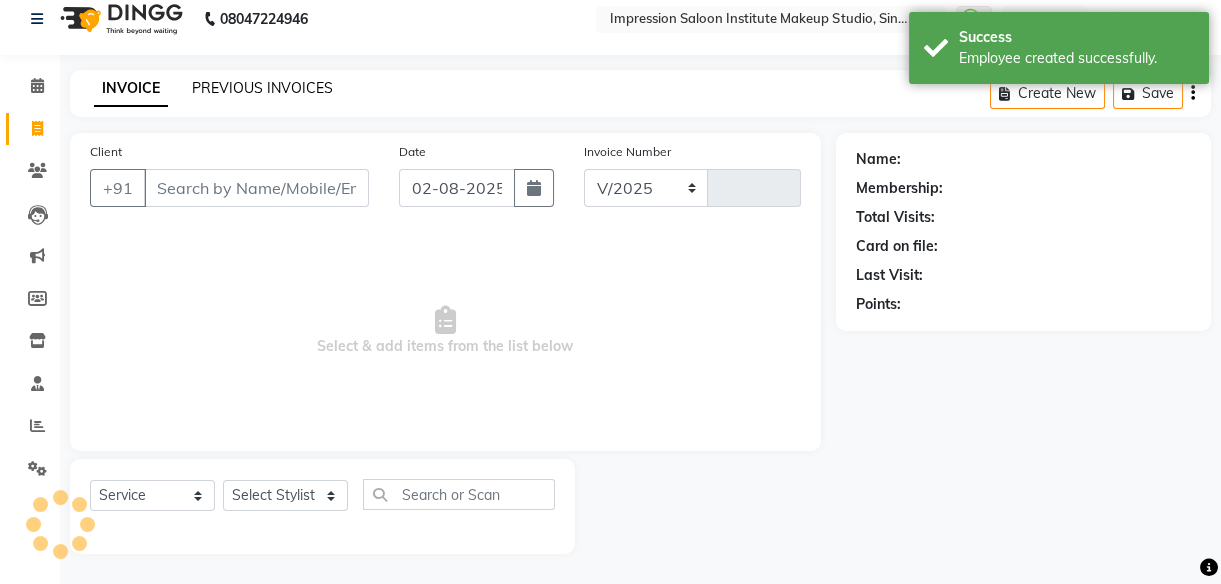 scroll, scrollTop: 18, scrollLeft: 0, axis: vertical 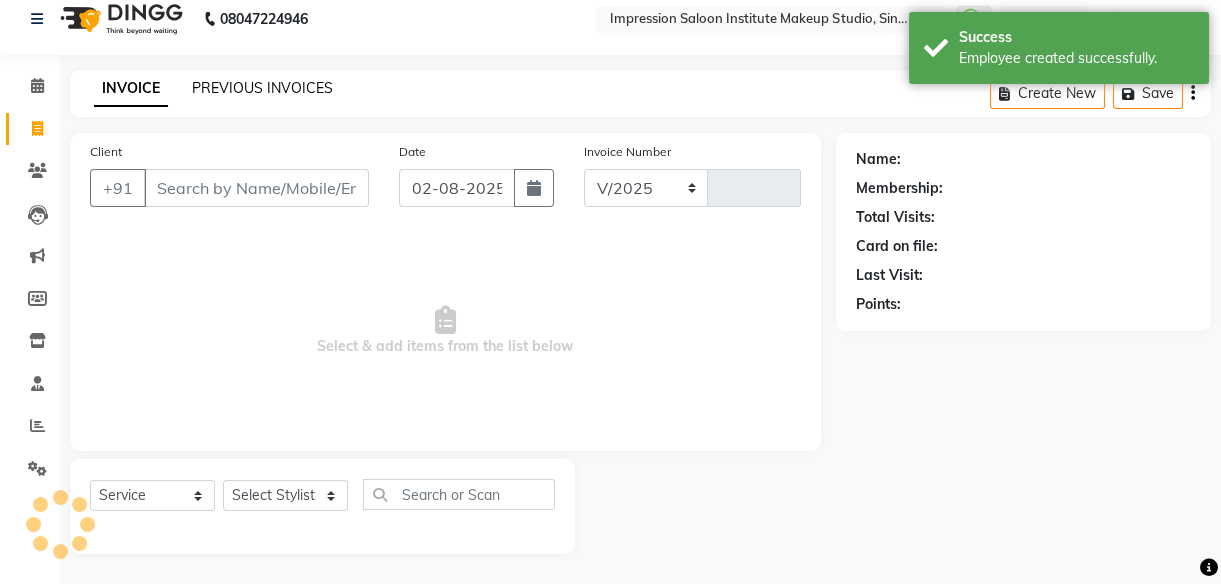 select on "437" 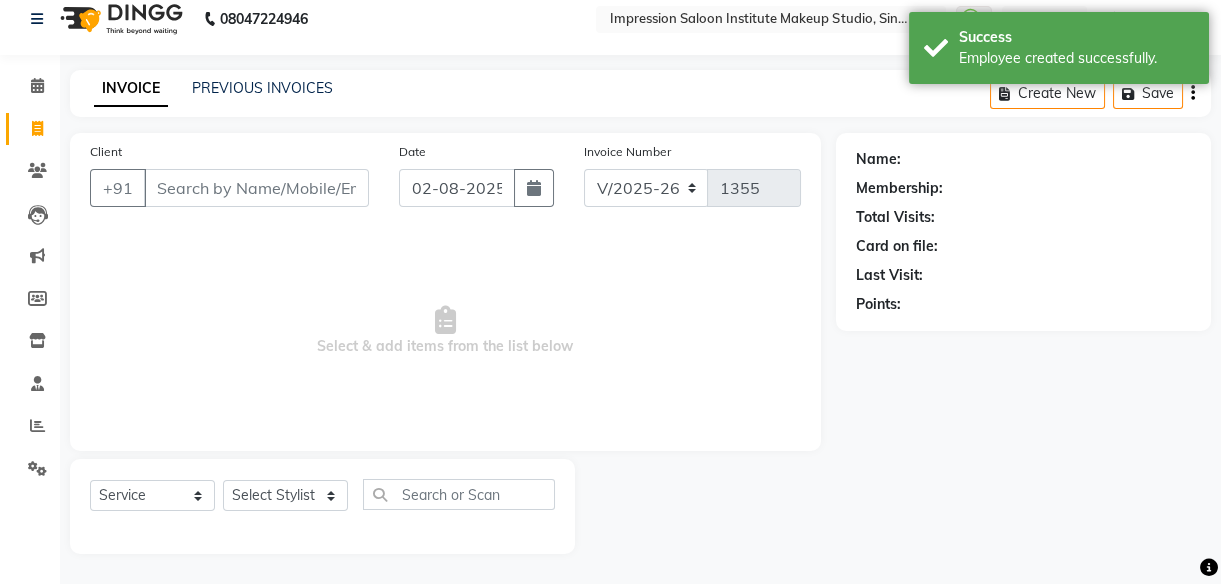 click on "Client" at bounding box center (256, 188) 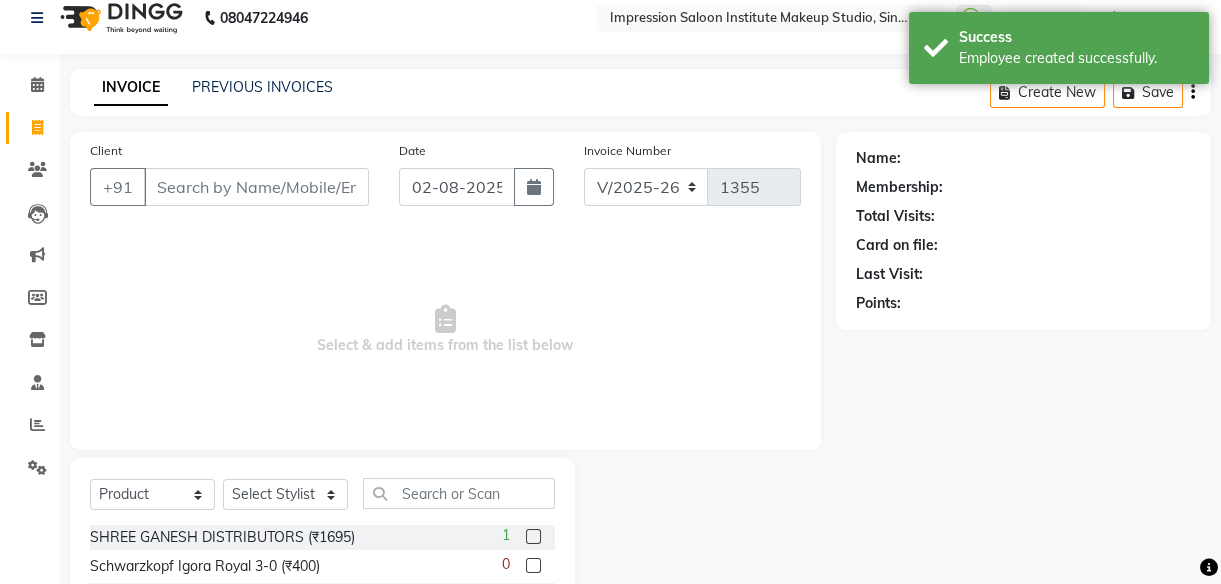 scroll, scrollTop: 128, scrollLeft: 0, axis: vertical 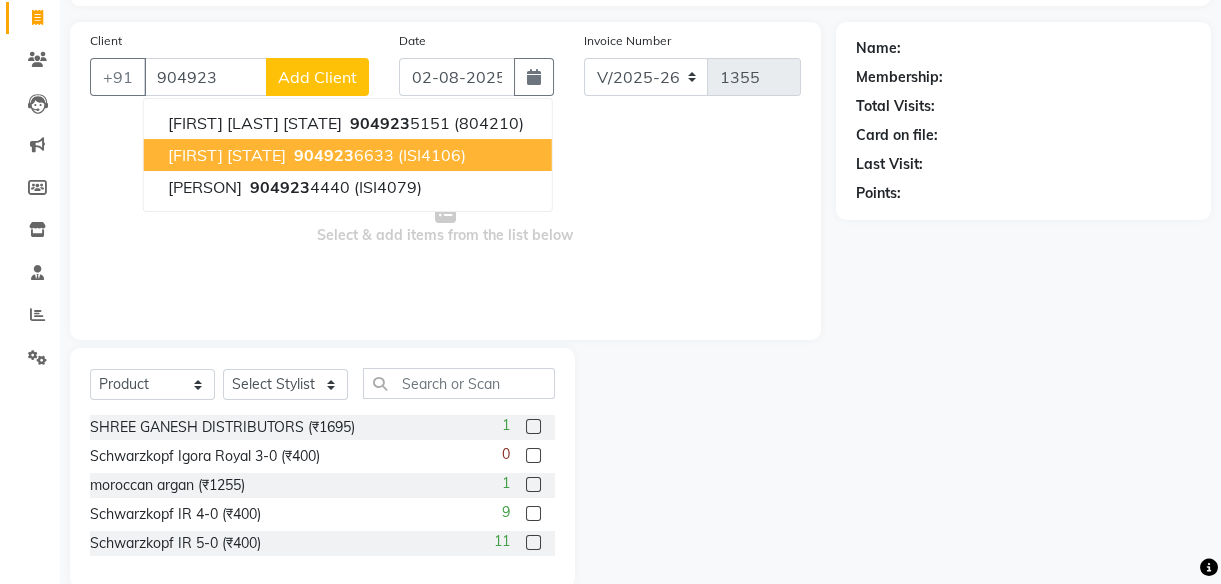 click on "904923" at bounding box center [324, 155] 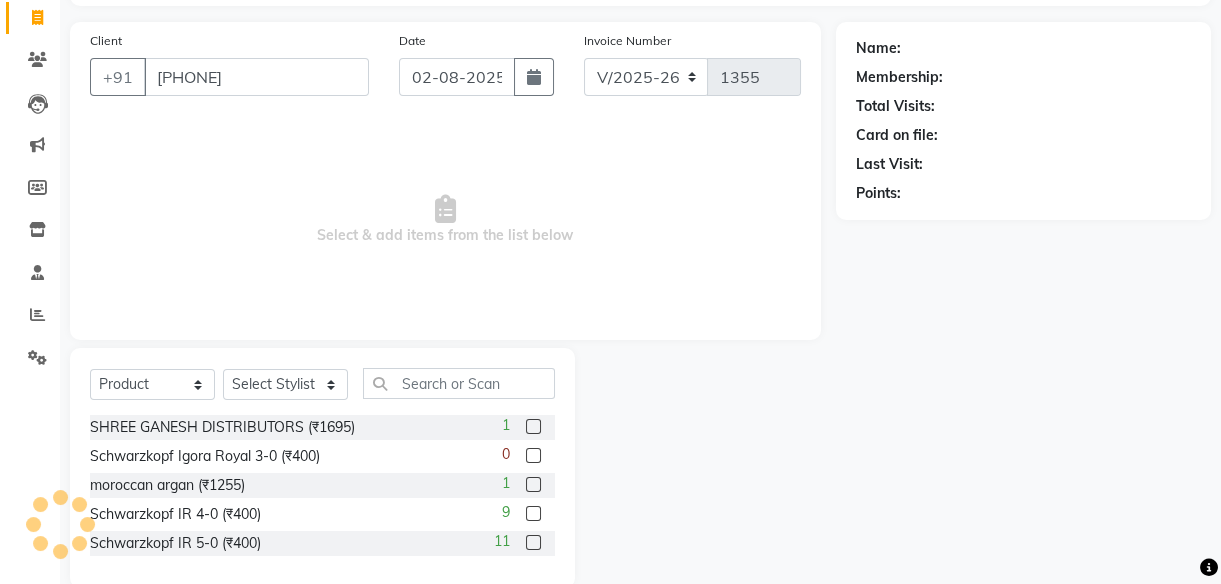 type on "[PHONE]" 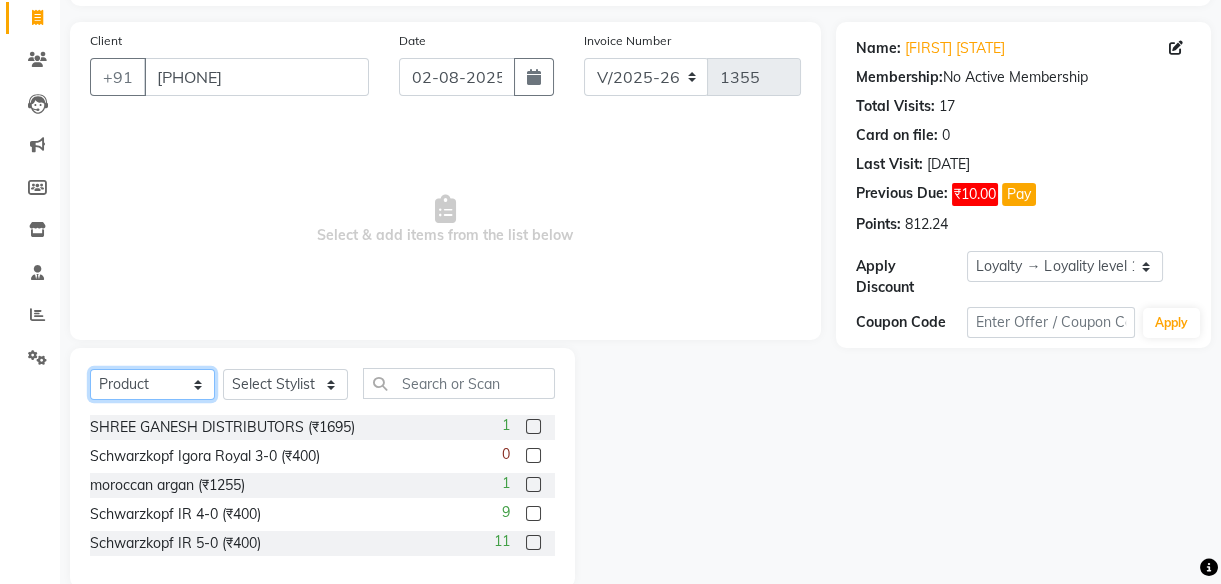 click on "Select  Service  Product  Membership  Package Voucher Prepaid Gift Card" 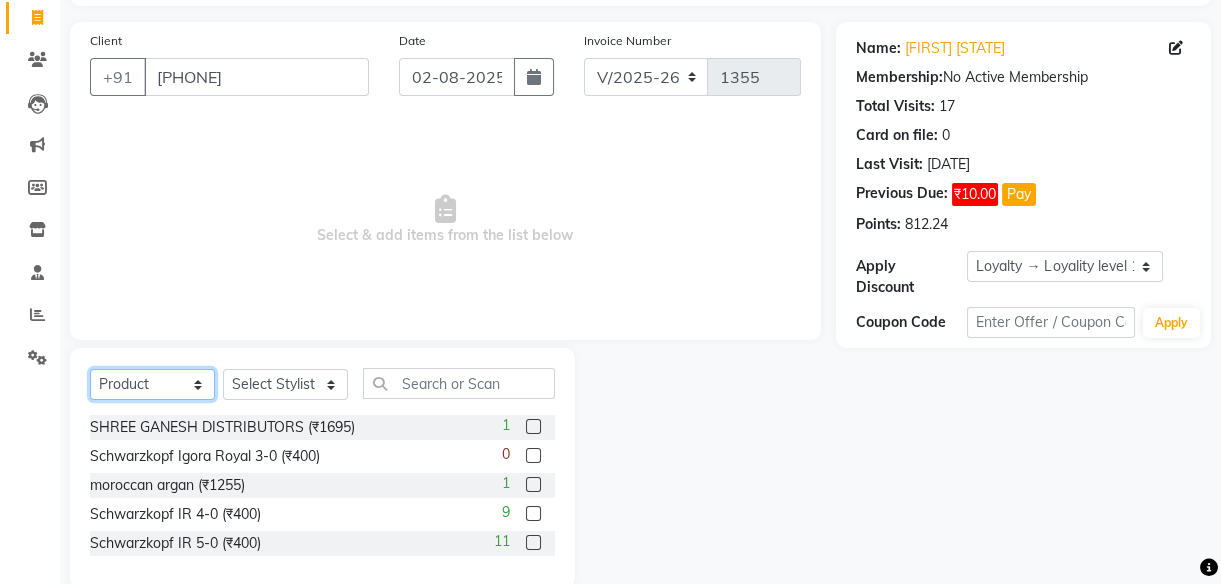 select on "service" 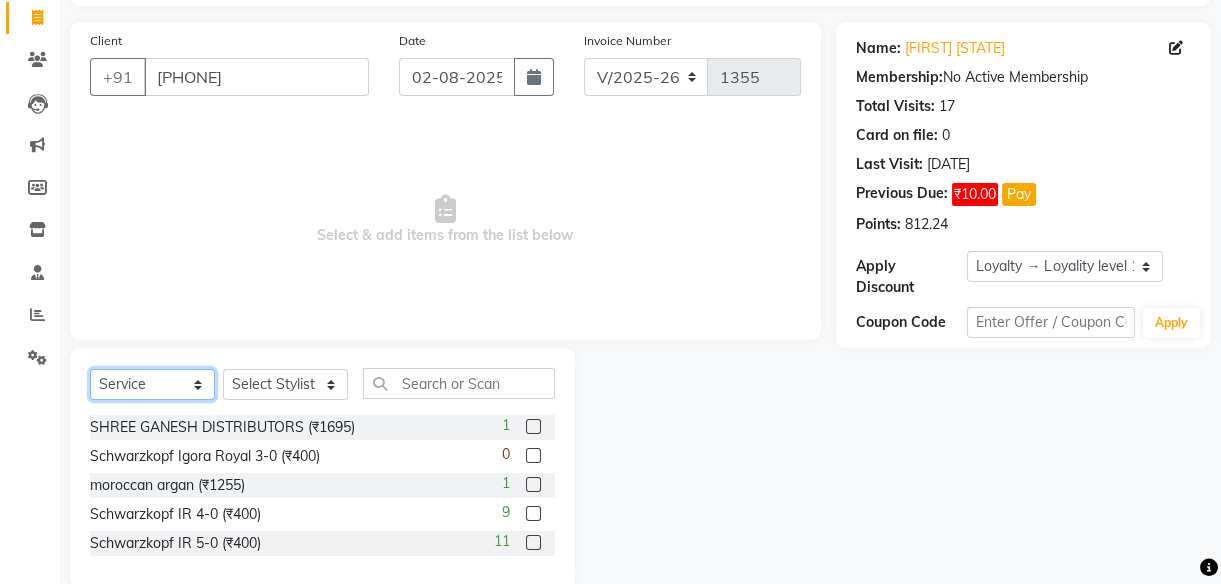 click on "Select  Service  Product  Membership  Package Voucher Prepaid Gift Card" 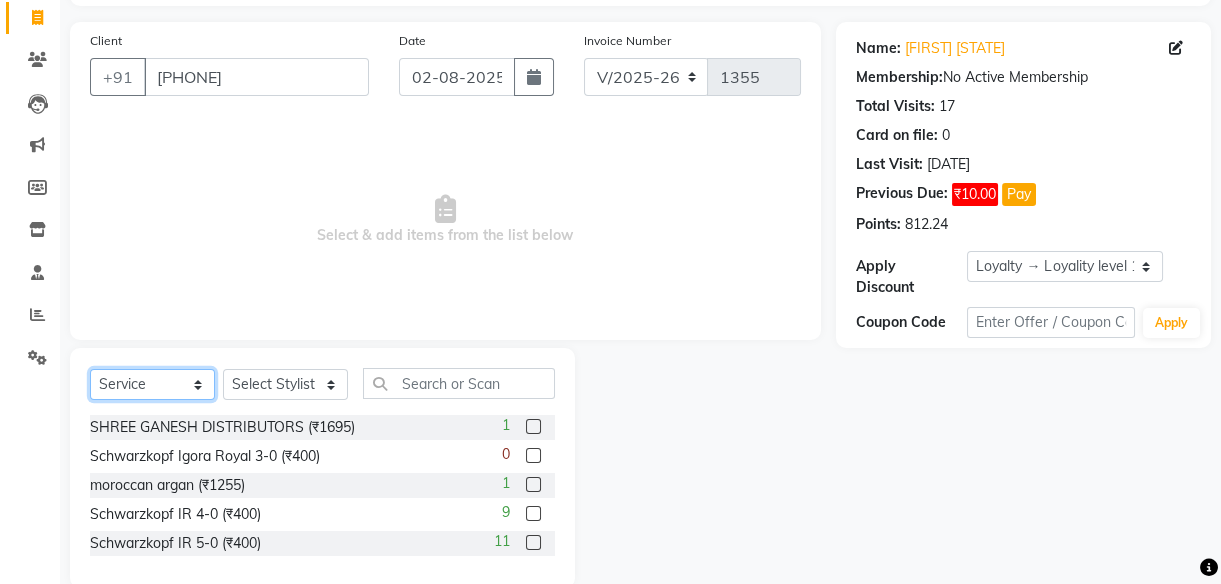 scroll, scrollTop: 18, scrollLeft: 0, axis: vertical 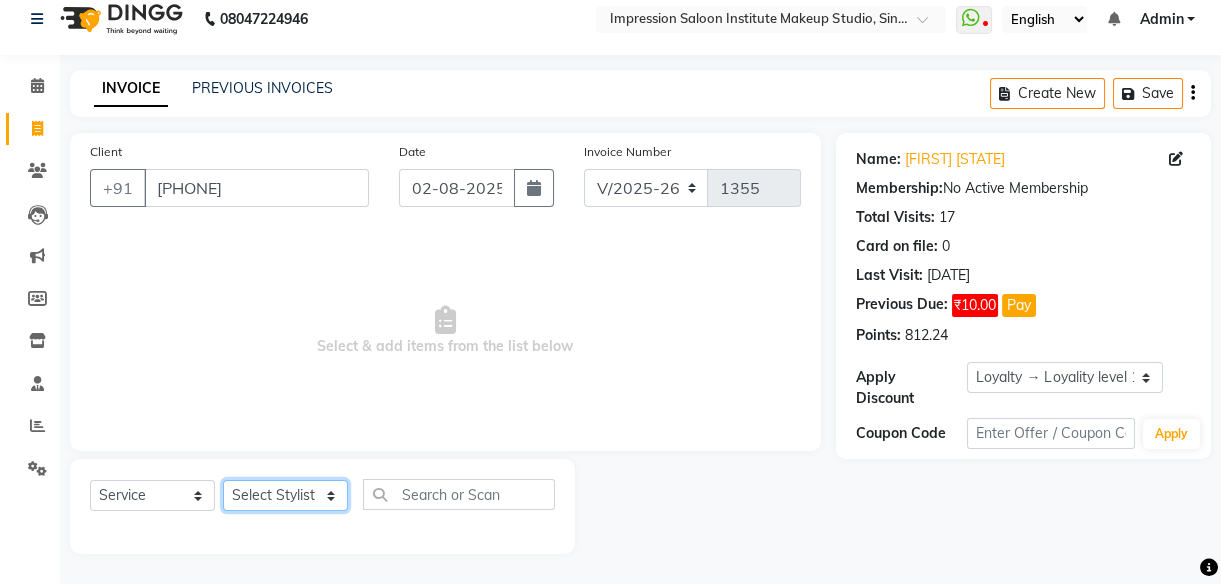 click on "Select Stylist [FIRST] Front Desk [FIRST] [FIRST] [FIRST] [FIRST] [FIRST] [FIRST] [FIRST] [FIRST] 2" 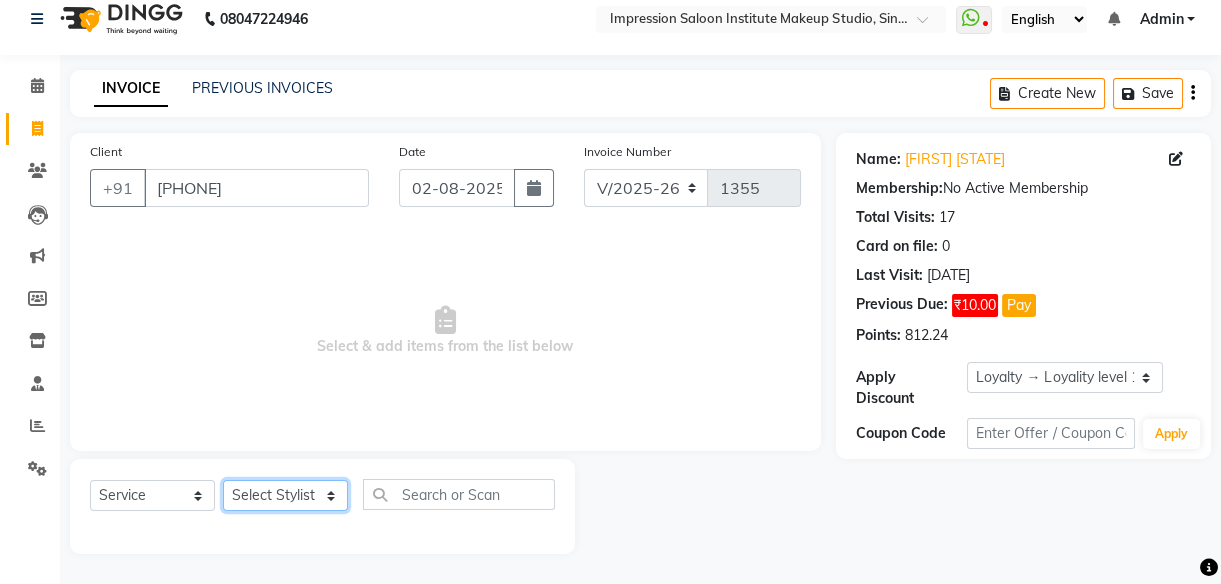 select on "53831" 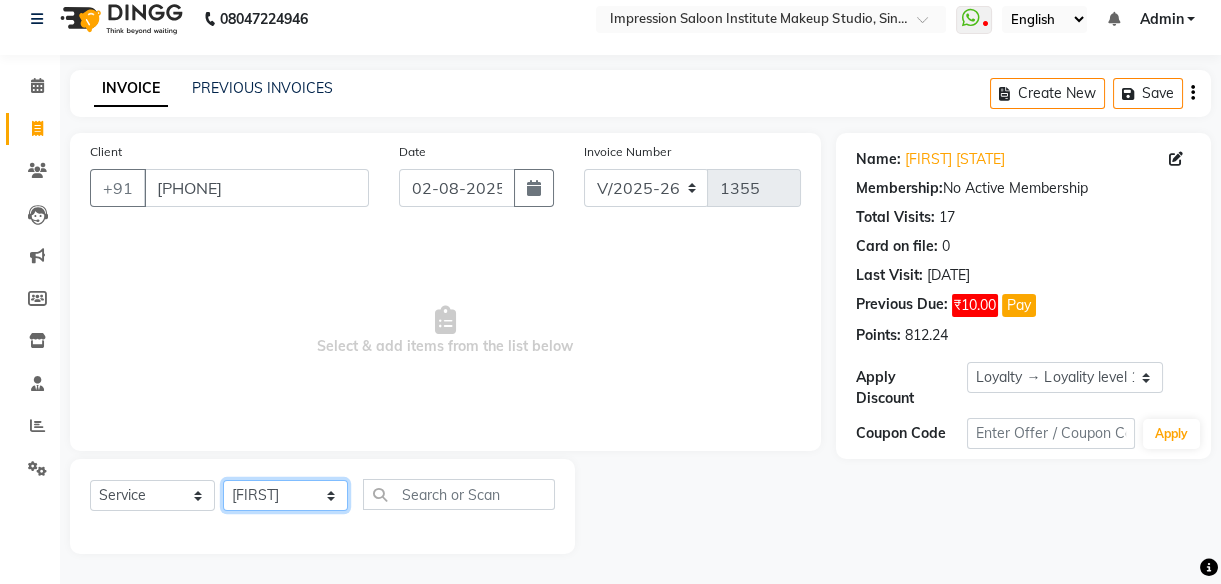 click on "Select Stylist [FIRST] Front Desk [FIRST] [FIRST] [FIRST] [FIRST] [FIRST] [FIRST] [FIRST] [FIRST] 2" 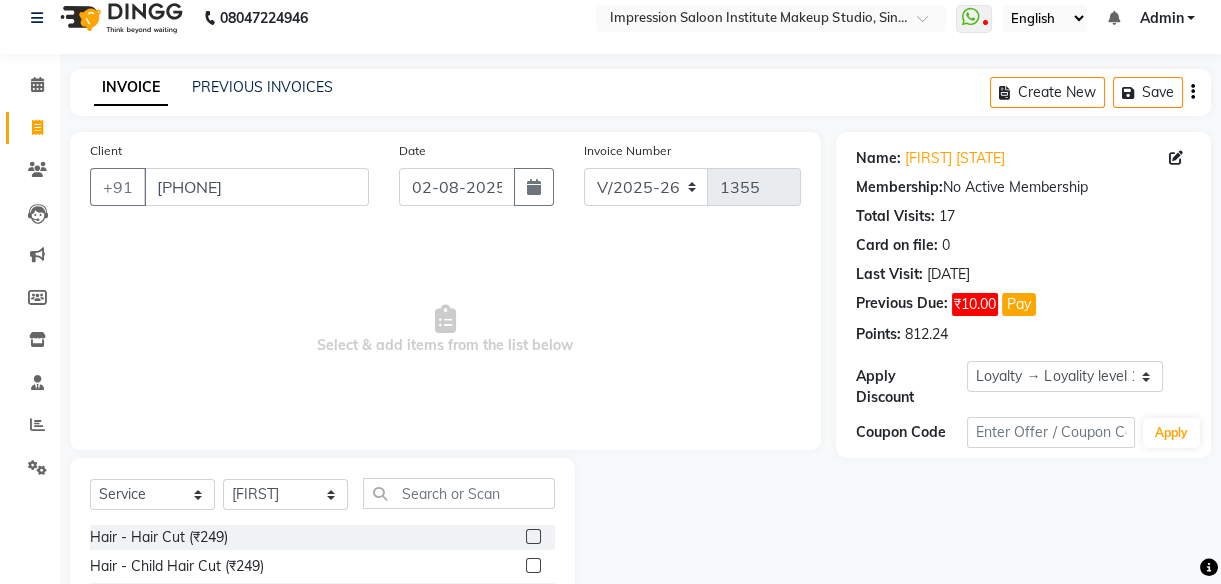 click on "Select Service Product Membership Package Voucher Prepaid Gift Card Select Stylist [FIRST] Front Desk [FIRST] [FIRST] [FIRST] [FIRST] [FIRST] [FIRST] [FIRST] [FIRST] [FIRST] 2 Hair - Hair Cut (₹249) Hair - Child Hair Cut (₹249) Hair - Hair Wash (₹199) Hair - Women Hair wash (₹400) Hair Wash+Hair Cut+Beard (₹400) Women-Hair Wash+Hair Cut (₹500) Shaving - Trimming (₹199) Shaving - Regular Shaving (₹225) Shaving - Beard Styling (₹299) Colour - Beard Colour (₹449) Colour - Majirel (Short) (₹799) Colour - Majirel (₹1099) Colour - Inoa (₹1299) Colour - Schwarzkopf (₹1399) Colour - Highlights (₹1699) Spa - Loreal (Short) (₹699) Spa - Loreal Spa (₹1199) Spa - Dandruff + Treatment (₹1399) Spa - Hairfall Treatment (₹1399) Spa - Treatment Spa (₹1799) Spa - Beard Spa (Short) (₹289) Spa - Beard Spa (Medium) (₹399) Spa - Beard Spa (Long) (₹599) Keratin - Short (₹2999) Keratin - Medium (₹3449) Keratin - Long (₹3999) Threading - Eyebrows (₹62)" 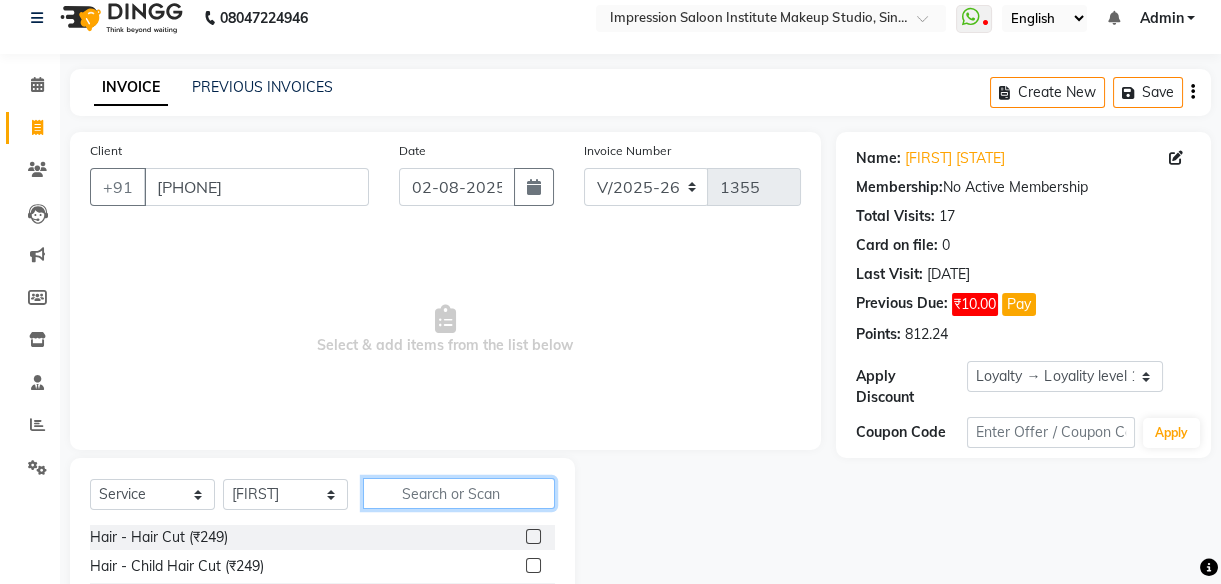 click 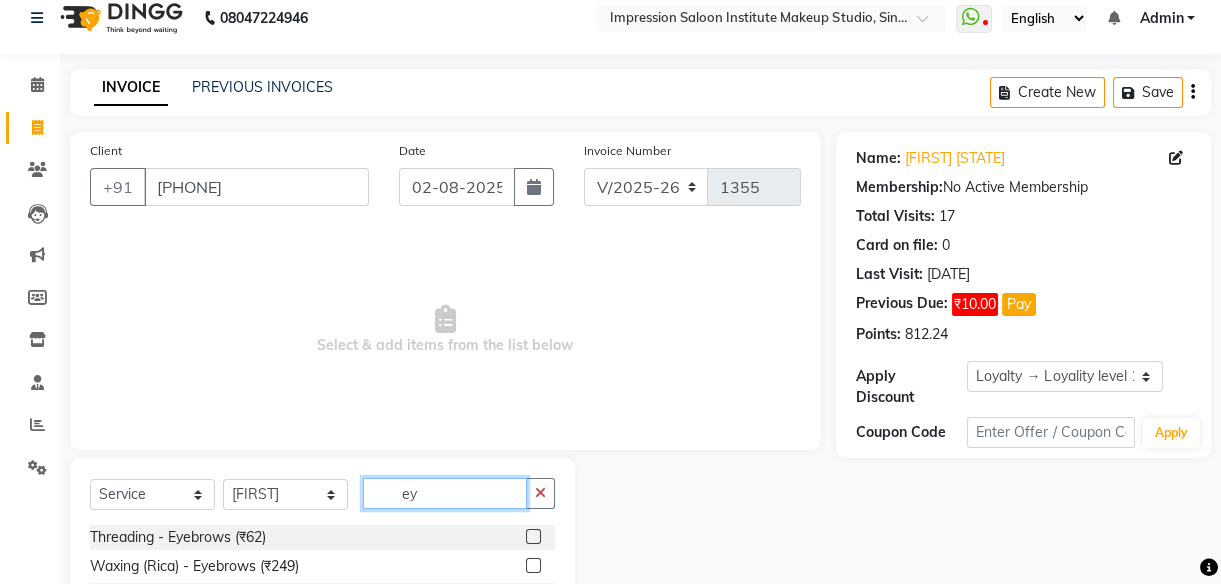 type on "ey" 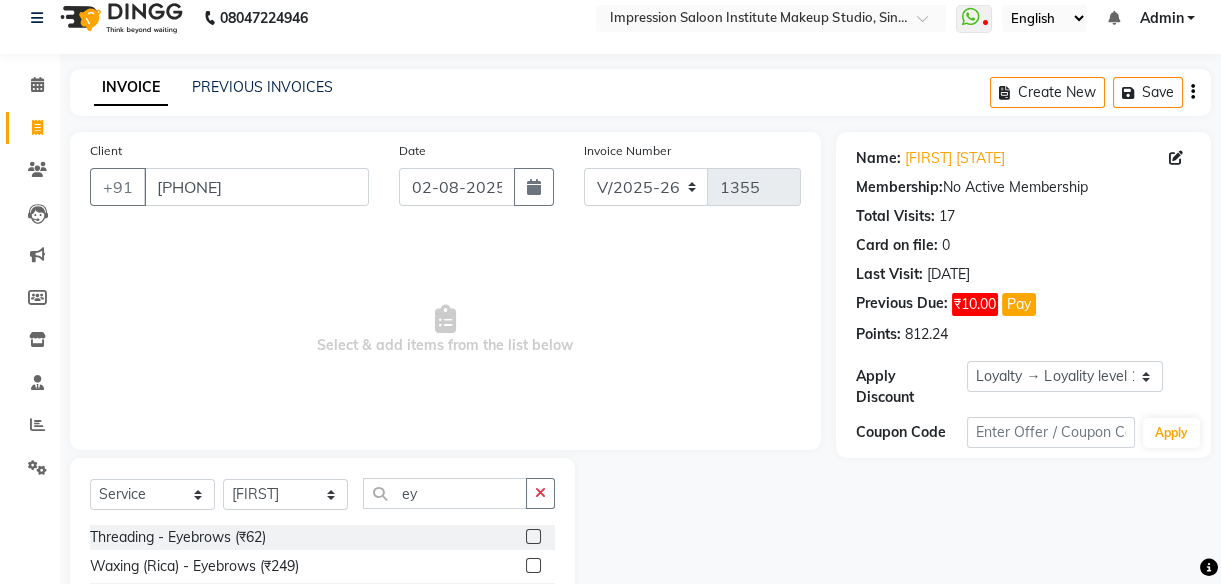 click 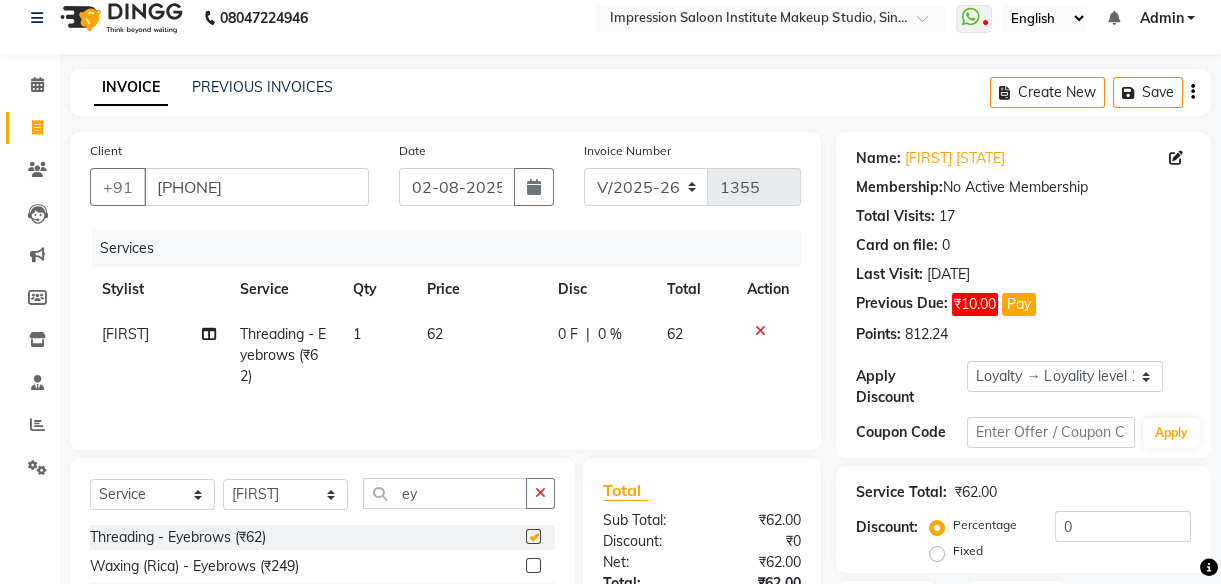 checkbox on "false" 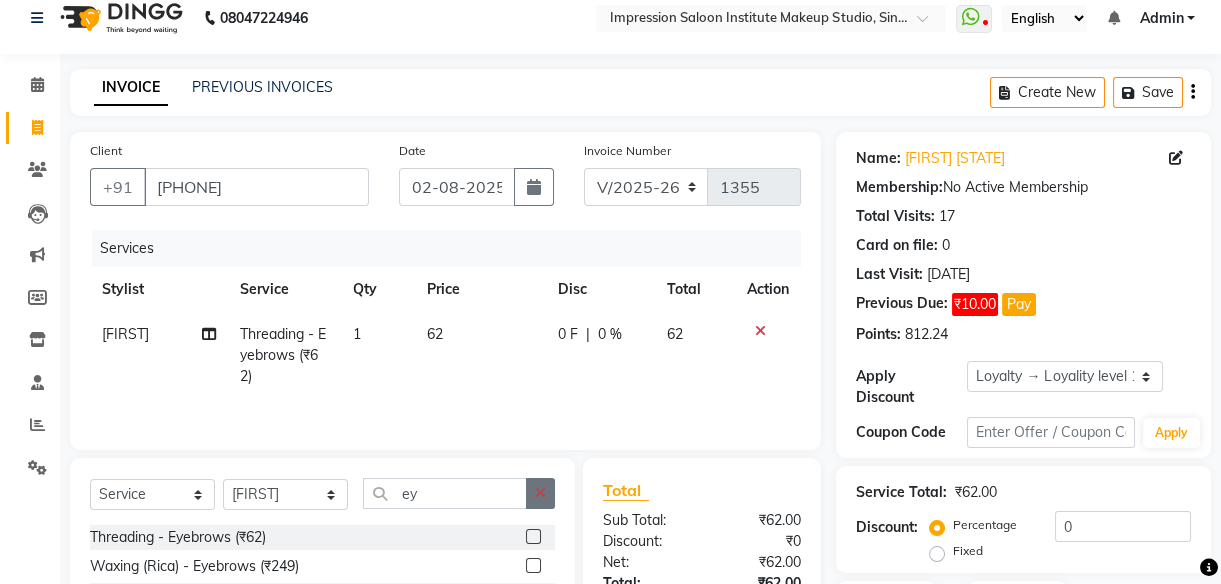 click 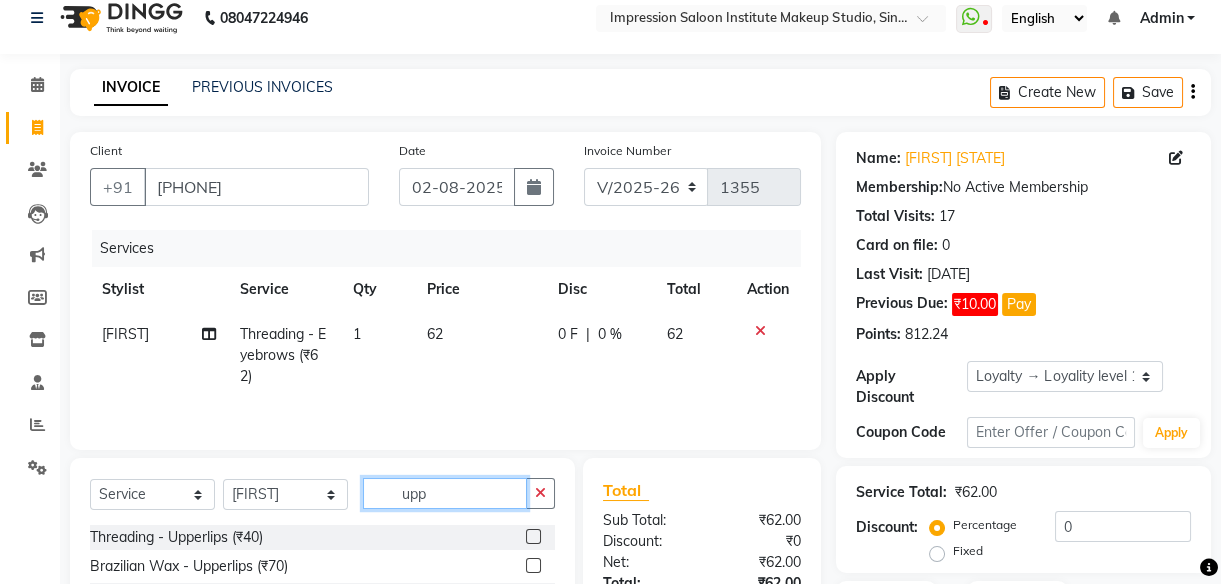 type on "upp" 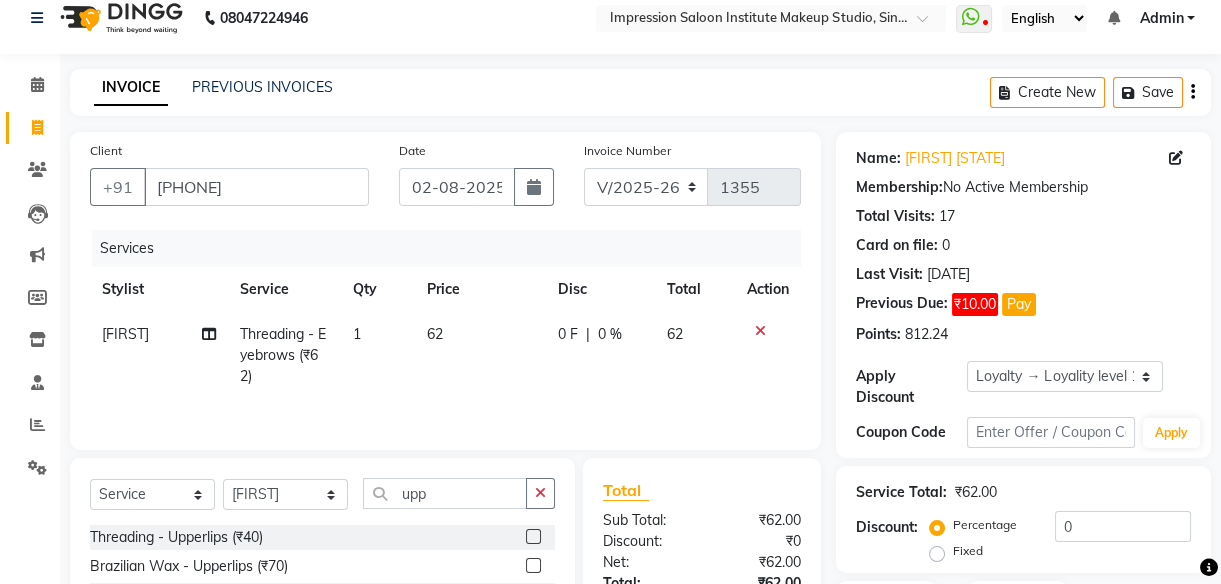 click 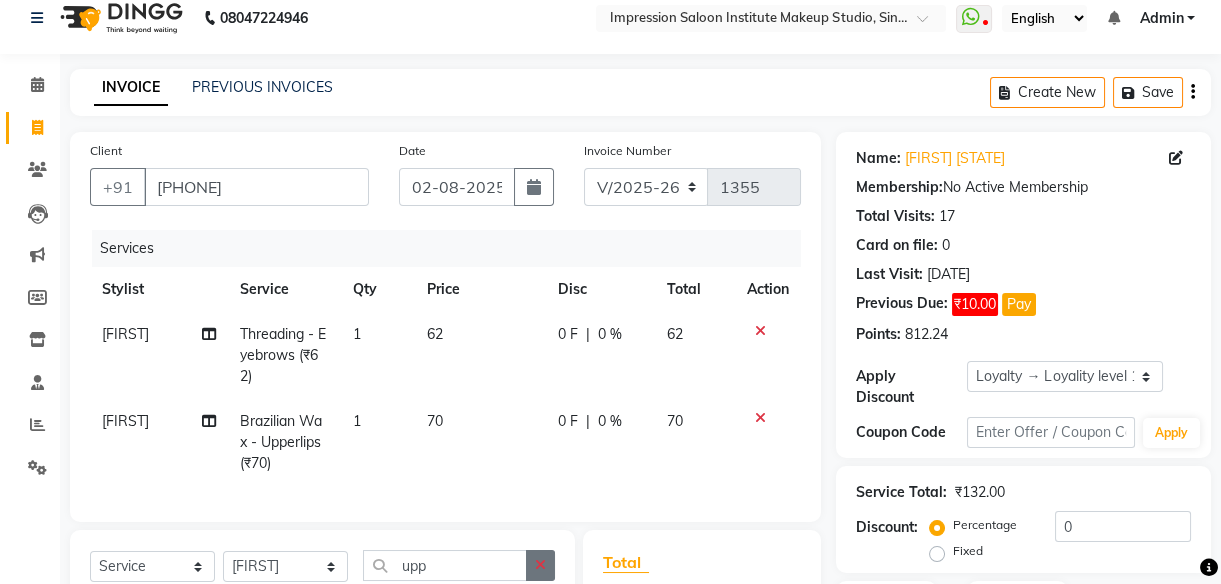 checkbox on "false" 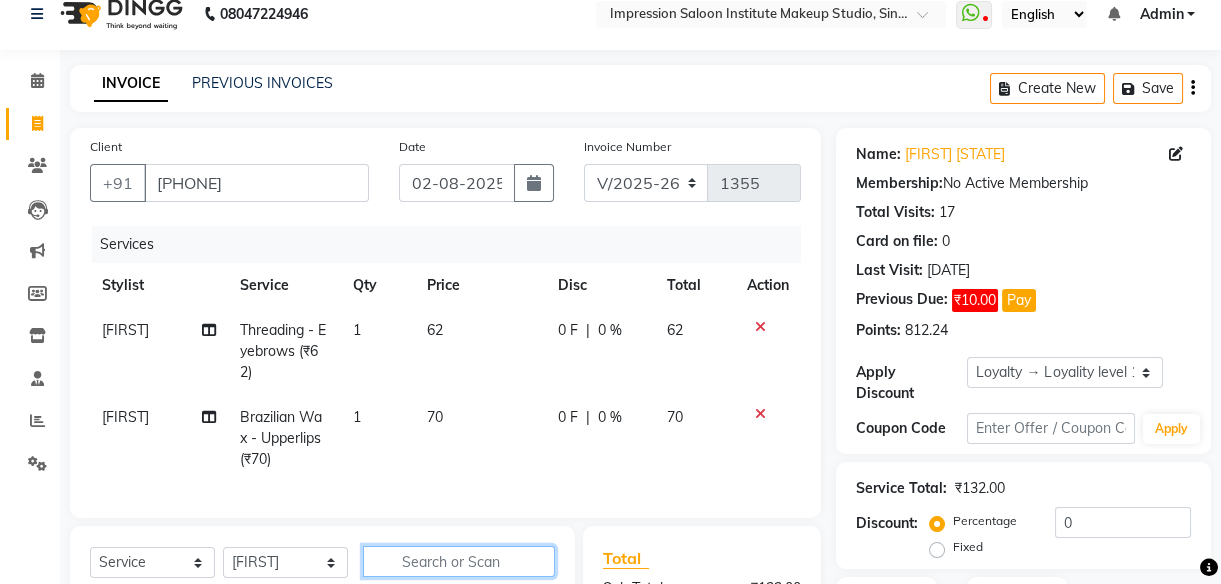 scroll, scrollTop: 303, scrollLeft: 0, axis: vertical 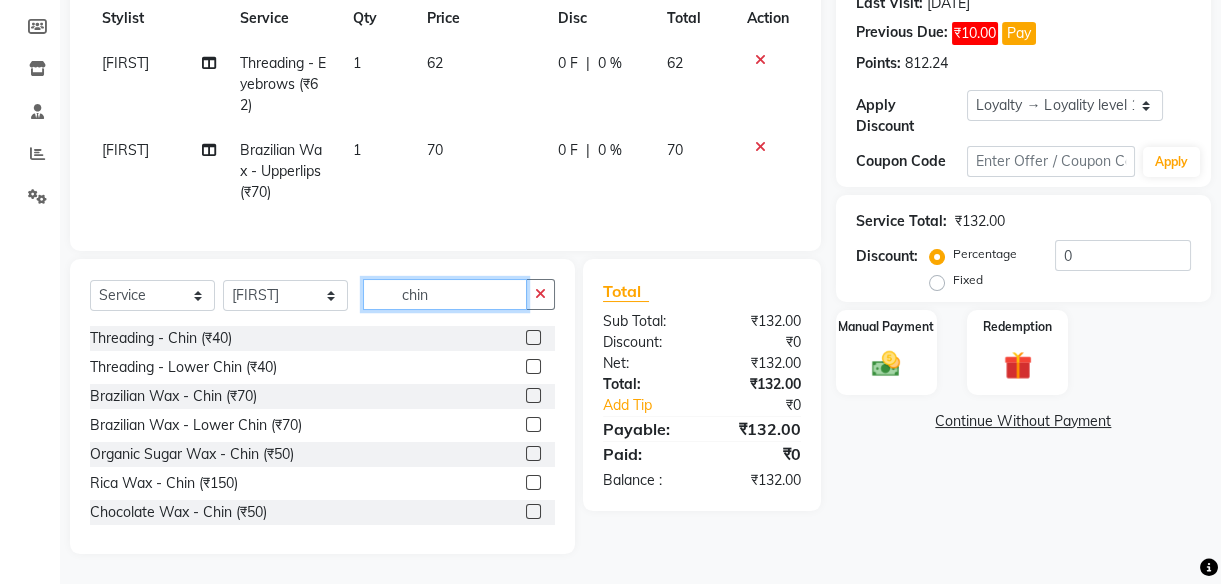 type on "chin" 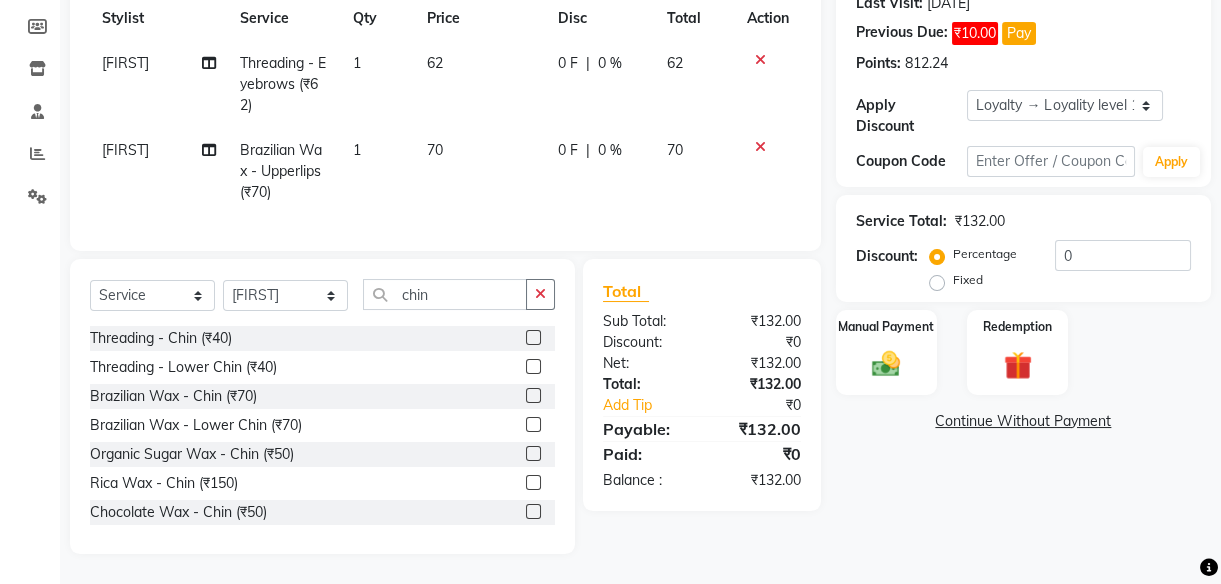 click 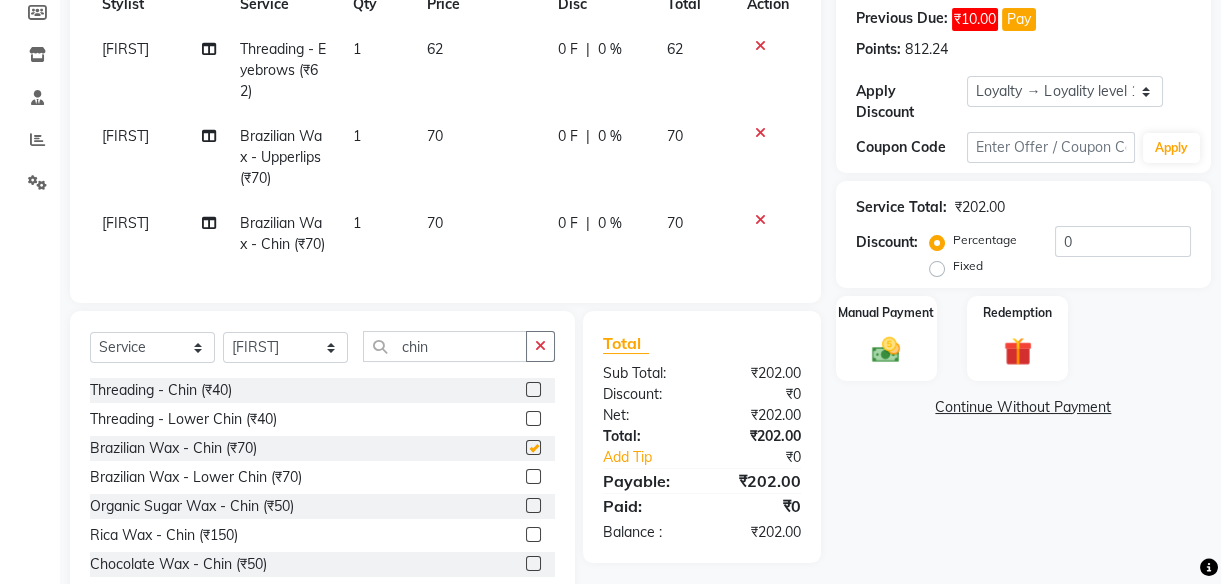 checkbox on "false" 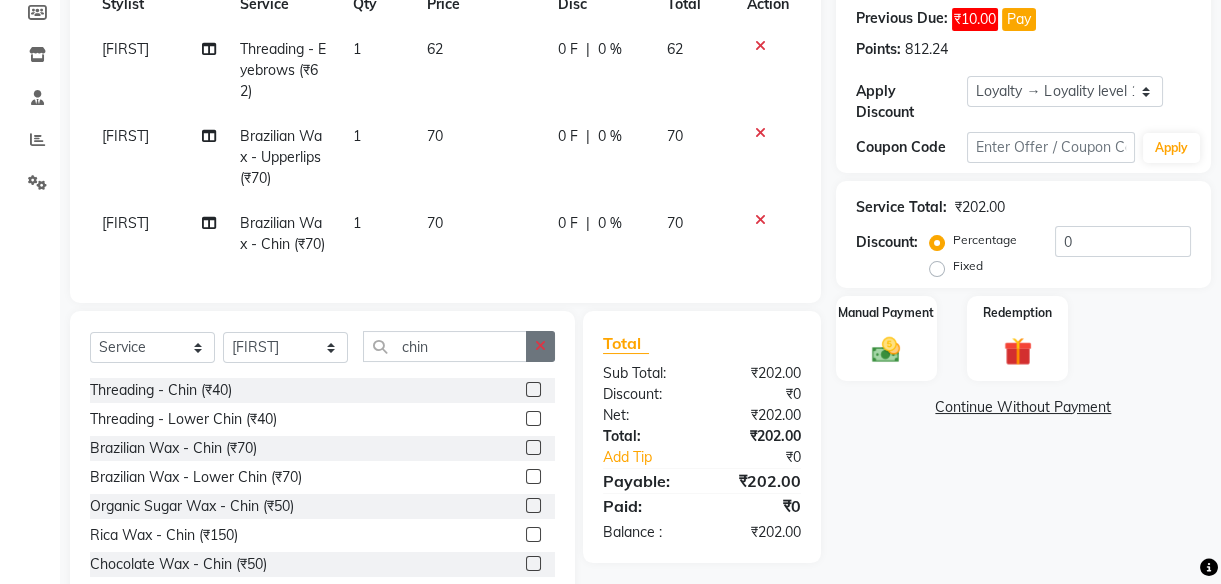 click 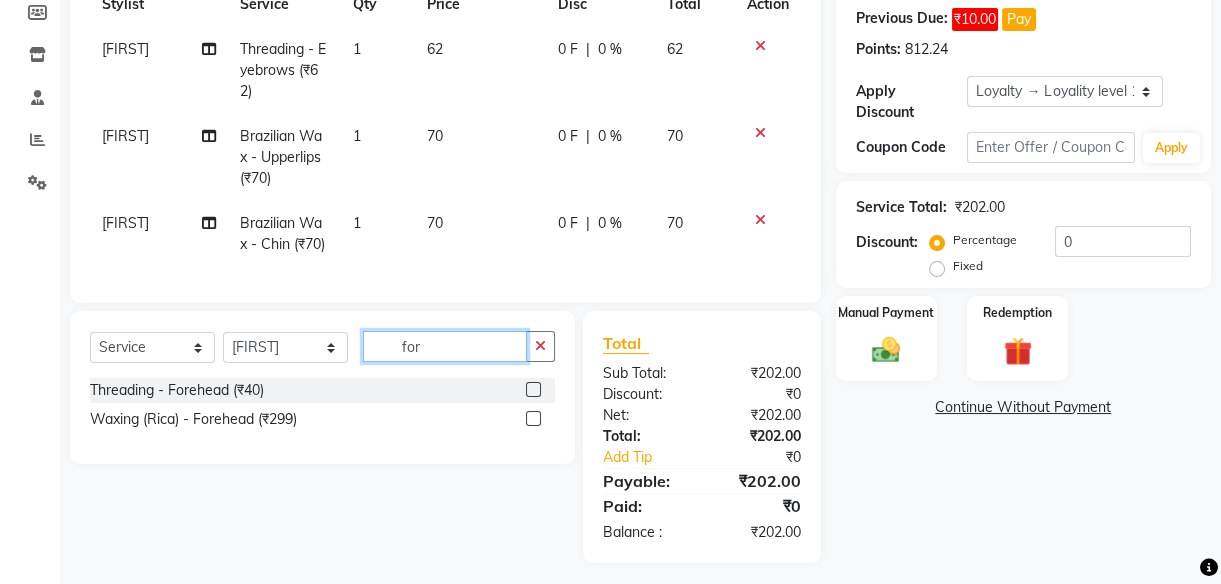 type on "for" 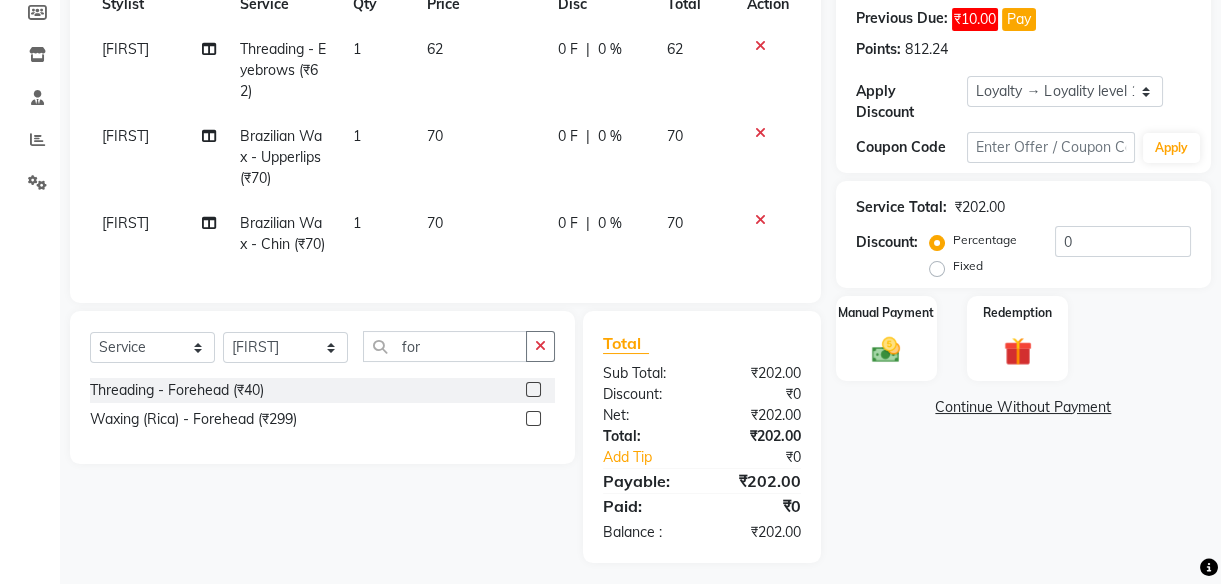 click 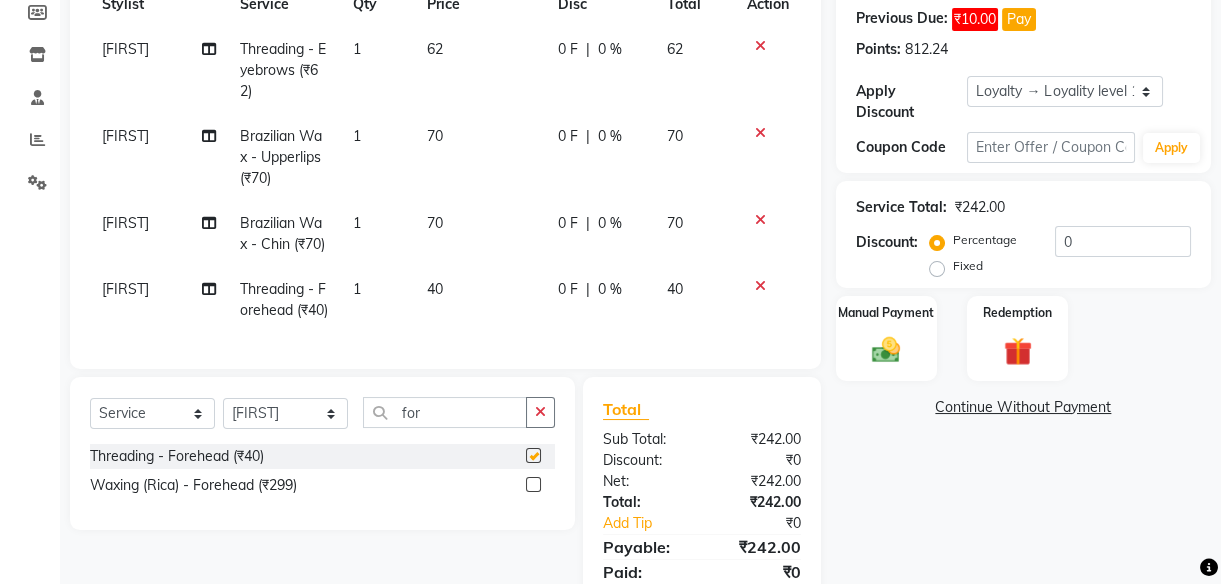 checkbox on "false" 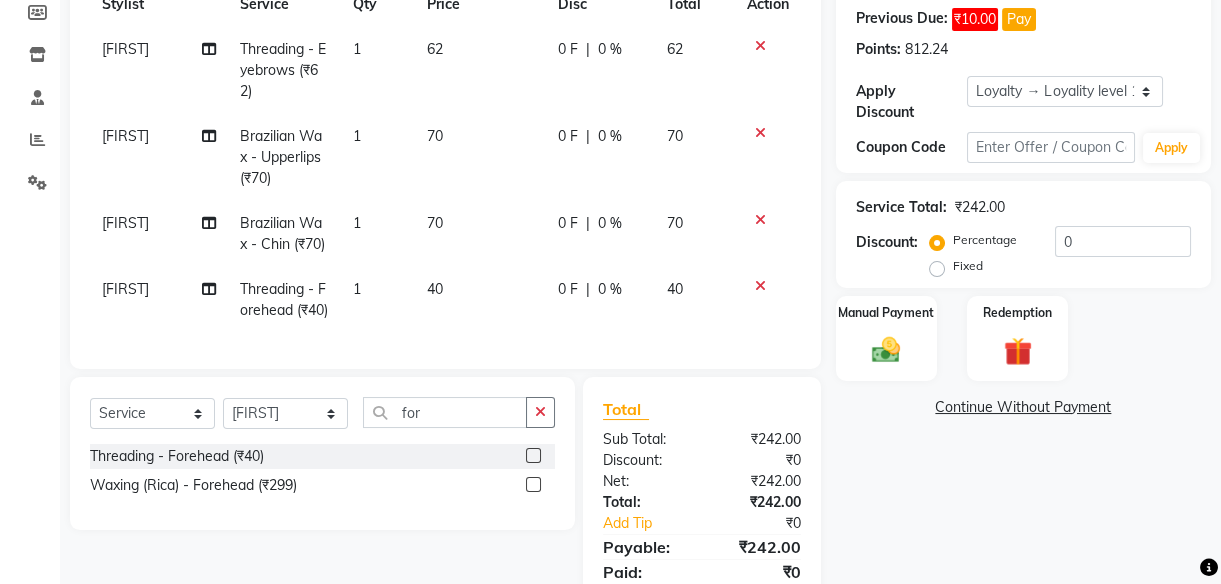click on "62" 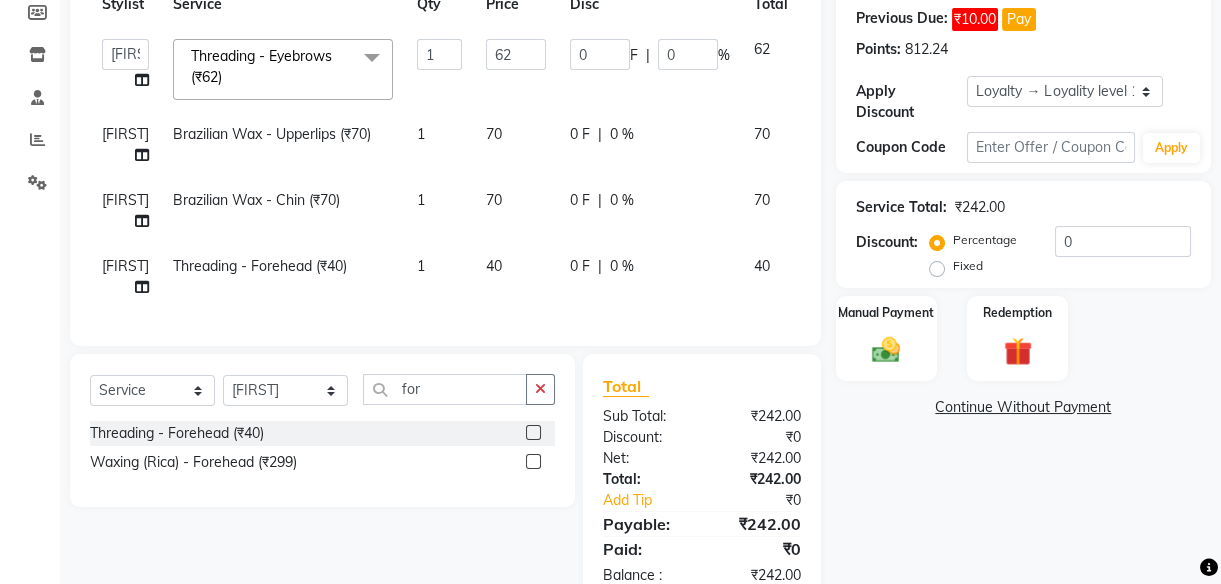 click on "62" 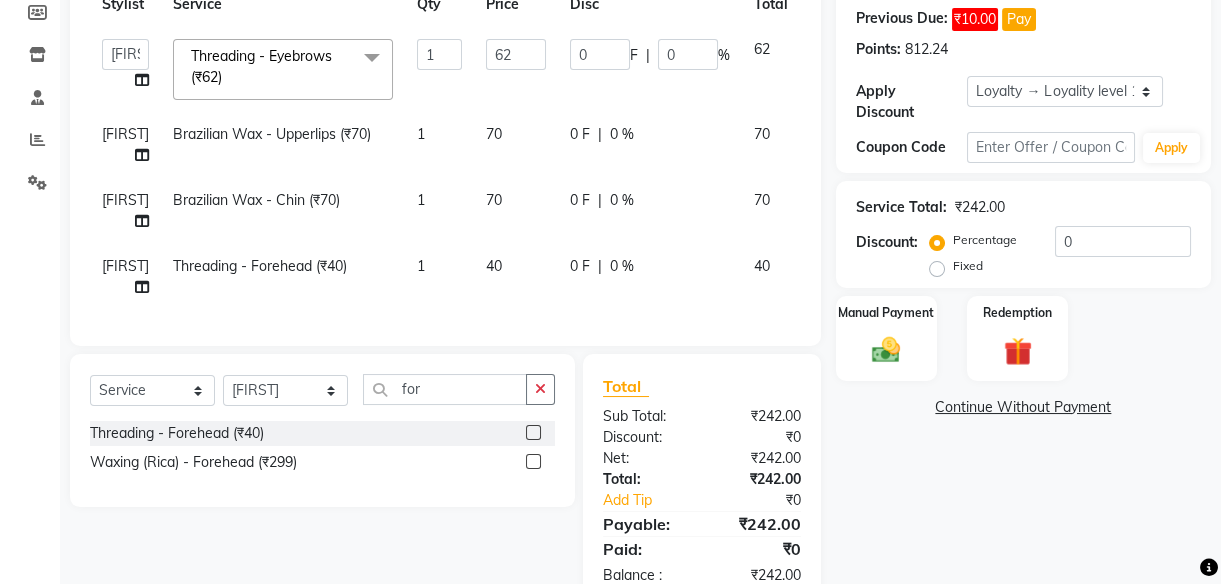 click on "62" 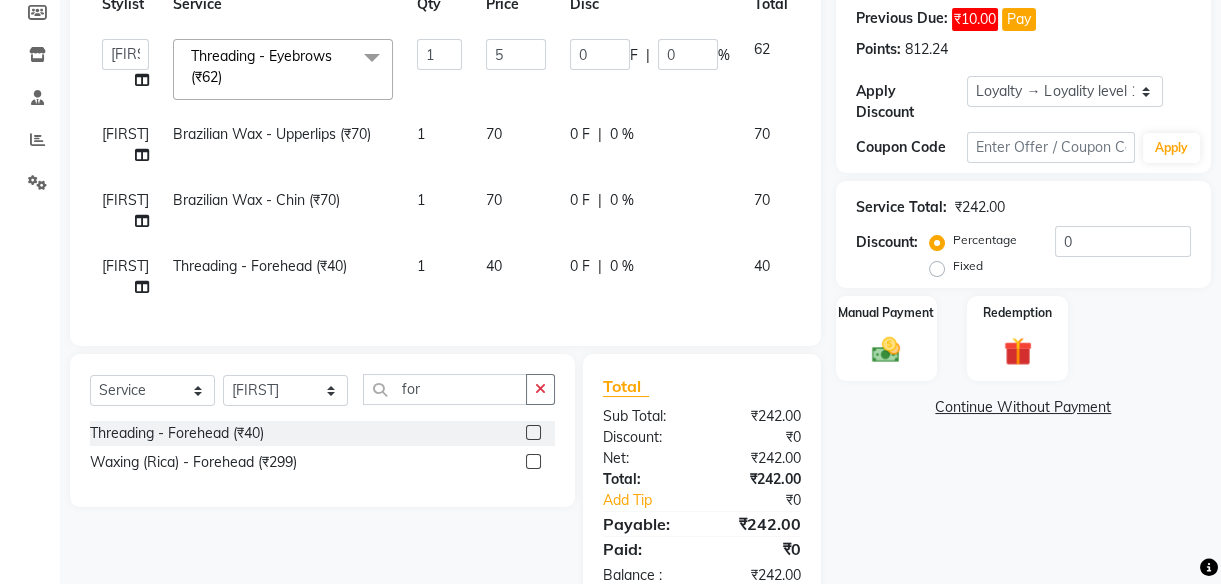 type on "50" 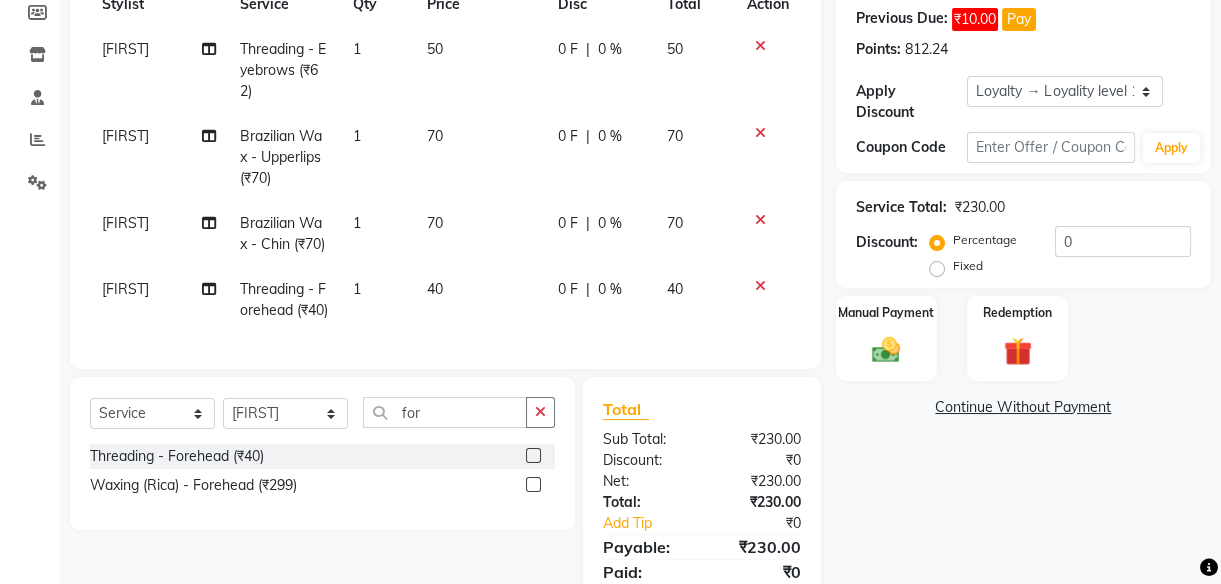click on "50" 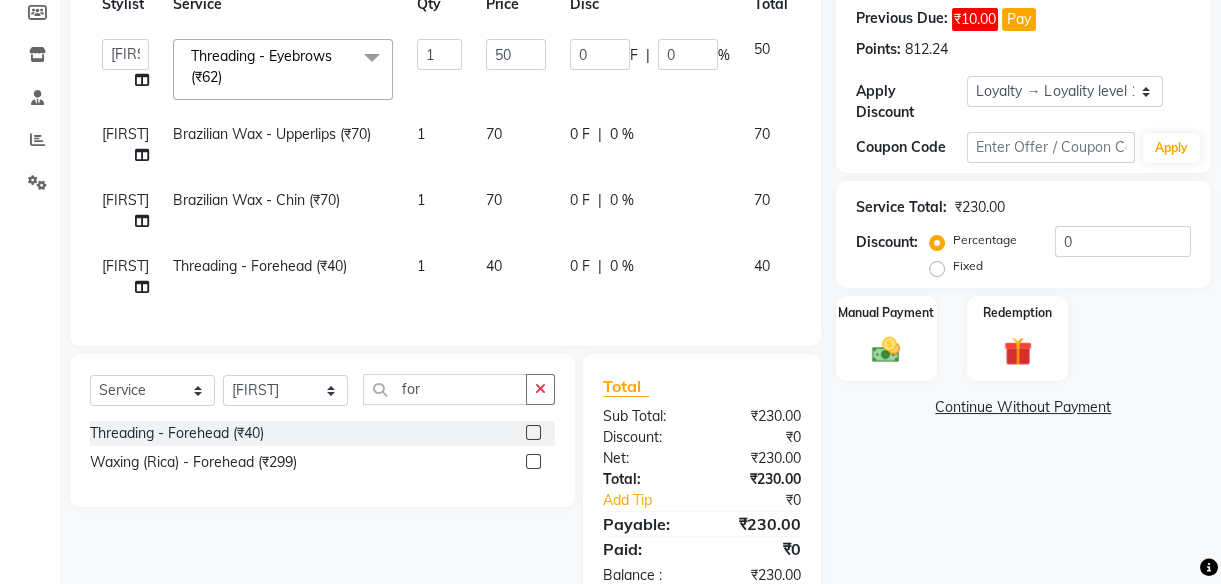 click on "70" 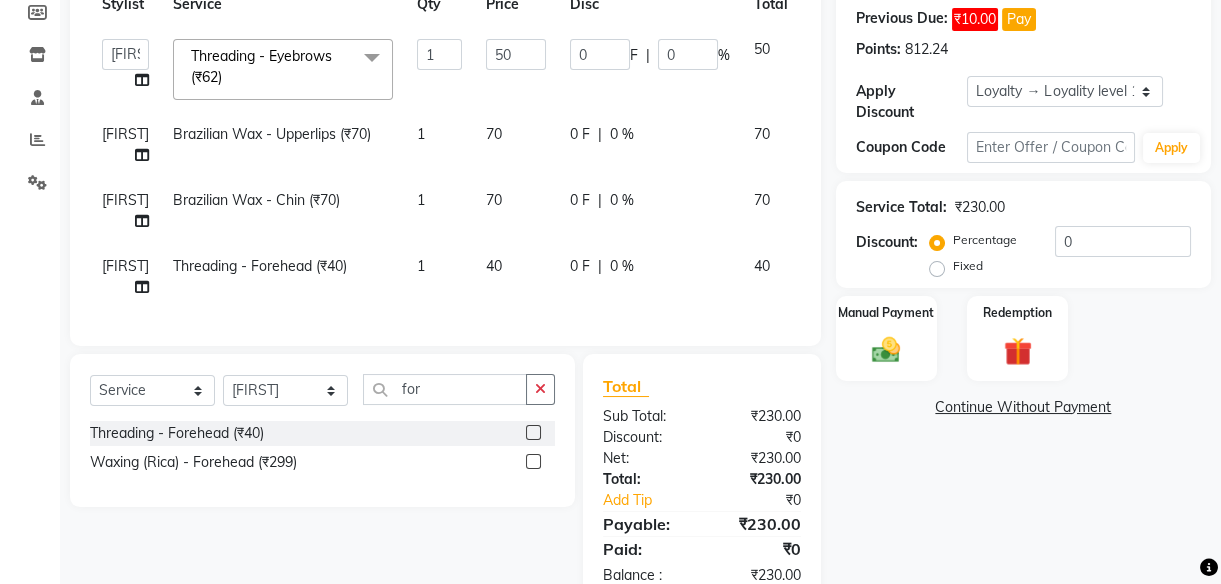 select on "53831" 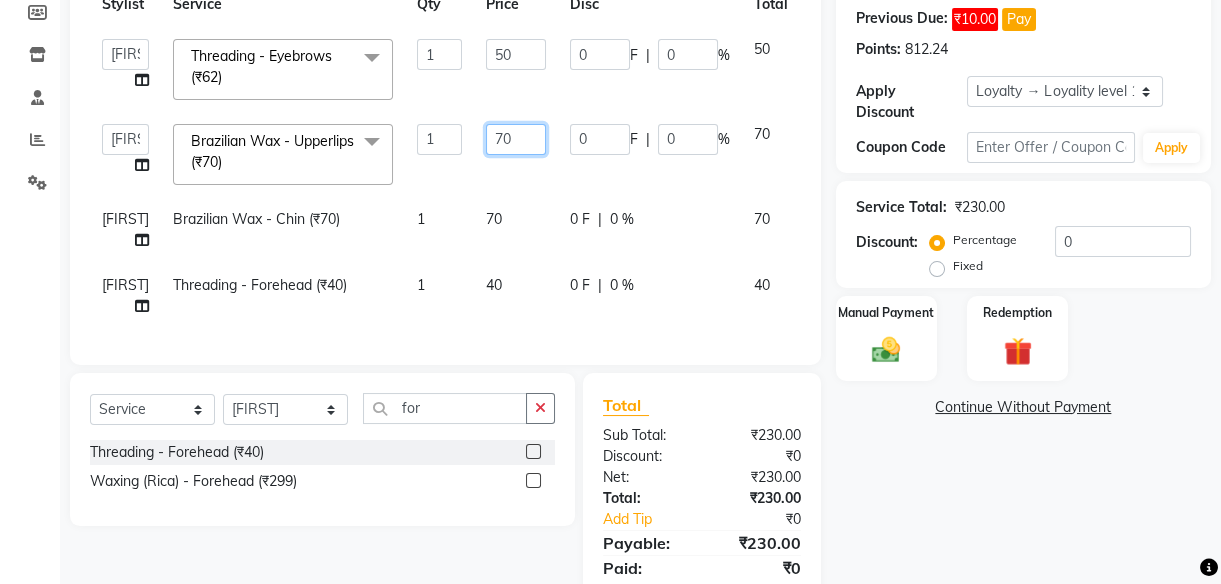 click on "70" 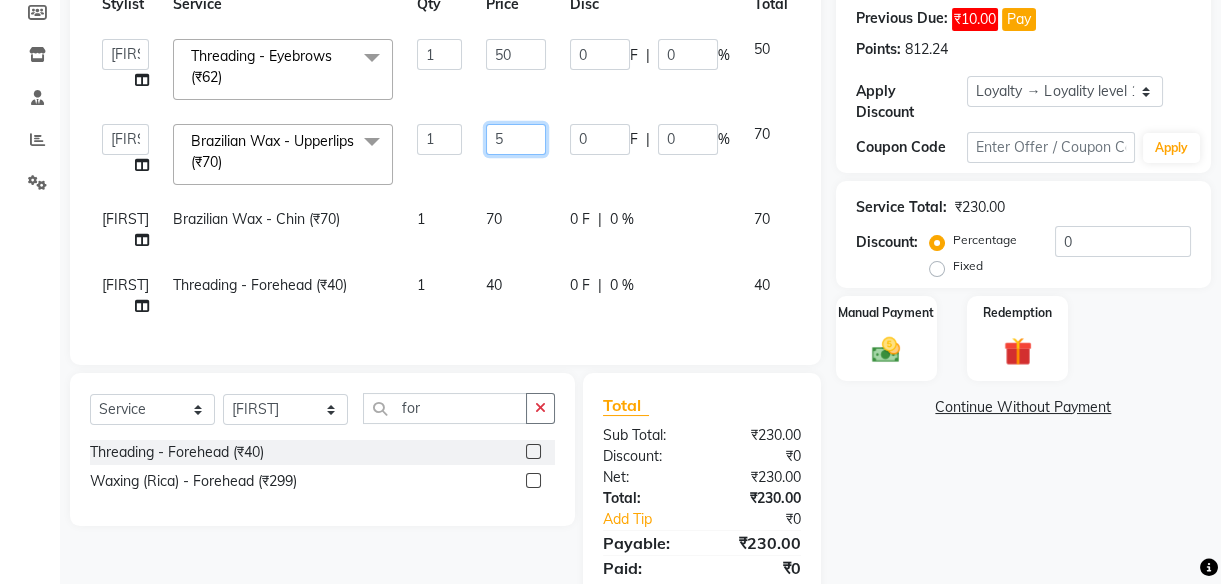 type on "50" 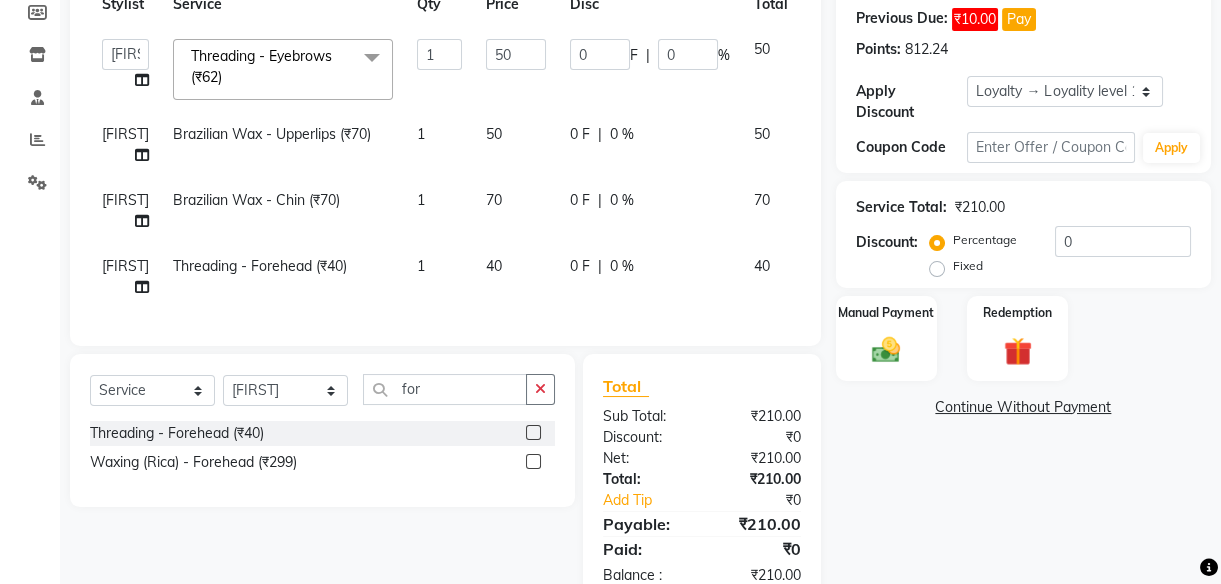 click on "50" 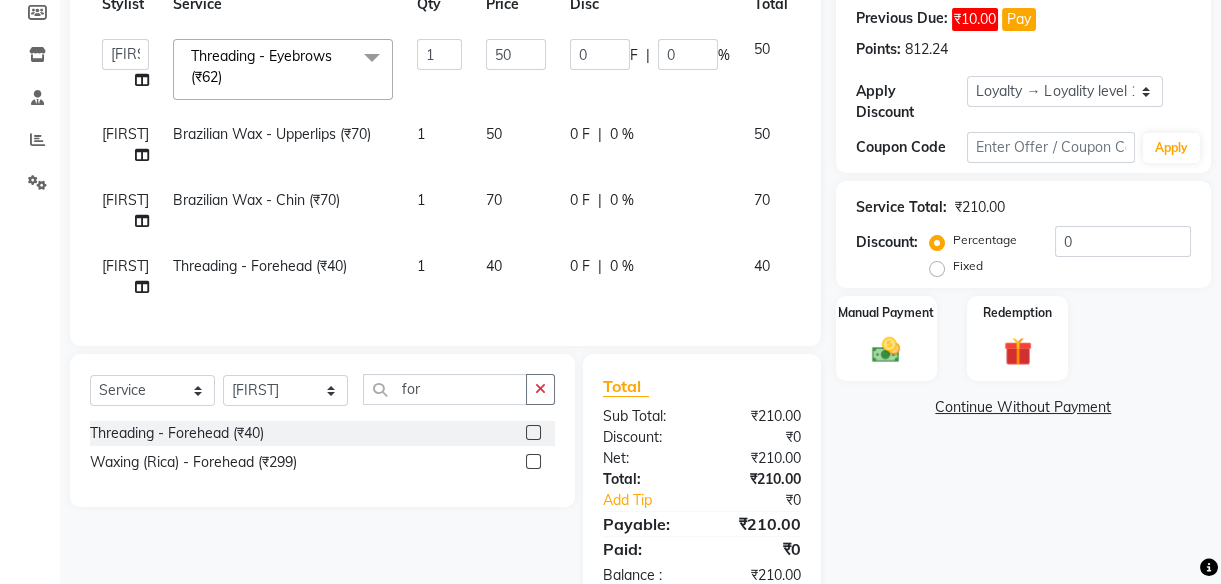 select on "53831" 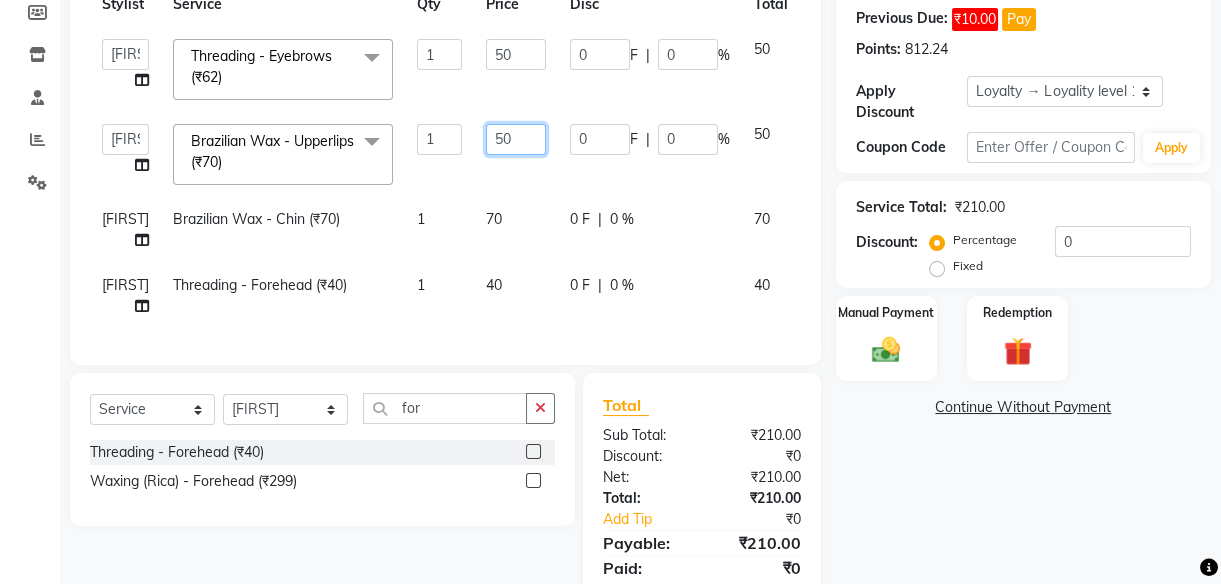 click on "50" 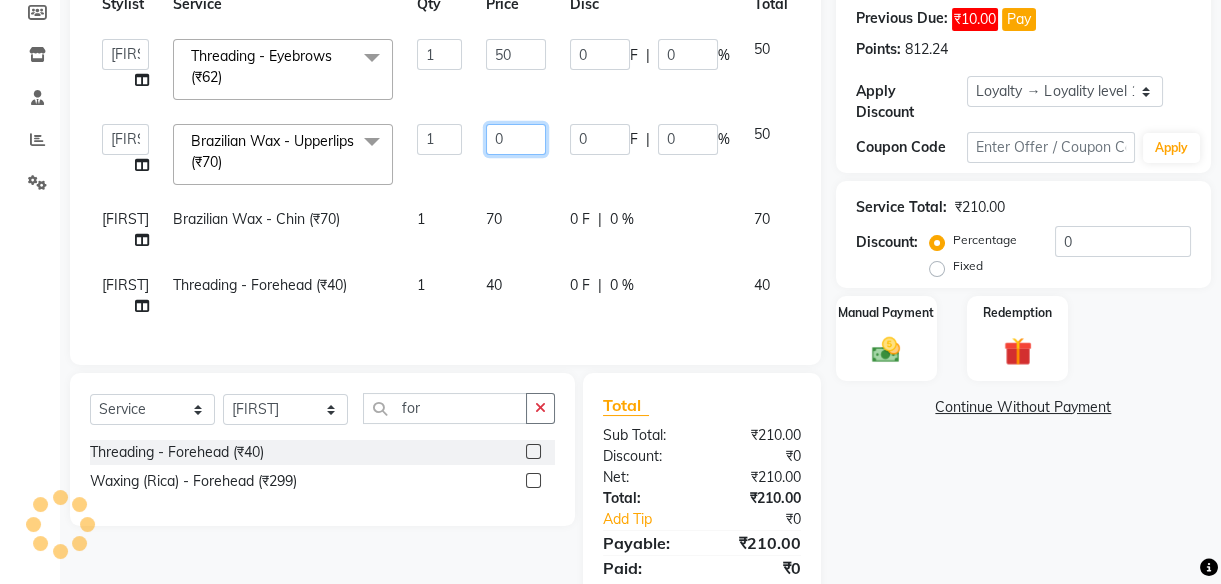 type on "60" 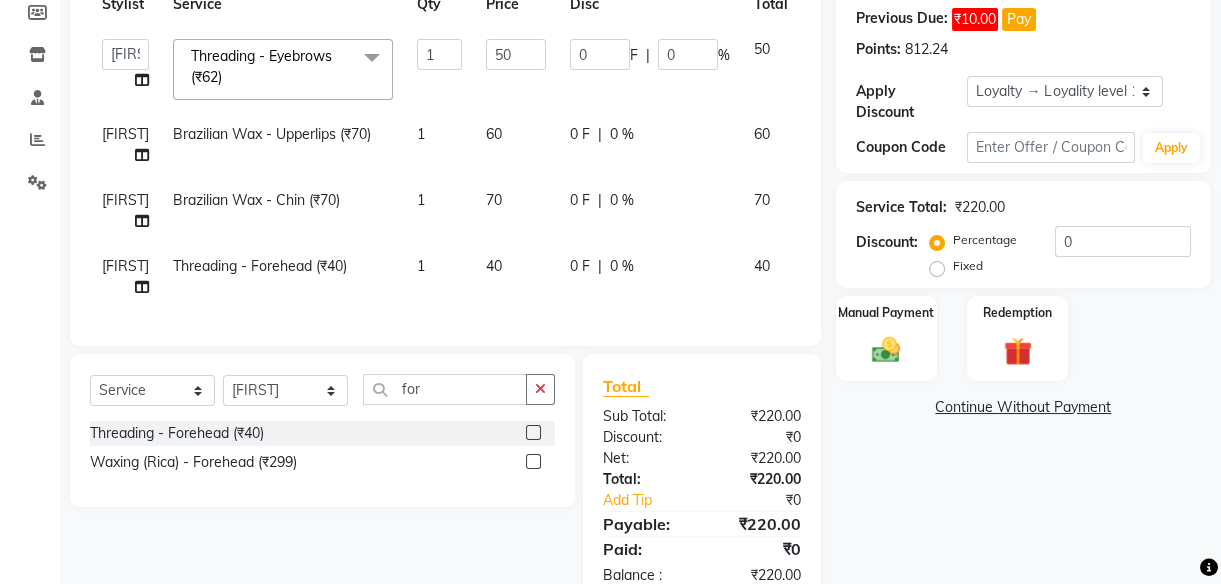 click on "[FIRST] Front Desk [FIRST] [FIRST] [FIRST] [FIRST] [FIRST] [FIRST] [FIRST] [FIRST] 2 Threading - Eyebrows (₹62) x Hair - Hair Cut (₹249) Hair - Child Hair Cut (₹249) Hair - Hair Wash (₹199) Hair - Women Hair wash (₹400) Hair Wash+Hair Cut+Beard (₹400) Women-Hair Wash+Hair Cut (₹500) Shaving - Trimming (₹199) Shaving - Regular Shaving (₹225) Shaving - Beard Styling (₹299) Colour - Beard Colour (₹449) Colour - Majirel (Short) (₹799) Colour - Majirel (₹1099) Colour - Inoa (₹1299) Colour - Schwarzkopf (₹1399) Colour - Highlights (₹1699) Spa - Loreal (Short) (₹699) Spa - Loreal Spa (₹1199) Spa - Dandruff + Treatment (₹1399) Spa - Hairfall Treatment (₹1399) Spa - Treatment Spa (₹1799) Spa - Beard Spa (Short) (₹289) Spa - Beard Spa (Medium) (₹399) Spa - Beard Spa (Long) (₹599) Keratin - Short (₹2999) Keratin - Medium (₹3449) Keratin - Long (₹3999) Threading - Eyebrows (₹62) Threading - Forehead (₹40) Threading - Cheek (₹49) 1 50 0 F | 0" 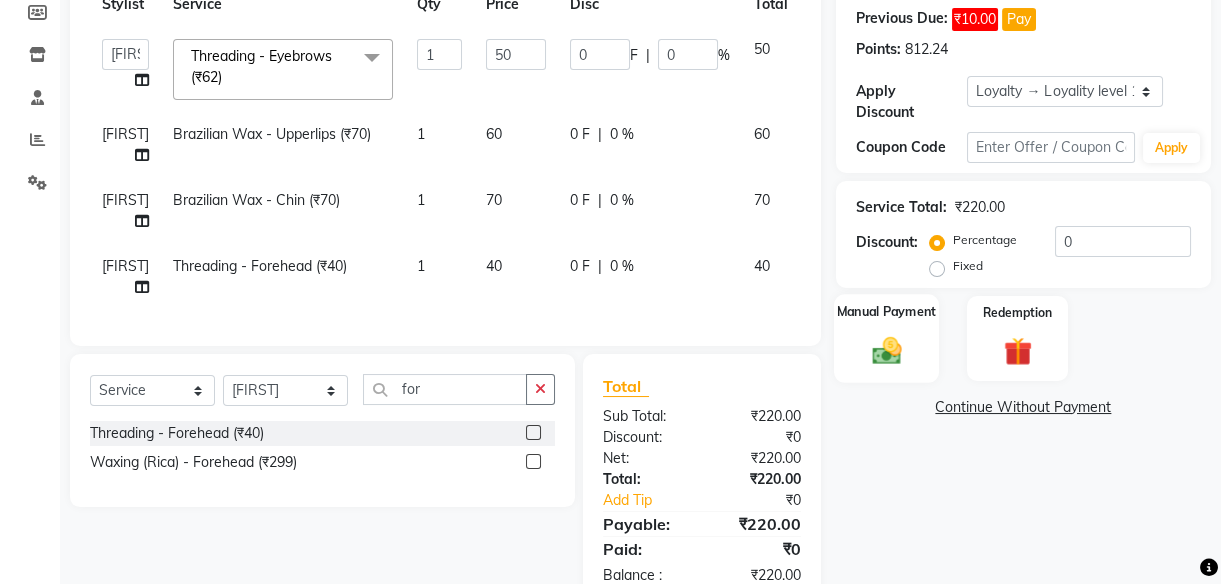 click 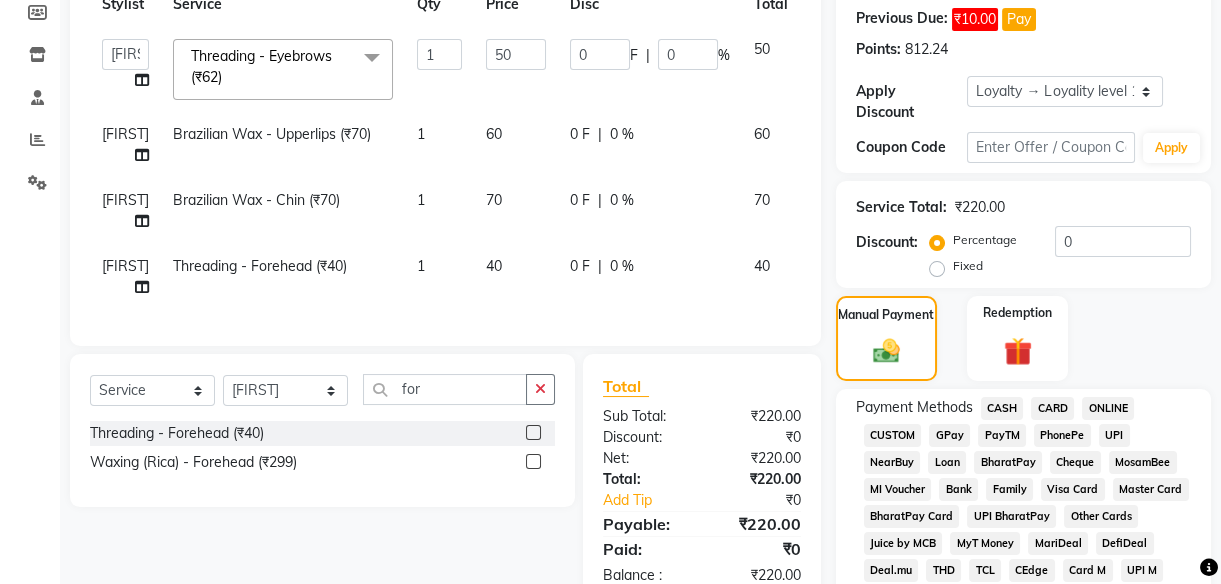 click on "UPI" 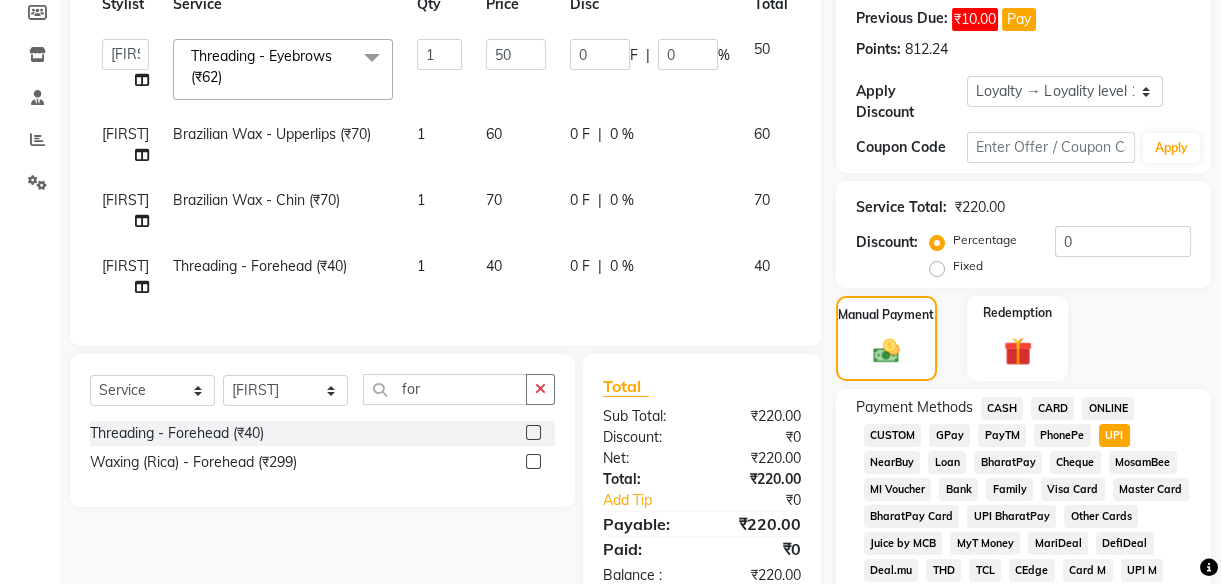 scroll, scrollTop: 1105, scrollLeft: 0, axis: vertical 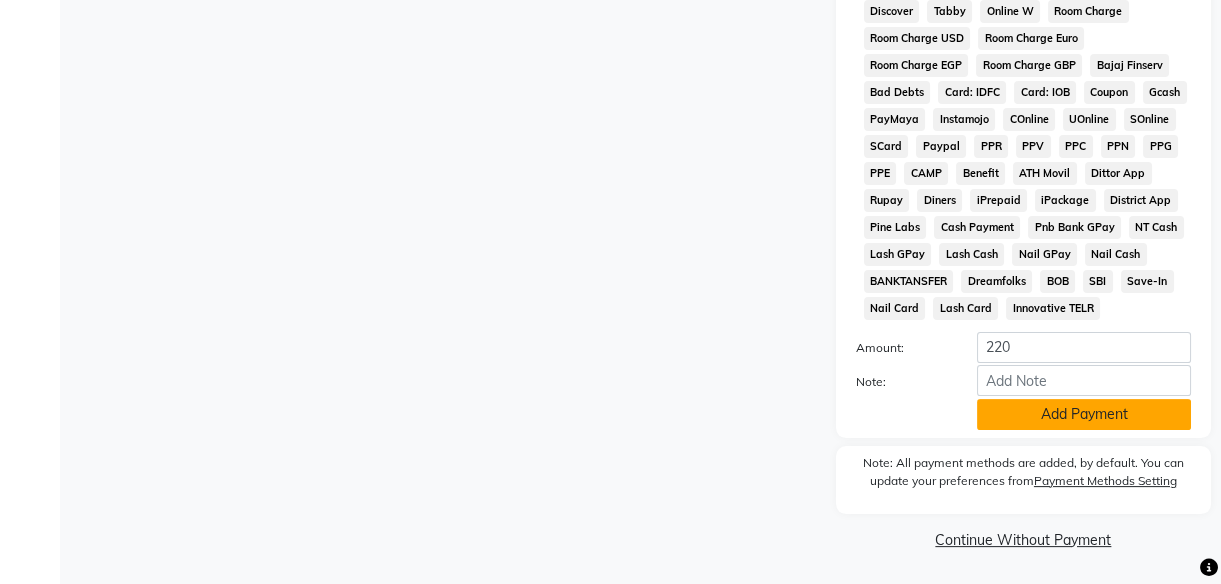 click on "Add Payment" 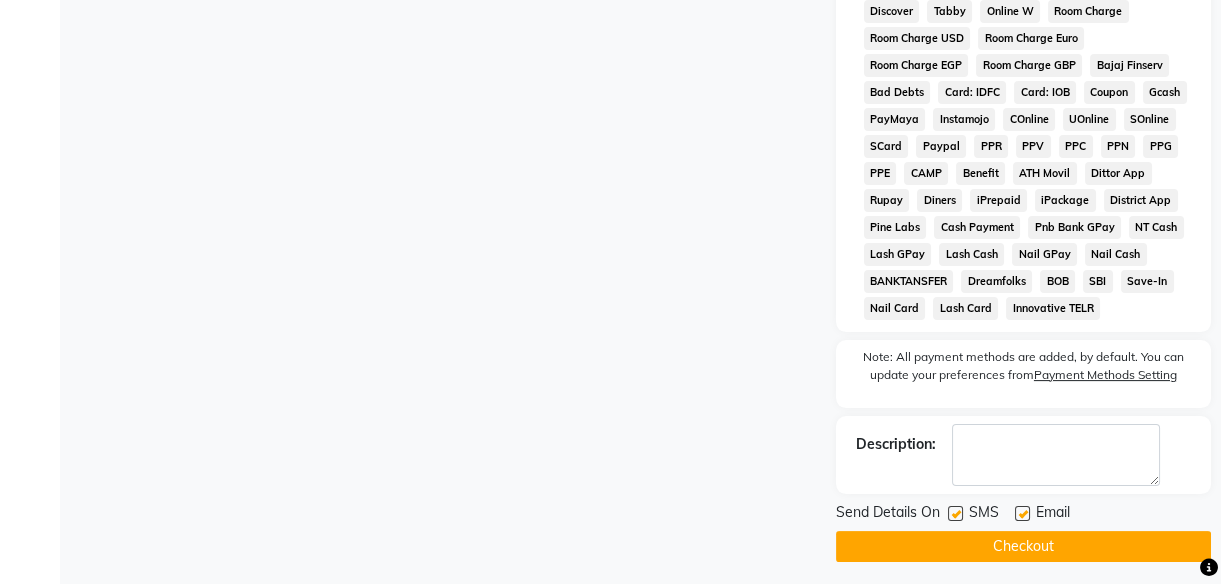 click 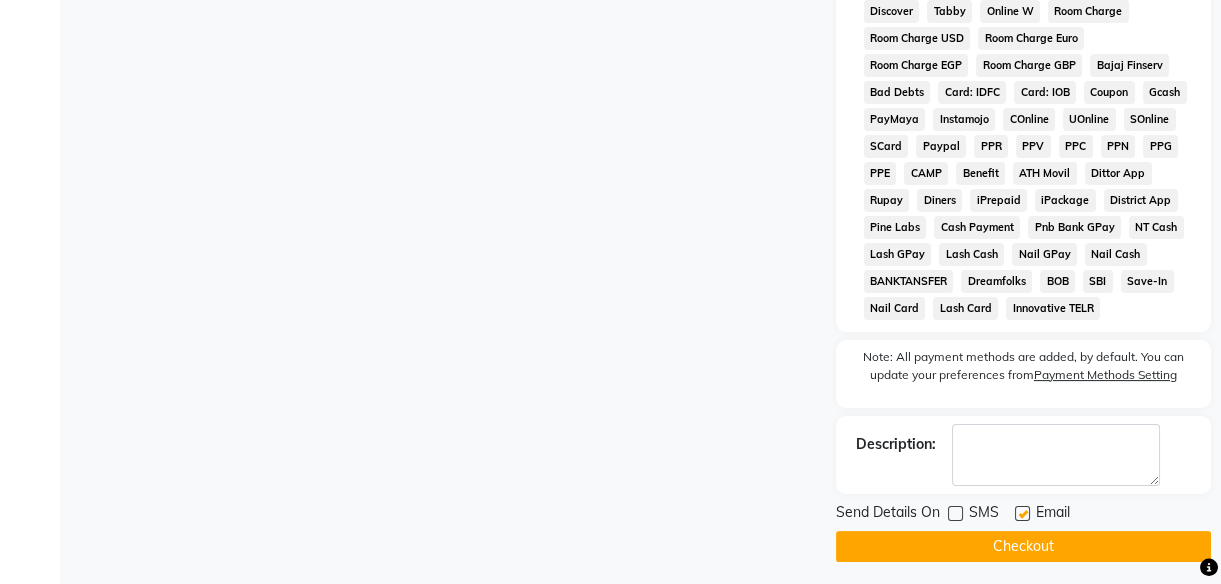 click 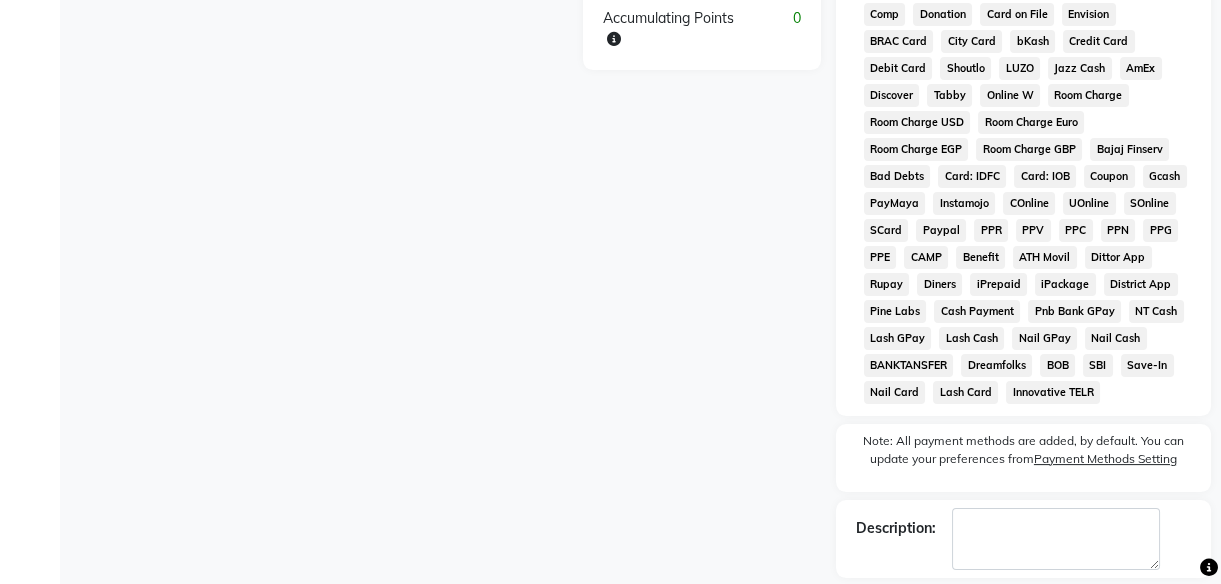 scroll, scrollTop: 1111, scrollLeft: 0, axis: vertical 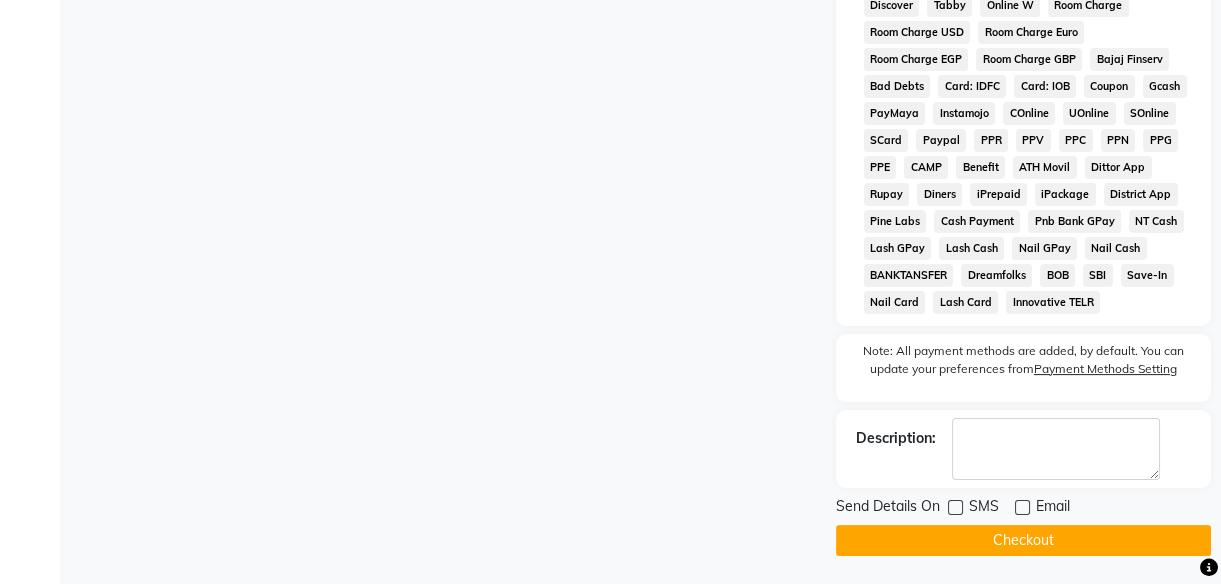 click on "Checkout" 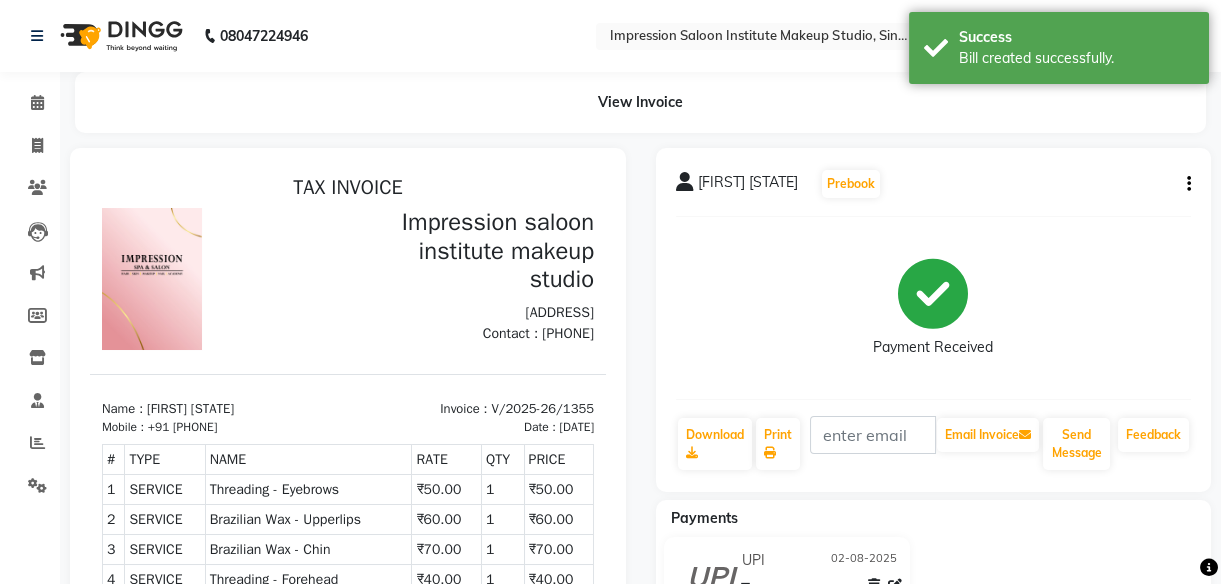 scroll, scrollTop: 0, scrollLeft: 0, axis: both 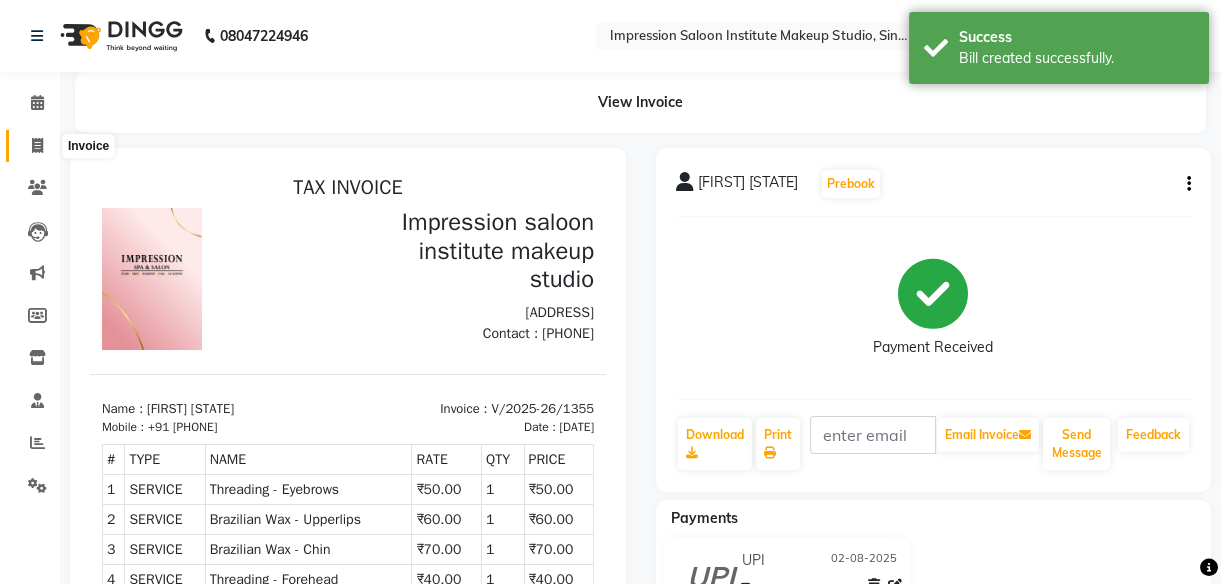 click 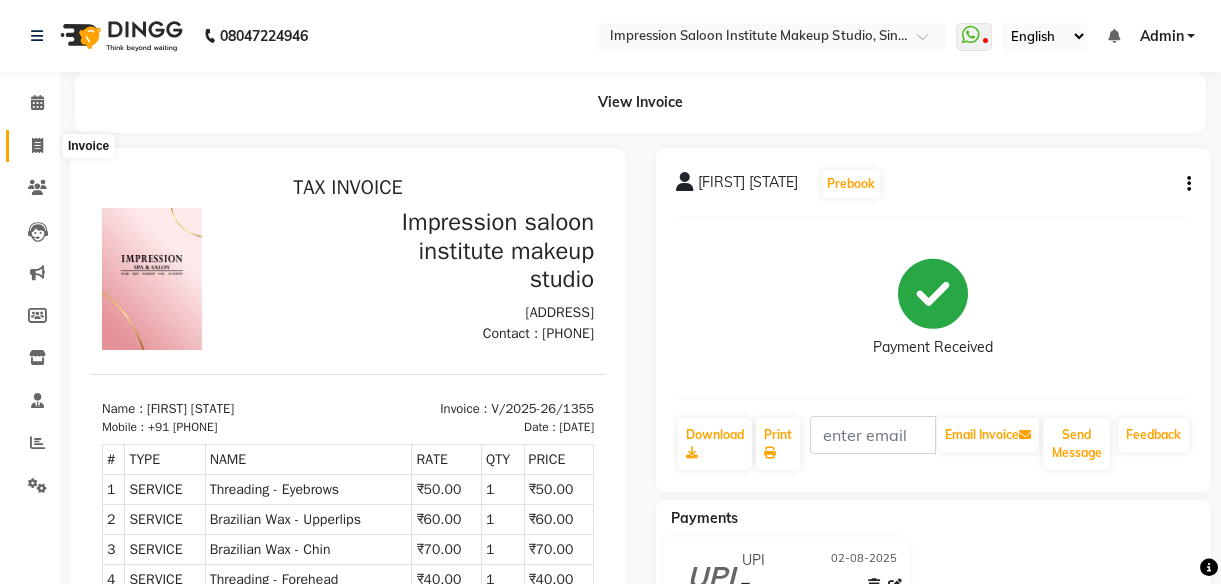 select on "437" 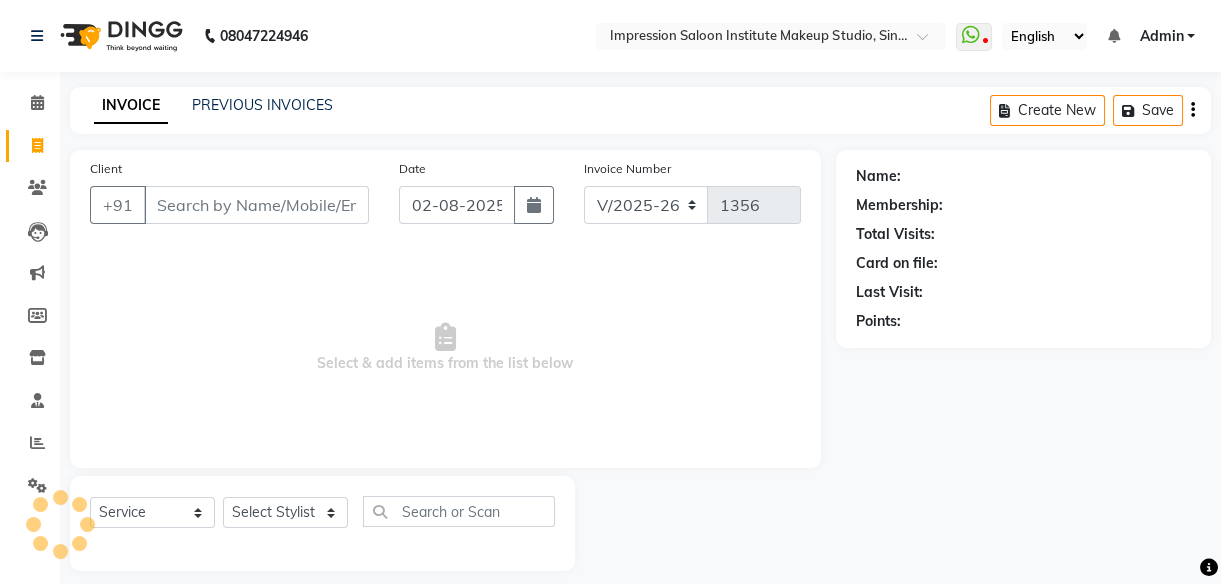 scroll, scrollTop: 18, scrollLeft: 0, axis: vertical 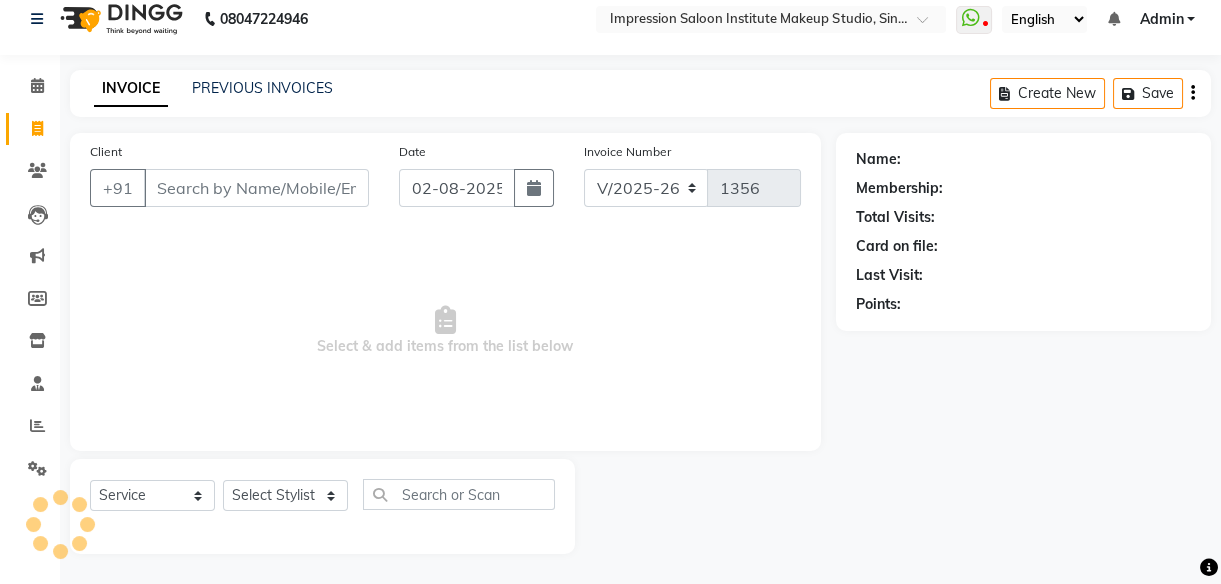 select on "product" 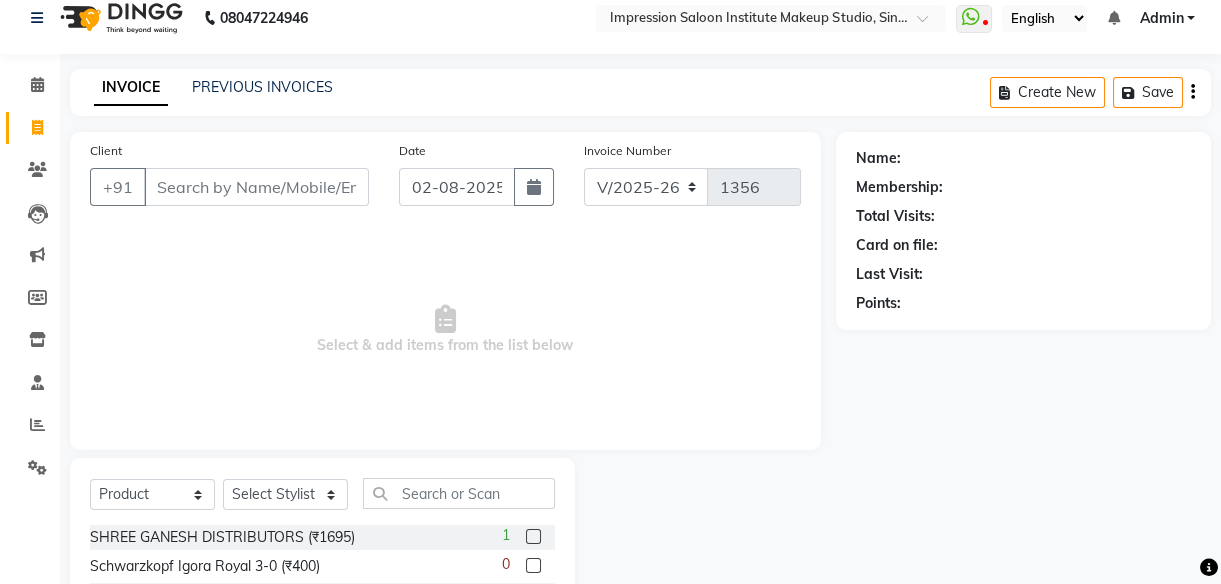 click on "Client" at bounding box center [256, 187] 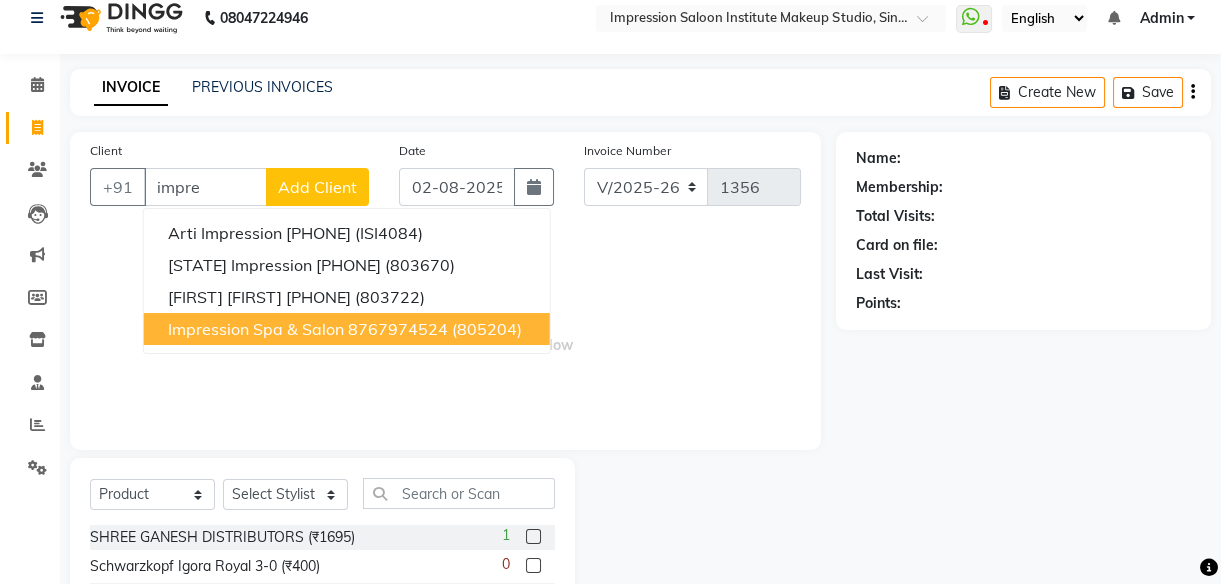 click on "Impression Spa & Salon" at bounding box center [256, 329] 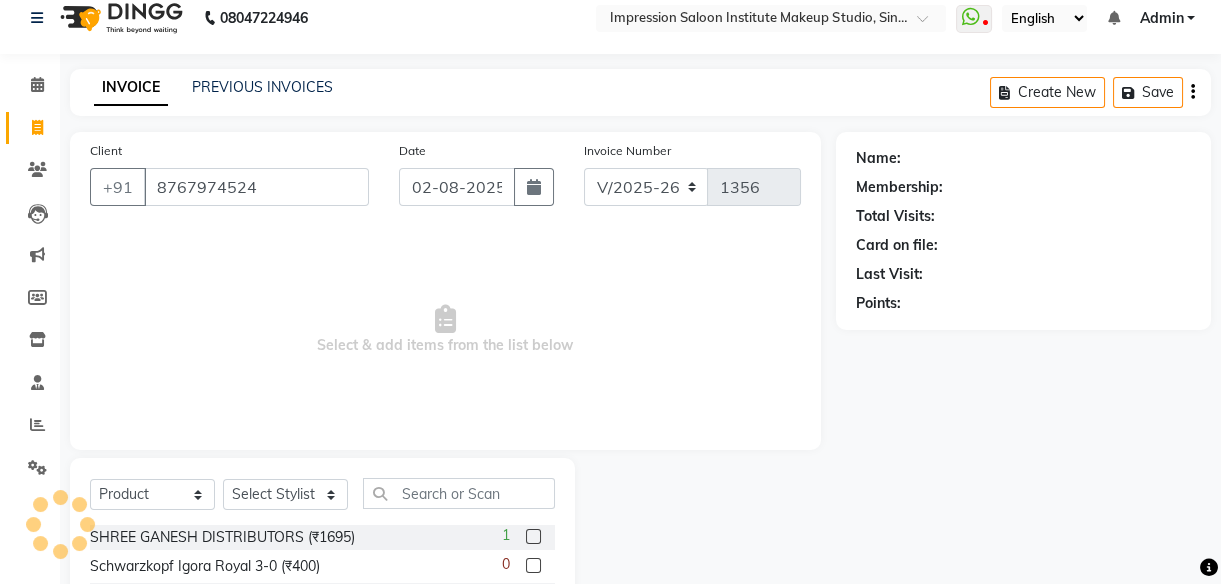 type on "8767974524" 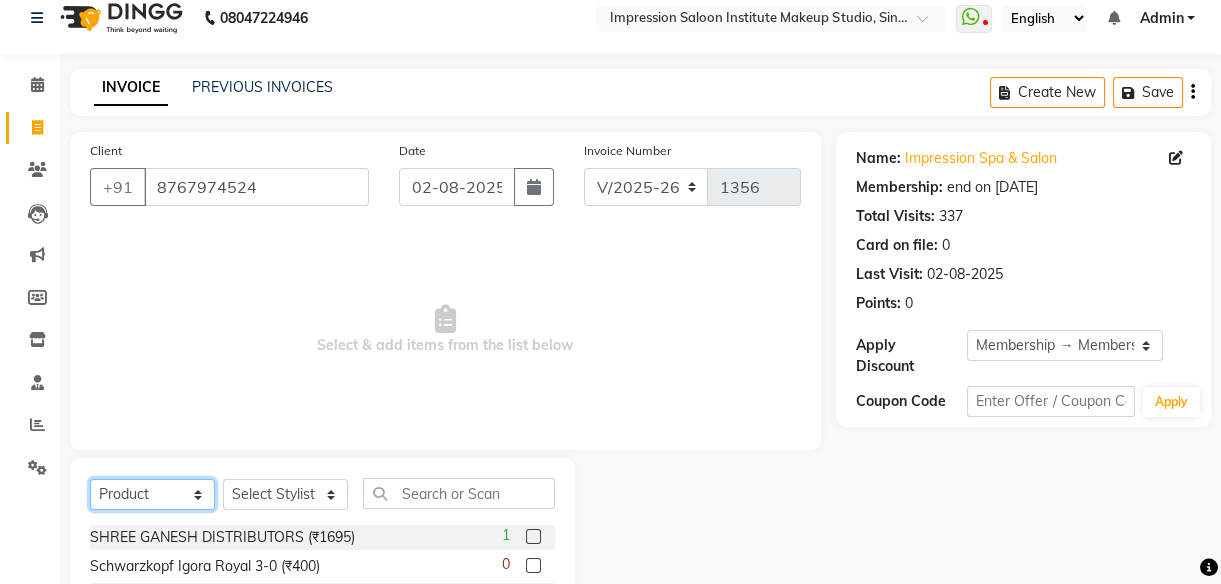 drag, startPoint x: 123, startPoint y: 498, endPoint x: 140, endPoint y: 318, distance: 180.801 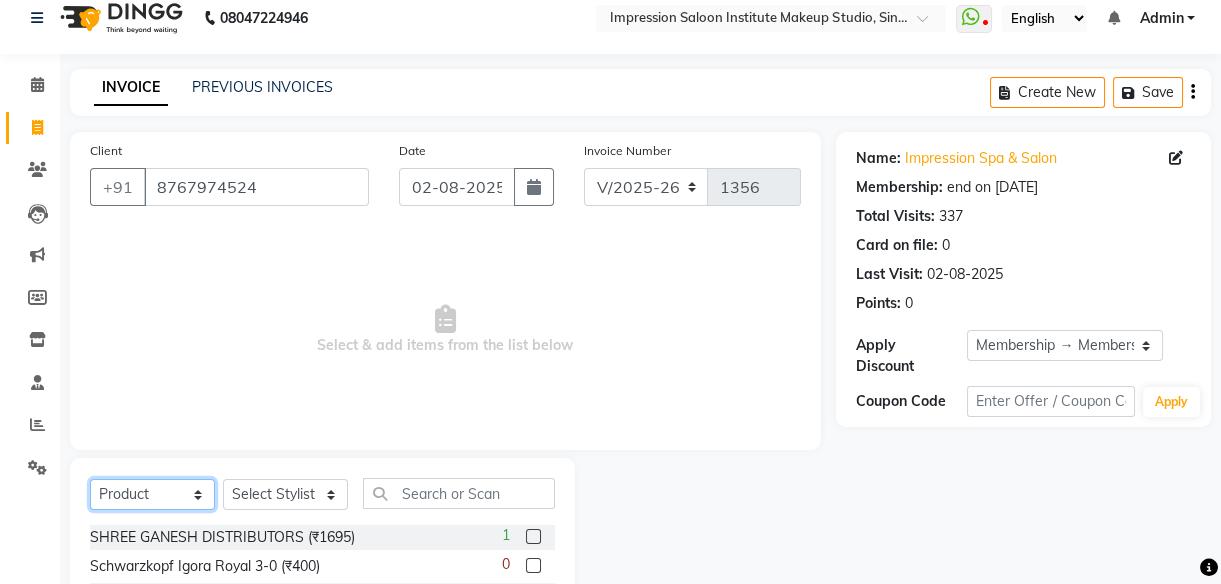 click on "Client +91 [PHONE] Date 02-08-2025 Invoice Number V/2025 V/2025-26 1356  Select & add items from the list below  Select  Service  Product  Membership  Package Voucher Prepaid Gift Card  Select Stylist [PERSON] Front Desk [PERSON] [PERSON] [PERSON]  [PERSON]  [PERSON]  [PERSON] [PERSON]   [PERSON] 2 SHREE GANESH DISTRIBUTORS (₹1695)  1 Schwarzkopf Igora Royal 3-0 (₹400)  0 moroccan argan (₹1255)  1 Schwarzkopf IR 4-0 (₹400)  9 Schwarzkopf IR 5-0 (₹400)  11" 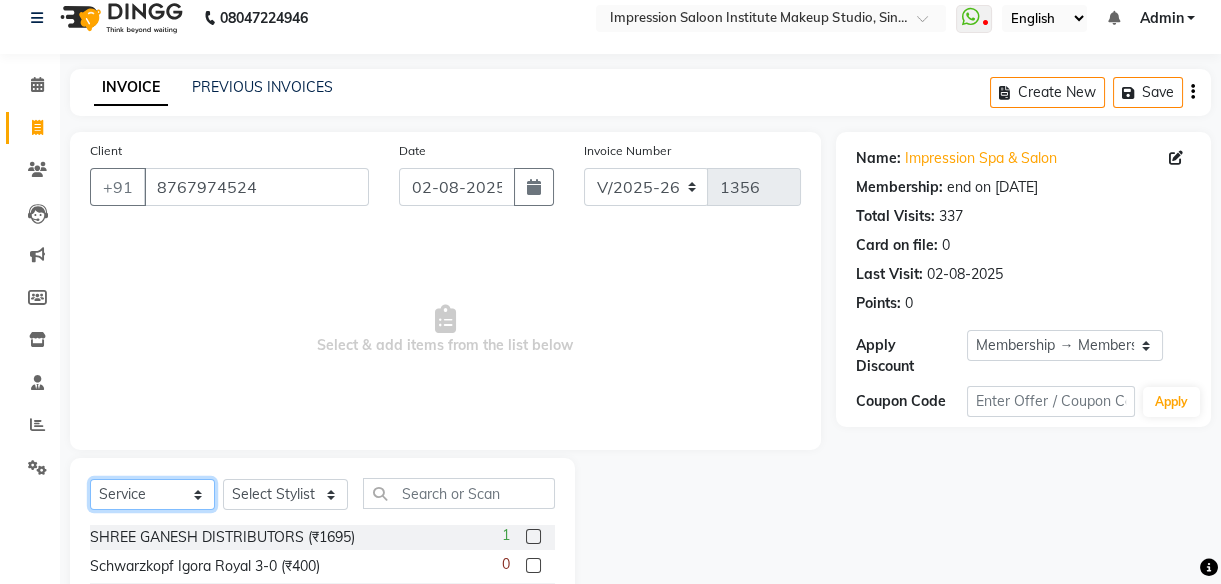 click on "Select  Service  Product  Membership  Package Voucher Prepaid Gift Card" 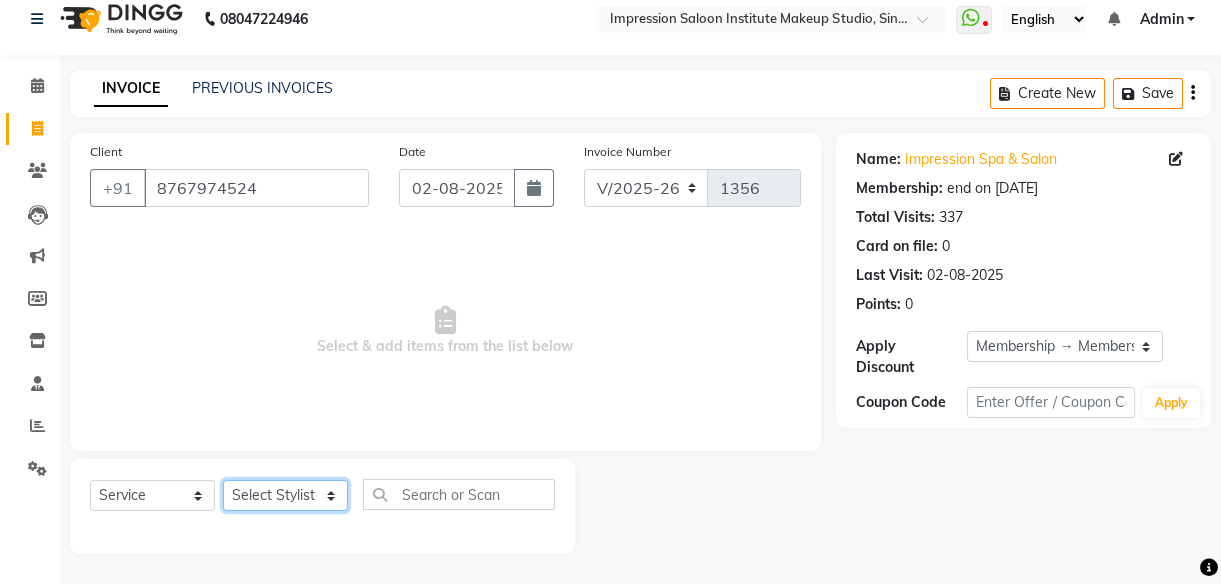 click on "Select Stylist [FIRST] Front Desk [FIRST] [FIRST] [FIRST] [FIRST] [FIRST] [FIRST] [FIRST] [FIRST] 2" 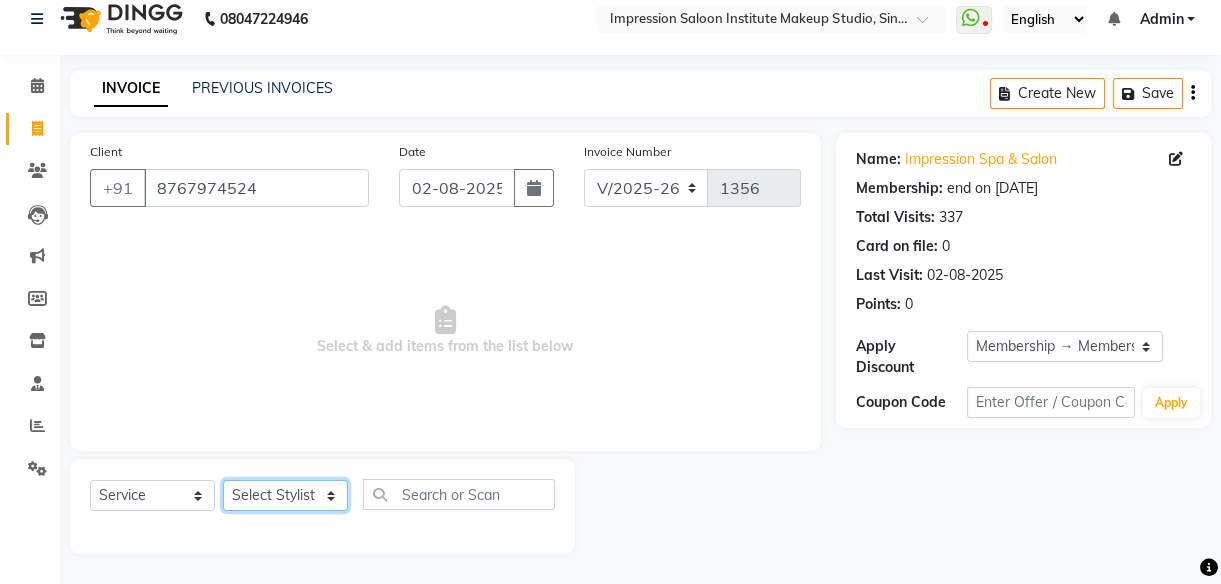 select on "87987" 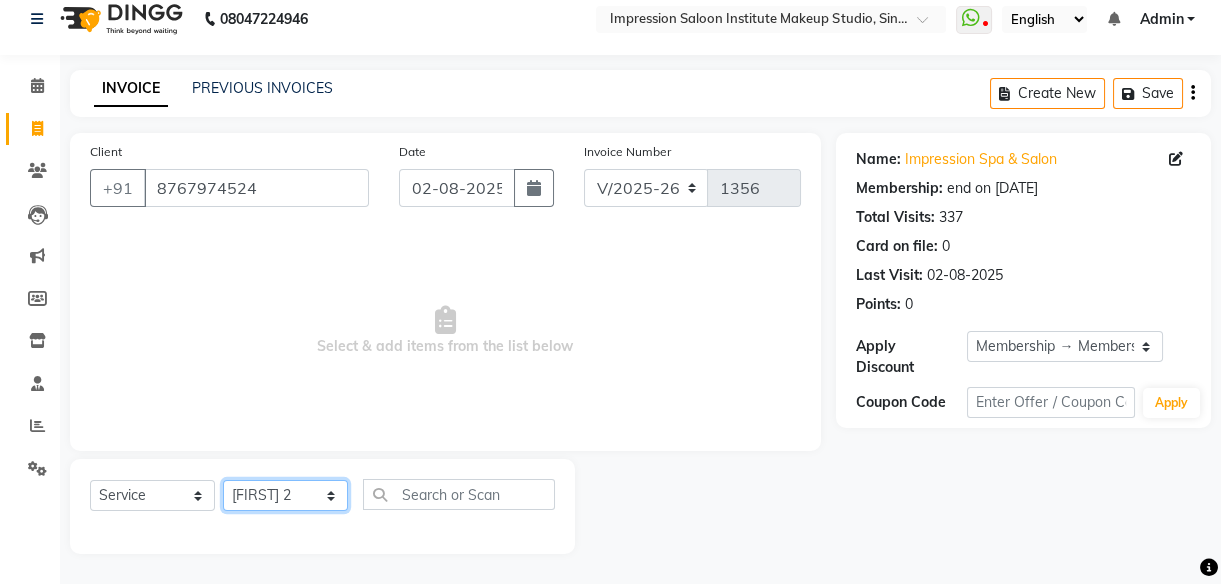 click on "Select Stylist [FIRST] Front Desk [FIRST] [FIRST] [FIRST] [FIRST] [FIRST] [FIRST] [FIRST] [FIRST] 2" 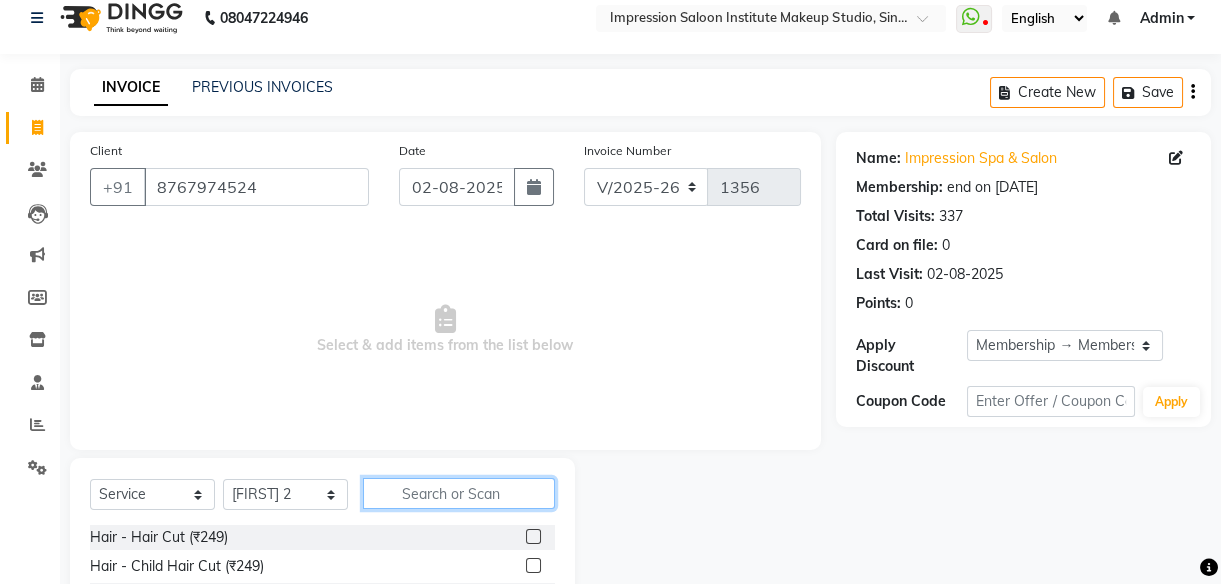 click 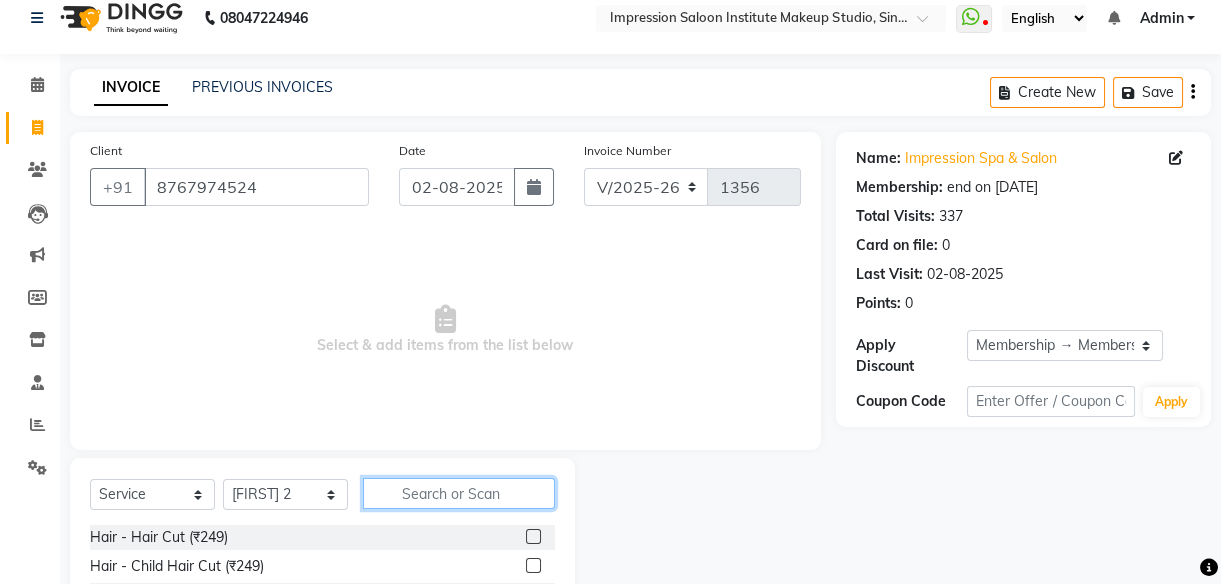 click 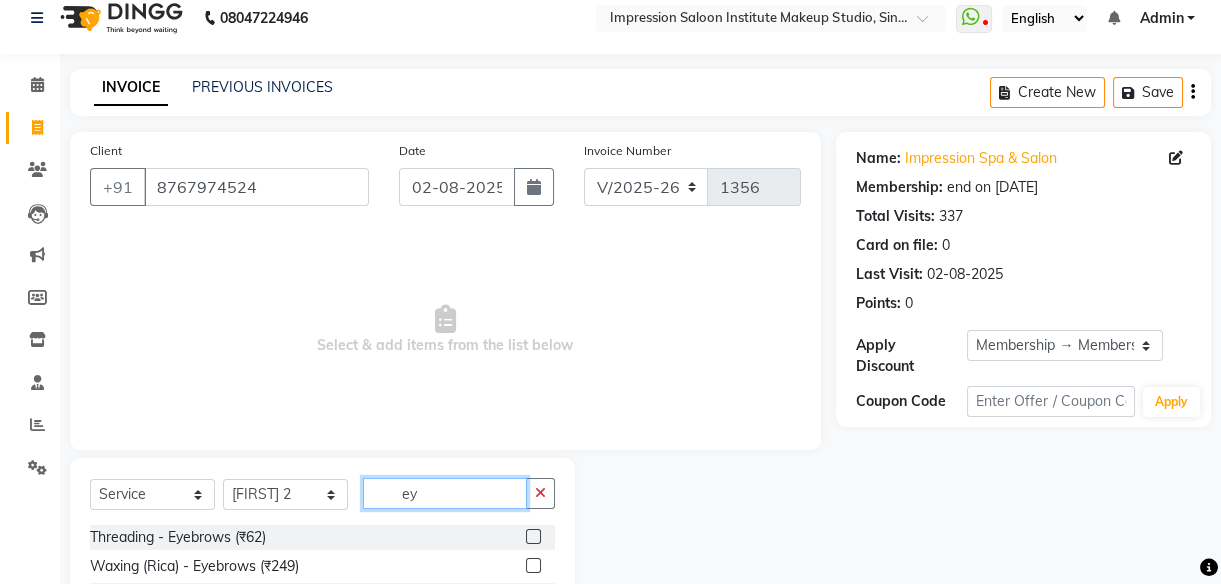 type on "ey" 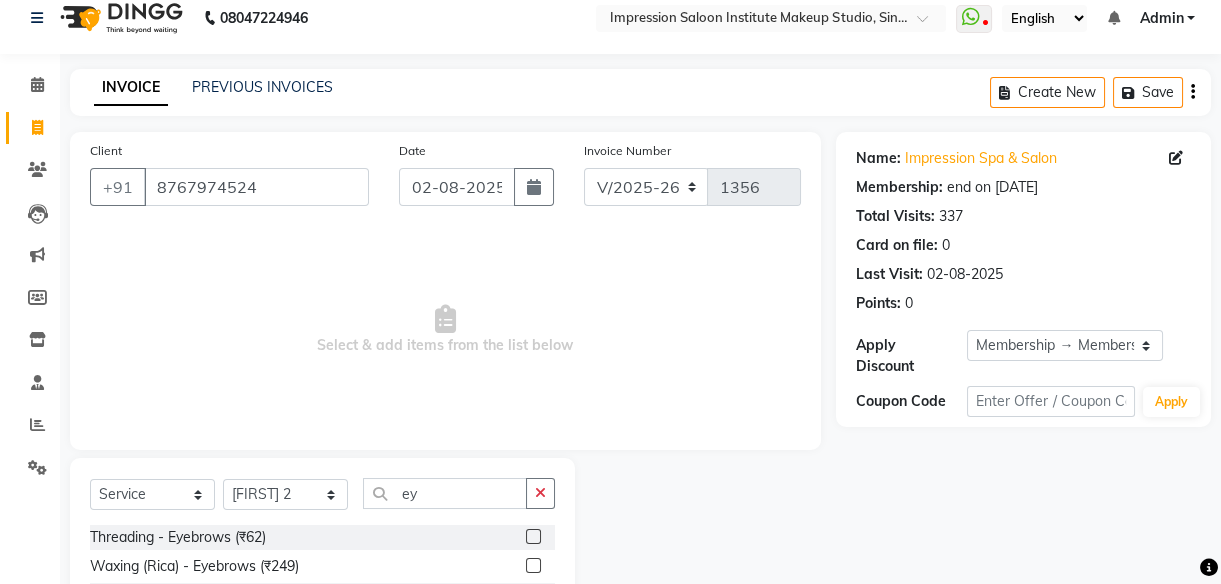 click 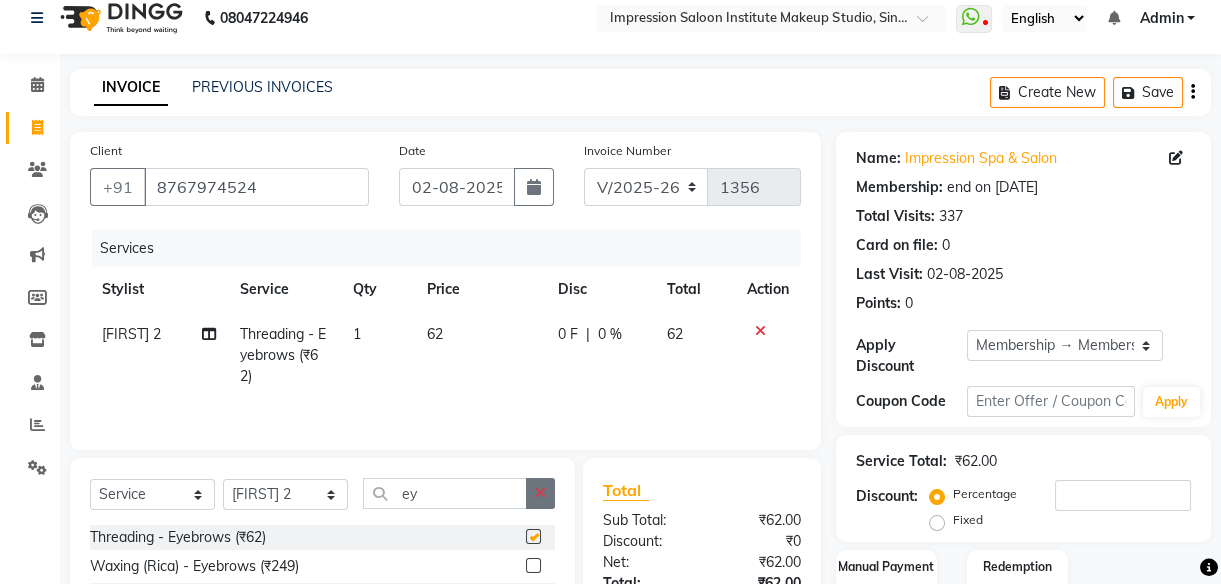 checkbox on "false" 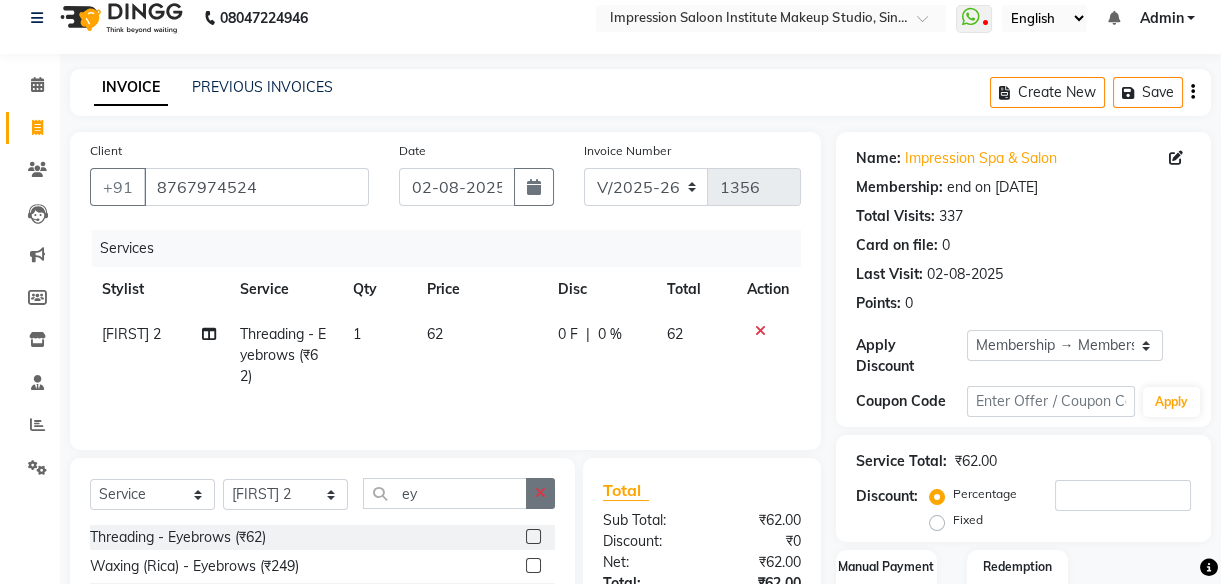 click 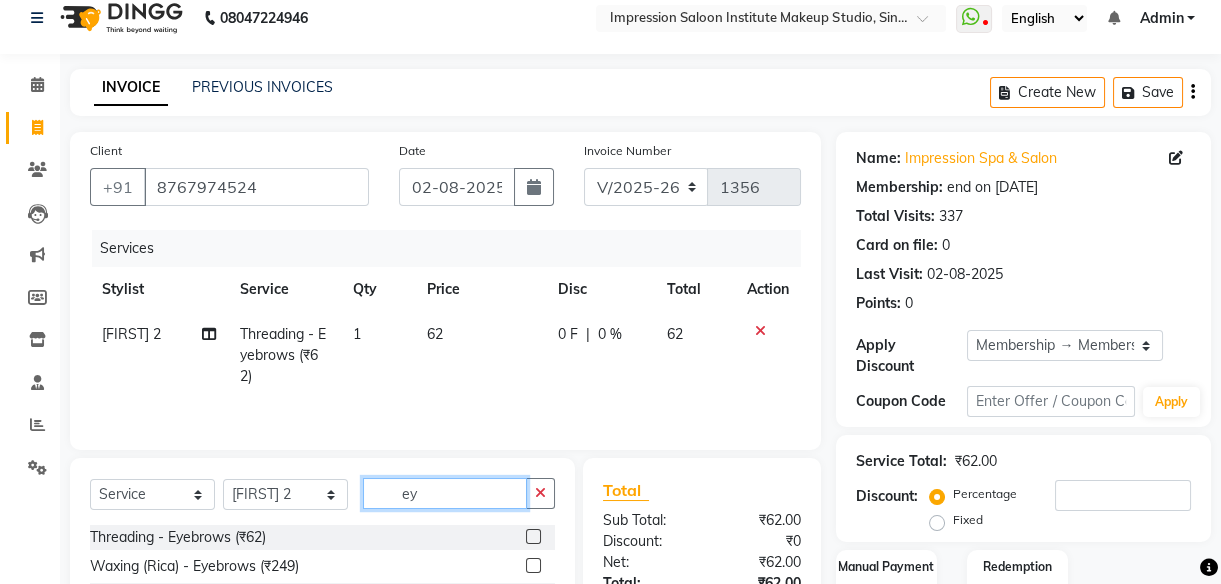 type 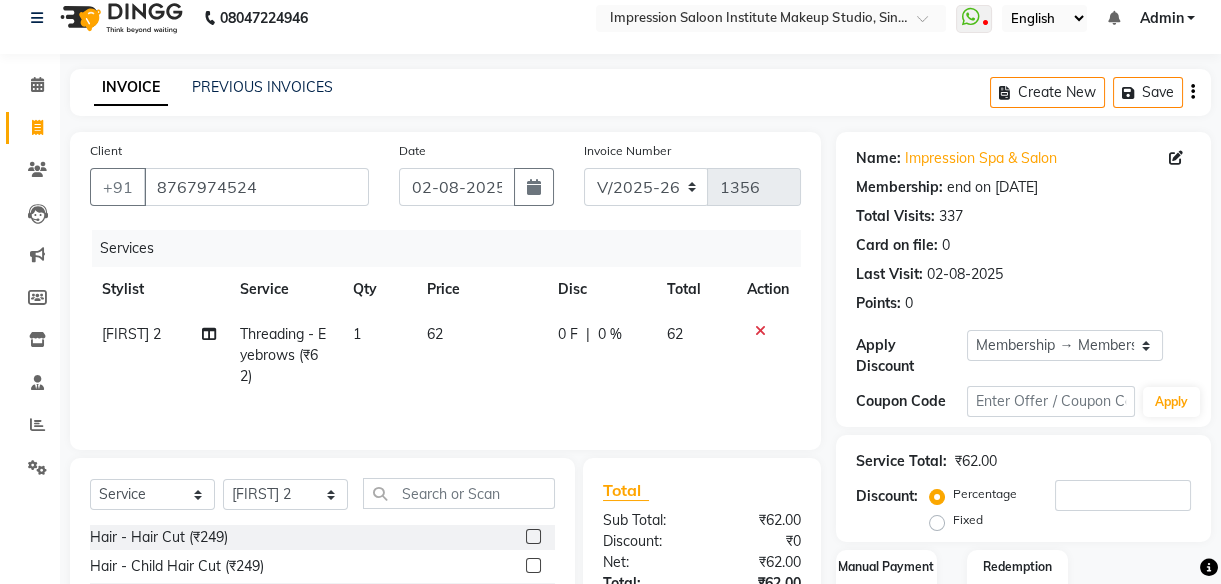 click on "62" 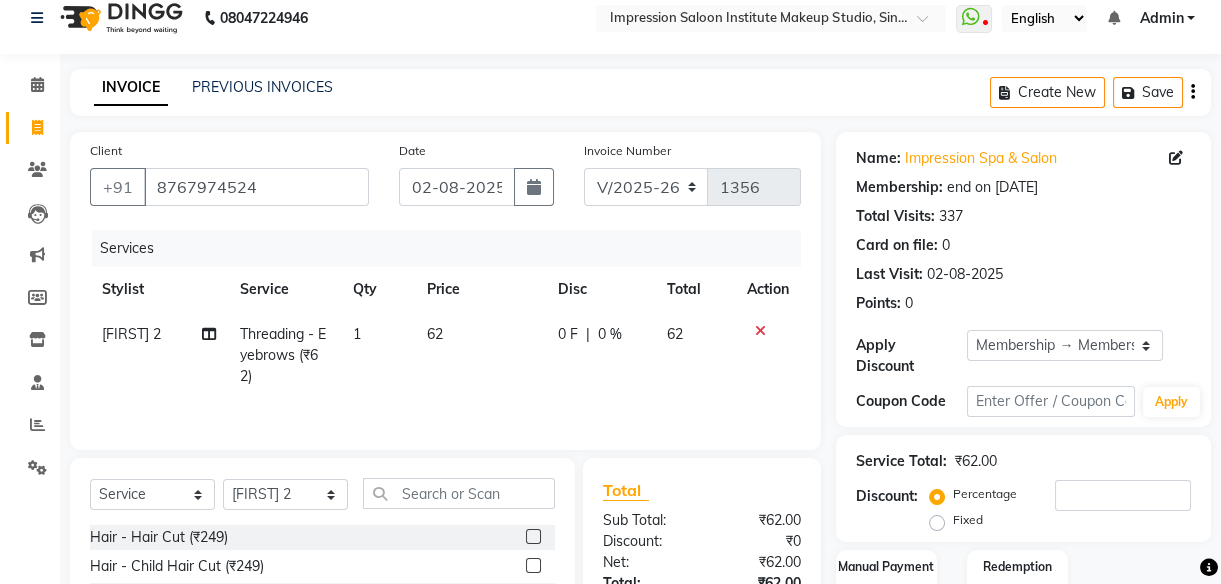 select on "87987" 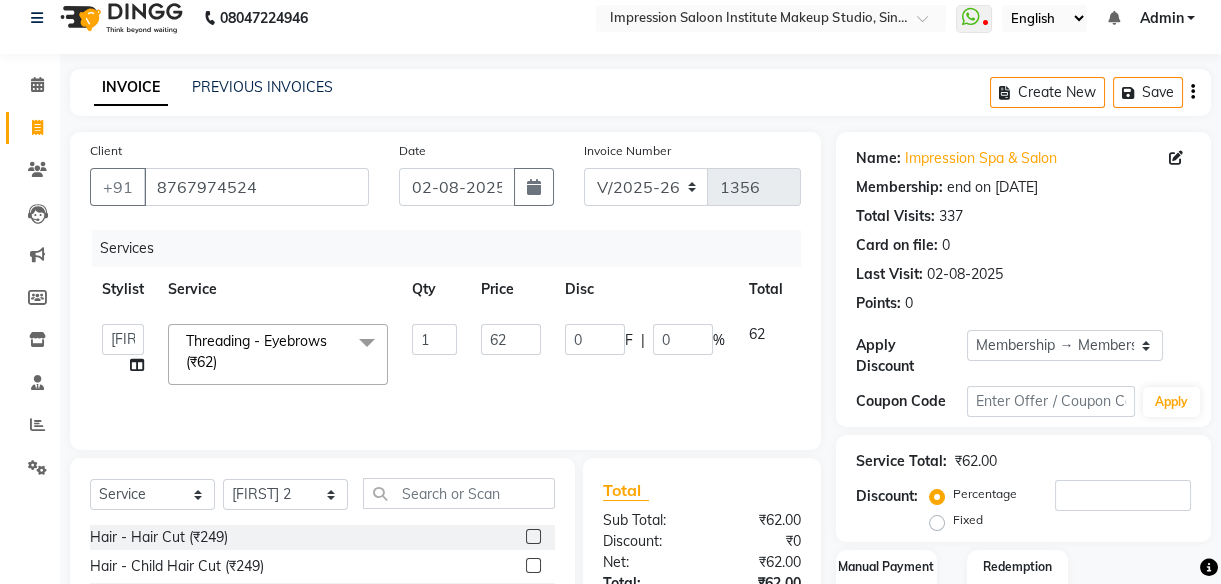 click on "1" 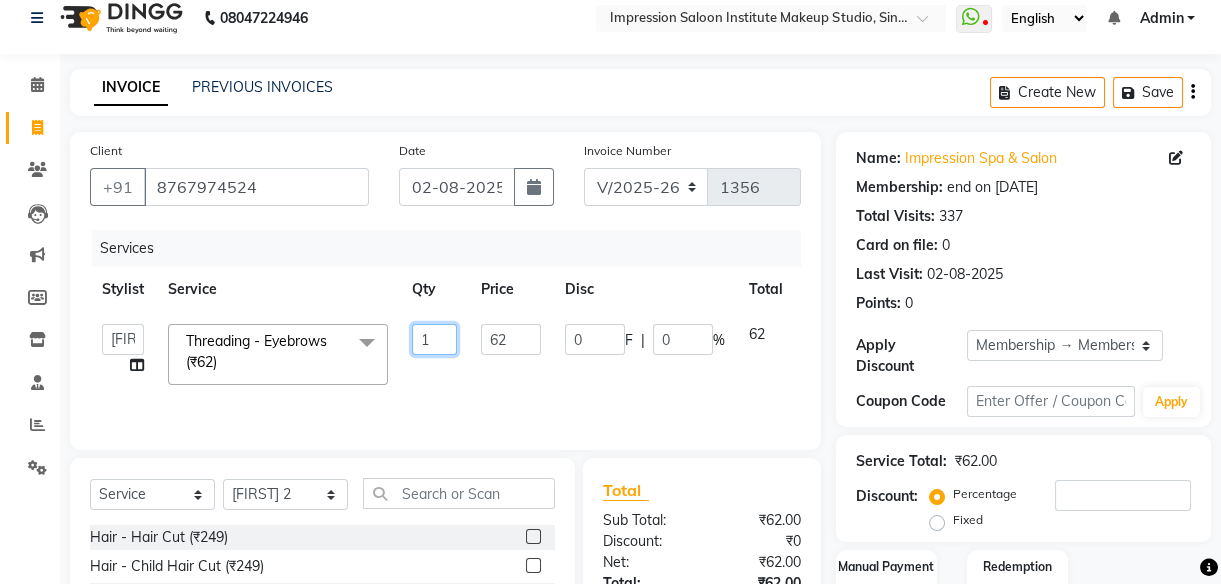 click on "1" 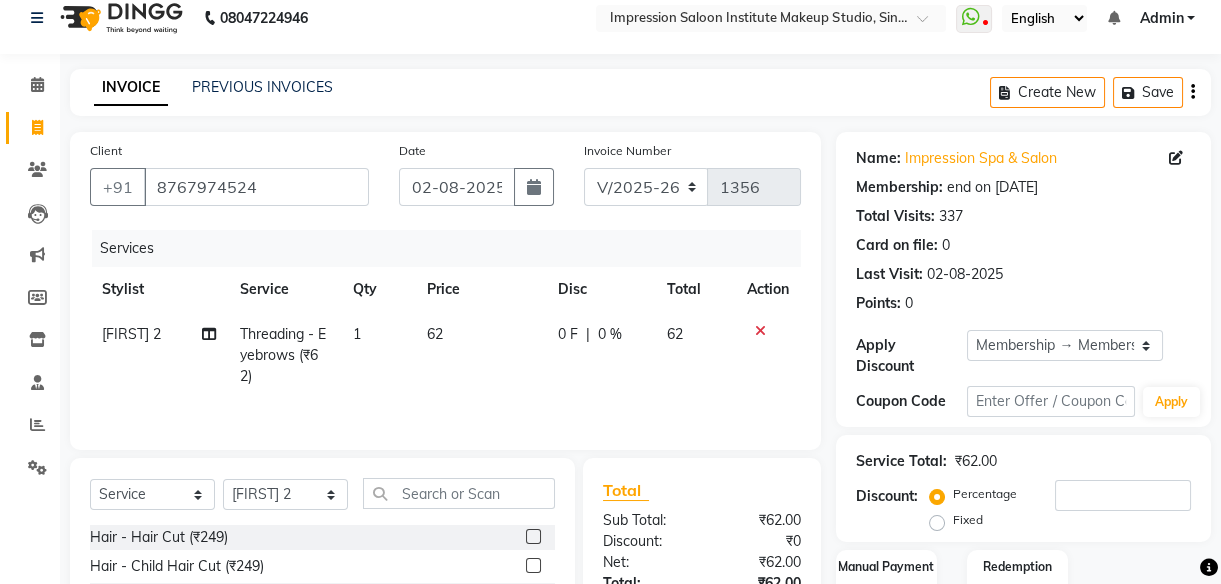 click on "62" 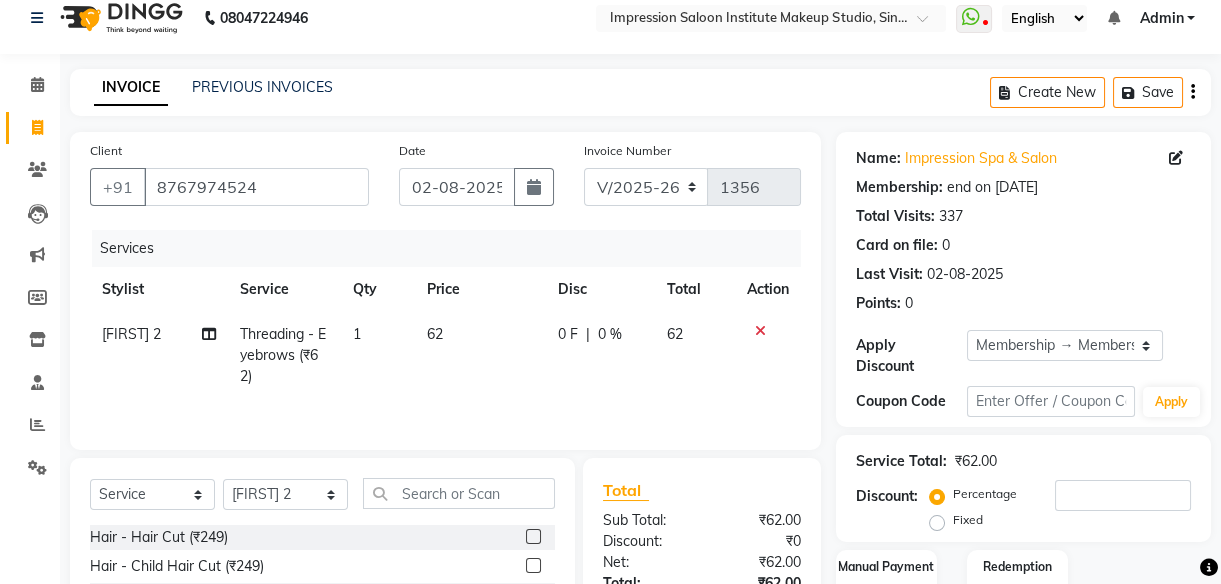 select on "87987" 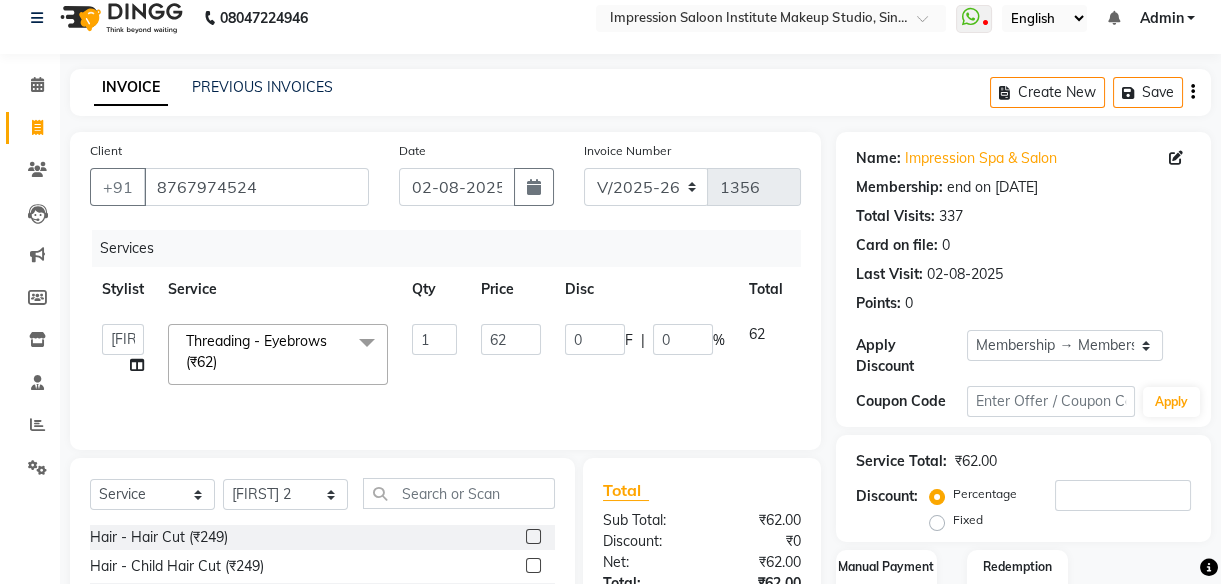 click on "62" 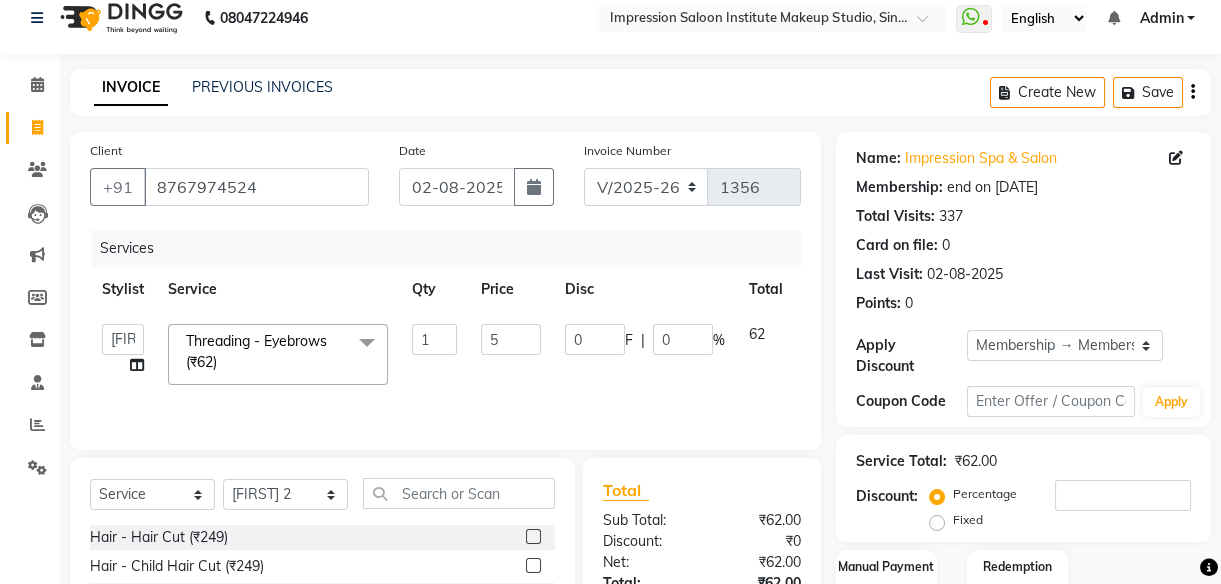 type on "50" 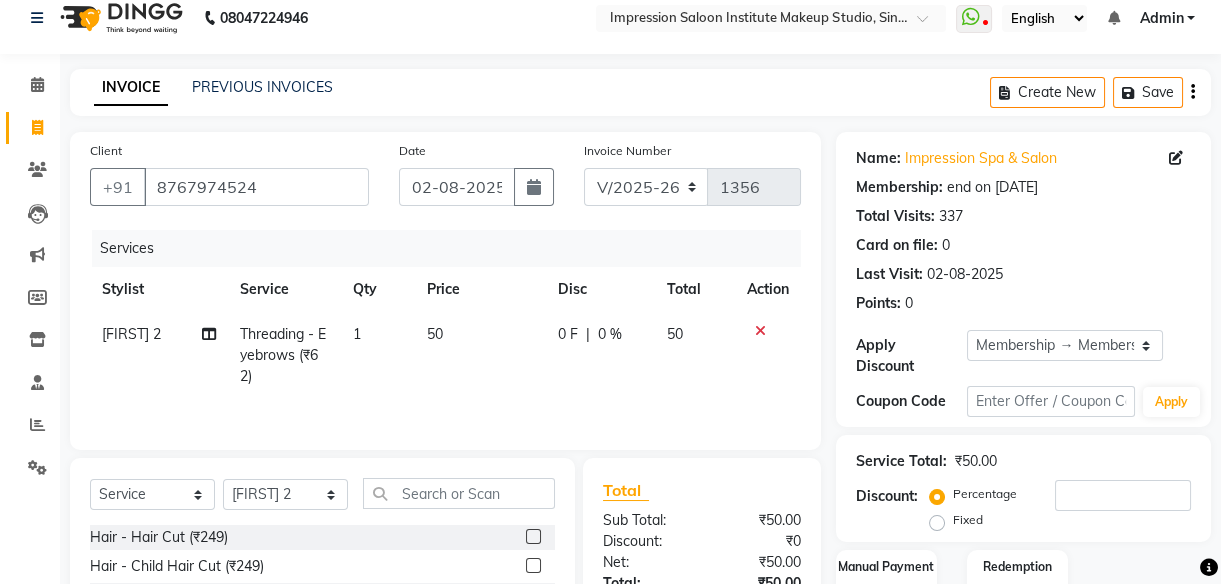 click on "50" 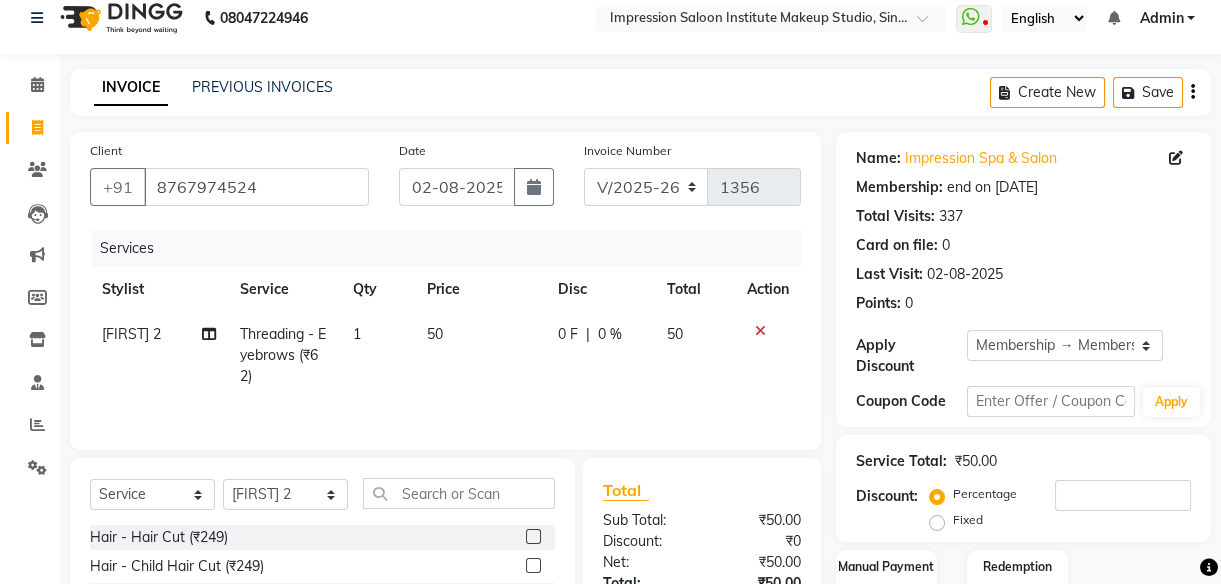 select on "87987" 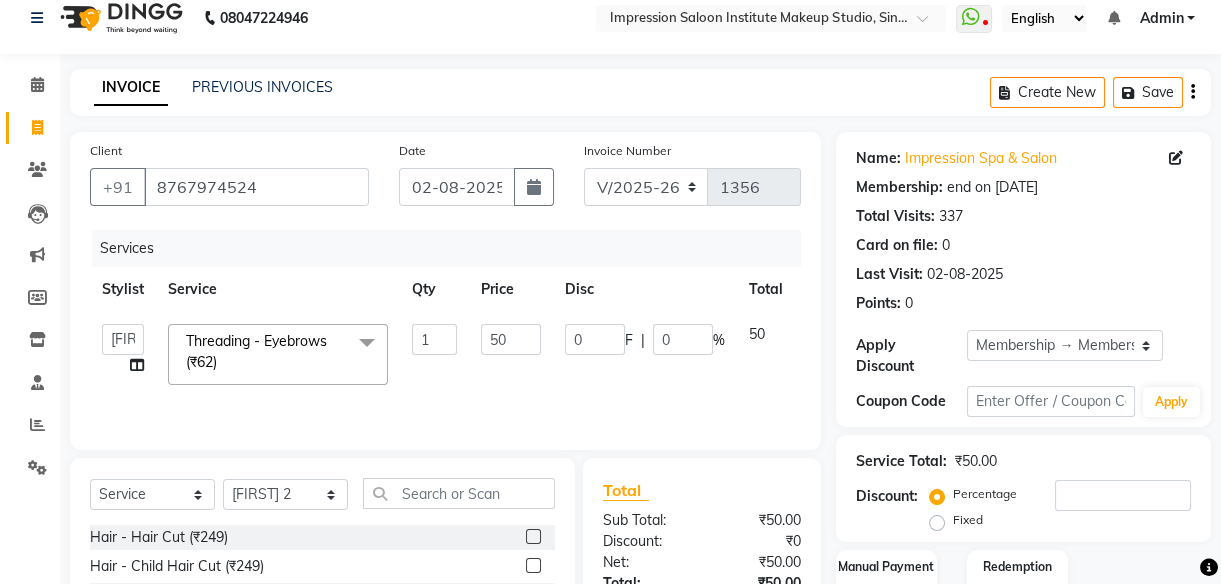 scroll, scrollTop: 218, scrollLeft: 0, axis: vertical 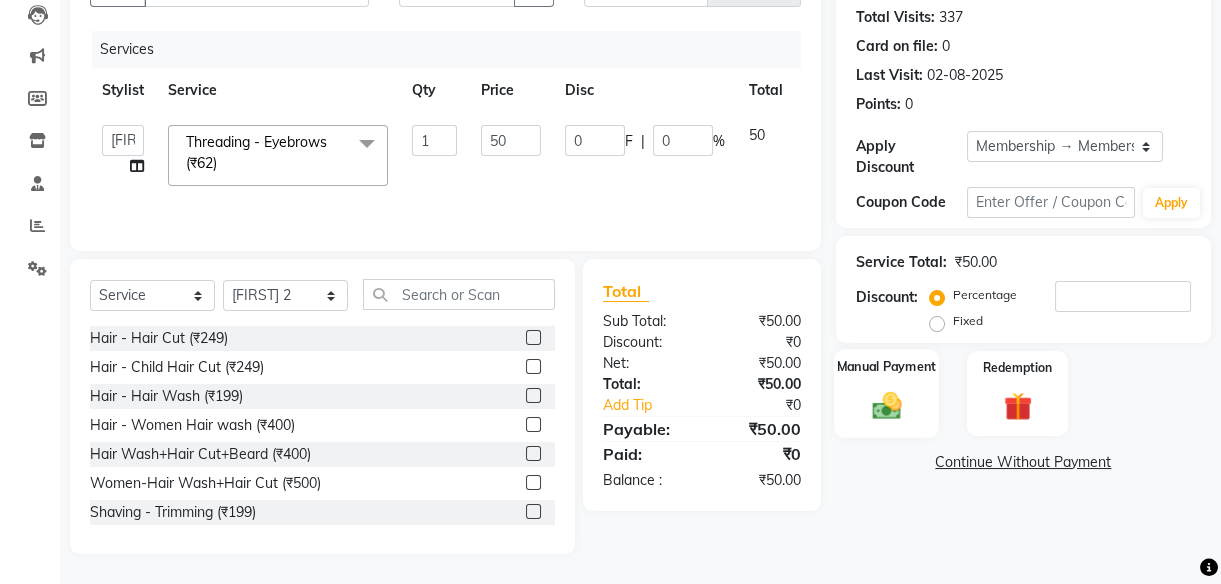 click 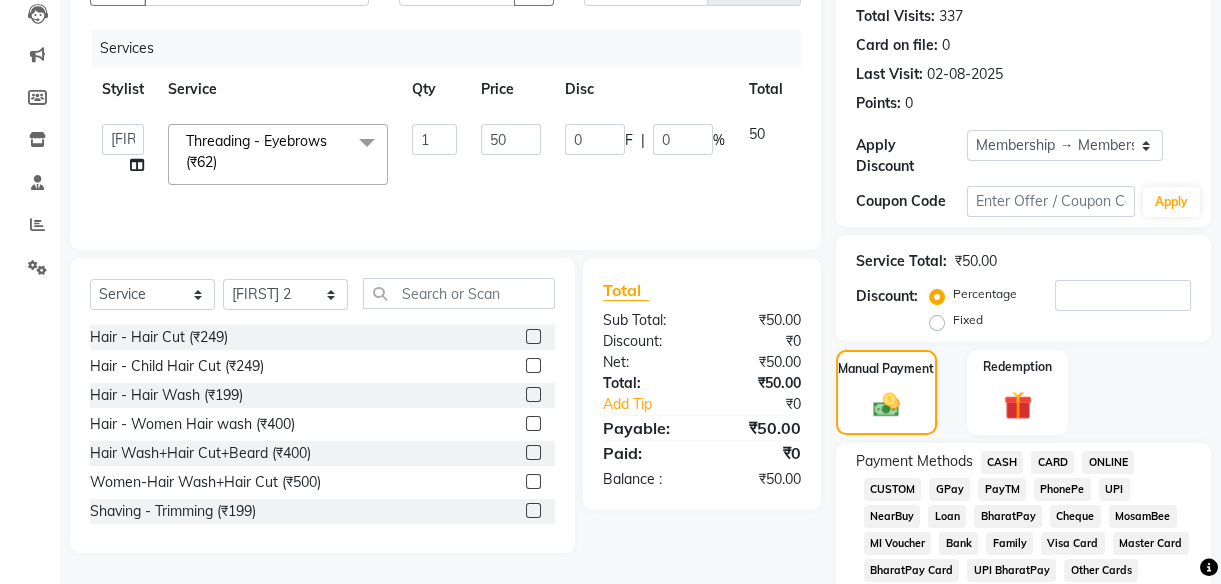 click on "UPI" 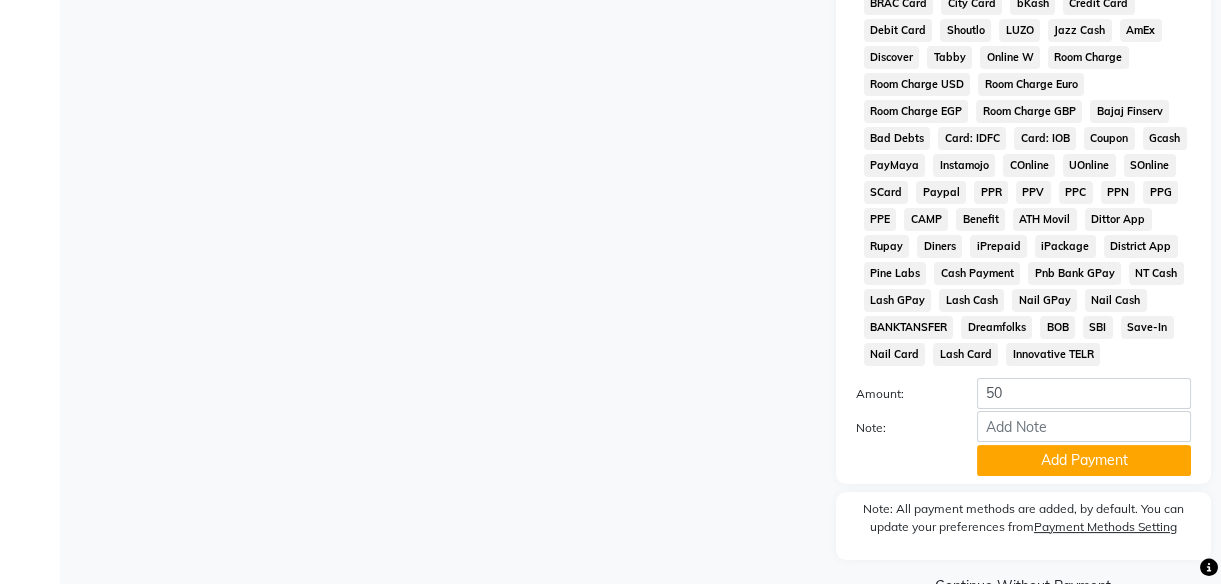 scroll, scrollTop: 1074, scrollLeft: 0, axis: vertical 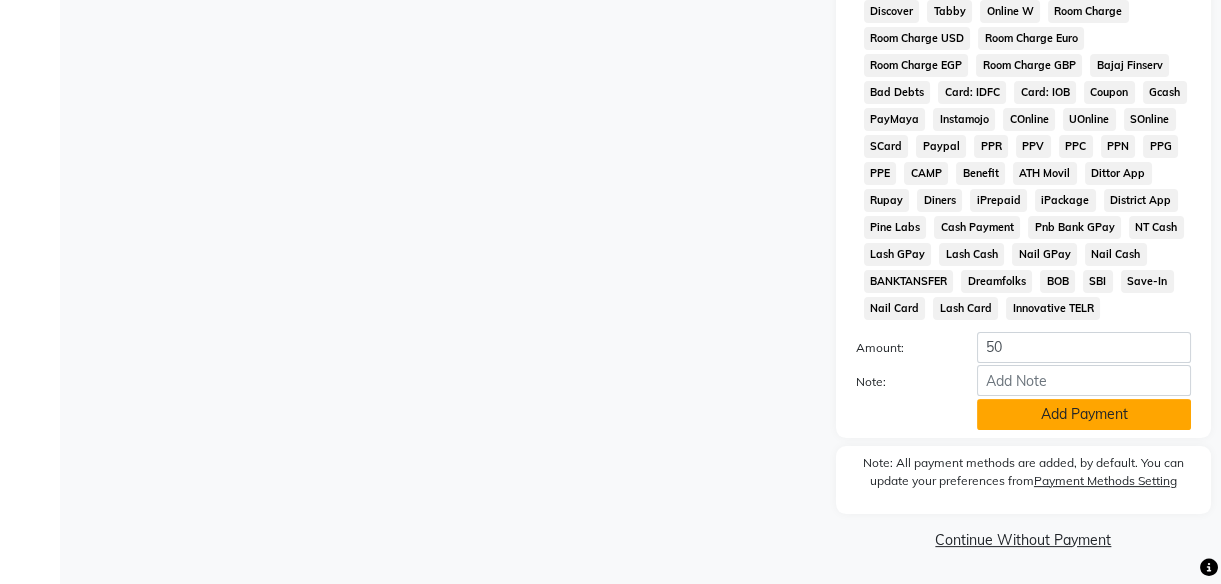 click on "Add Payment" 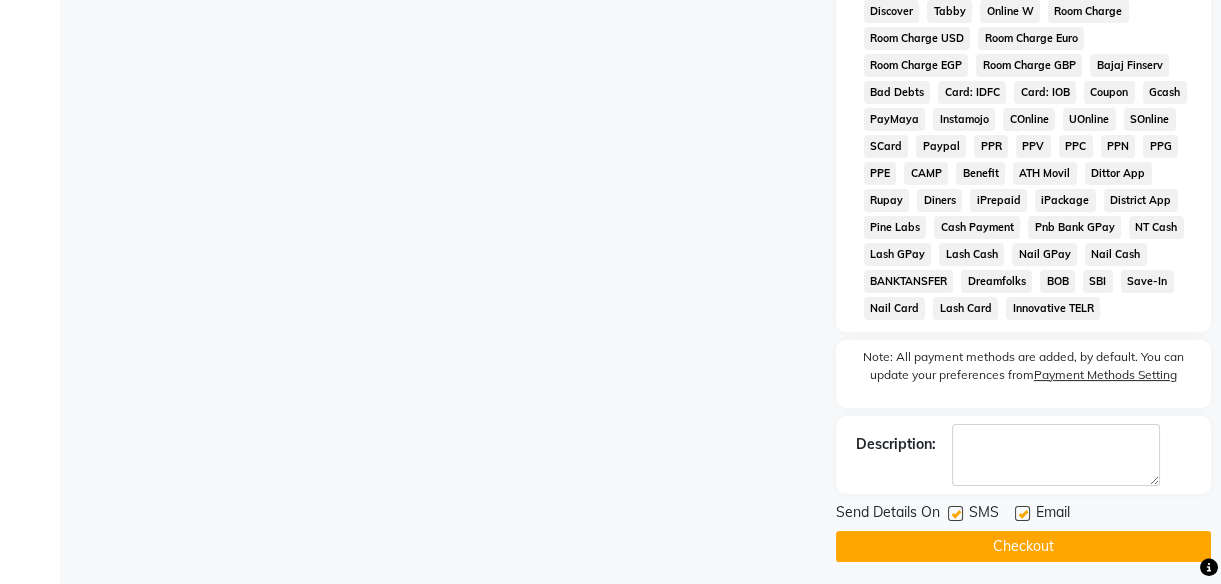 click 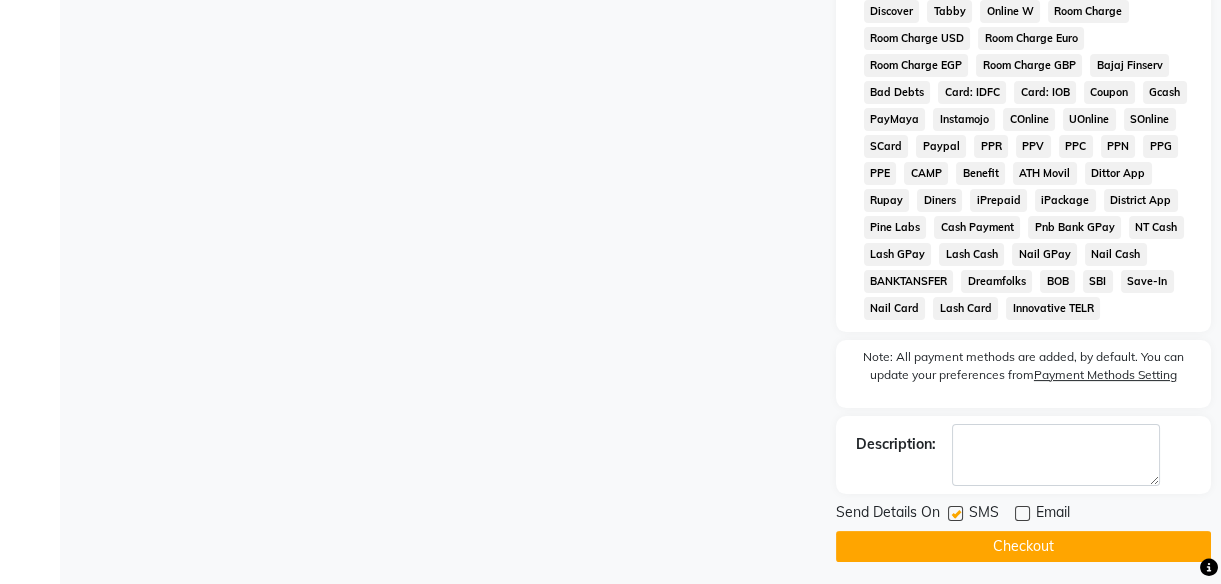 click 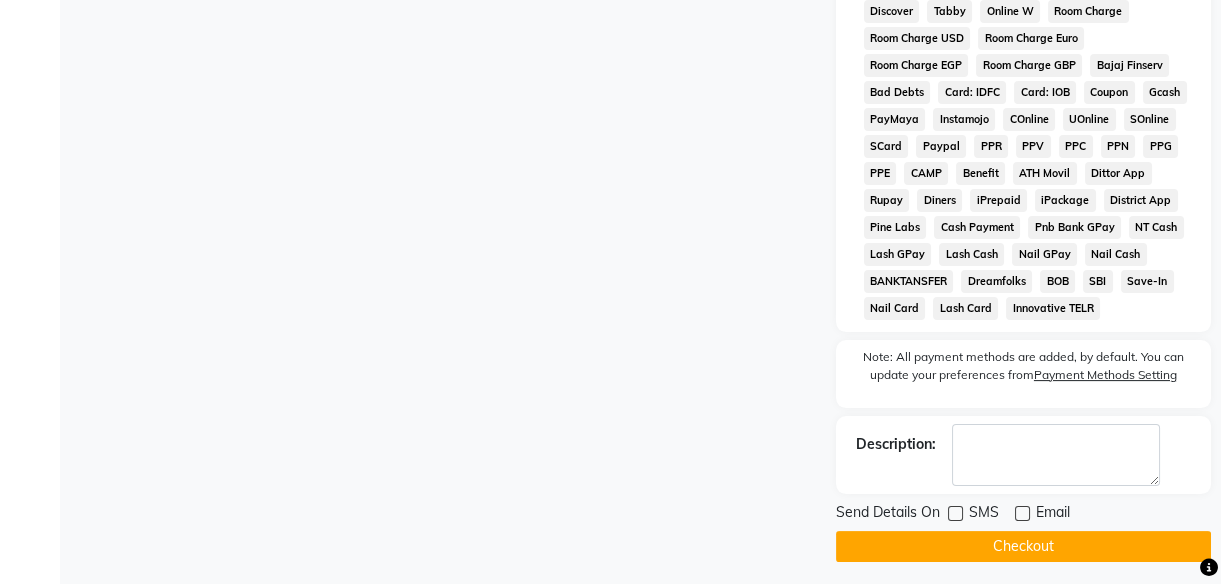 click 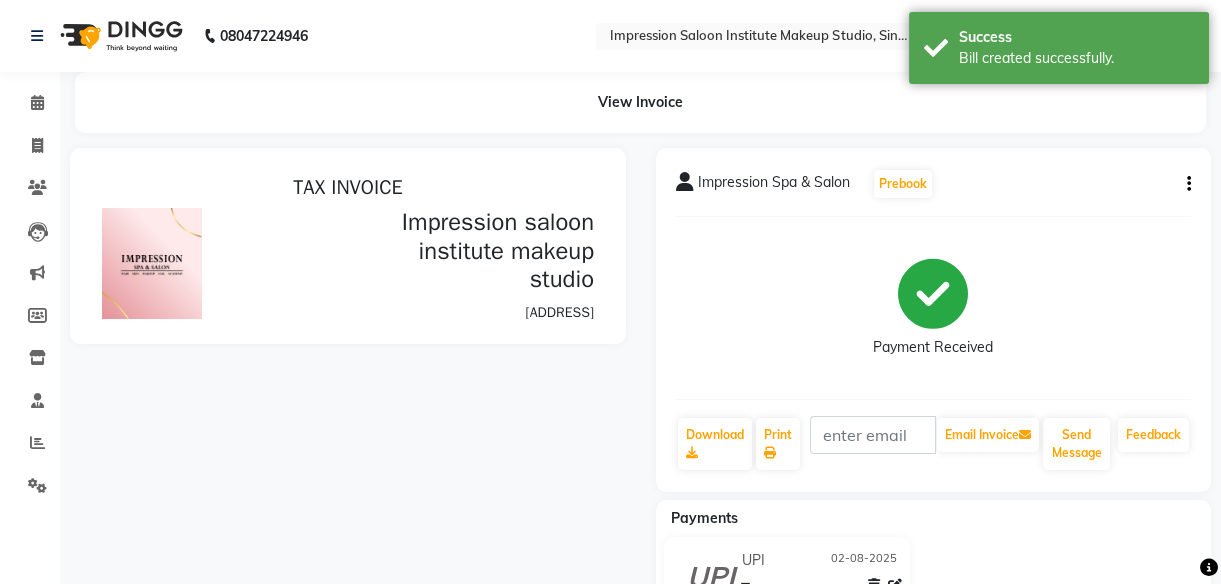 scroll, scrollTop: 0, scrollLeft: 0, axis: both 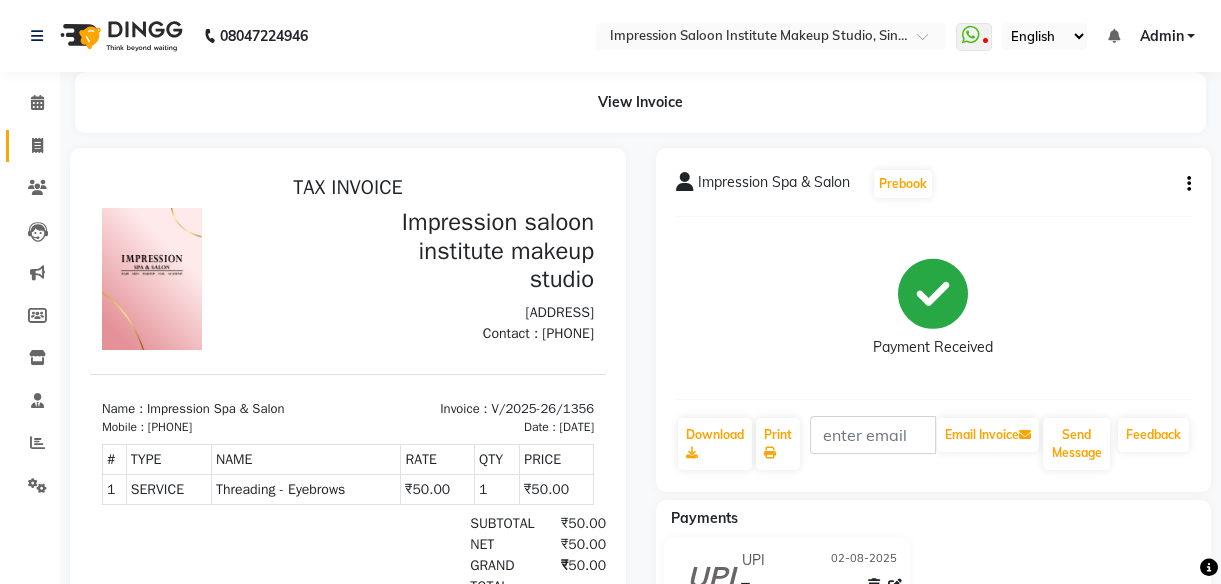 click 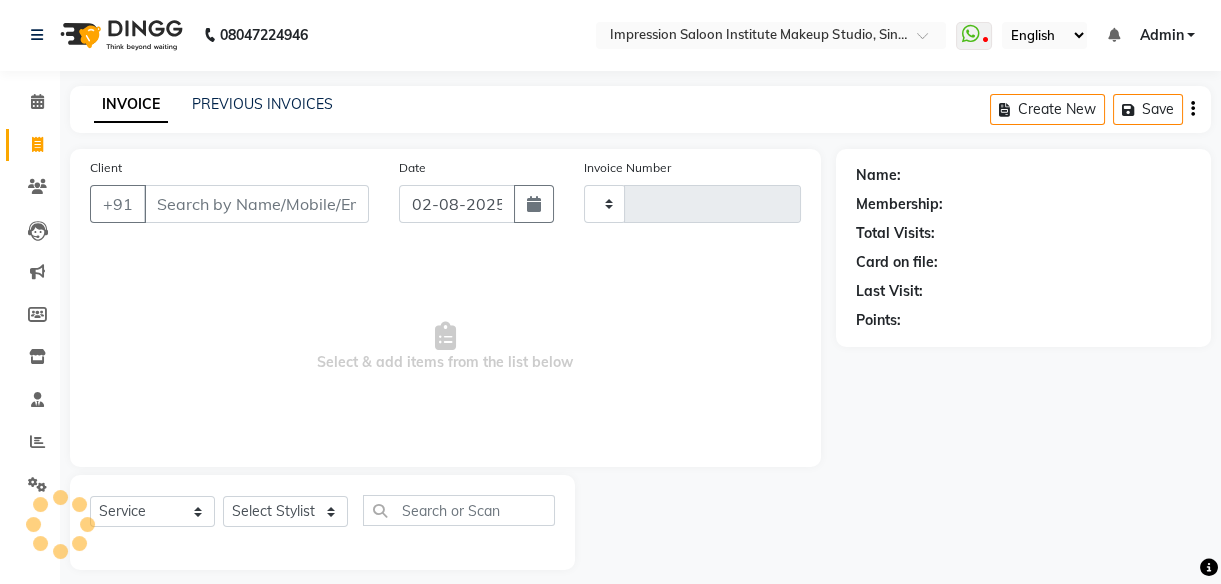 type on "1357" 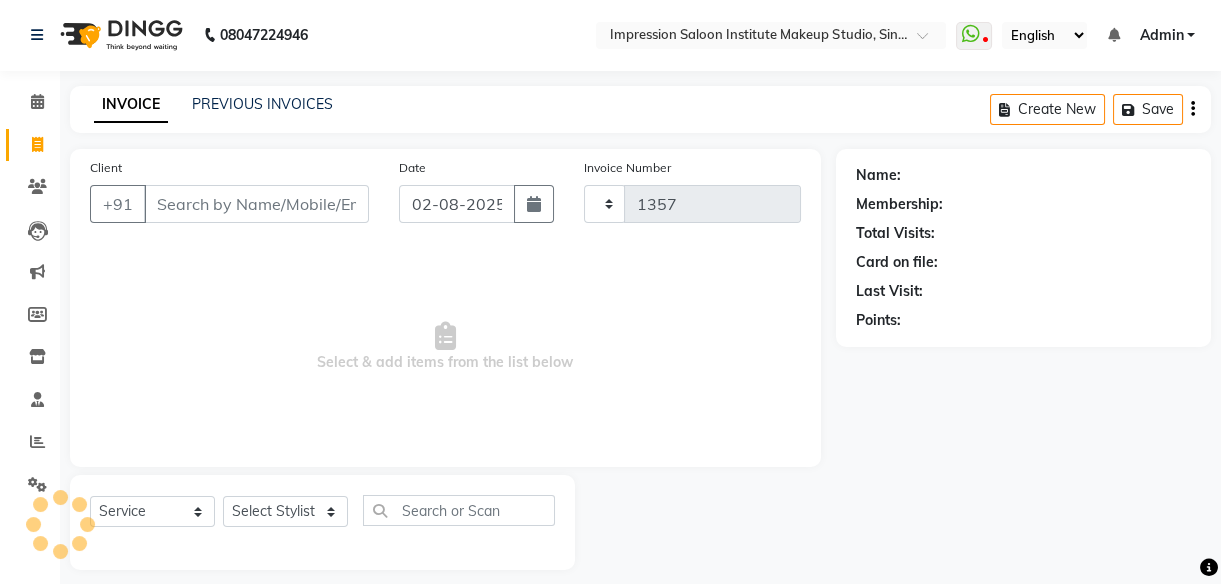 select on "437" 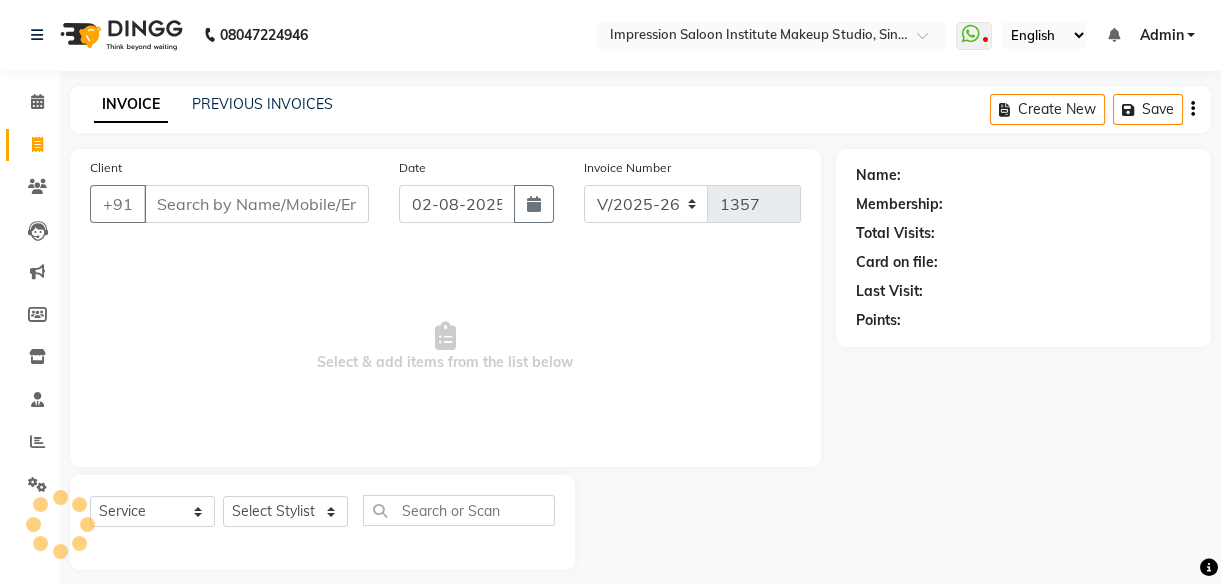 scroll, scrollTop: 18, scrollLeft: 0, axis: vertical 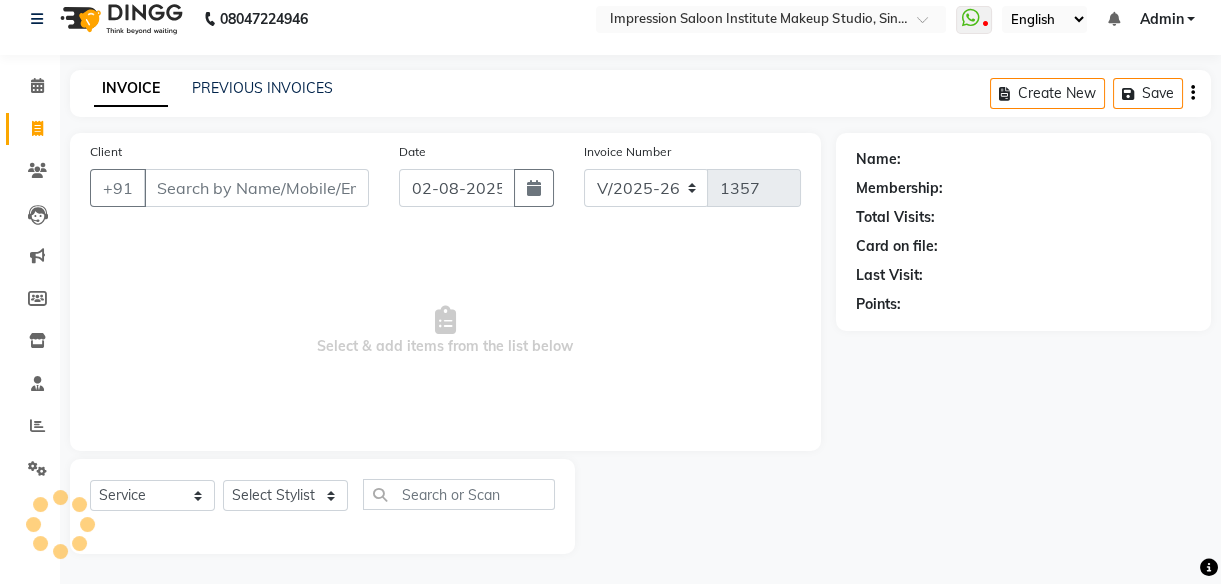 select on "product" 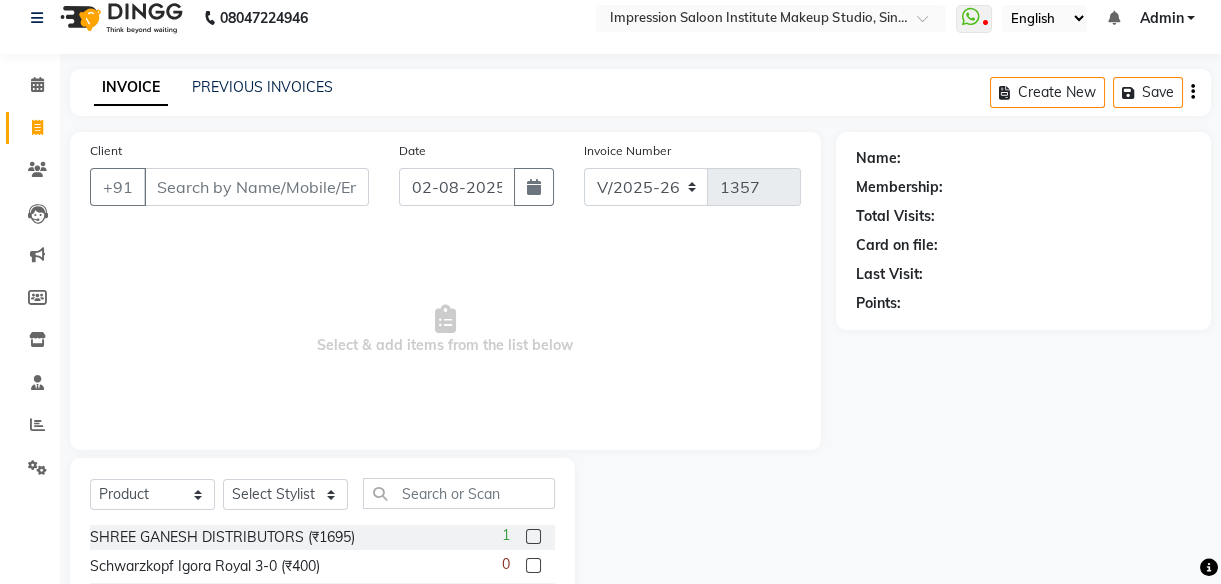 click on "Client" at bounding box center [256, 187] 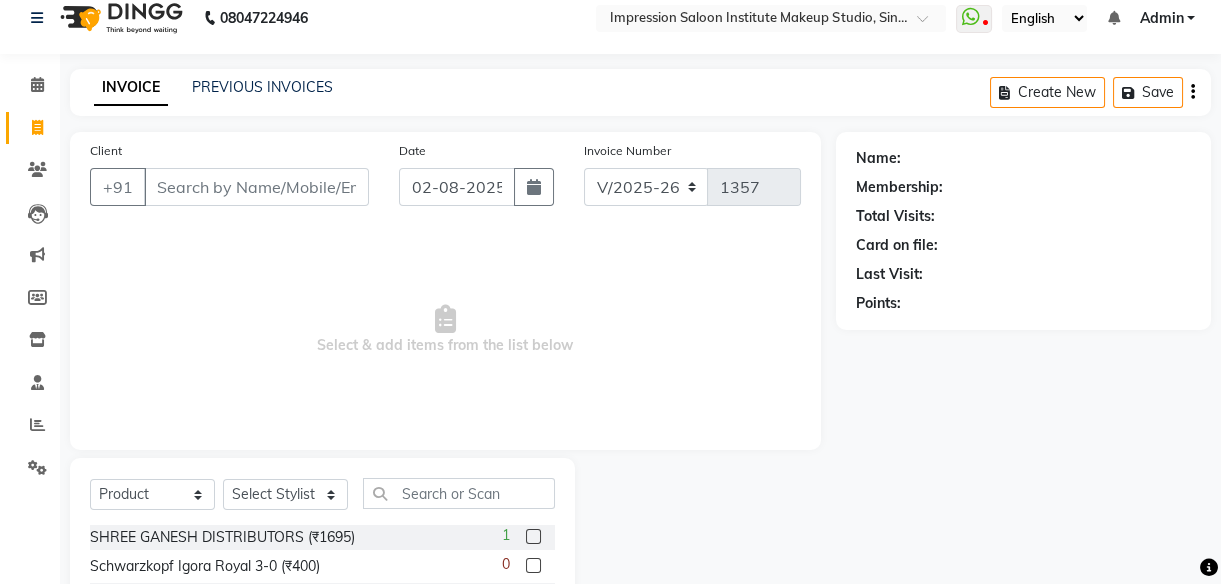 click on "Client" at bounding box center (256, 187) 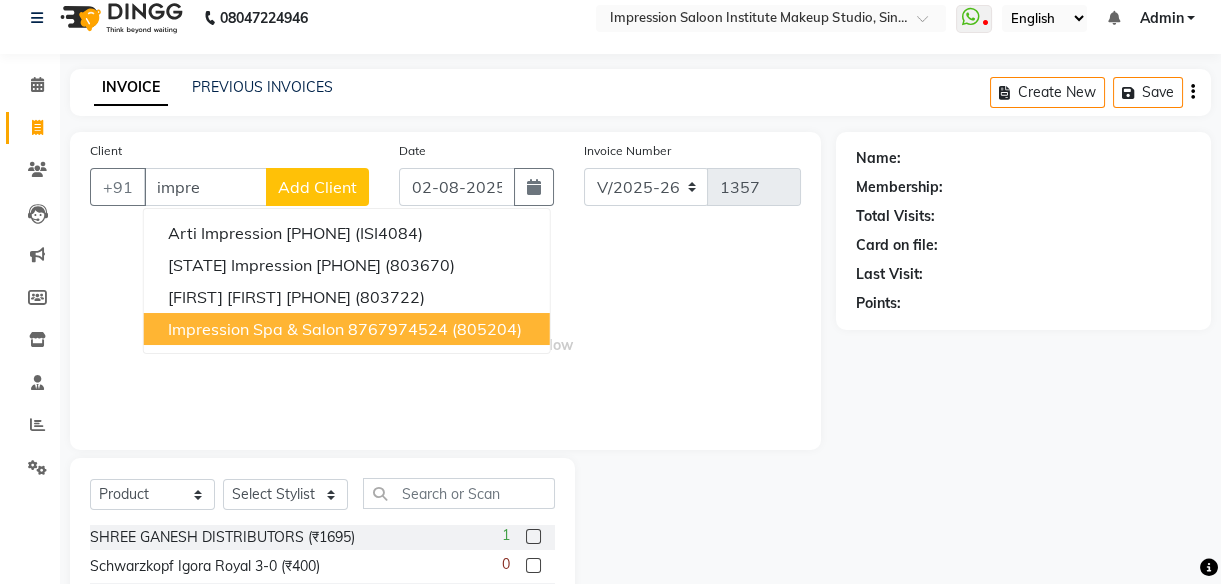 click on "Impression Spa & Salon [PHONE] (805204)" at bounding box center (347, 329) 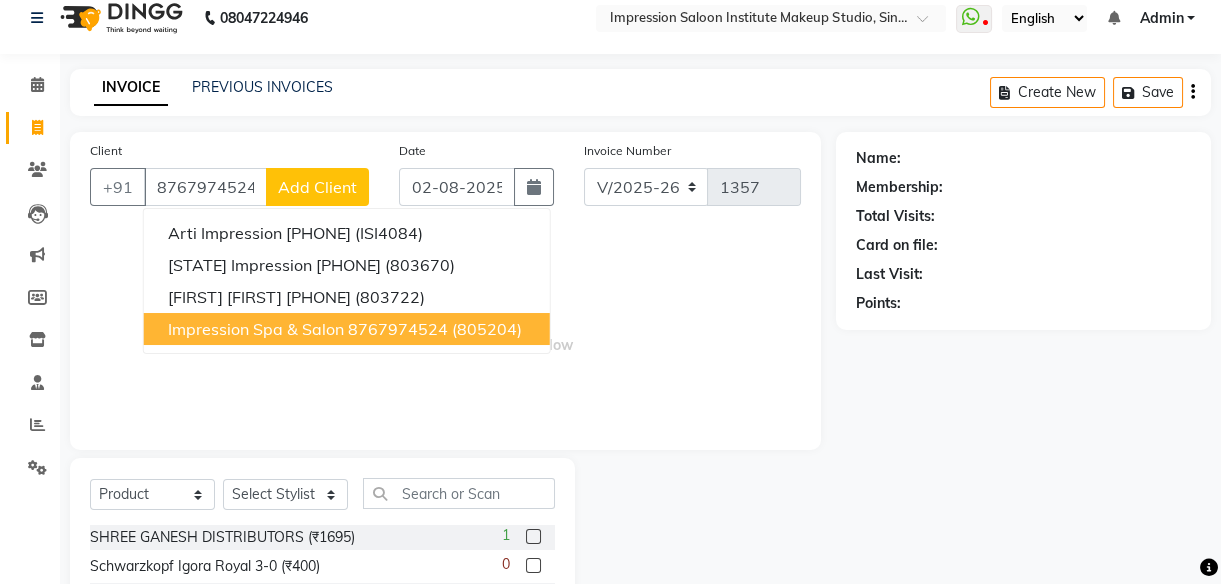 type on "8767974524" 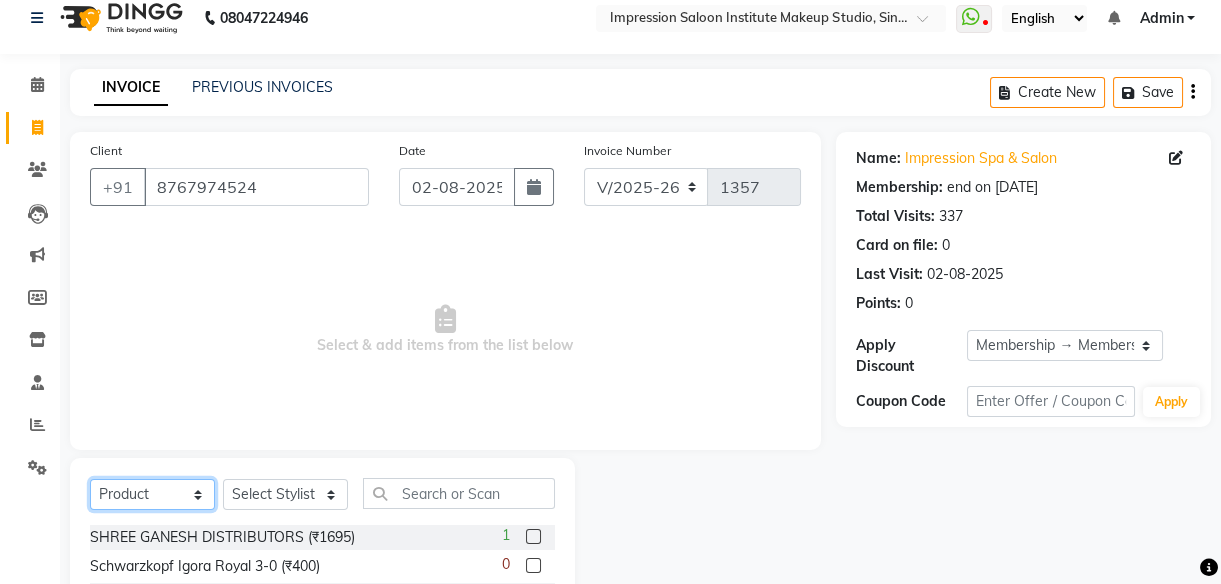 click on "Select  Service  Product  Membership  Package Voucher Prepaid Gift Card" 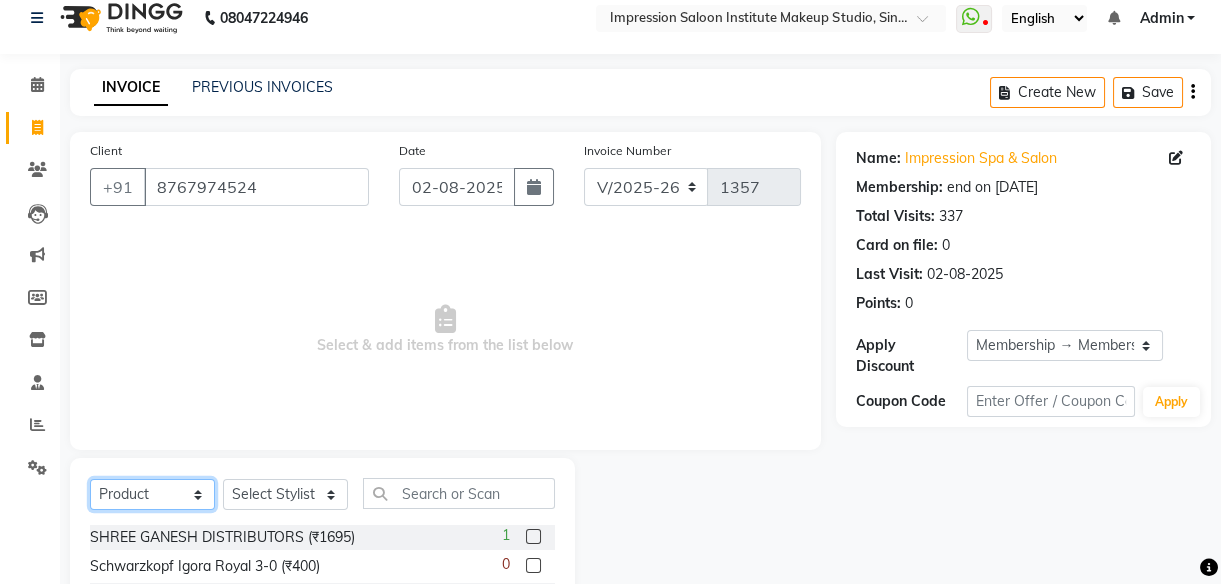 select on "service" 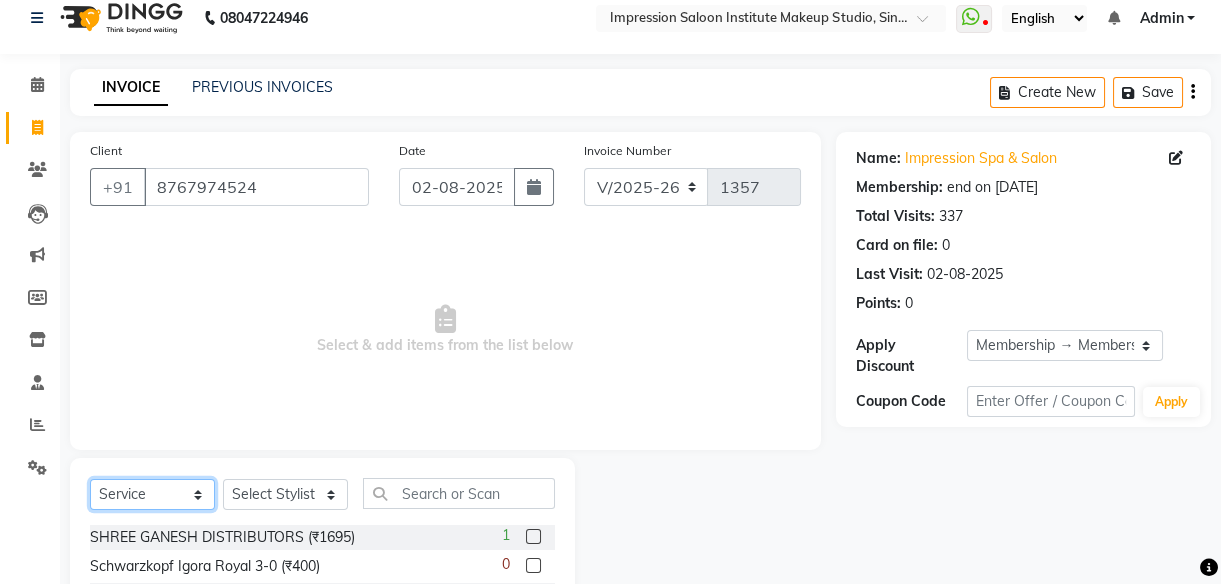 click on "Select  Service  Product  Membership  Package Voucher Prepaid Gift Card" 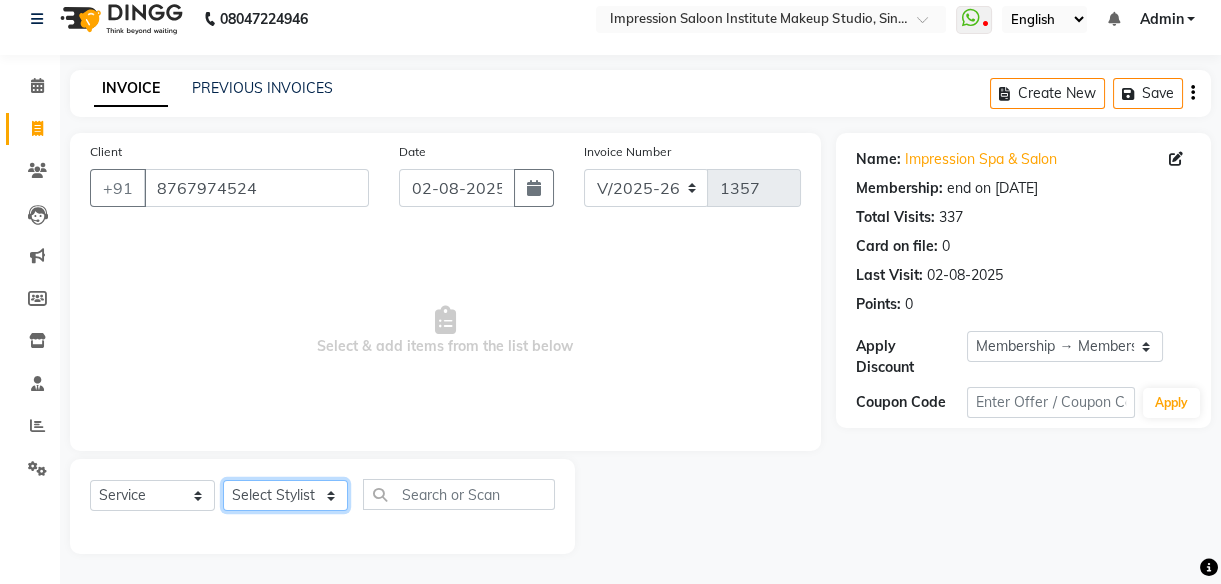 click on "Select Stylist [FIRST] Front Desk [FIRST] [FIRST] [FIRST] [FIRST] [FIRST] [FIRST] [FIRST] [FIRST] 2" 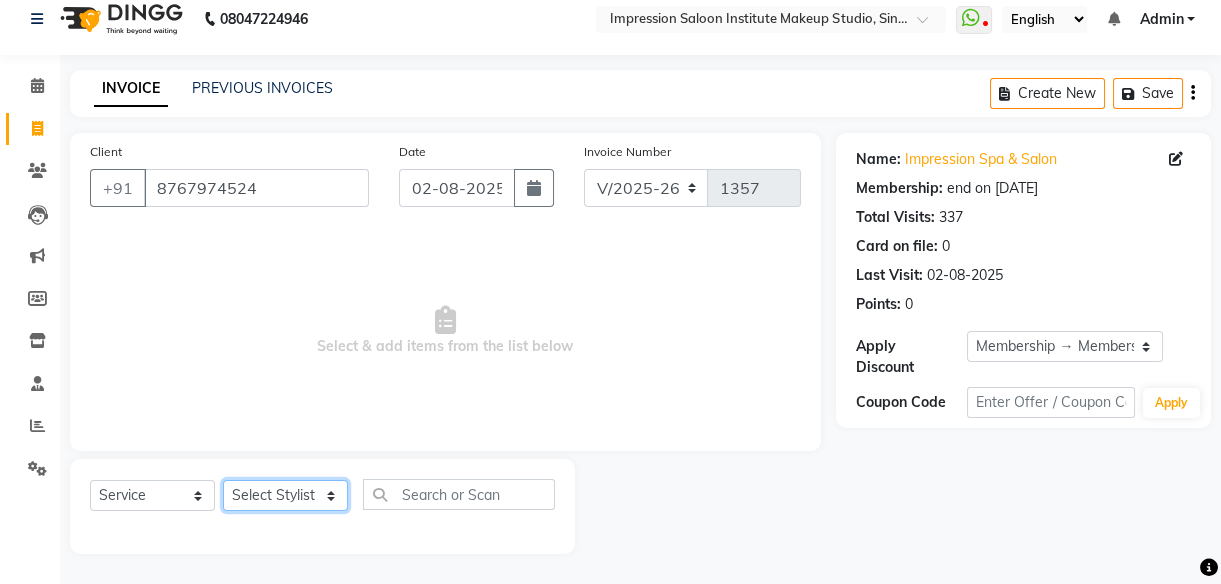 select on "85426" 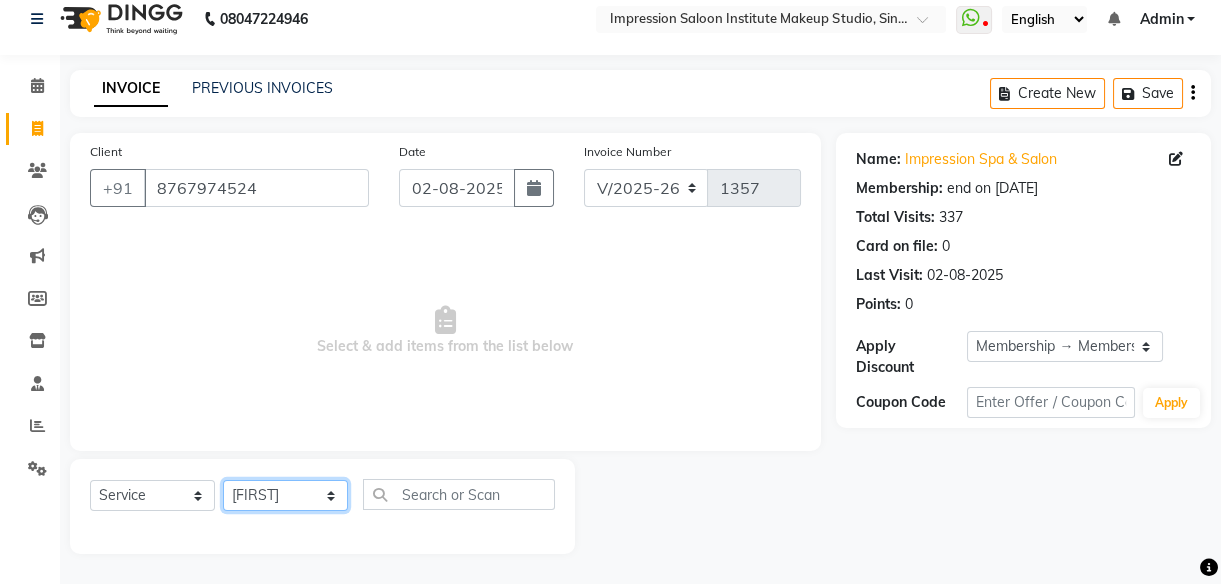 click on "Select Stylist [FIRST] Front Desk [FIRST] [FIRST] [FIRST] [FIRST] [FIRST] [FIRST] [FIRST] [FIRST] 2" 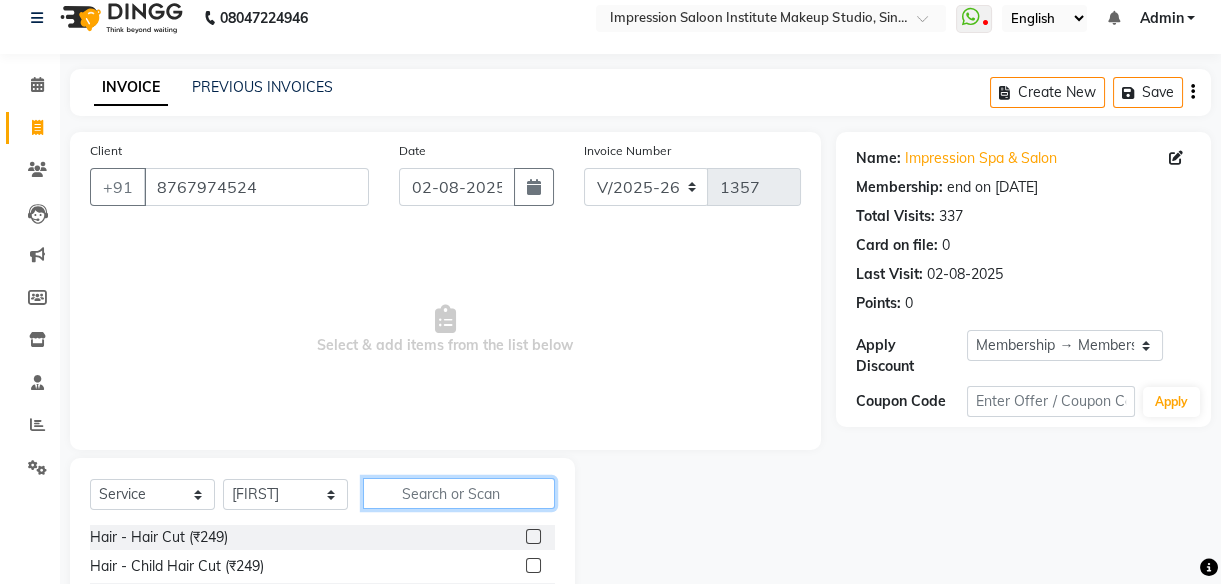 click 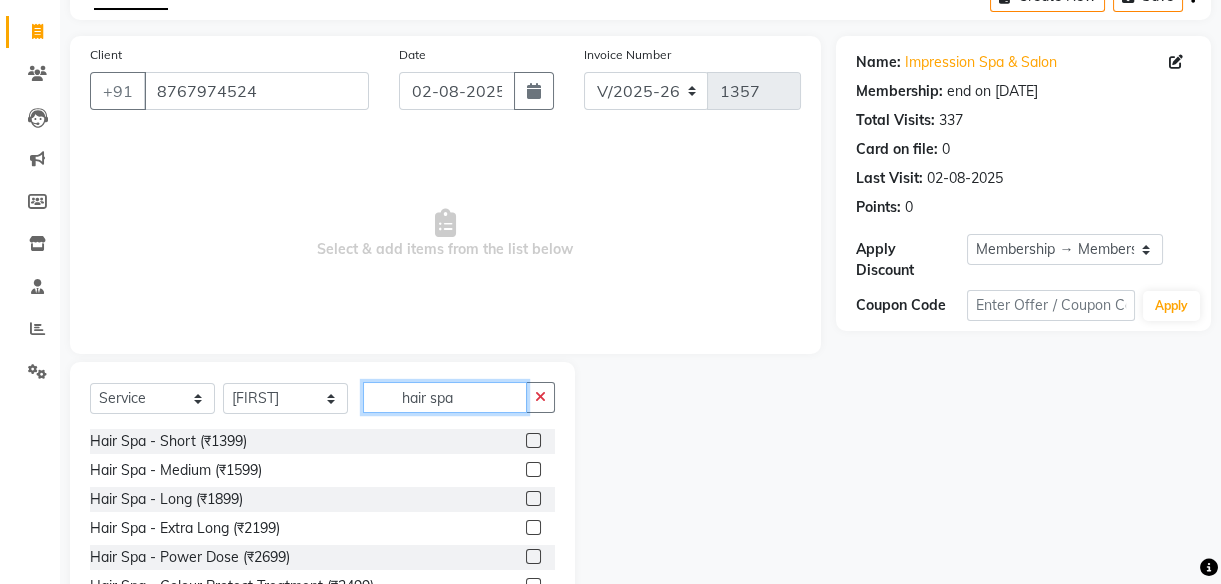 scroll, scrollTop: 115, scrollLeft: 0, axis: vertical 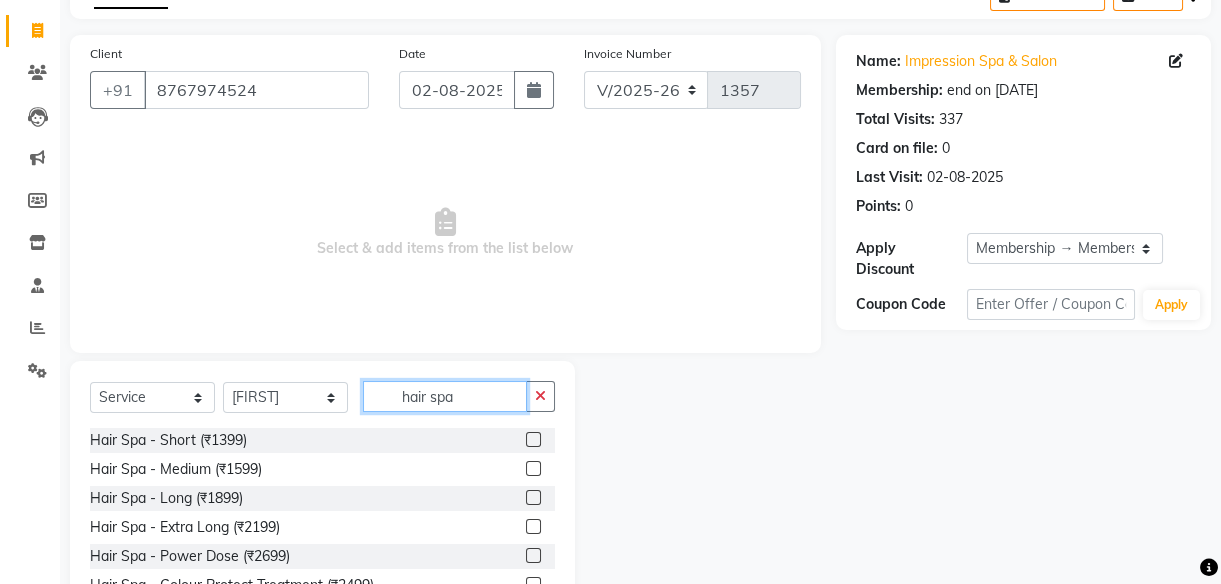 type on "hair spa" 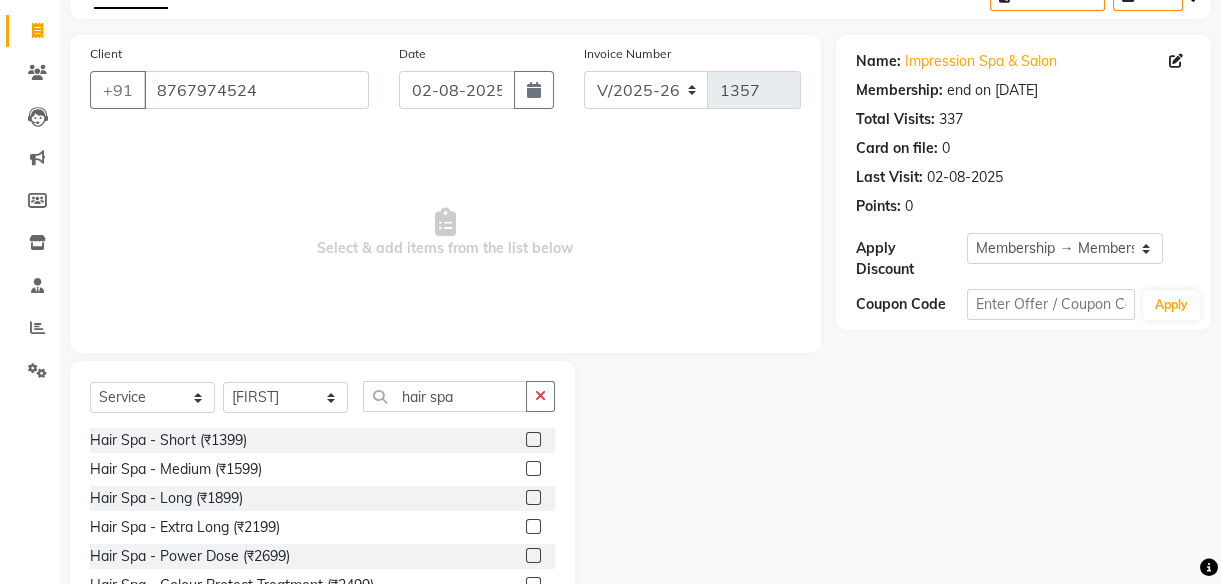 click 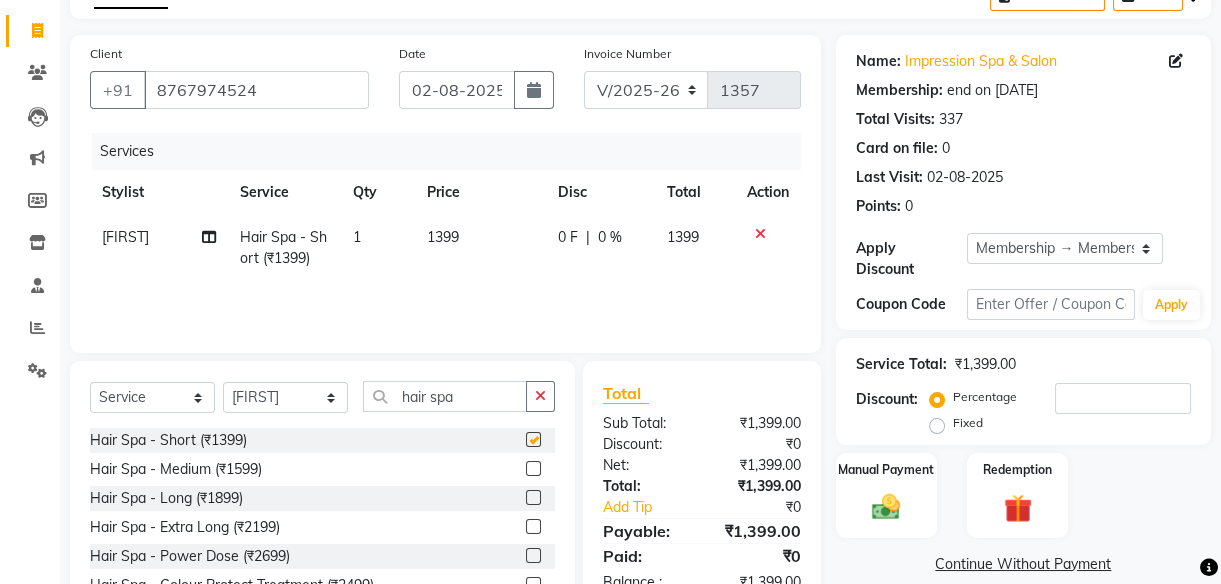 checkbox on "false" 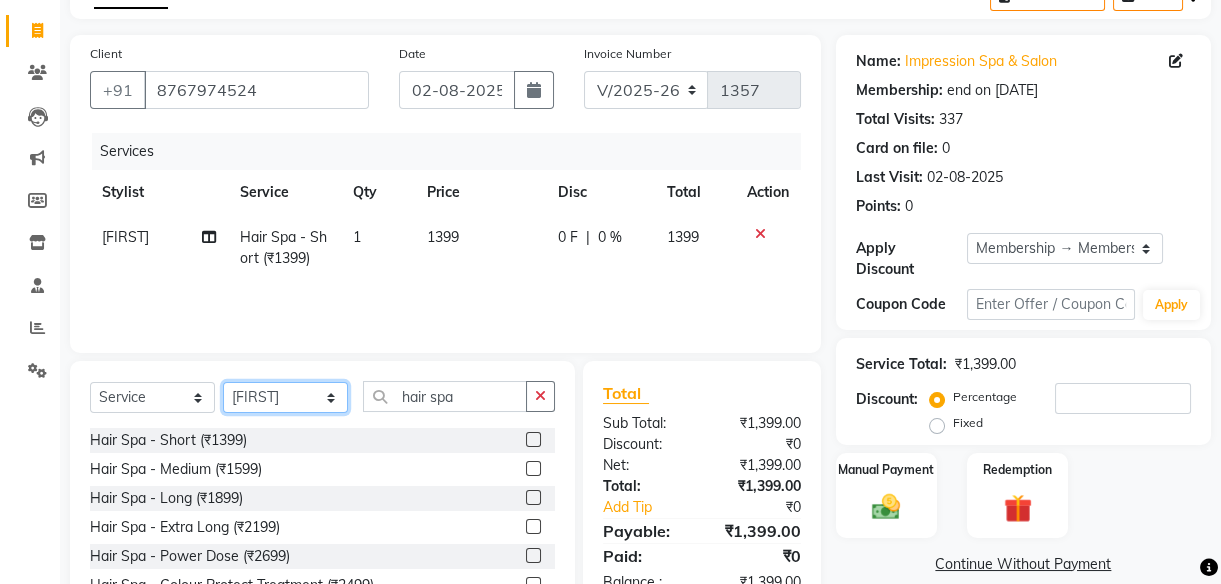 click on "Select Stylist [FIRST] Front Desk [FIRST] [FIRST] [FIRST] [FIRST] [FIRST] [FIRST] [FIRST] [FIRST] 2" 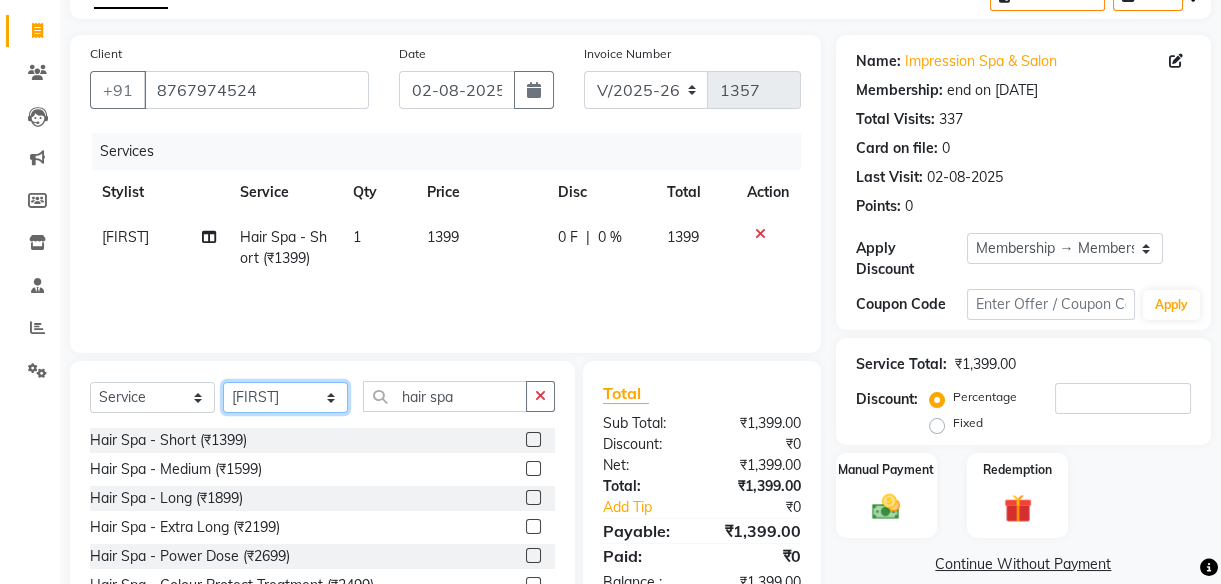 select on "66738" 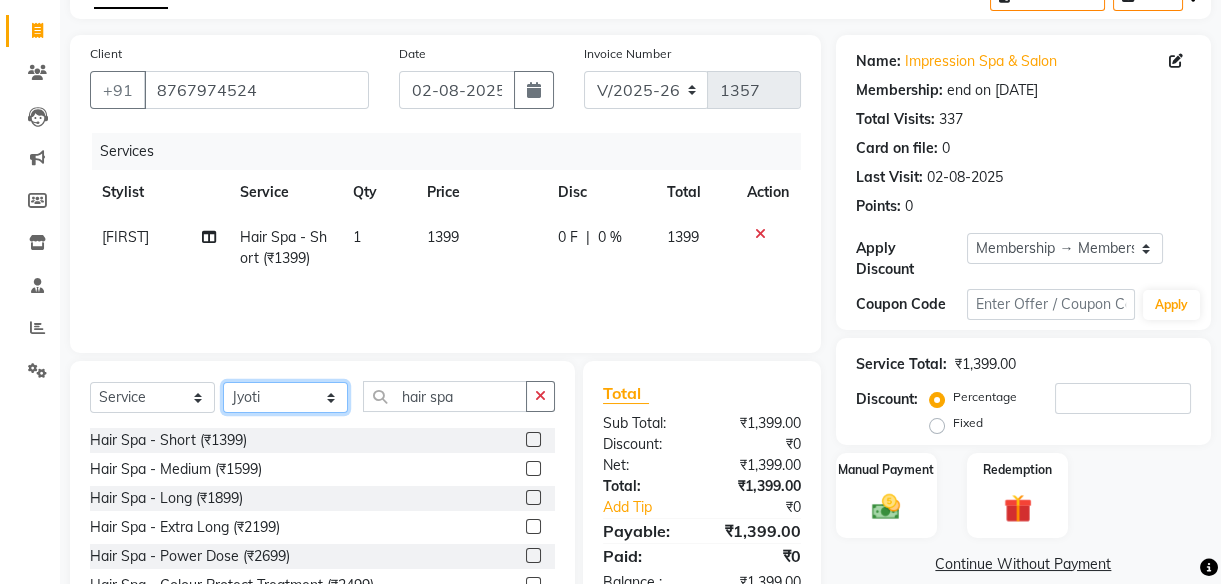 click on "Select Stylist [FIRST] Front Desk [FIRST] [FIRST] [FIRST] [FIRST] [FIRST] [FIRST] [FIRST] [FIRST] 2" 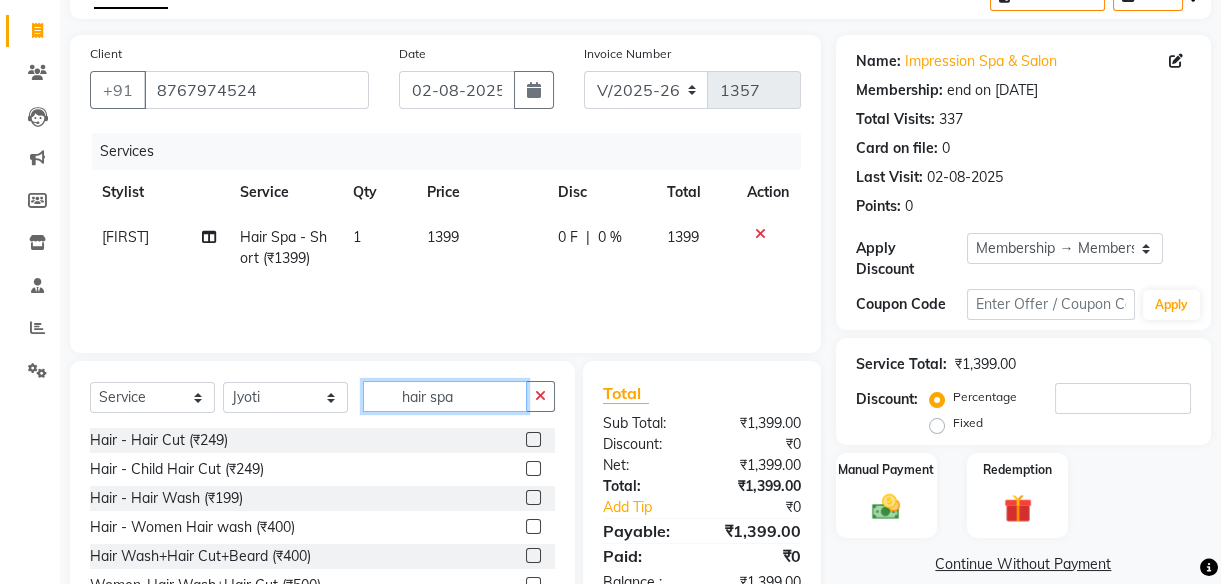 click on "hair spa" 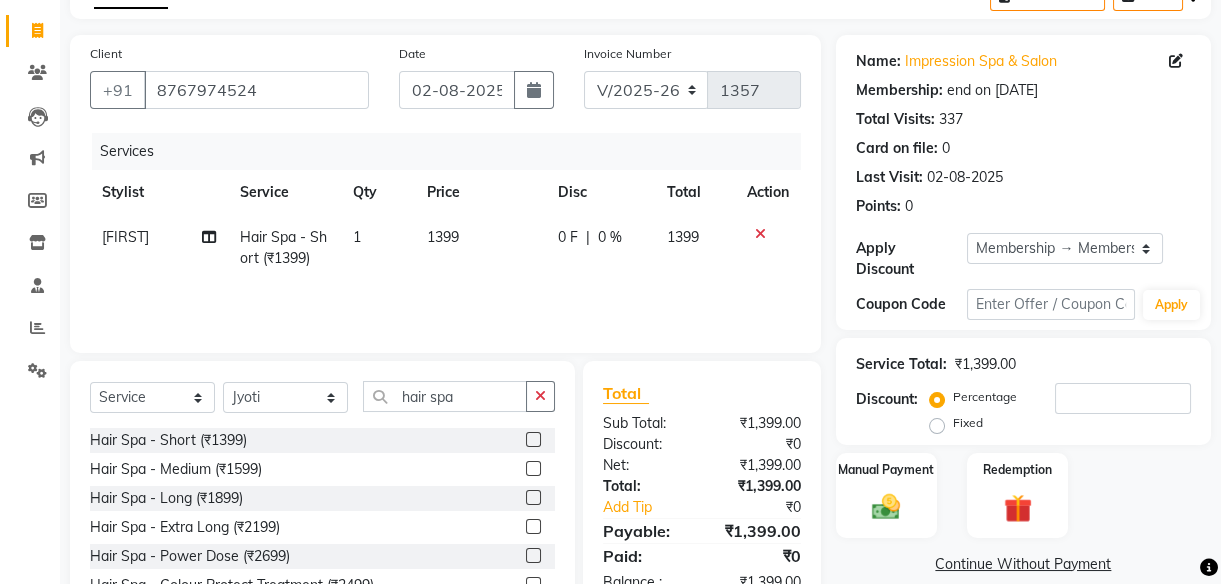 click 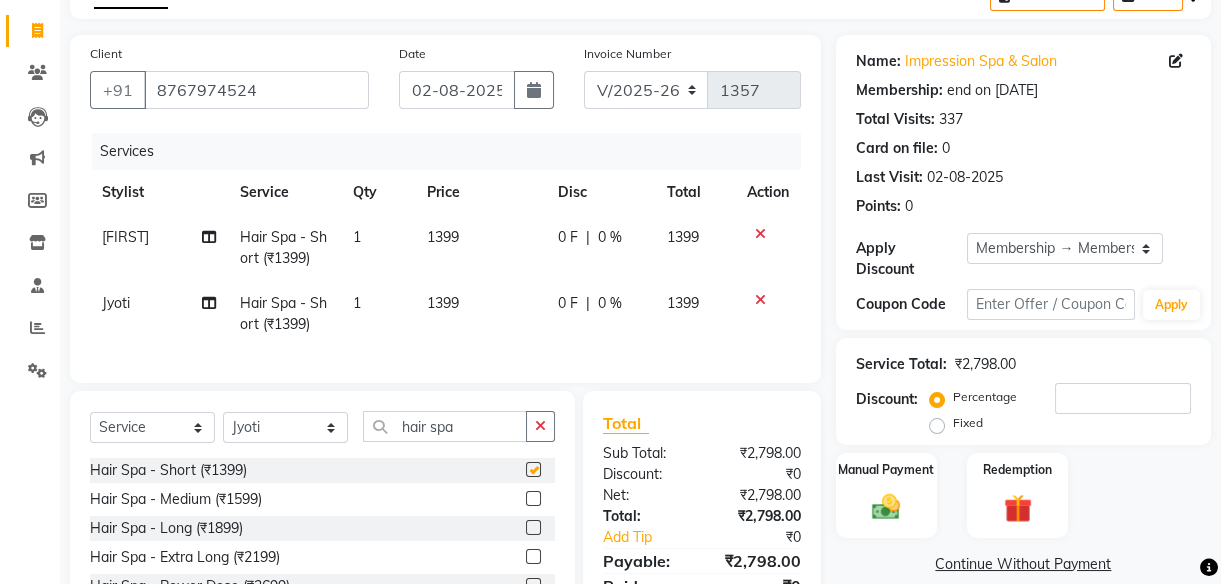 checkbox on "false" 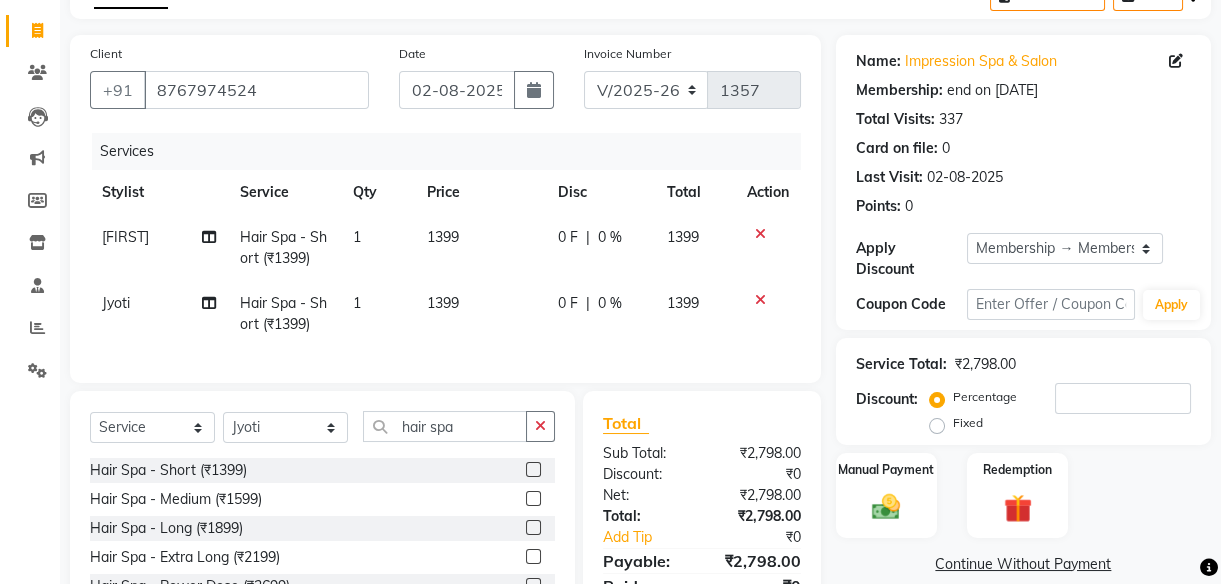 click on "1399" 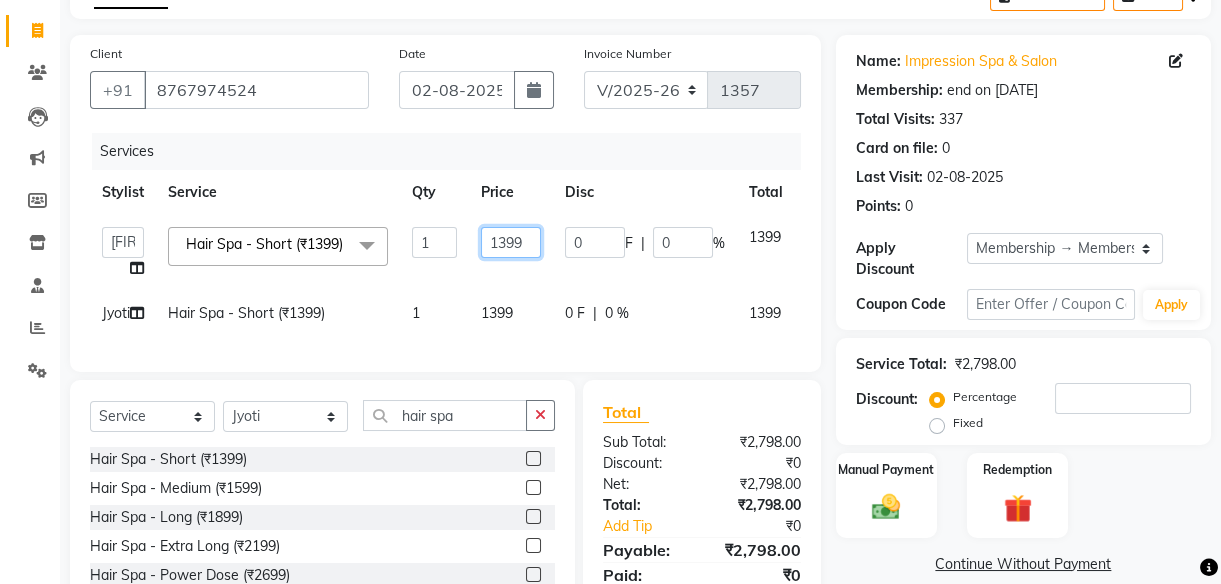 click on "1399" 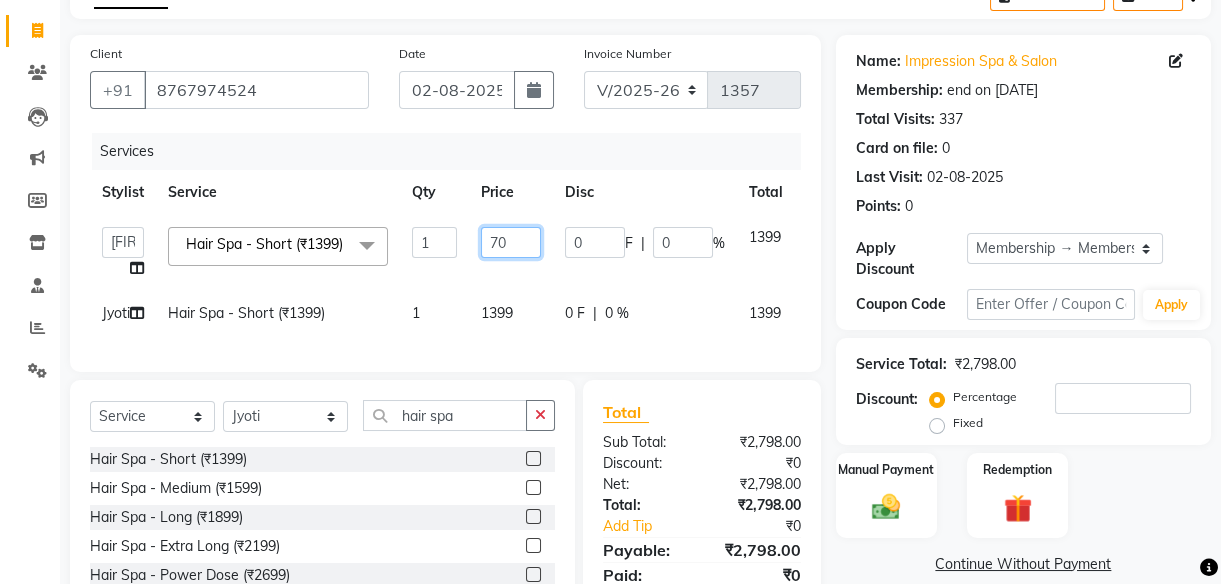 type on "700" 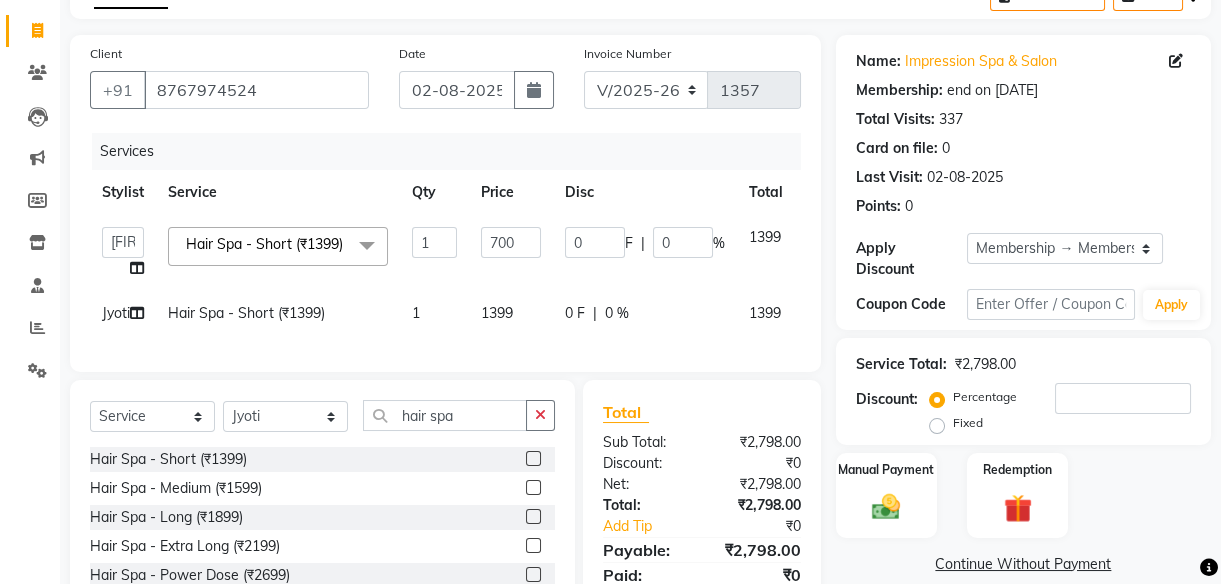 click on "1399" 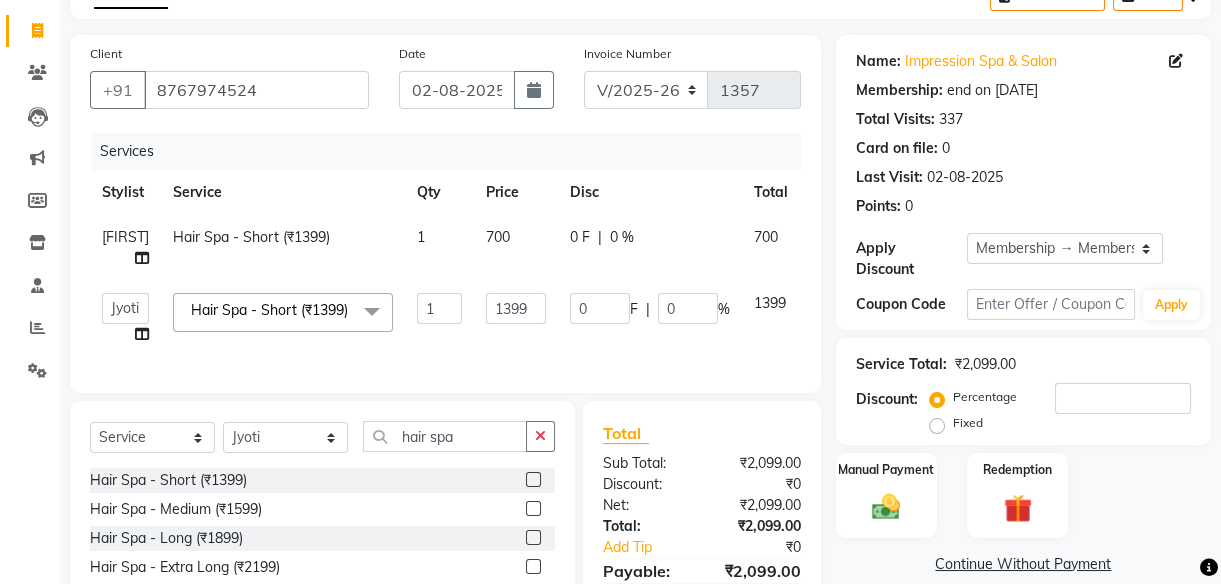click on "1399" 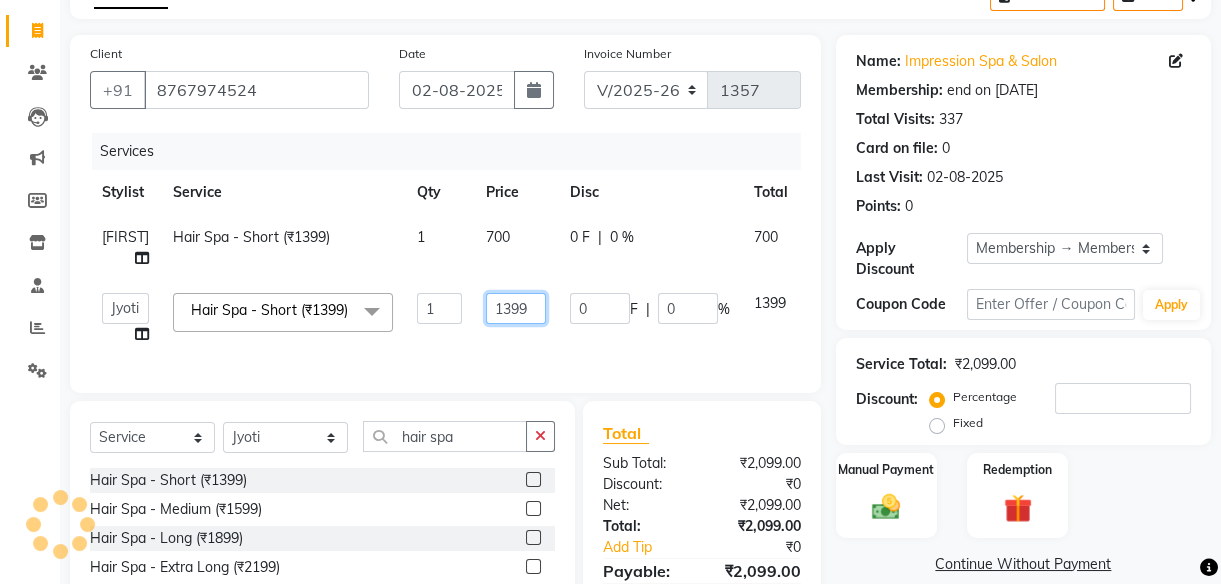 click on "1399" 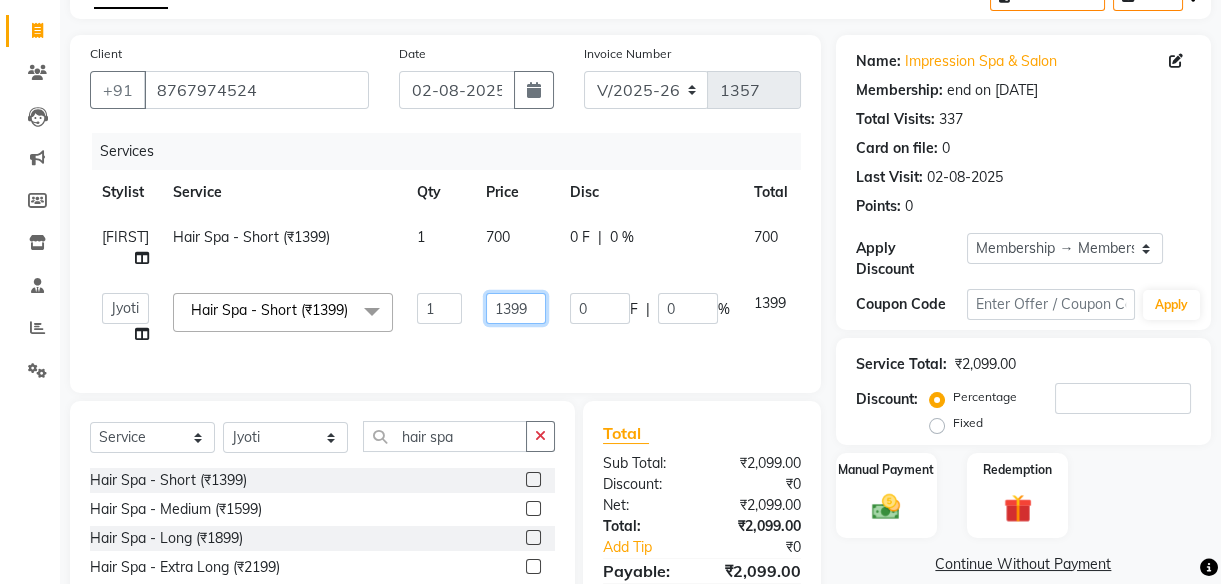 click on "1399" 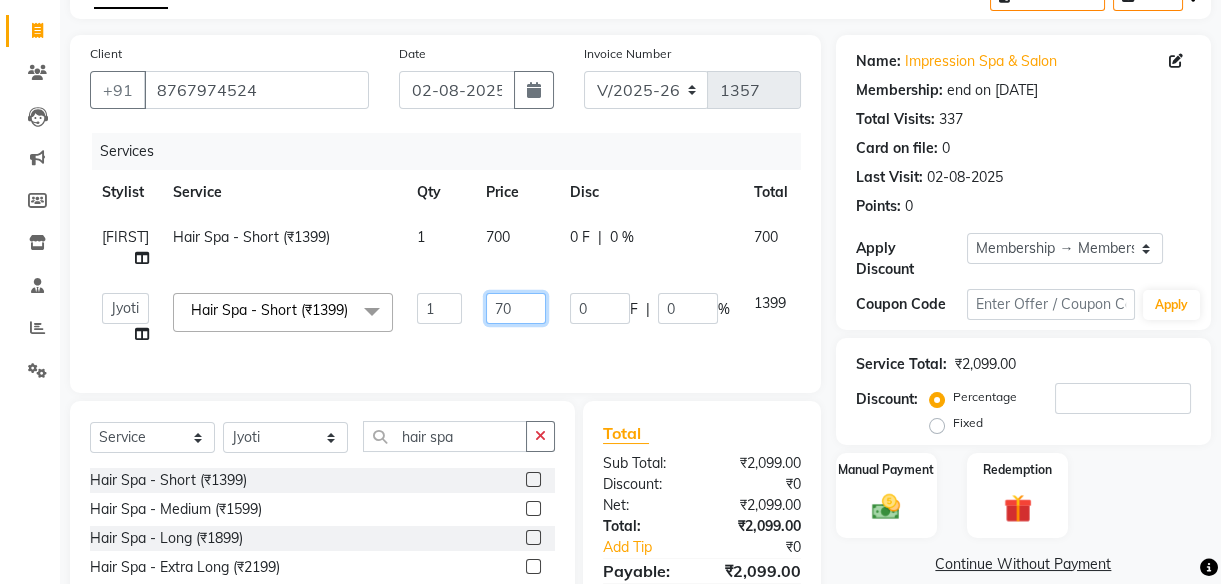 type on "700" 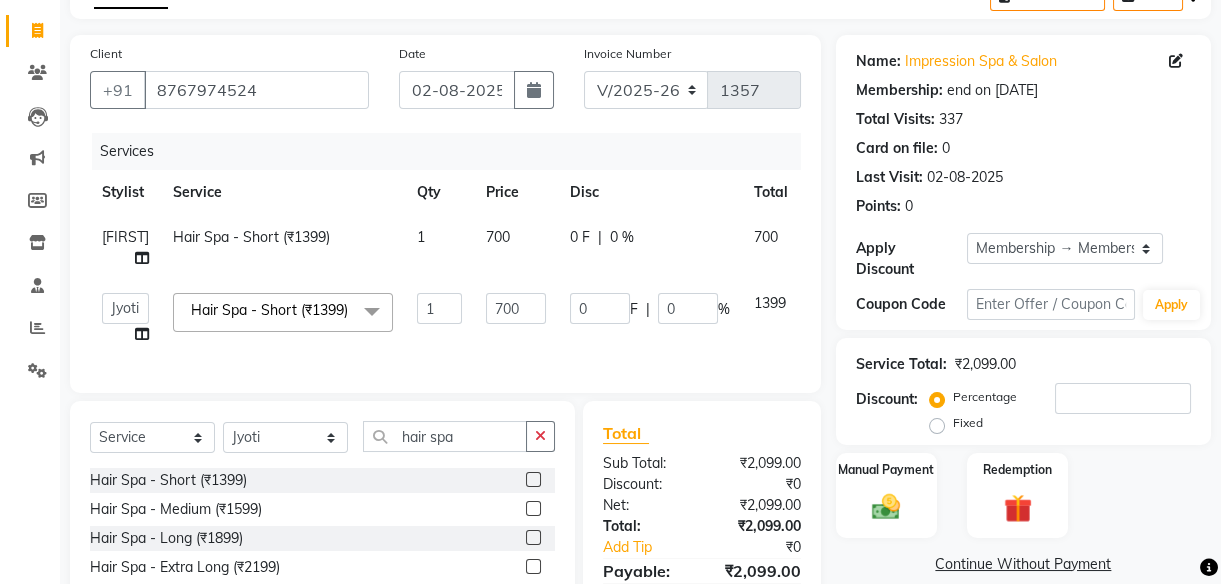 click on "700" 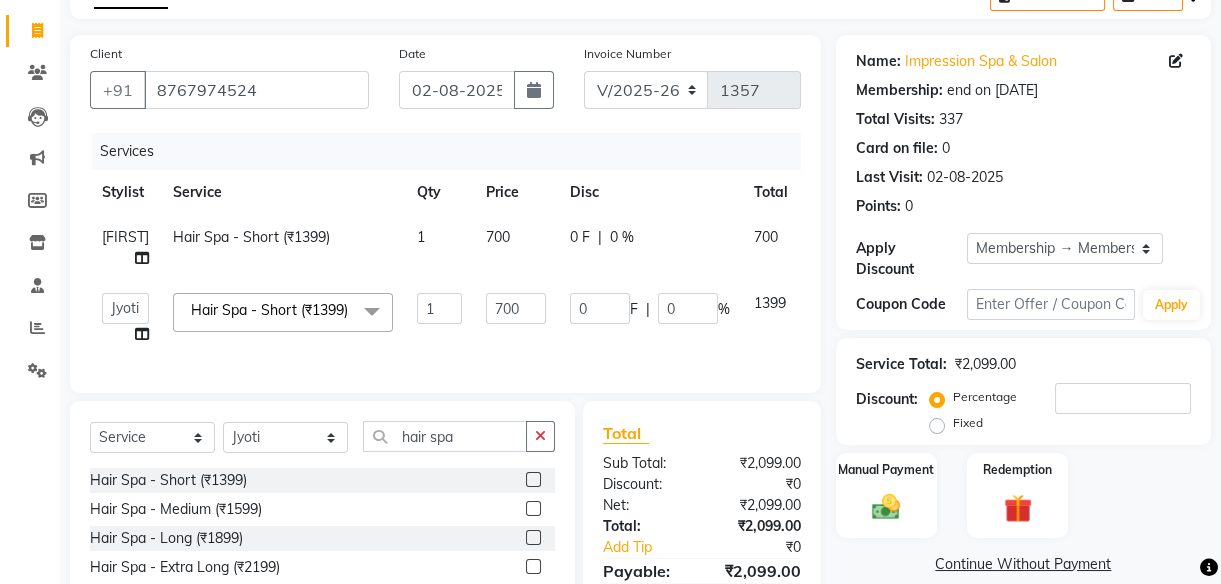 select on "66738" 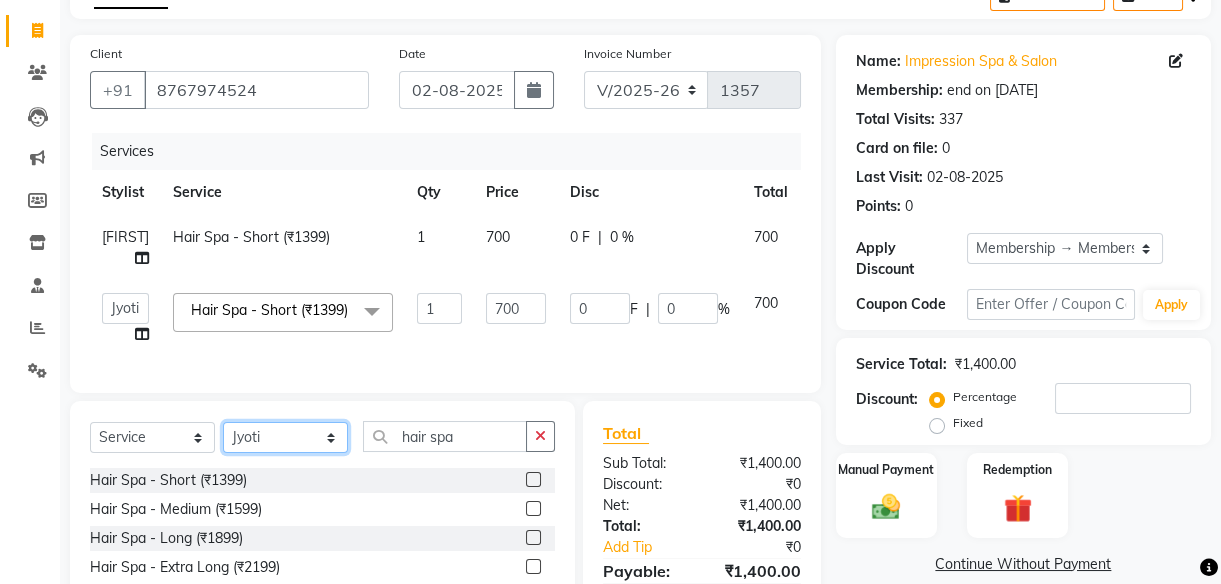click on "Select Stylist [FIRST] Front Desk [FIRST] [FIRST] [FIRST] [FIRST] [FIRST] [FIRST] [FIRST] [FIRST] 2" 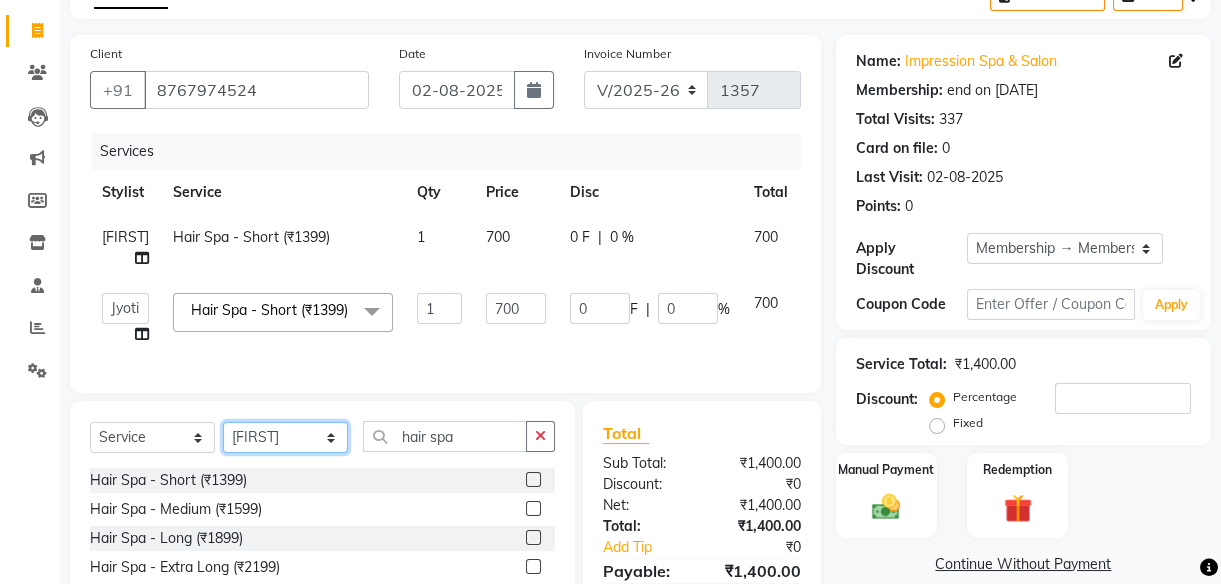 click on "Select Stylist [FIRST] Front Desk [FIRST] [FIRST] [FIRST] [FIRST] [FIRST] [FIRST] [FIRST] [FIRST] 2" 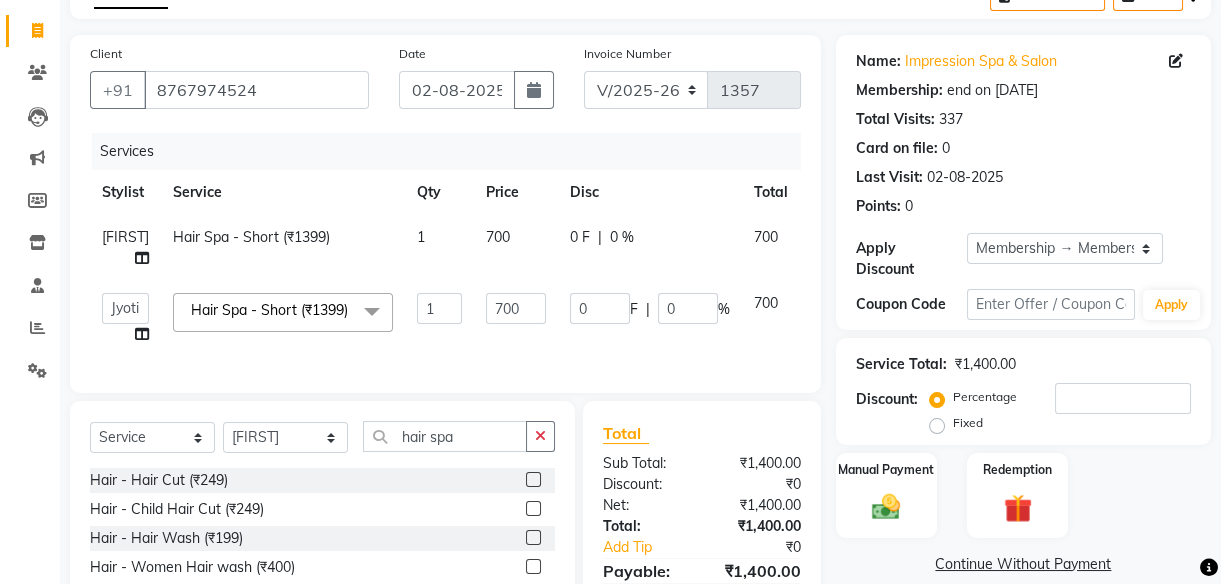click on "Select  Service  Product  Membership  Package Voucher Prepaid Gift Card  Select Stylist [PERSON] Front Desk [PERSON] [PERSON] [PERSON]  [PERSON]  [PERSON]  [PERSON] [PERSON]   [PERSON] 2 hair spa" 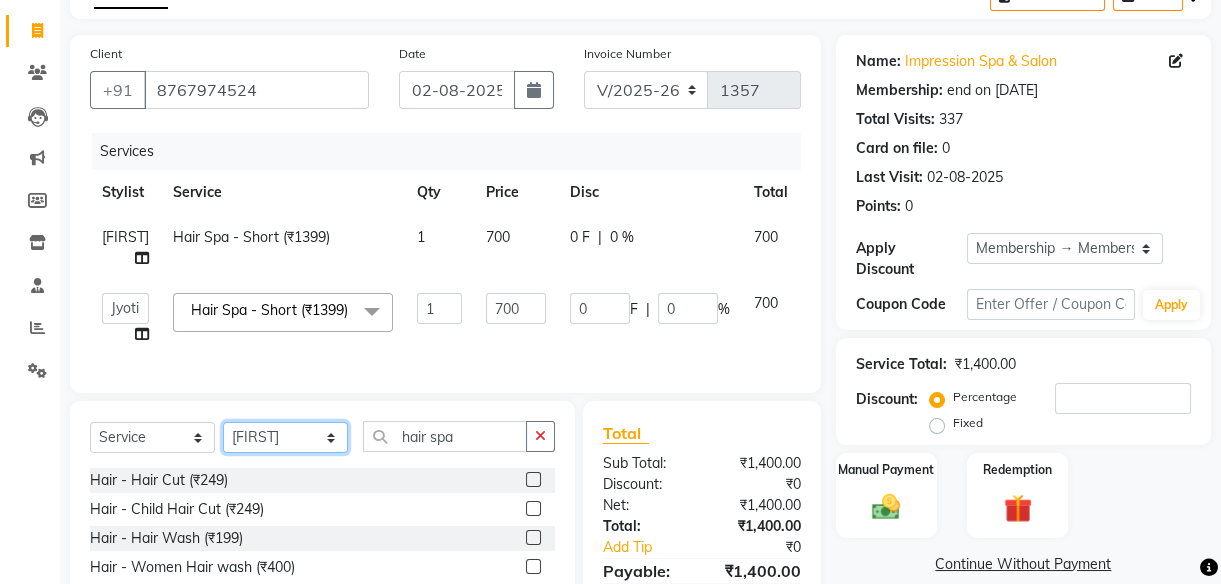 click on "Select Stylist [FIRST] Front Desk [FIRST] [FIRST] [FIRST] [FIRST] [FIRST] [FIRST] [FIRST] [FIRST] 2" 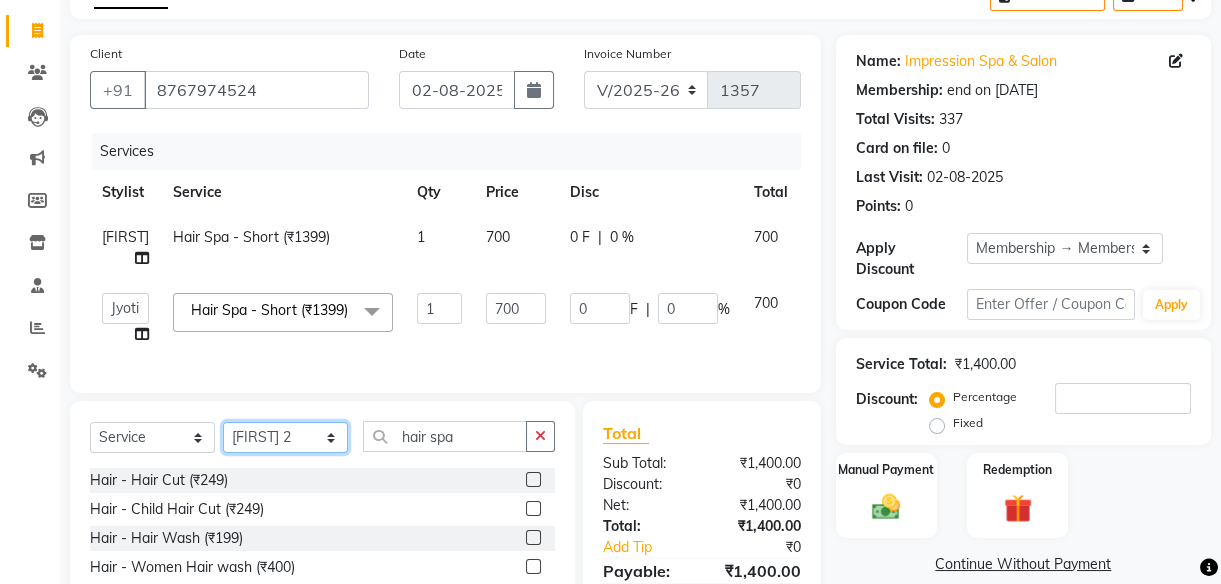 click on "Select Stylist [FIRST] Front Desk [FIRST] [FIRST] [FIRST] [FIRST] [FIRST] [FIRST] [FIRST] [FIRST] 2" 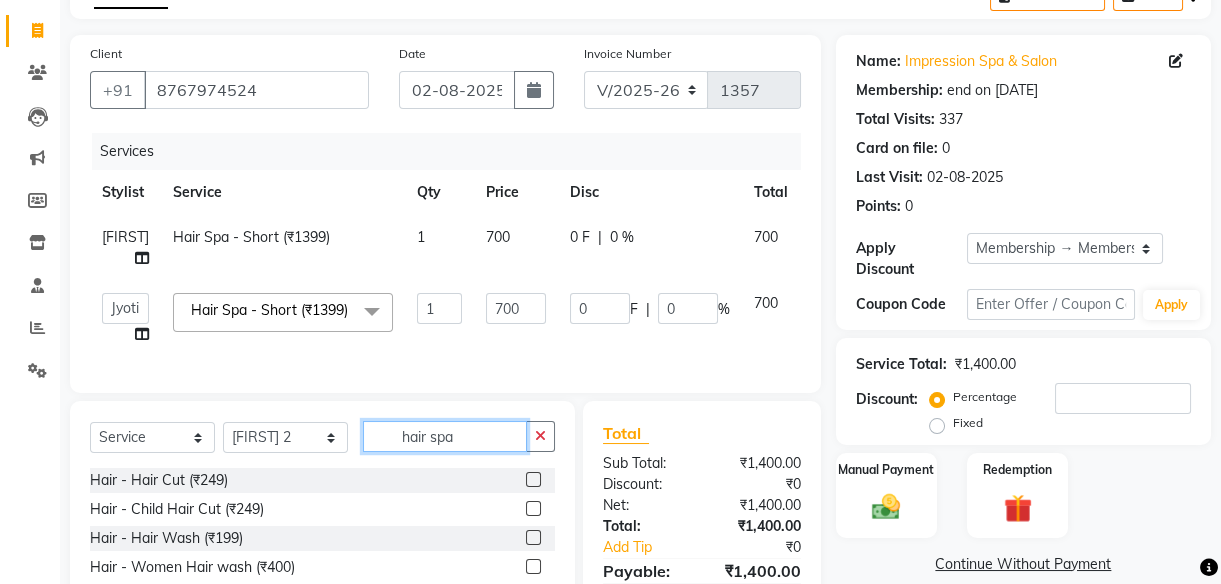 click on "hair spa" 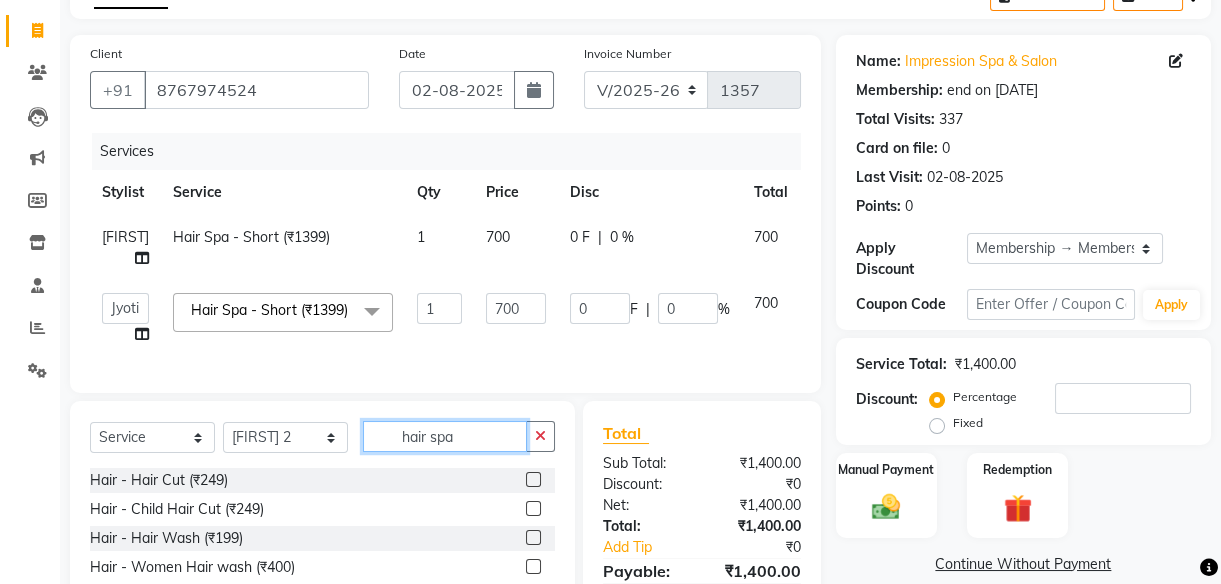 click on "hair spa" 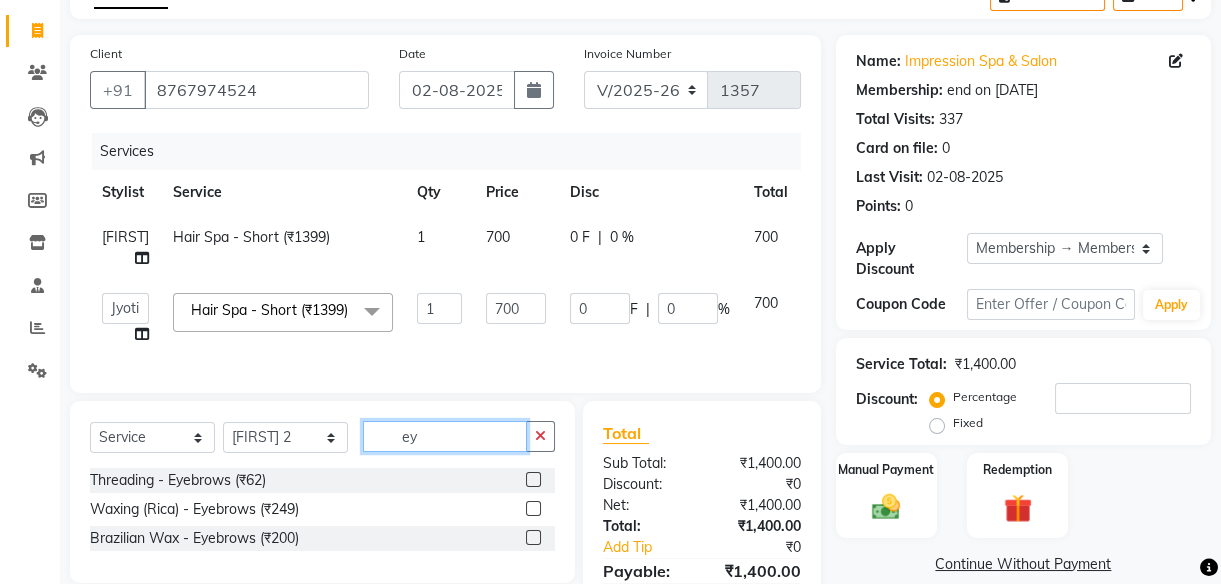 type on "ey" 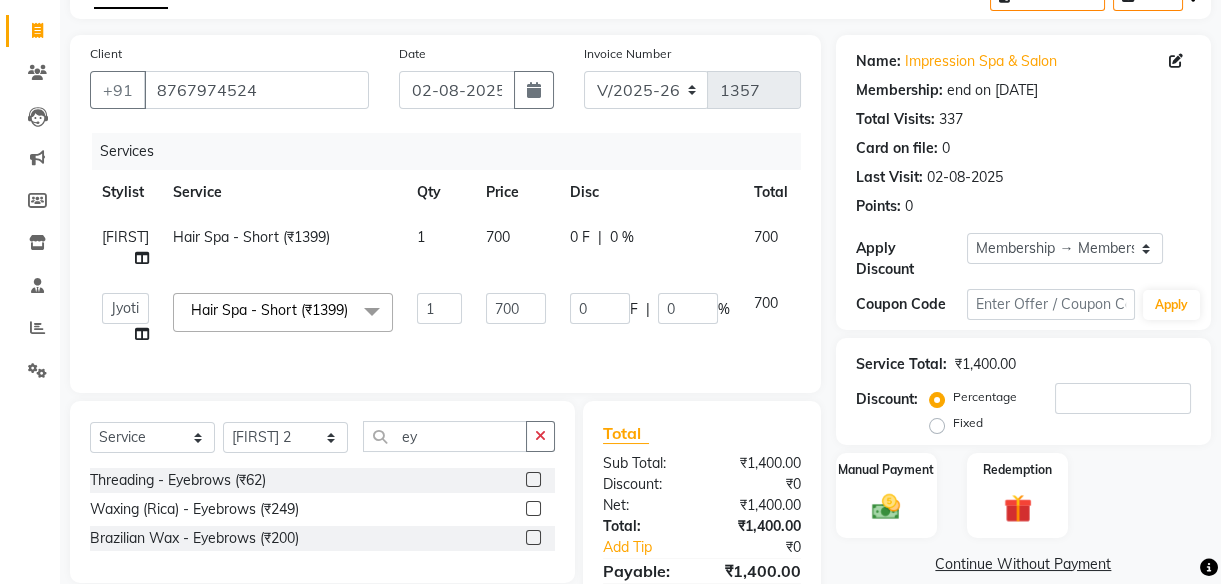 click 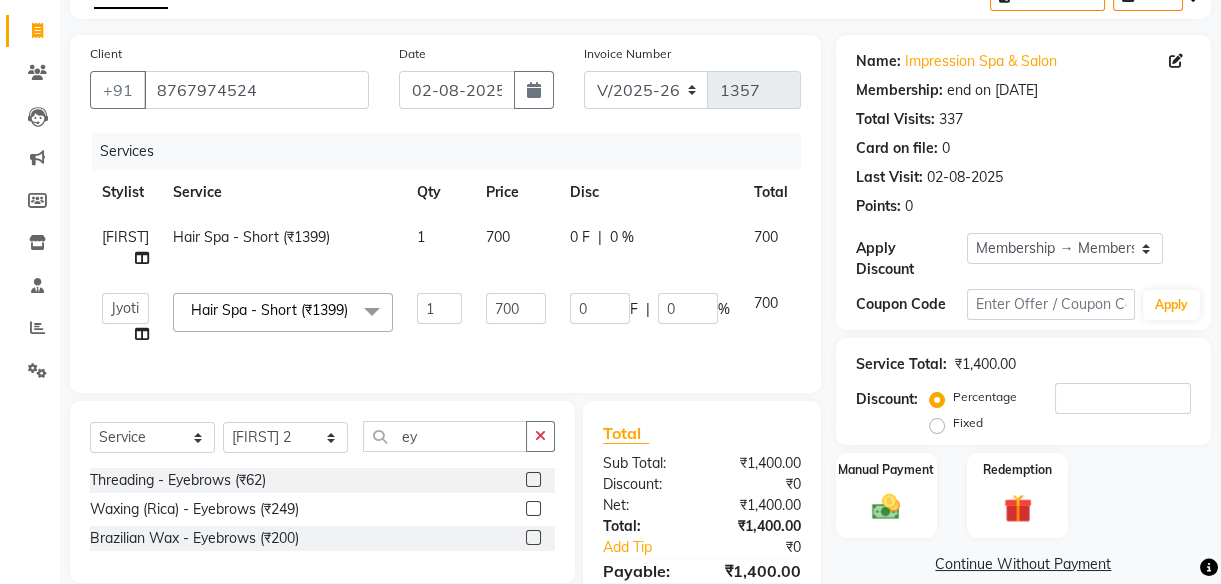 click at bounding box center (532, 480) 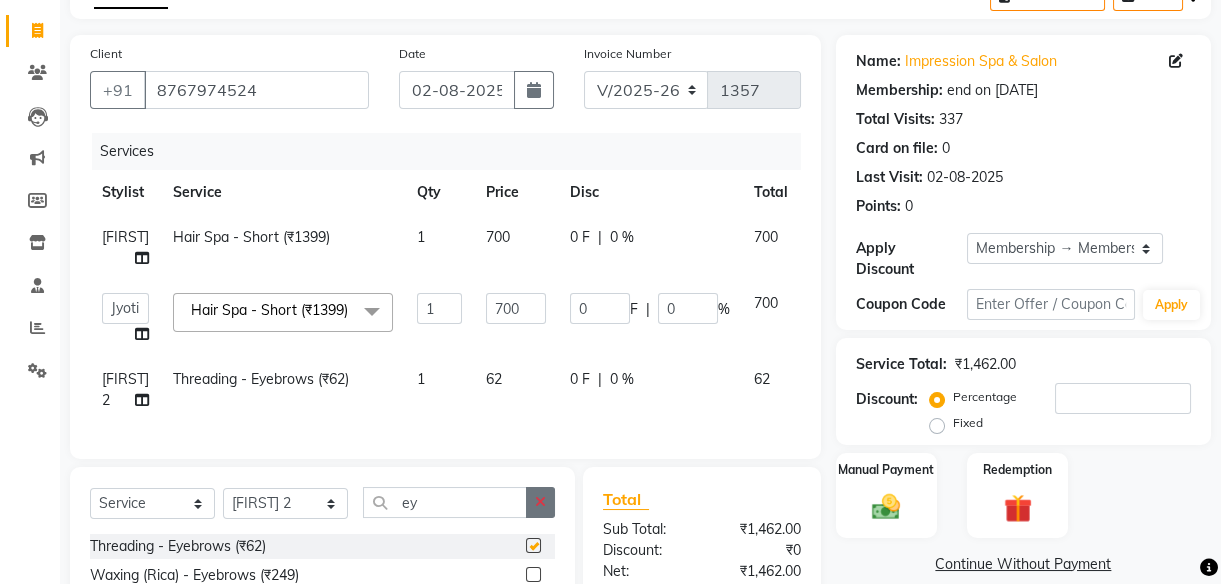checkbox on "false" 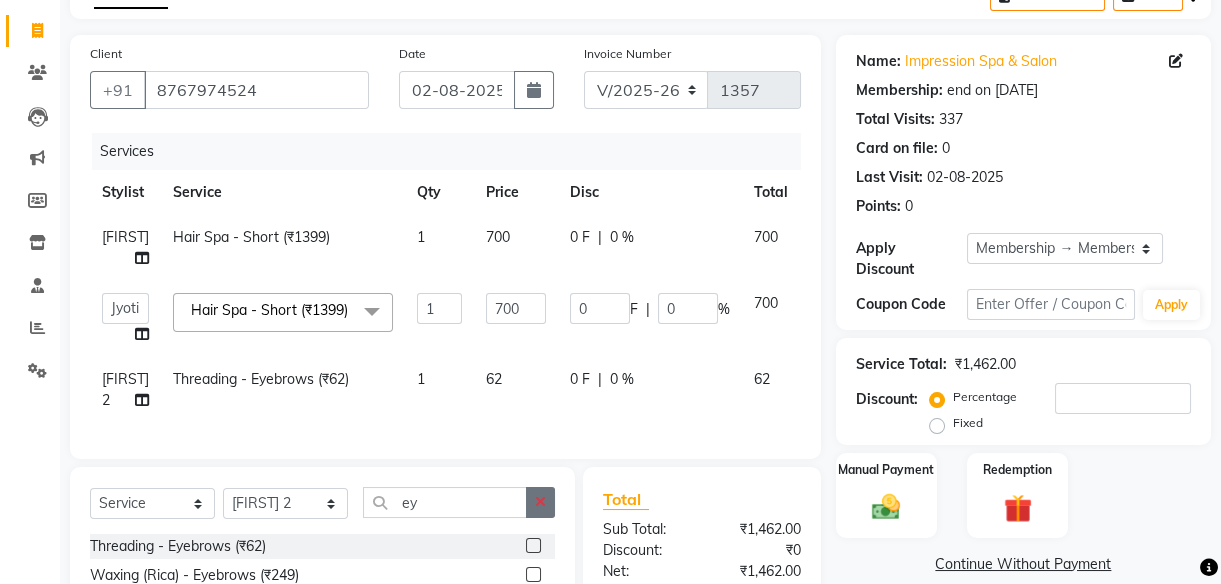 click 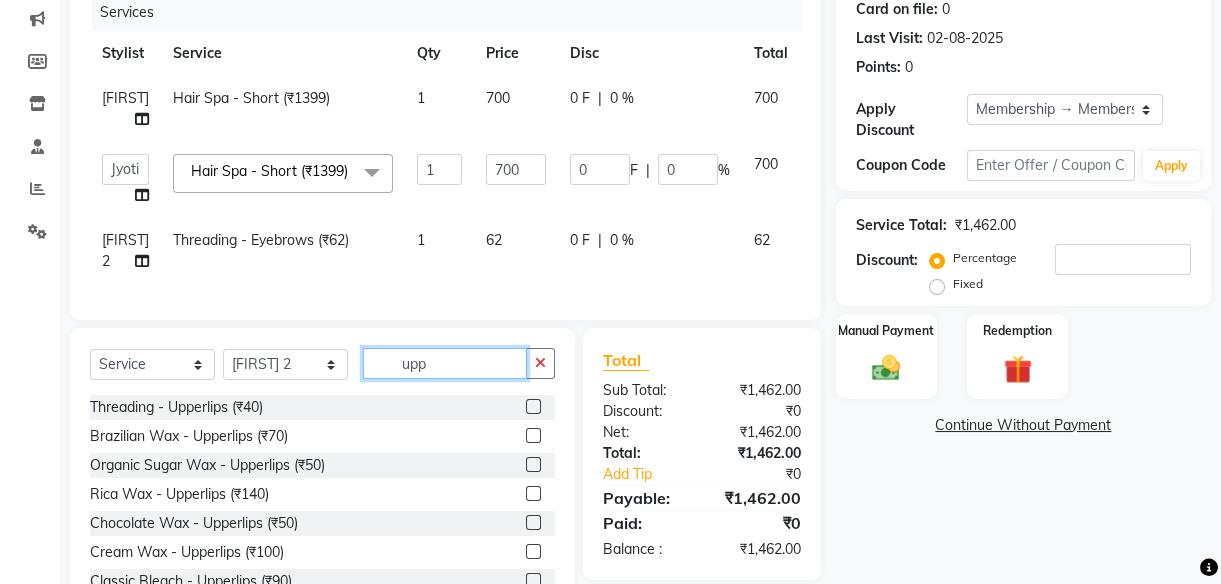 scroll, scrollTop: 256, scrollLeft: 0, axis: vertical 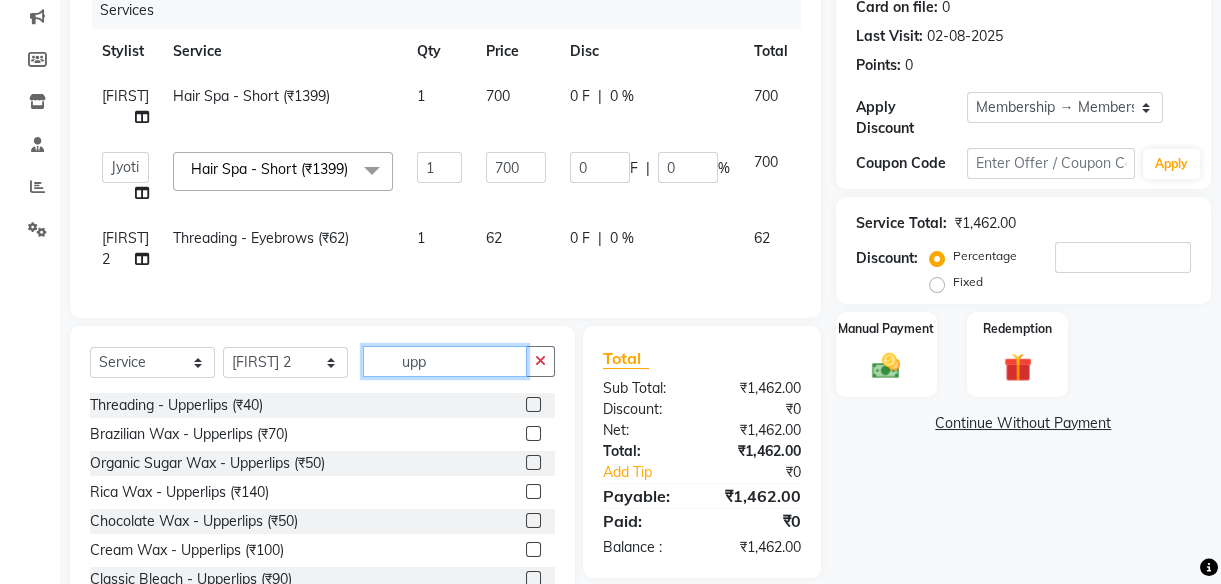type on "upp" 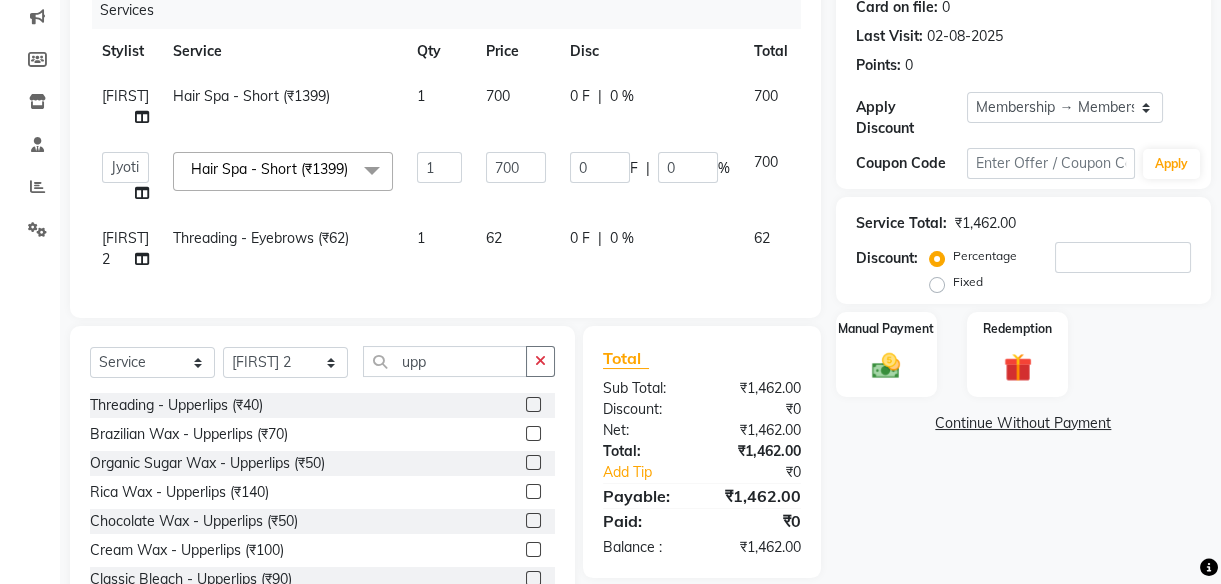 click 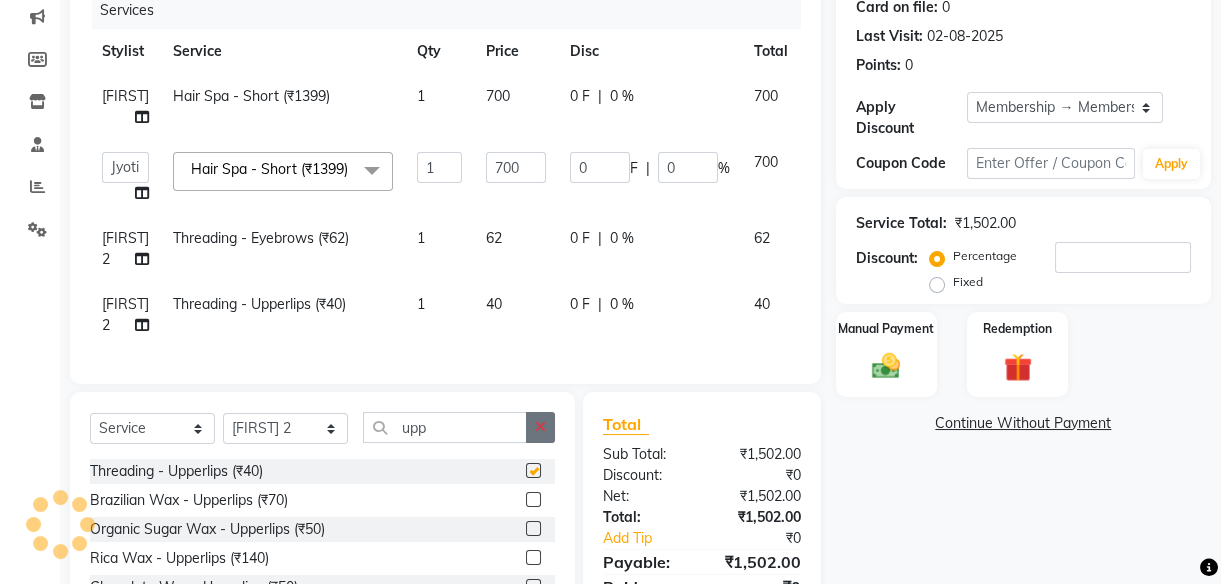 checkbox on "false" 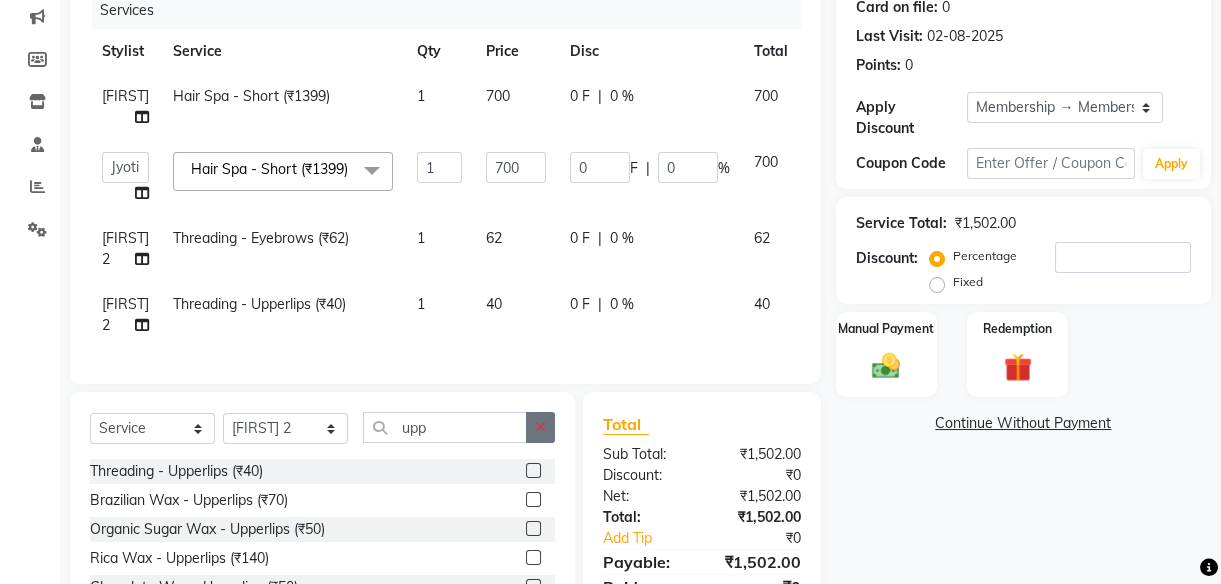 click 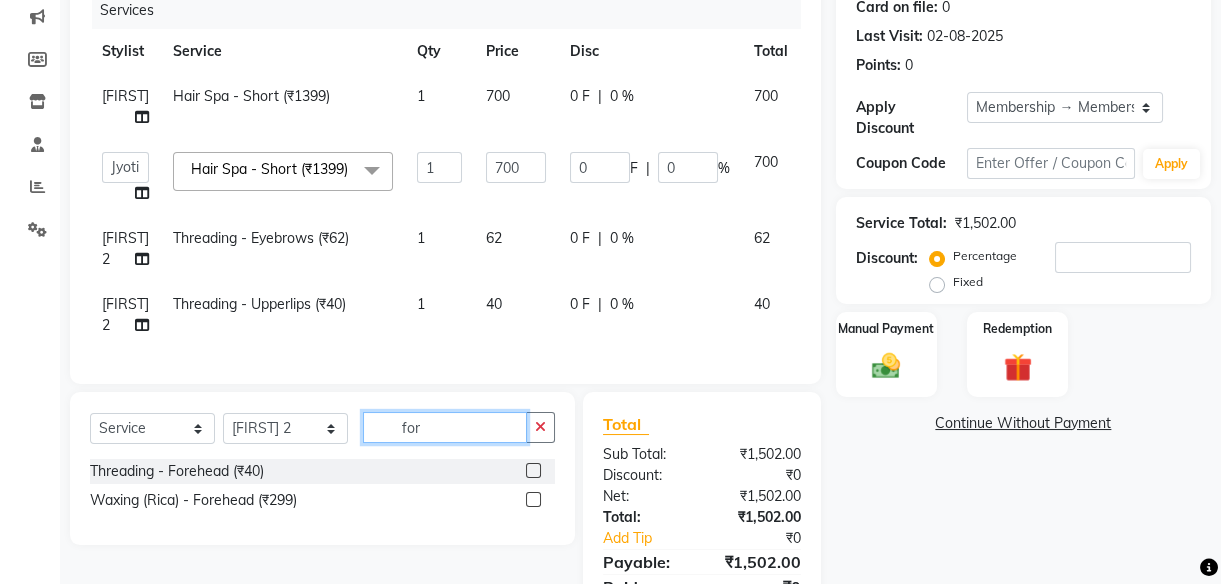 type on "for" 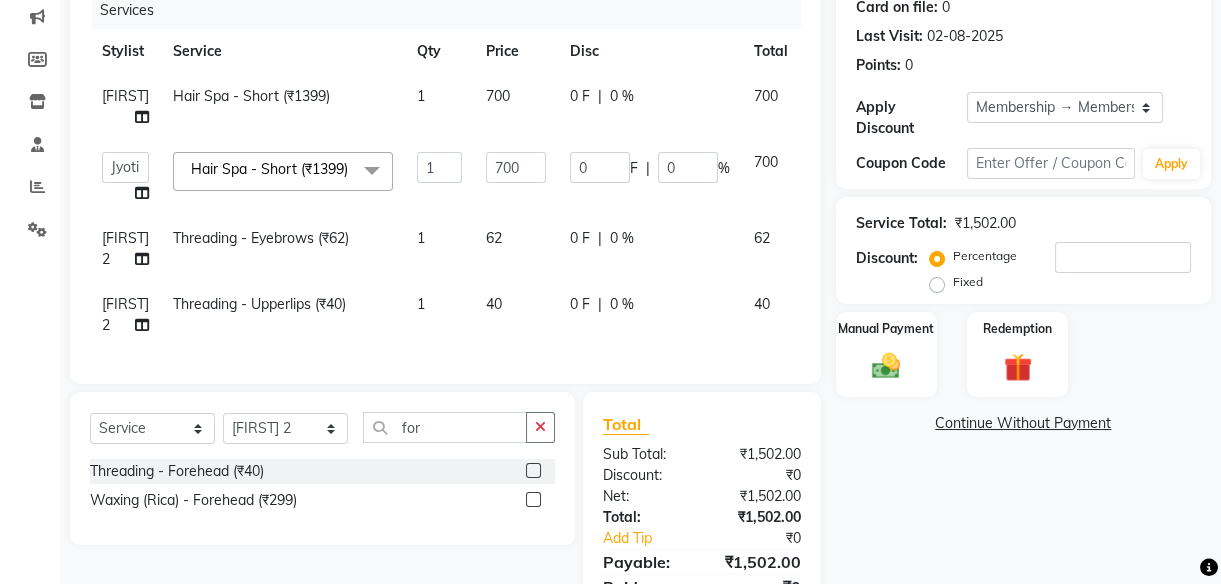 click 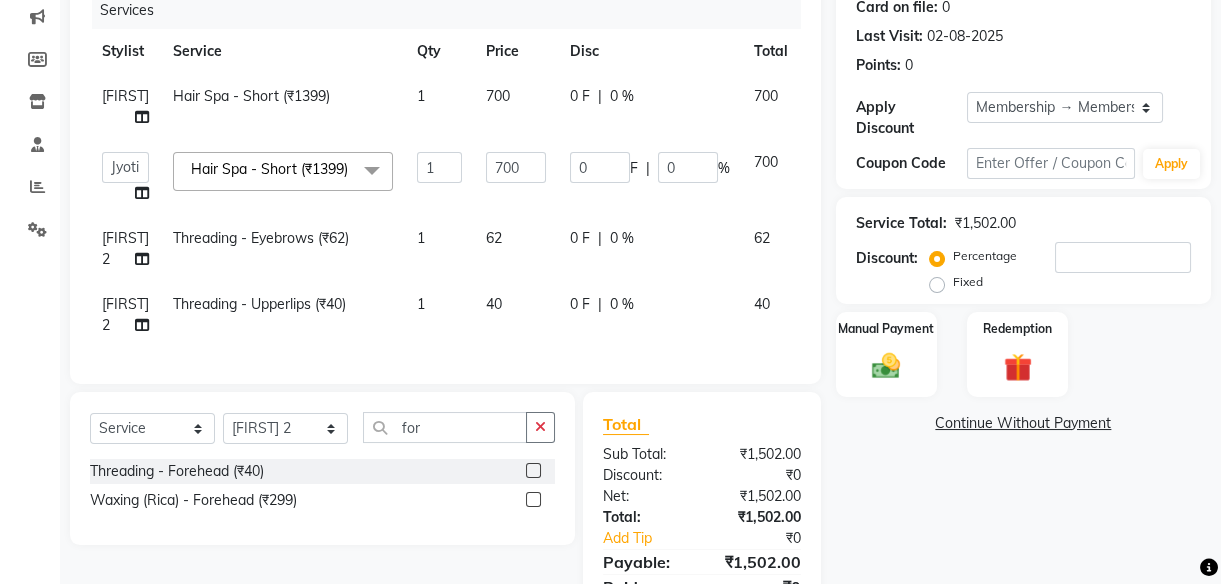 click at bounding box center (532, 471) 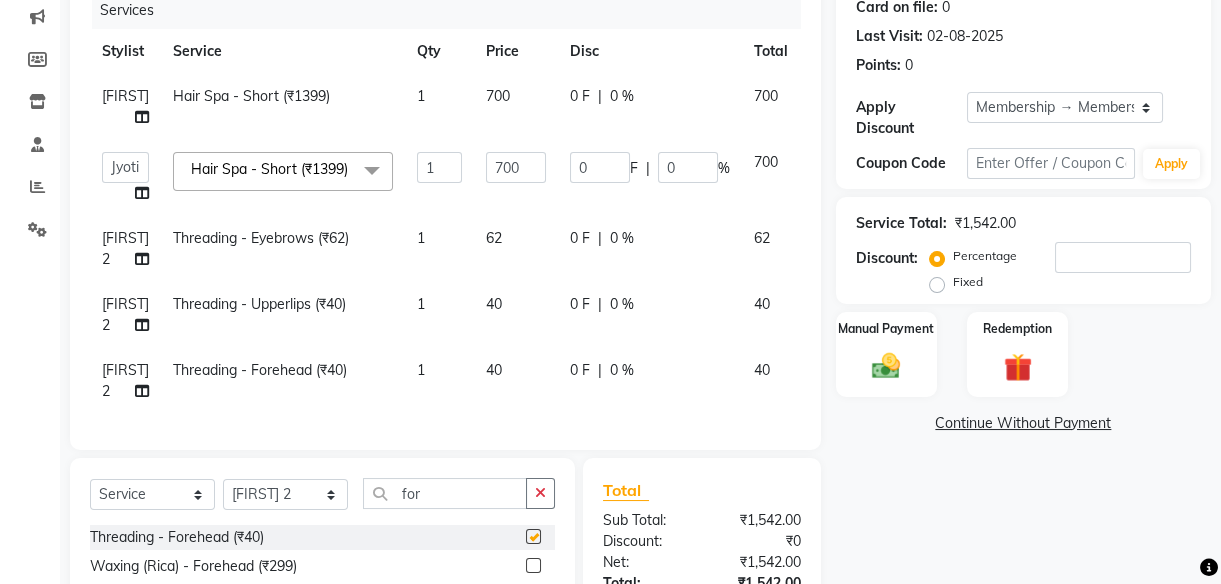 checkbox on "false" 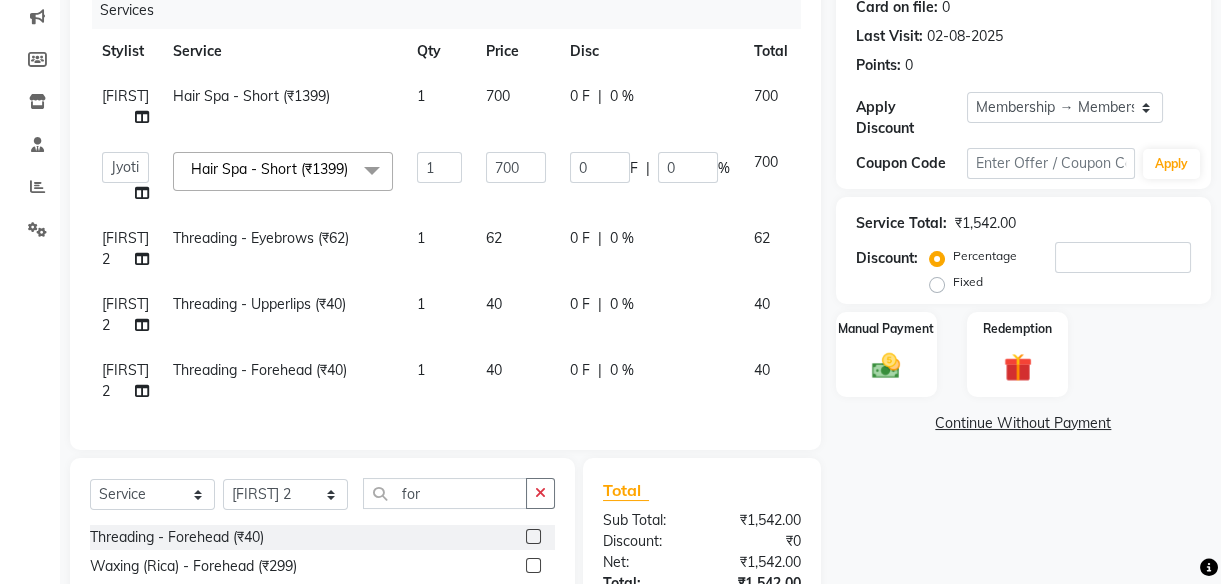 click on "62" 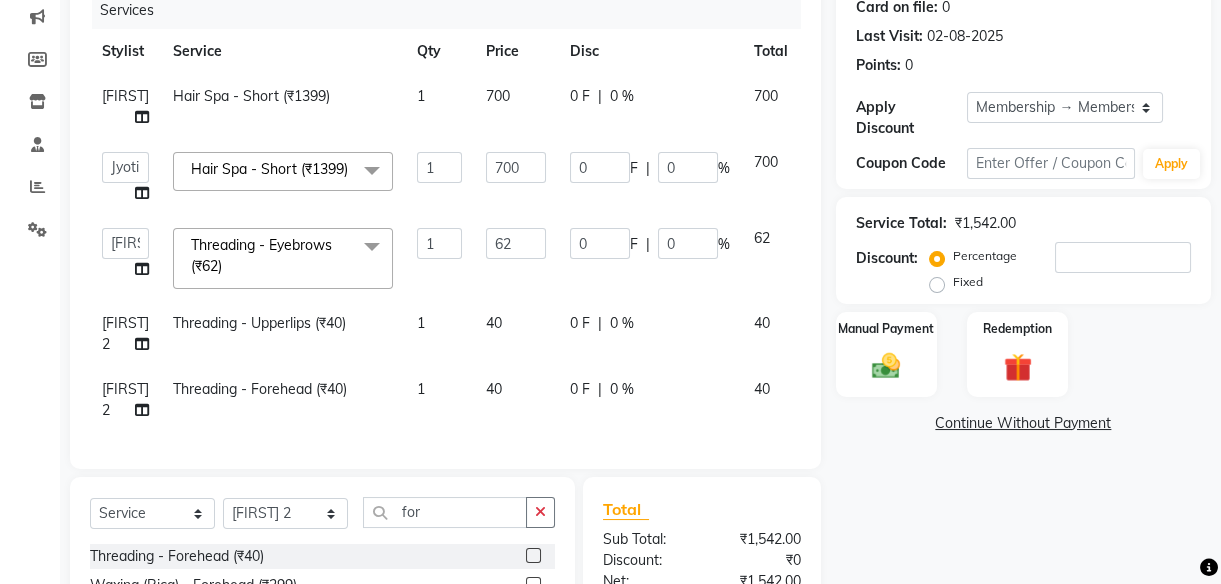 click on "62" 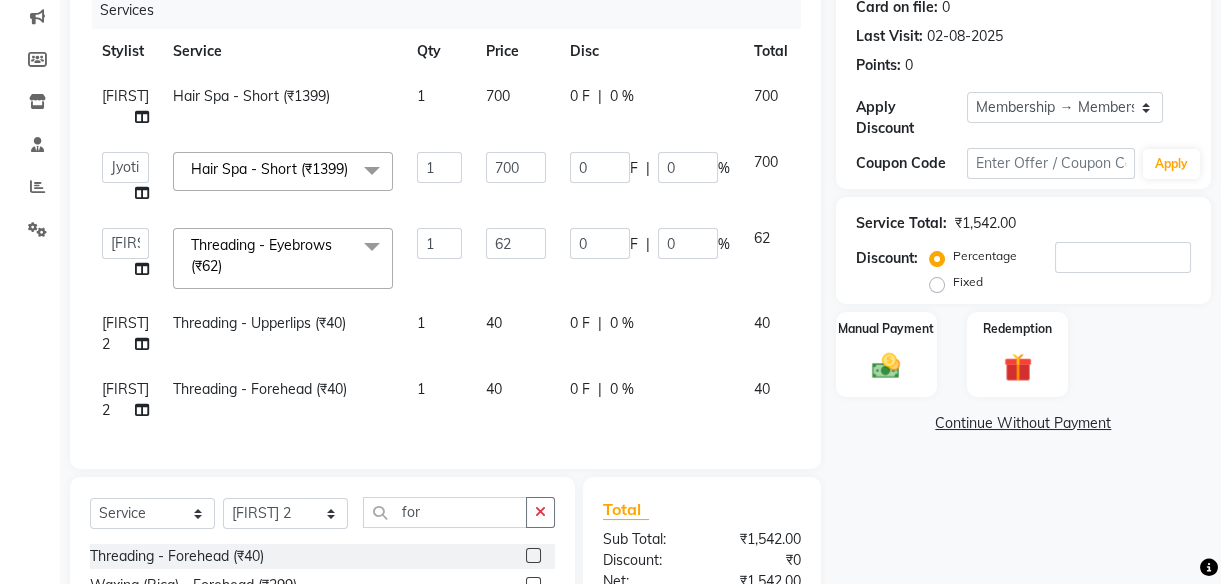 click on "62" 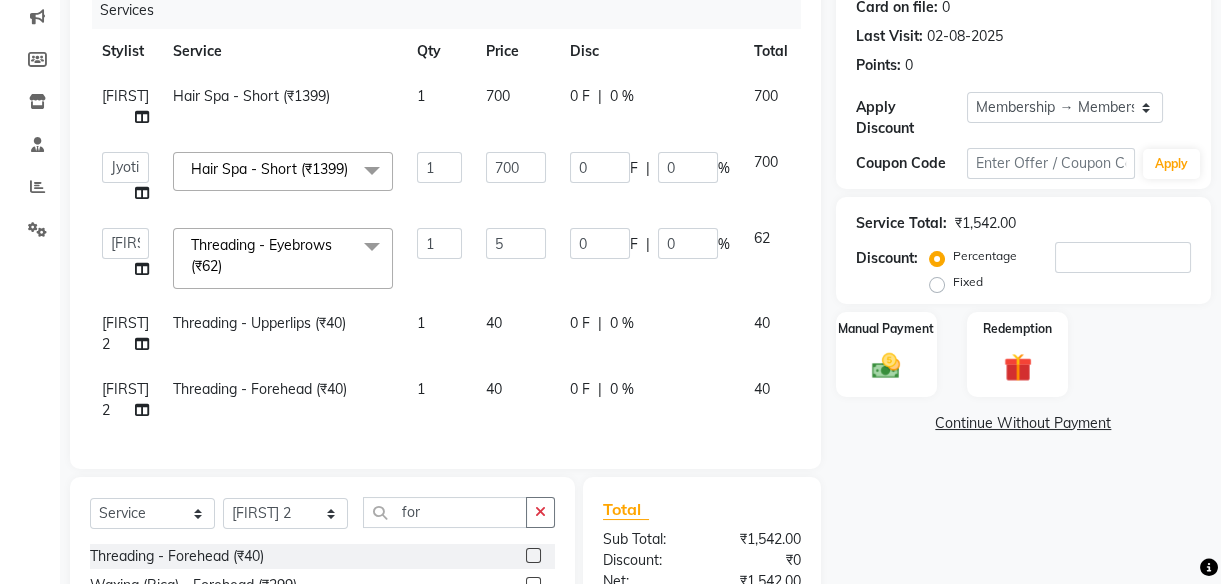 type on "50" 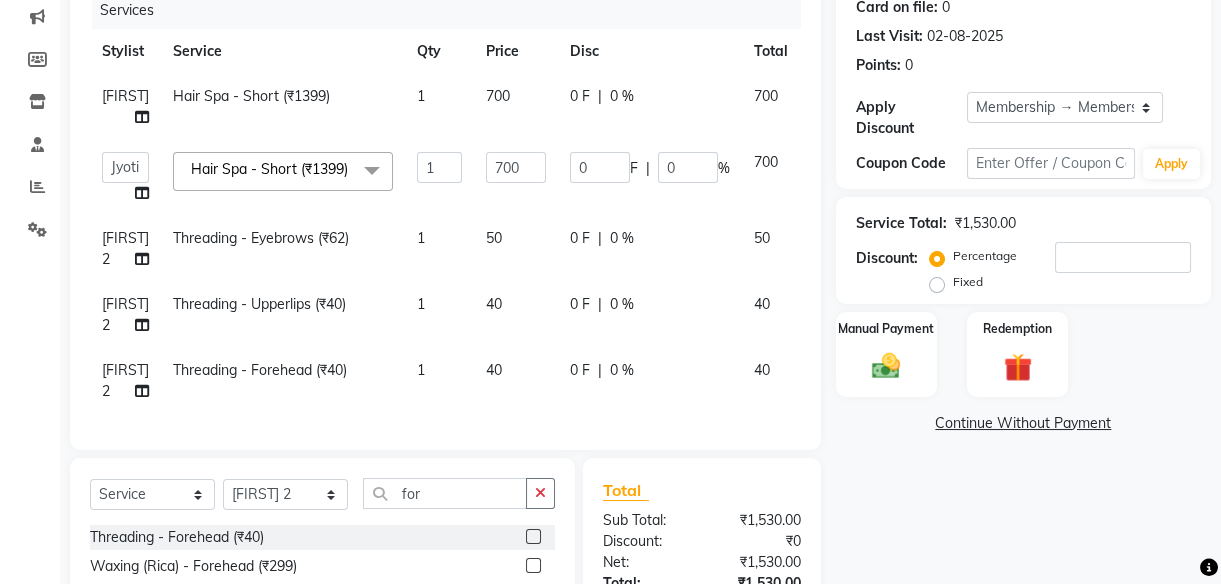 click on "40" 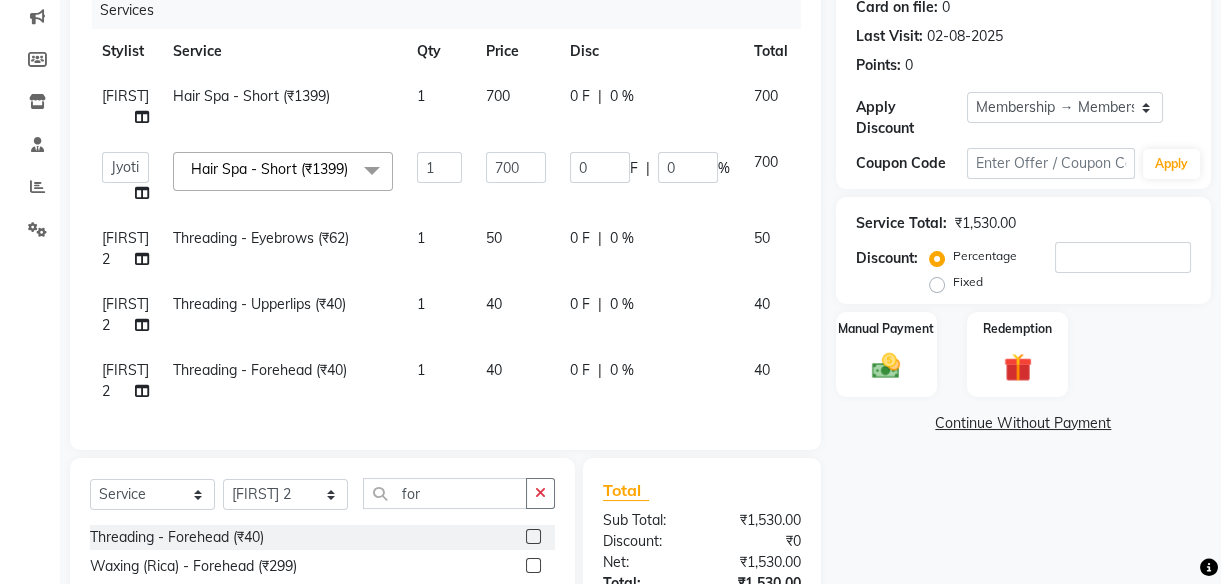 select on "87987" 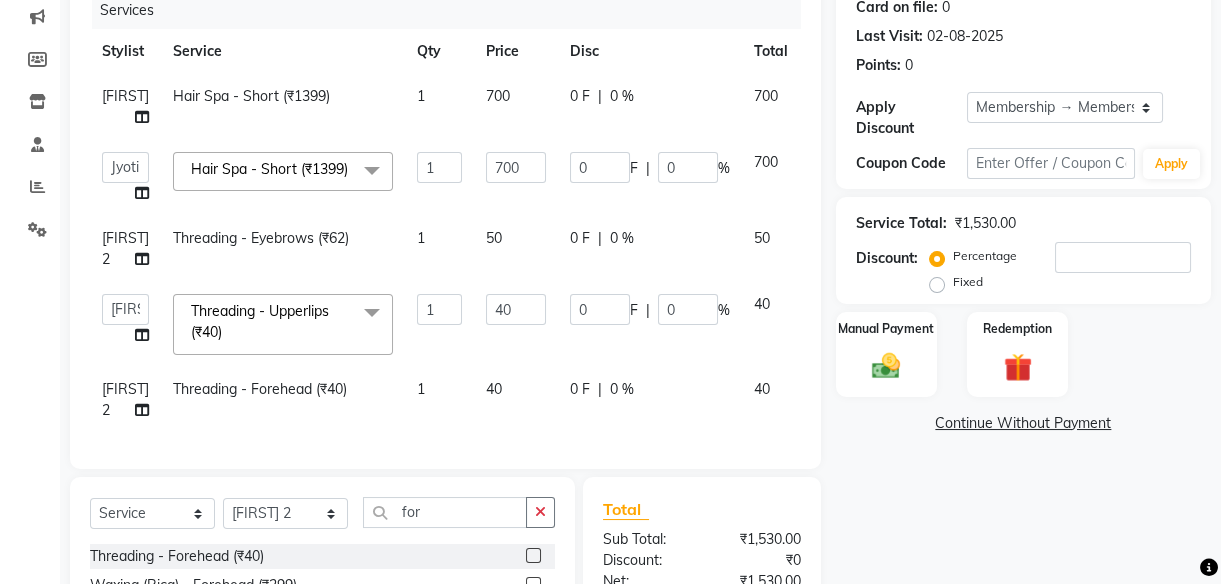 click on "40" 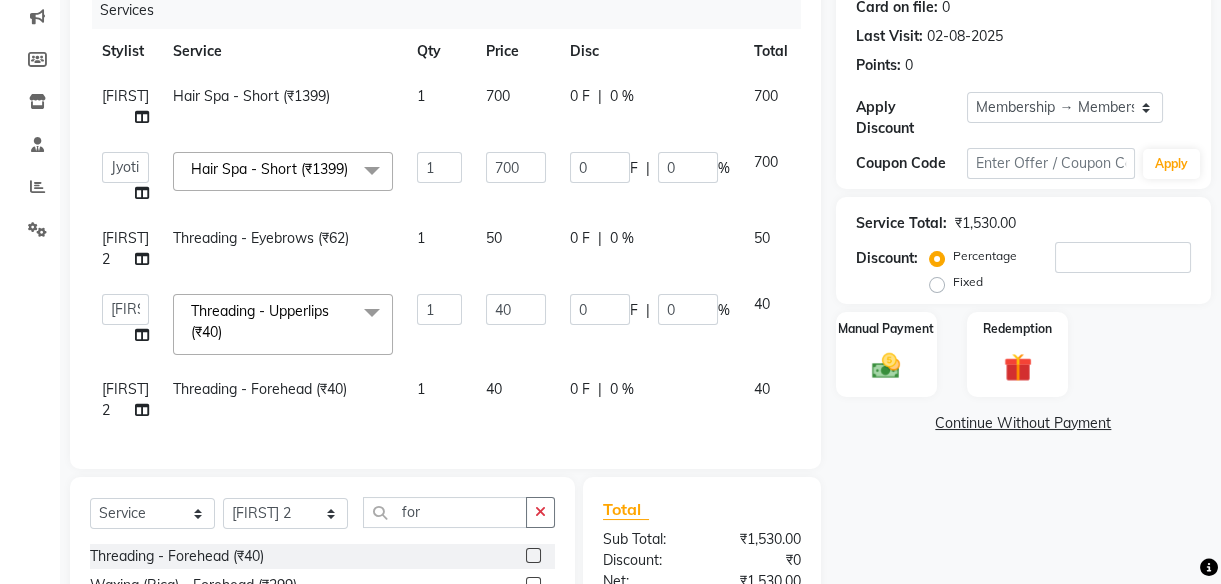 click on "40" 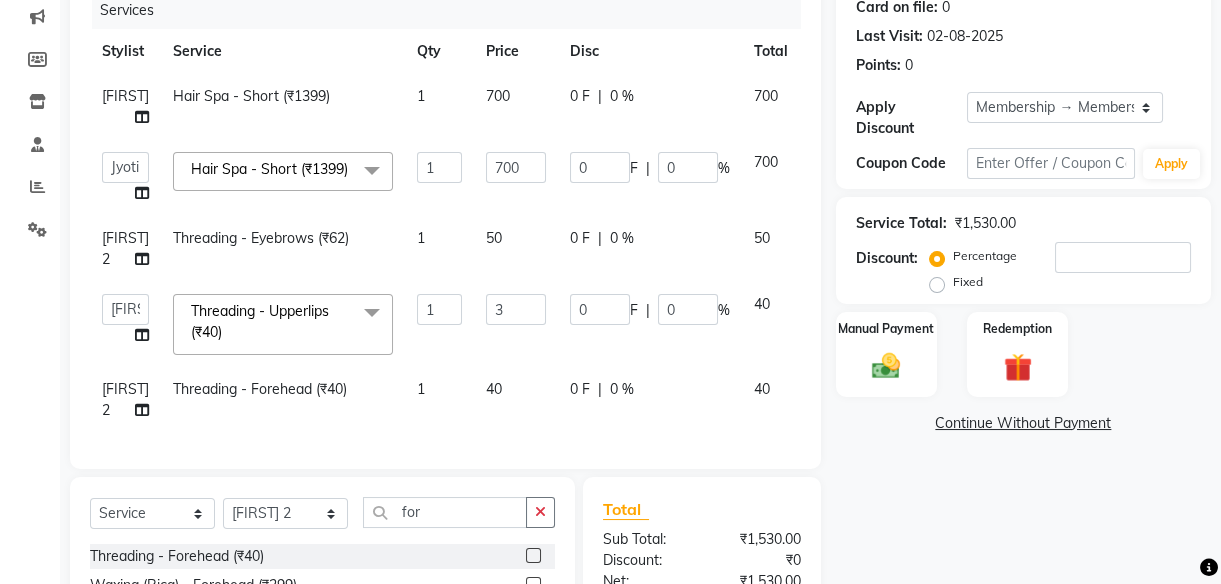 type on "30" 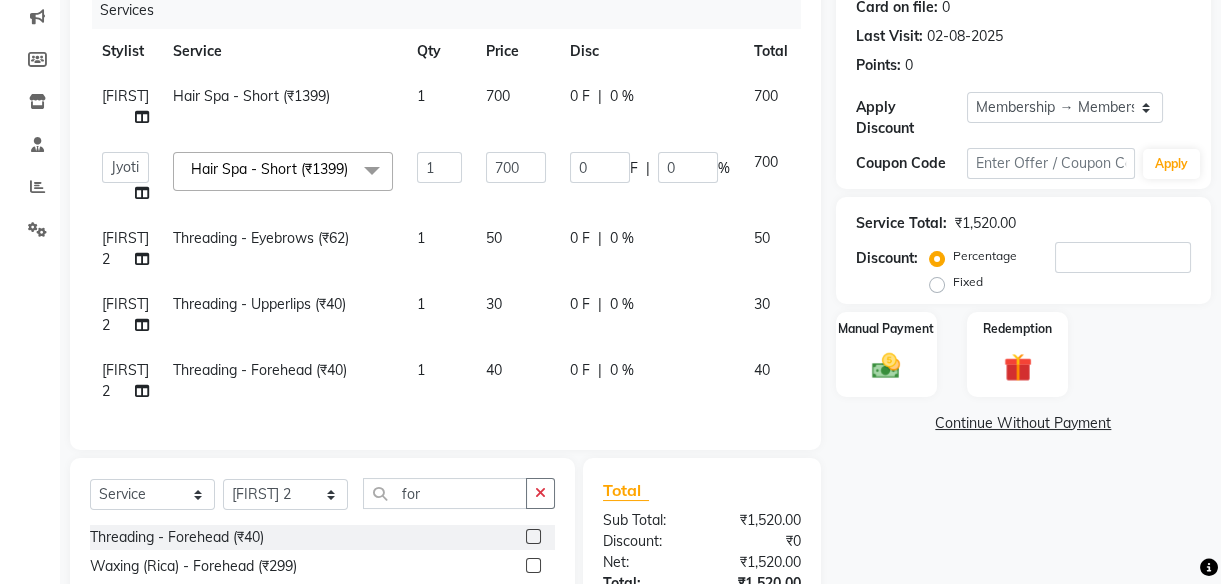 click on "40" 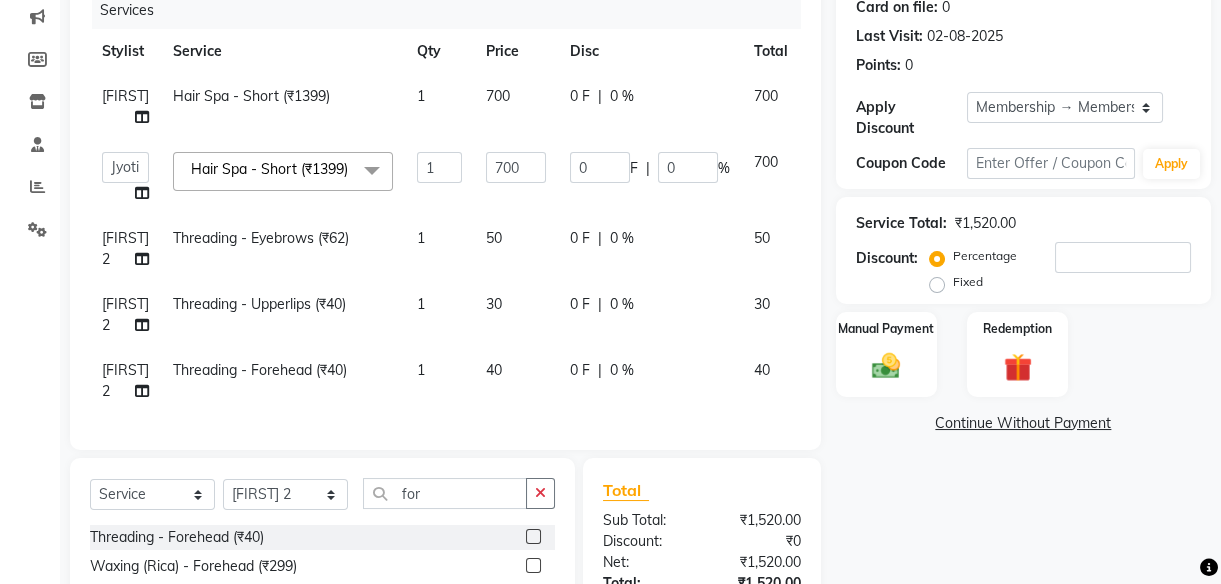 select on "87987" 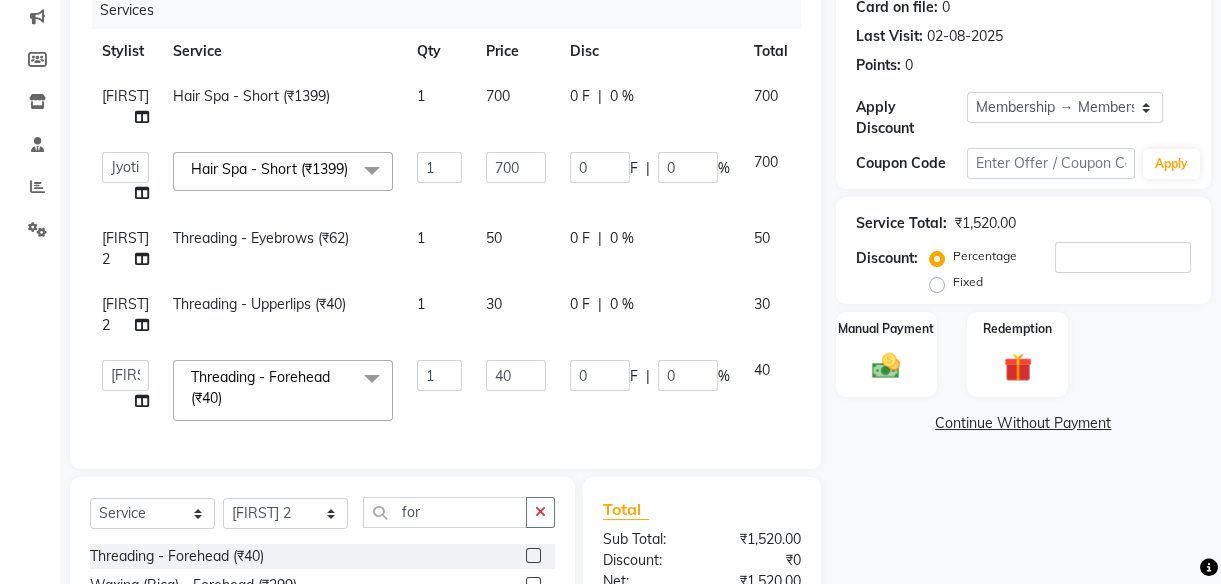 click on "40" 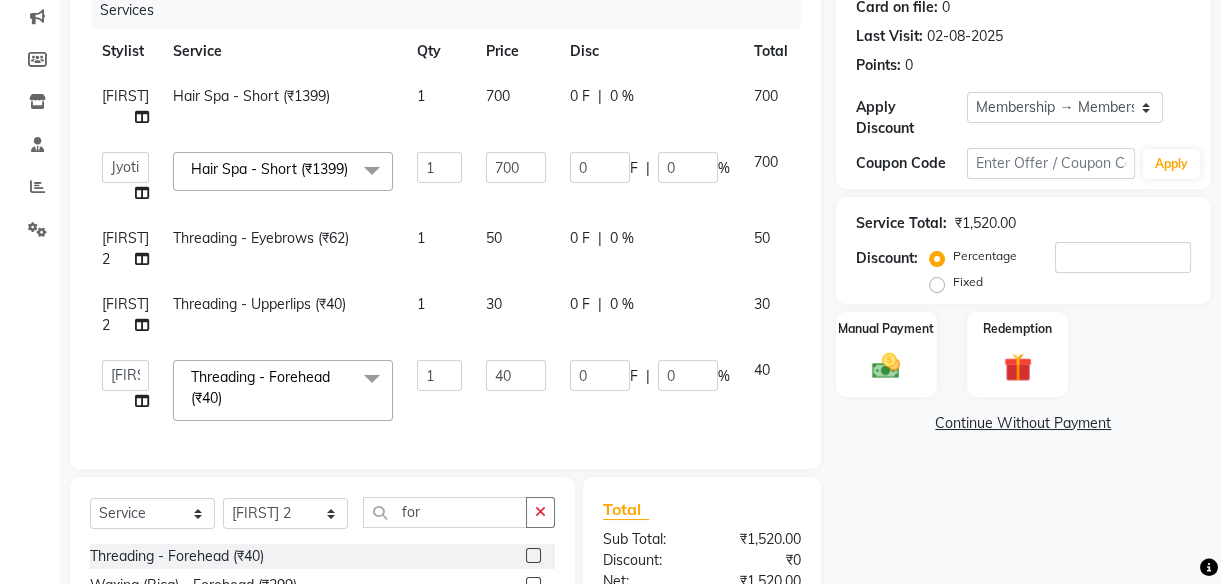 click on "40" 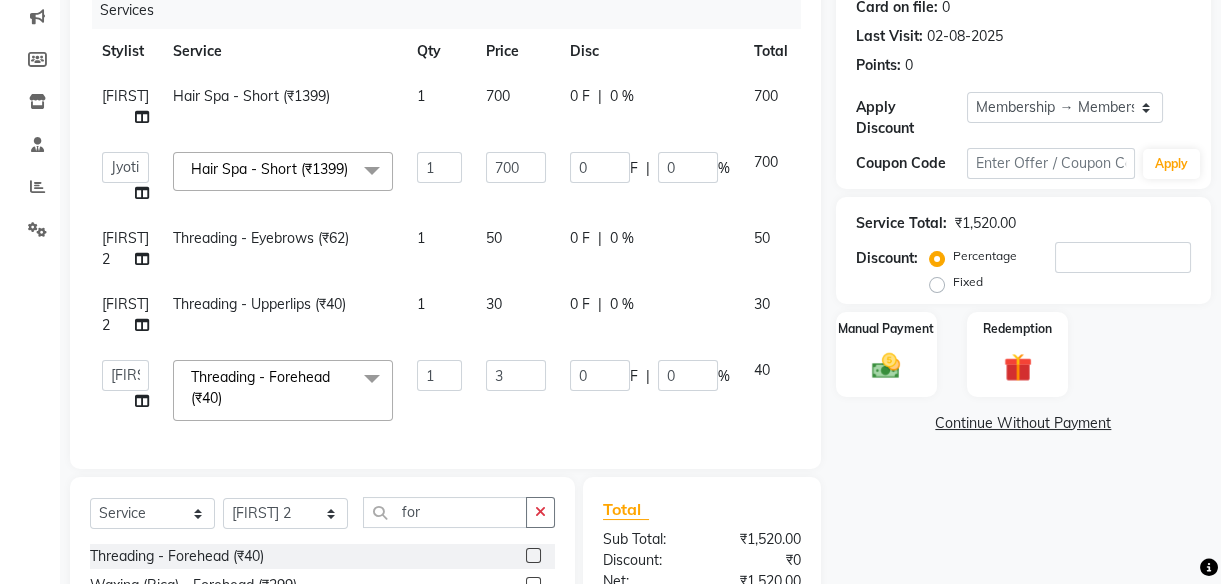 type on "30" 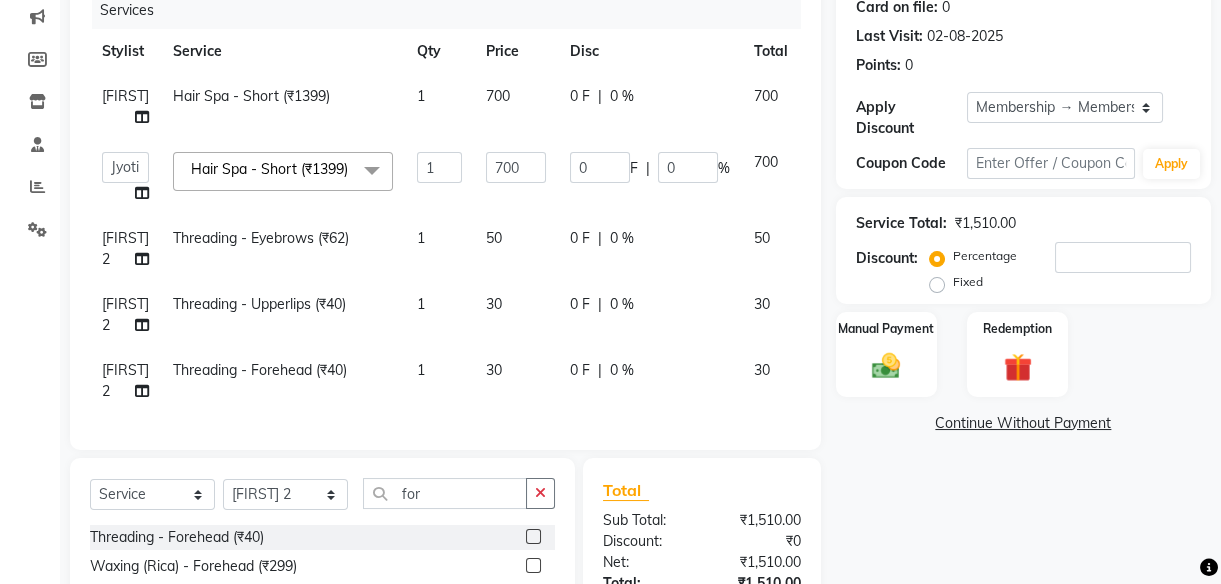 click on "Services Stylist Service Qty Price Disc Total Action [FIRST] Hair Spa - Short (₹1399) 1 700 0 F | 0 % 700 [FIRST] Front Desk [FIRST] [FIRST] [FIRST] [FIRST] [FIRST] [FIRST] [FIRST] [FIRST] 2 Hair Spa - Short (₹1399) x Hair - Hair Cut (₹249) Hair - Child Hair Cut (₹249) Hair - Hair Wash (₹199) Hair - Women Hair wash (₹400) Hair Wash+Hair Cut+Beard (₹400) Women-Hair Wash+Hair Cut (₹500) Shaving - Trimming (₹199) Shaving - Regular Shaving (₹225) Shaving - Beard Styling (₹299) Colour - Beard Colour (₹449) Colour - Majirel (Short) (₹799) Colour - Majirel (₹1099) Colour - Inoa (₹1299) Colour - Schwarzkopf (₹1399) Colour - Highlights (₹1699) Spa - Loreal (Short) (₹699) Spa - Loreal Spa (₹1199) Spa - Dandruff + Treatment (₹1399) Spa - Hairfall Treatment (₹1399) Spa - Treatment Spa (₹1799) Spa - Beard Spa (Short) (₹289) Spa - Beard Spa (Medium) (₹399) Spa - Beard Spa (Long) (₹599) Keratin - Short (₹2999) Keratin - Medium (₹3449) 1 700 0 F | 0" 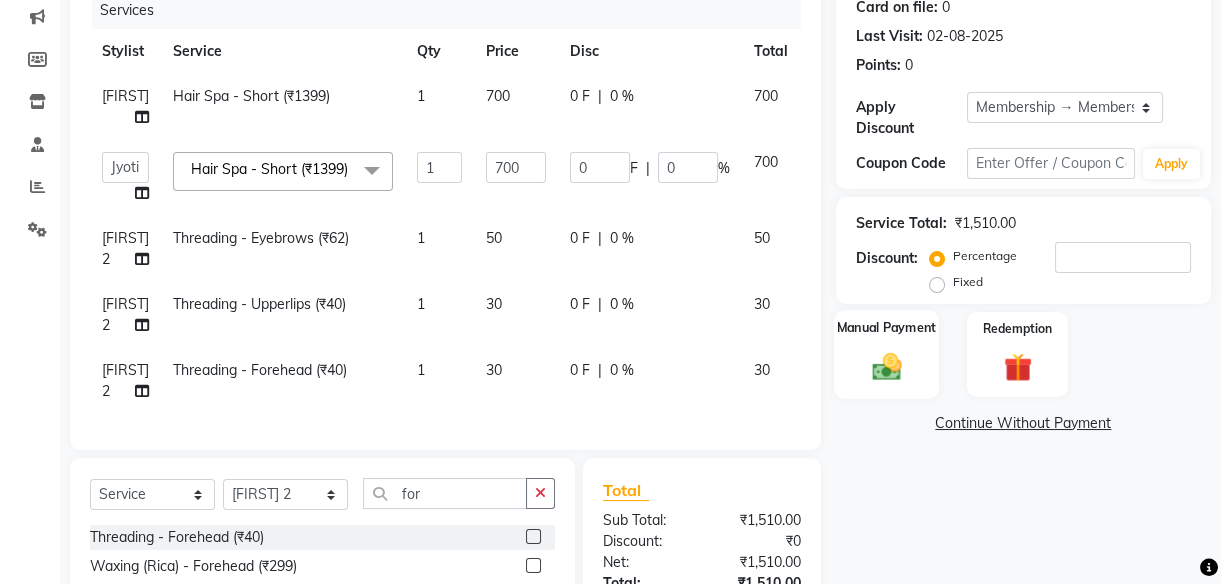 click 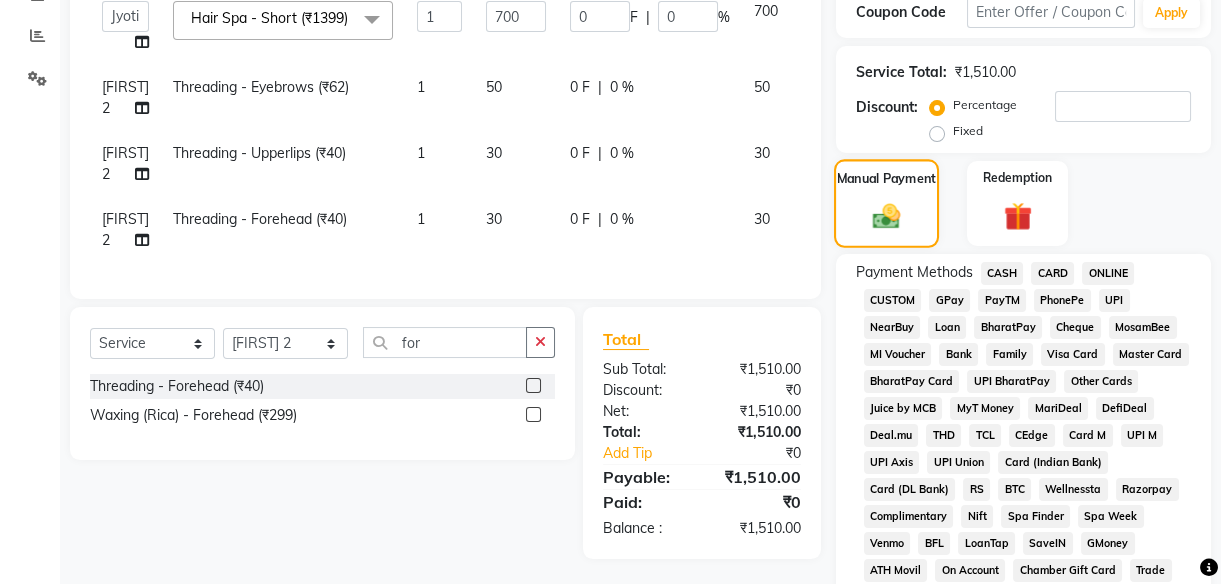 scroll, scrollTop: 408, scrollLeft: 0, axis: vertical 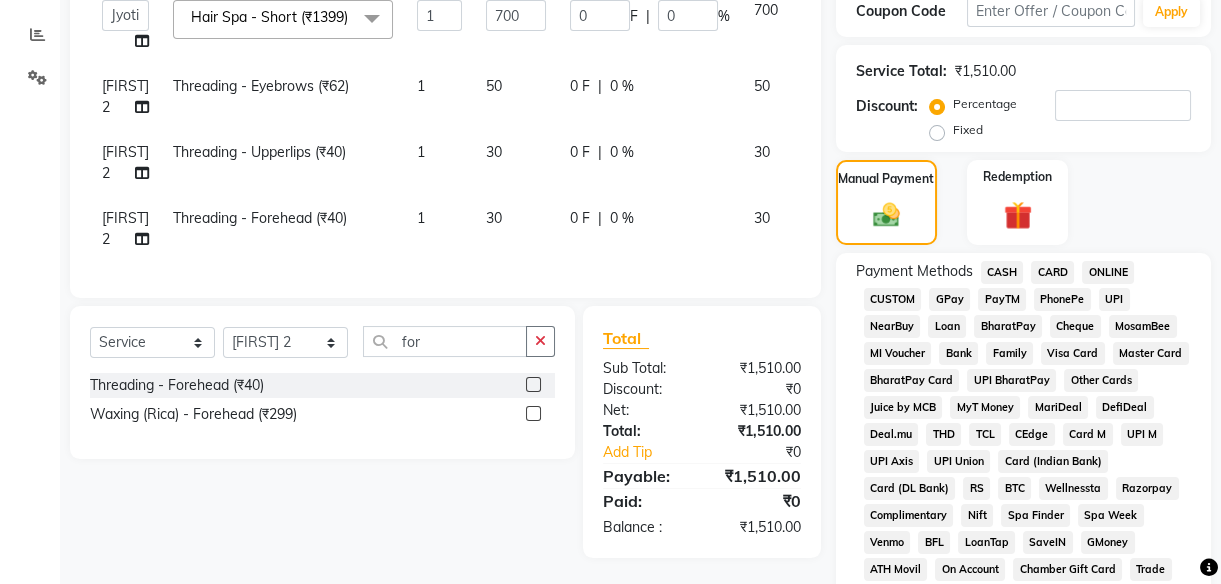 click on "UPI" 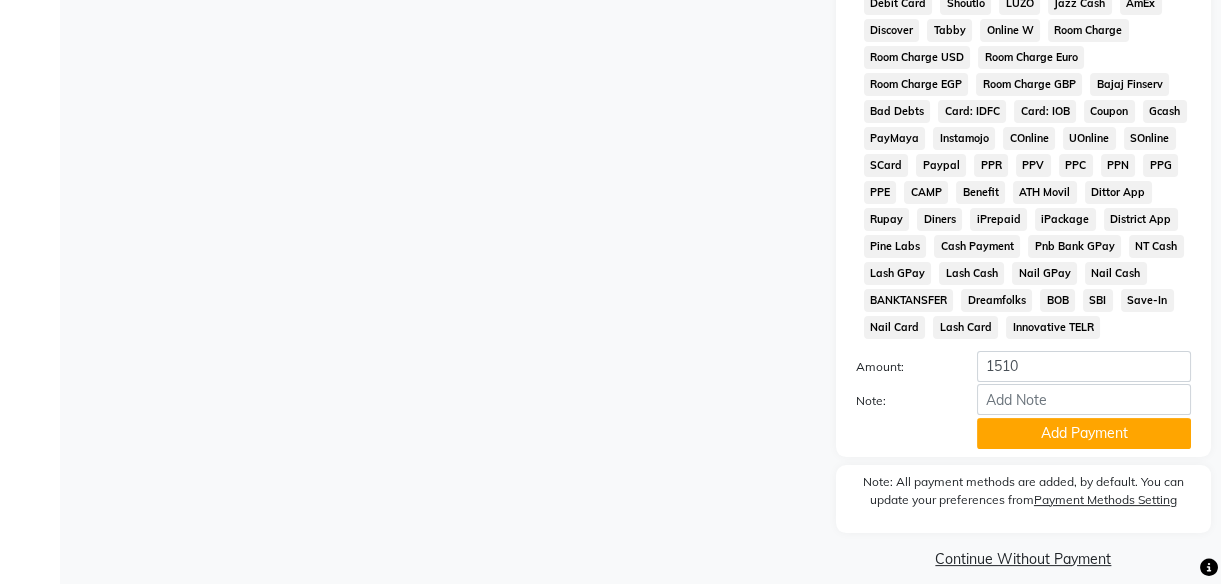 scroll, scrollTop: 1056, scrollLeft: 0, axis: vertical 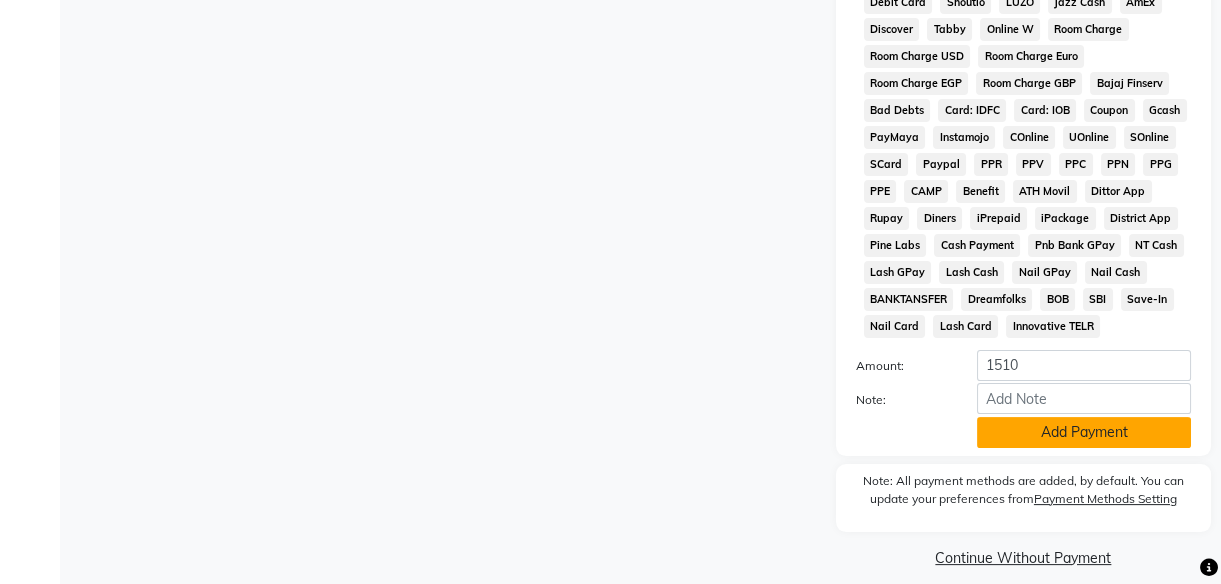click on "Add Payment" 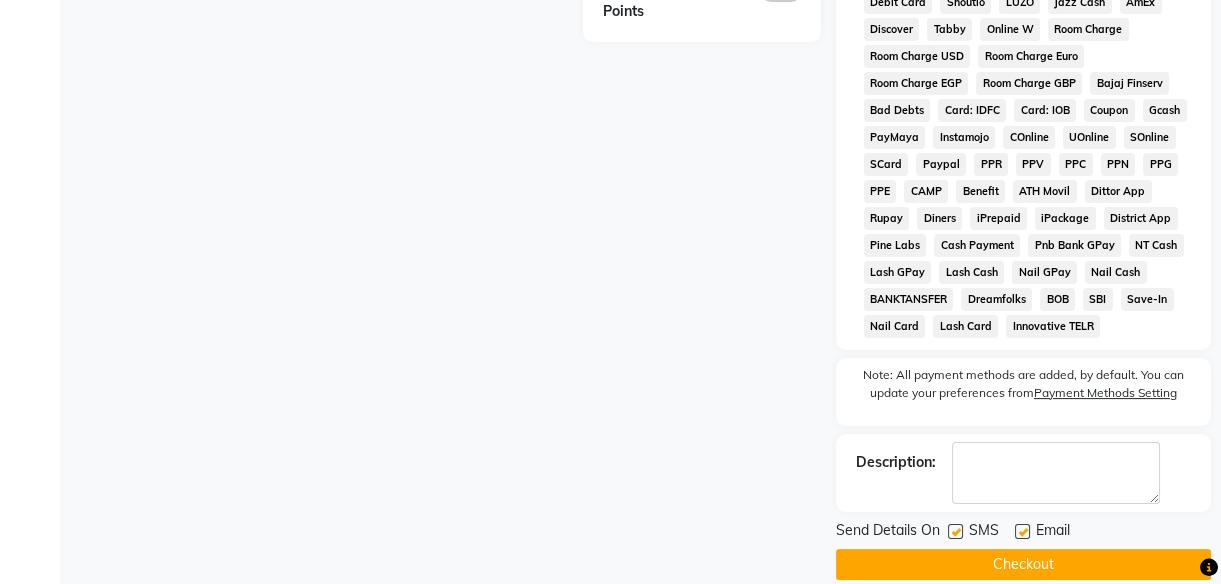 click 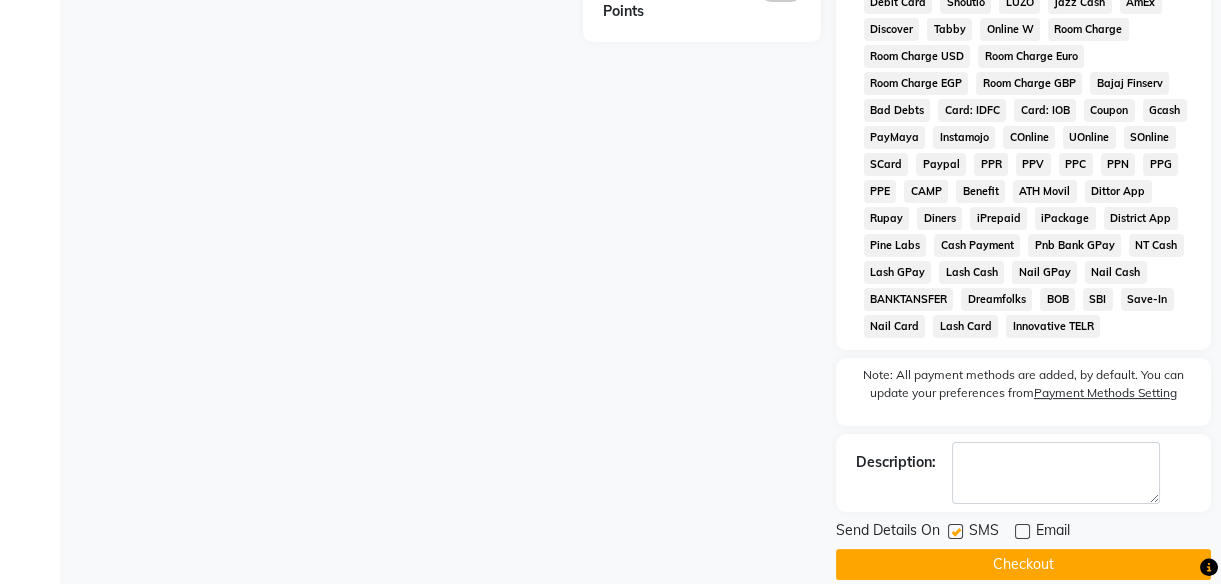 click 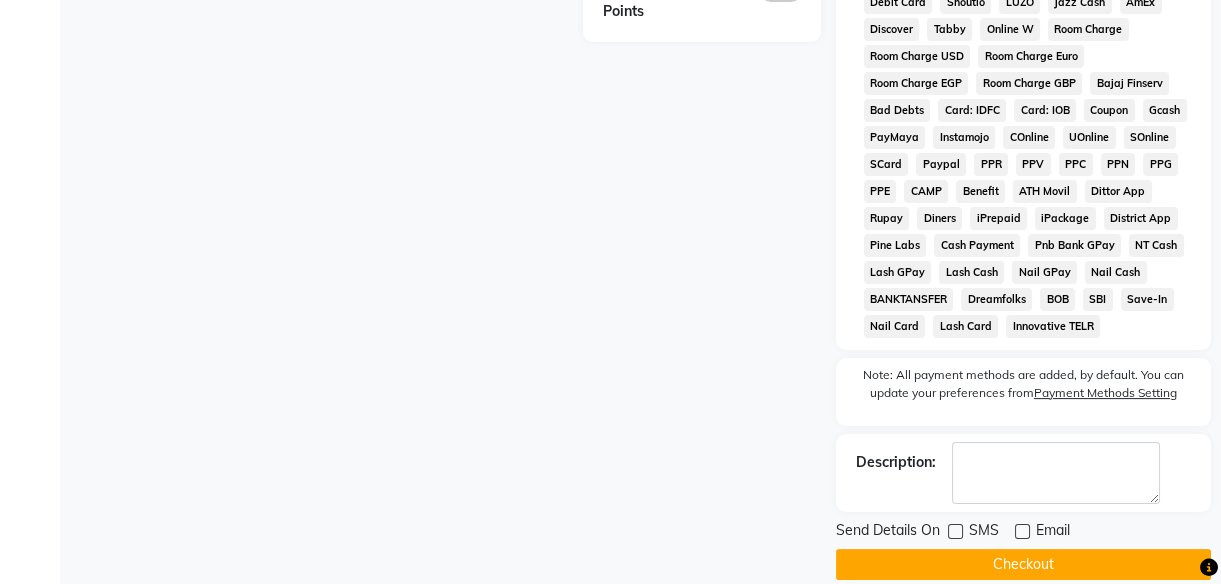 click on "Checkout" 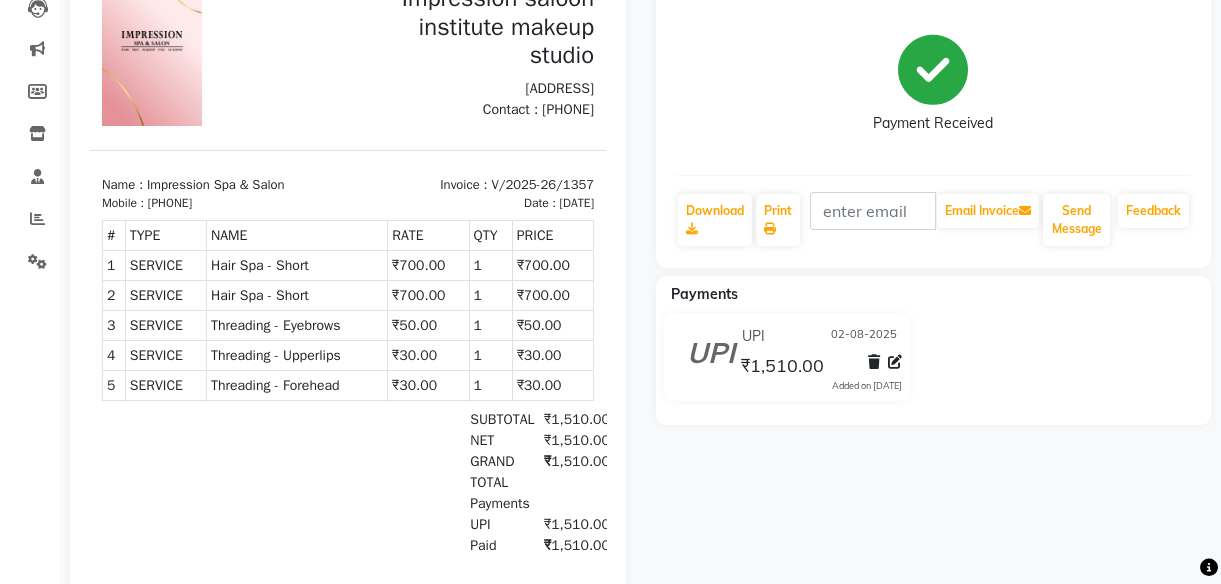 scroll, scrollTop: 0, scrollLeft: 0, axis: both 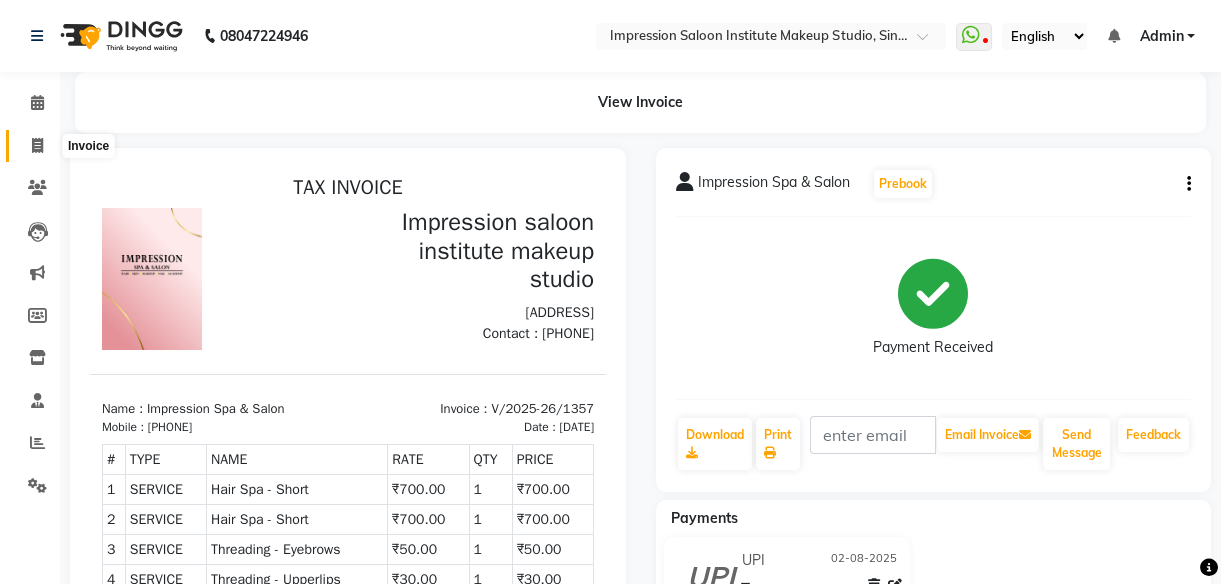 click 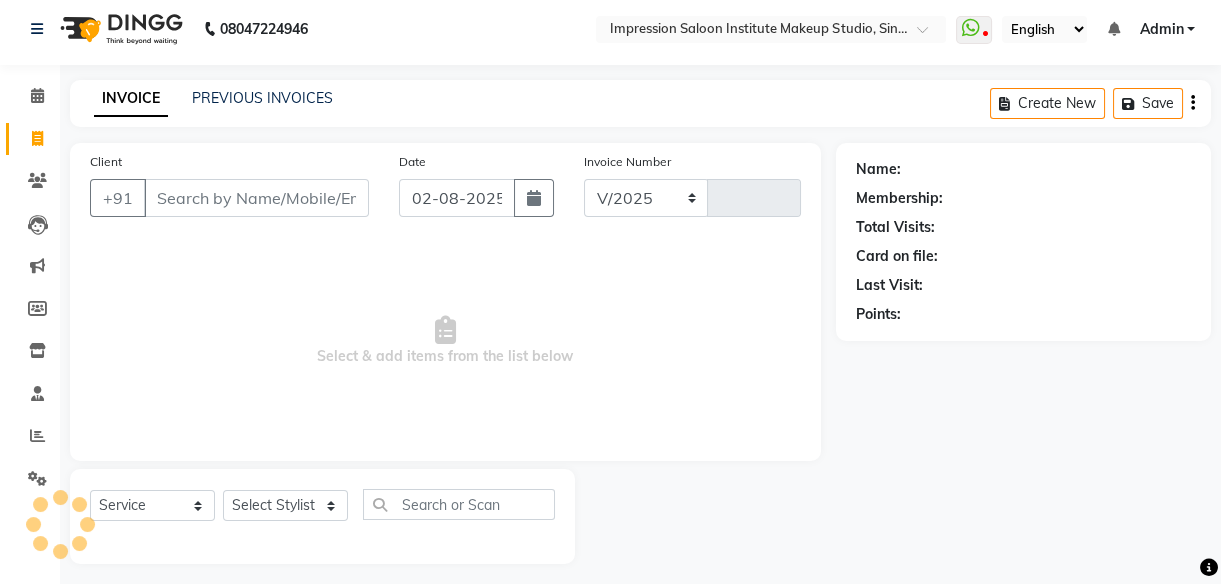 select on "437" 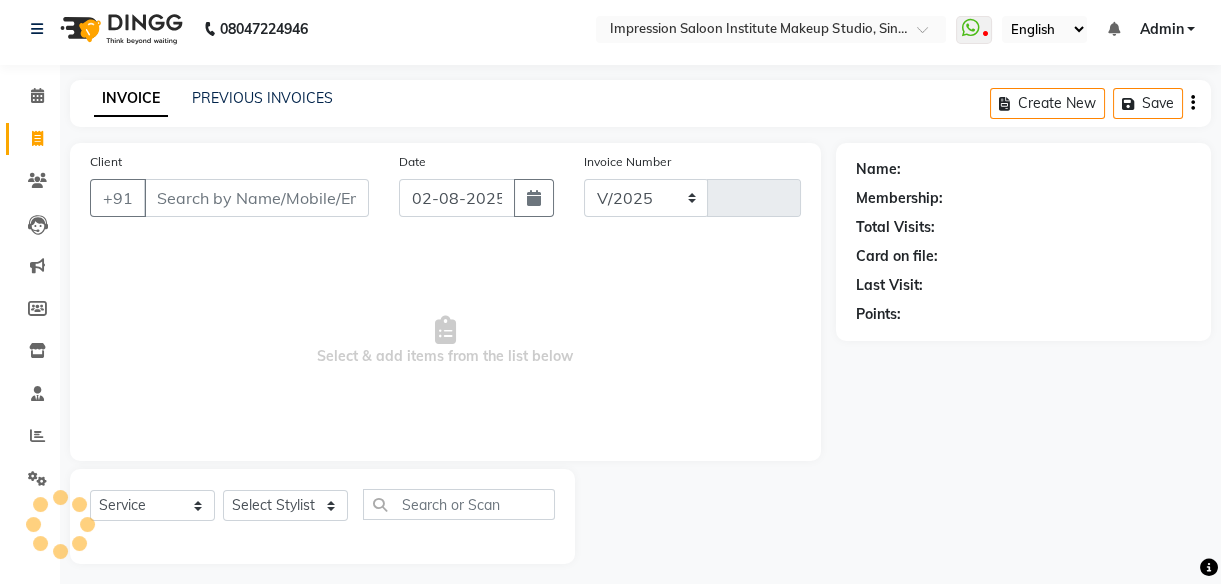 type on "1358" 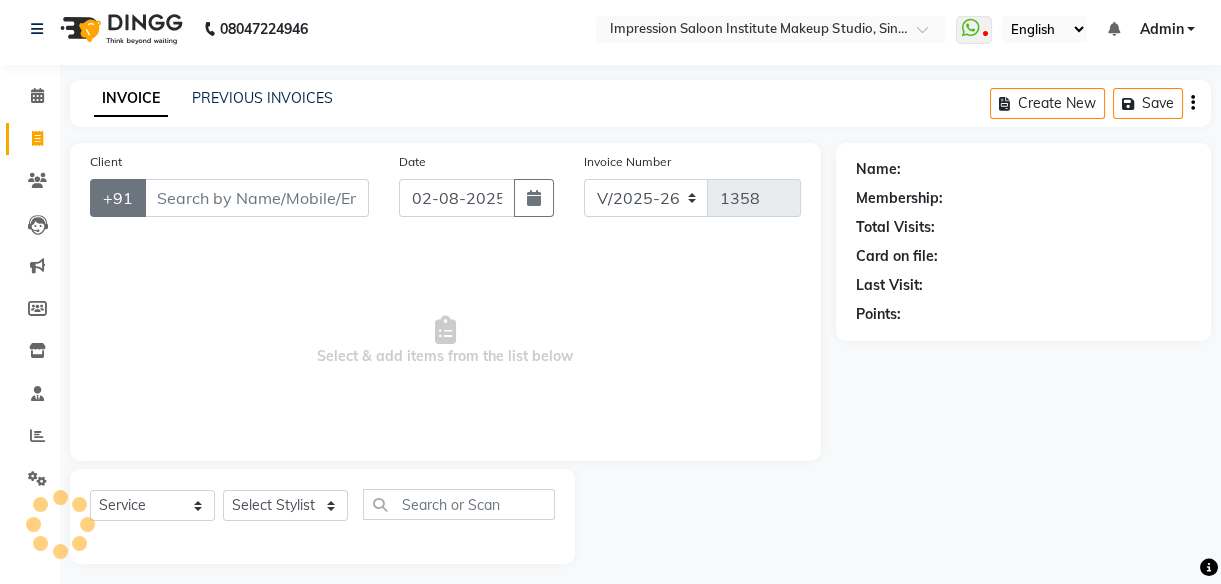 scroll, scrollTop: 18, scrollLeft: 0, axis: vertical 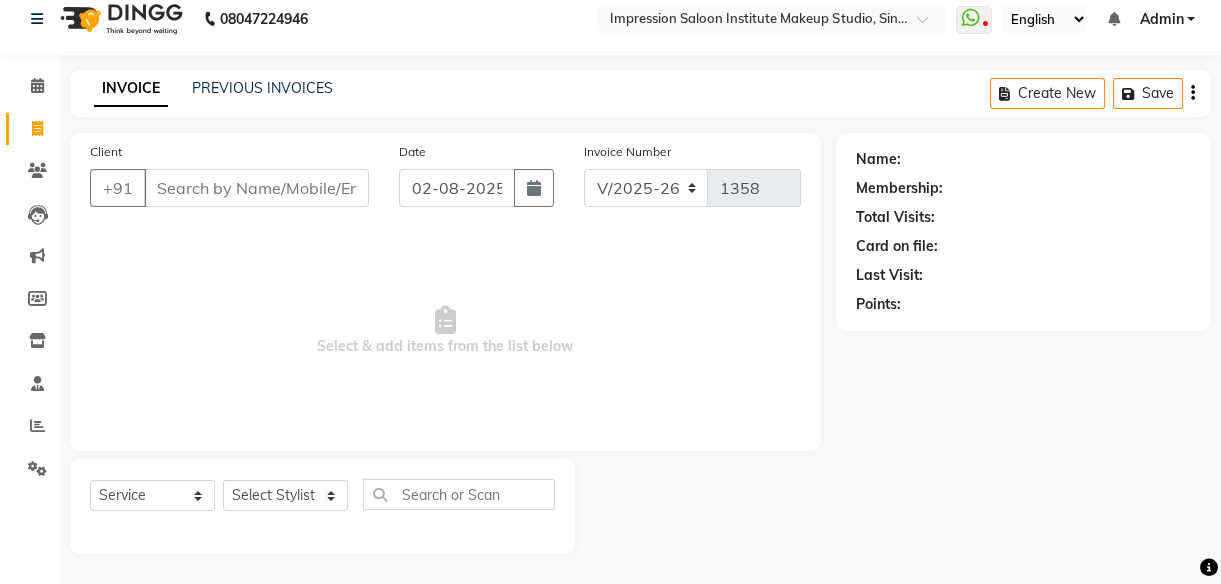 select on "product" 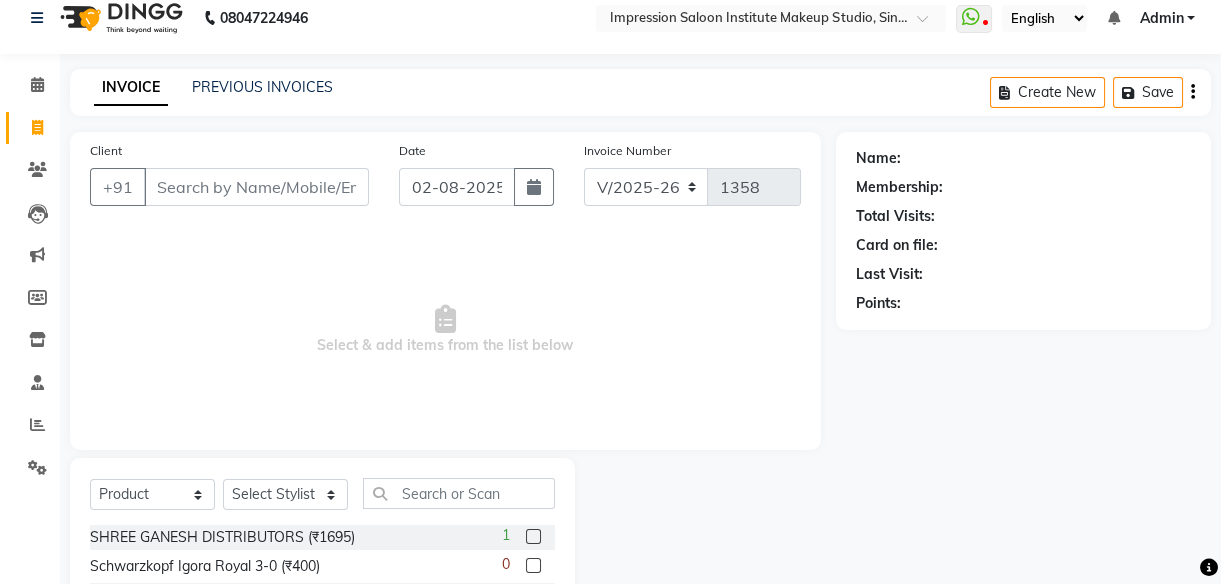 click on "Client" at bounding box center (256, 187) 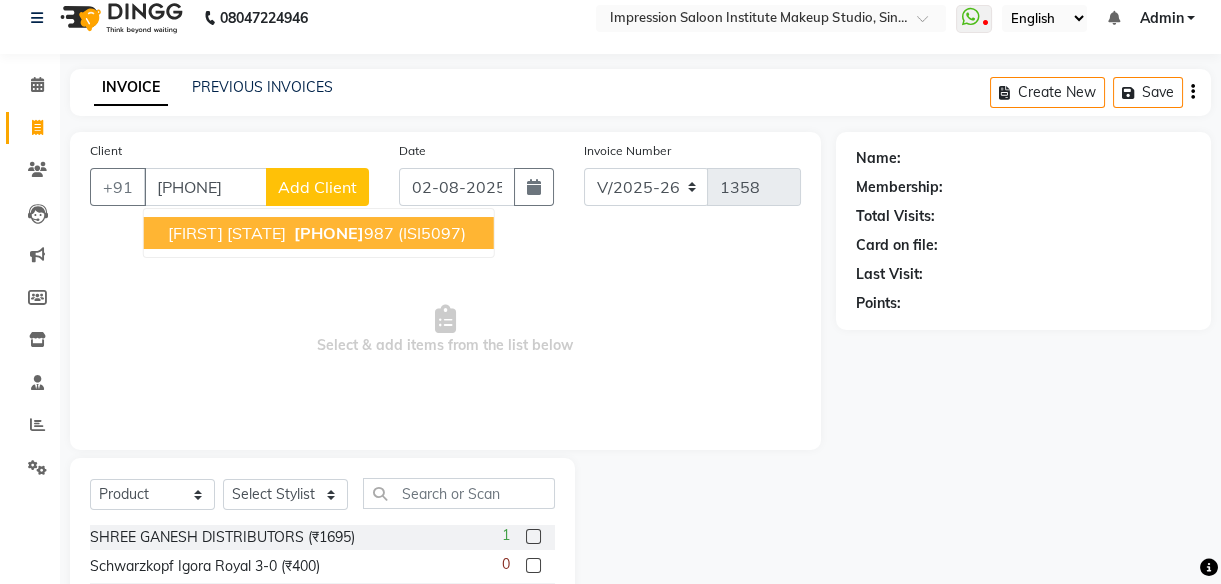 click on "[FIRST] [STATE]" at bounding box center [227, 233] 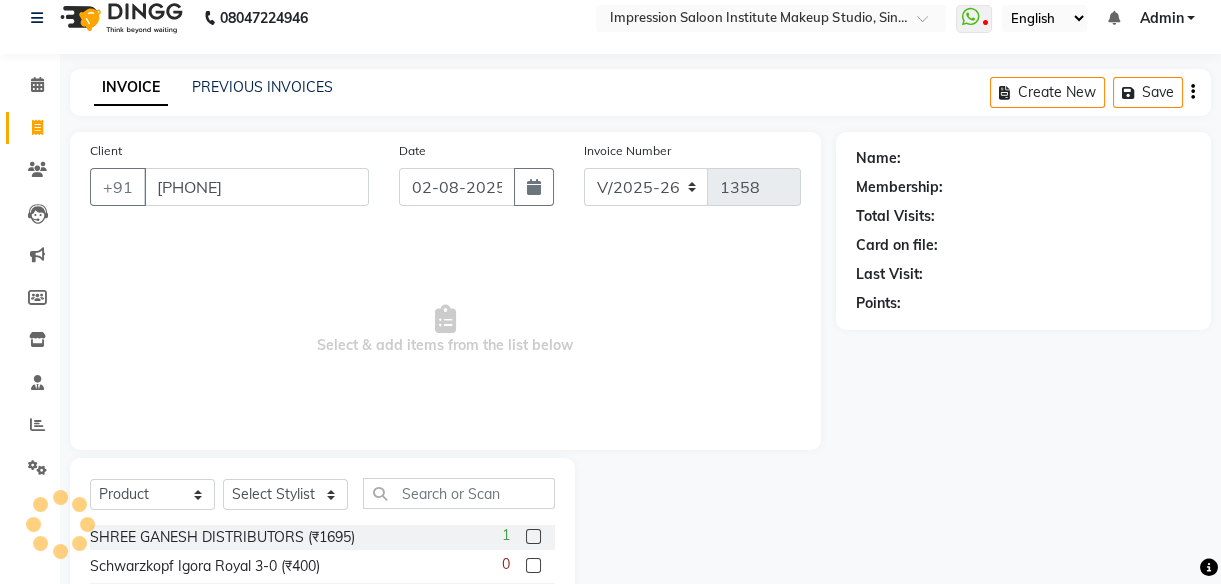 type on "[PHONE]" 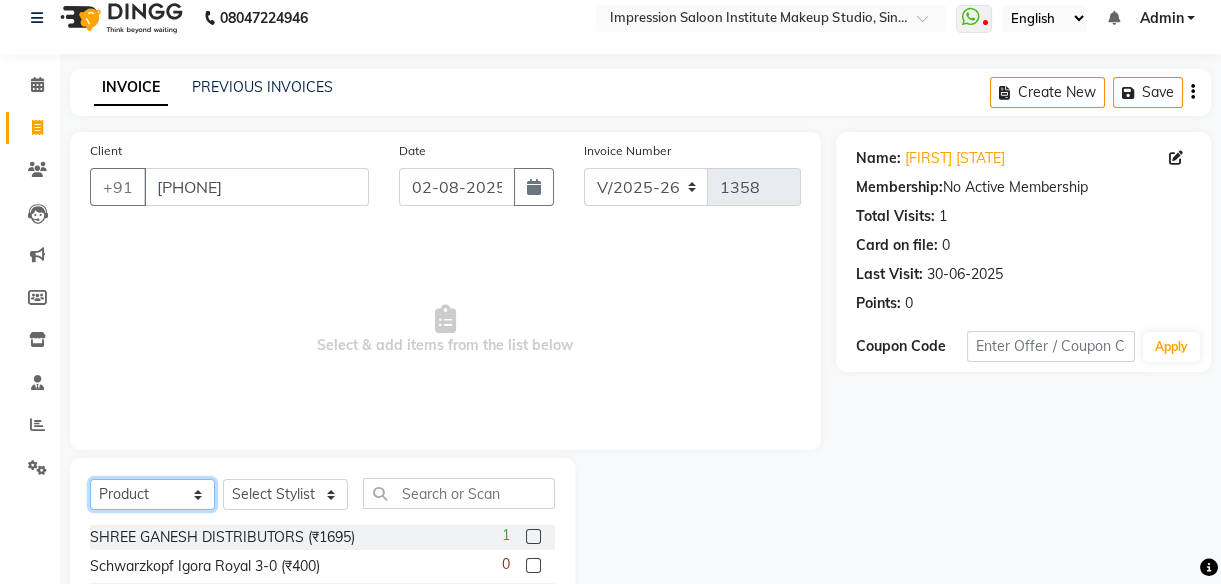 click on "Select  Service  Product  Membership  Package Voucher Prepaid Gift Card" 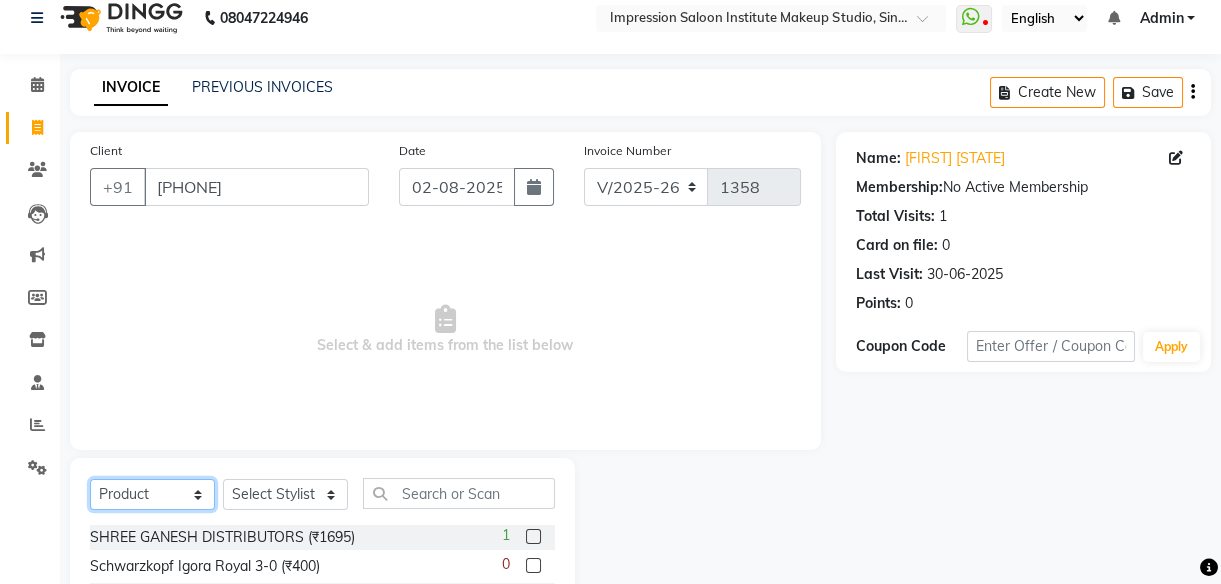 select on "service" 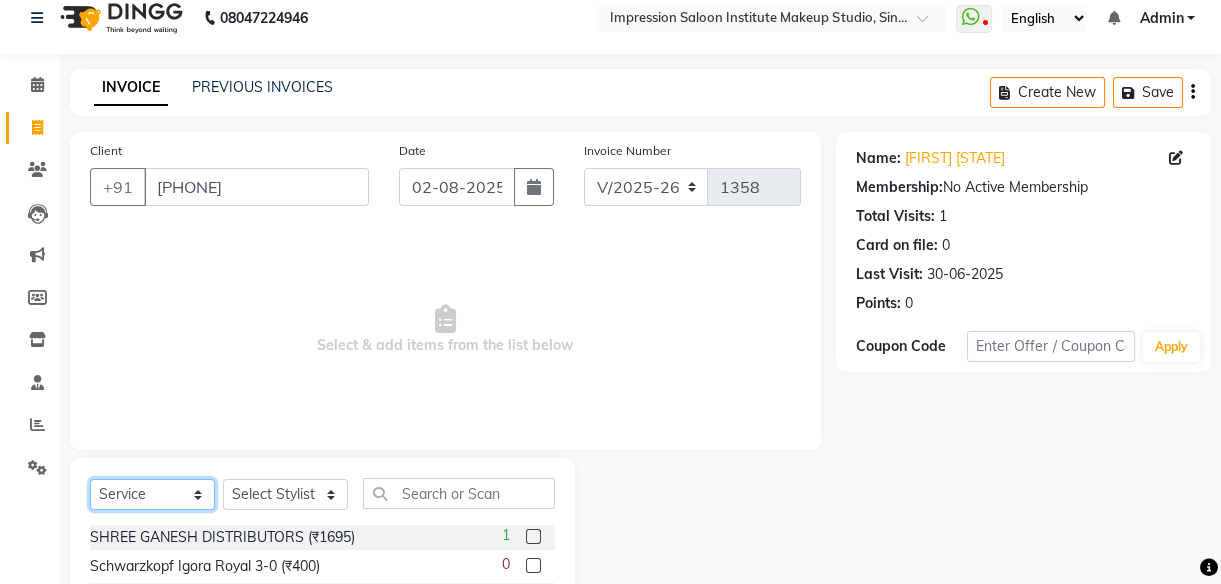 click on "Select  Service  Product  Membership  Package Voucher Prepaid Gift Card" 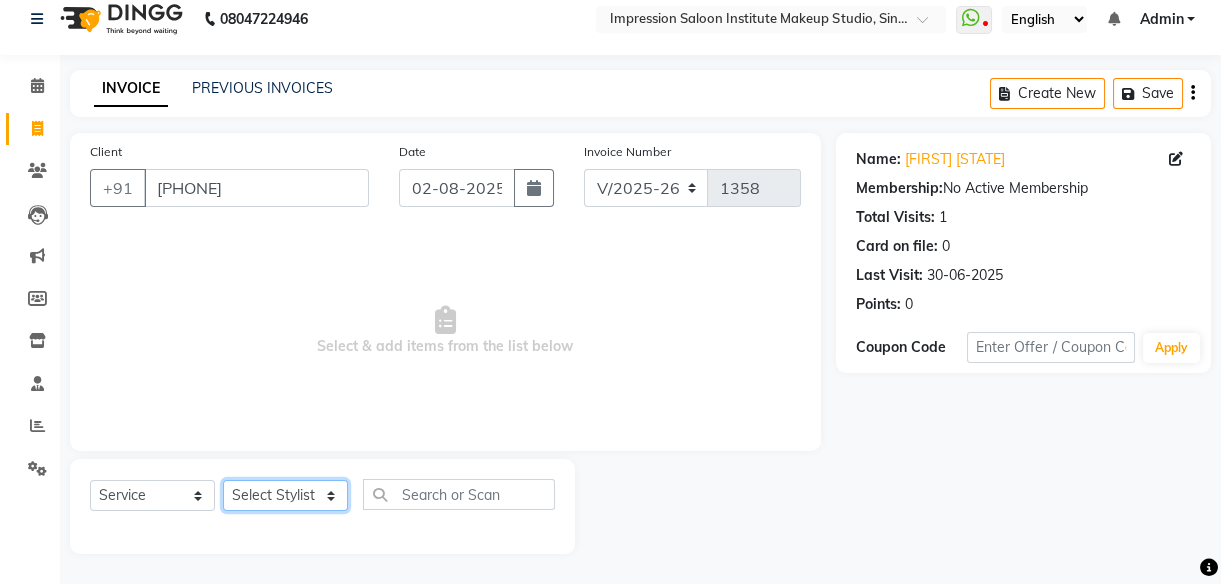 click on "Select Stylist [FIRST] Front Desk [FIRST] [FIRST] [FIRST] [FIRST] [FIRST] [FIRST] [FIRST] [FIRST] 2" 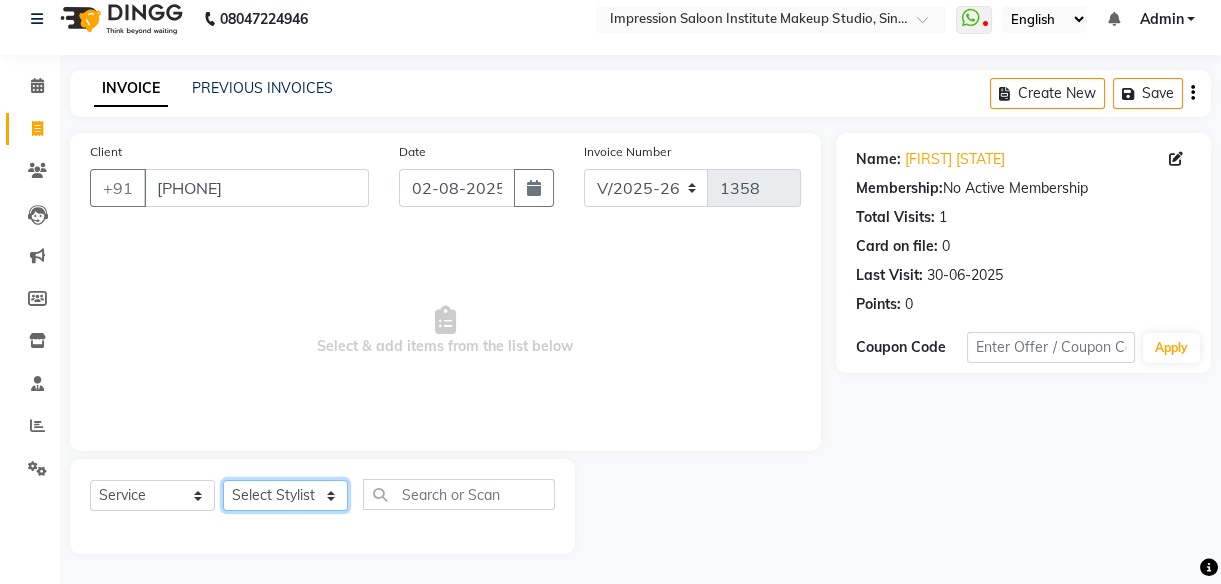select on "53831" 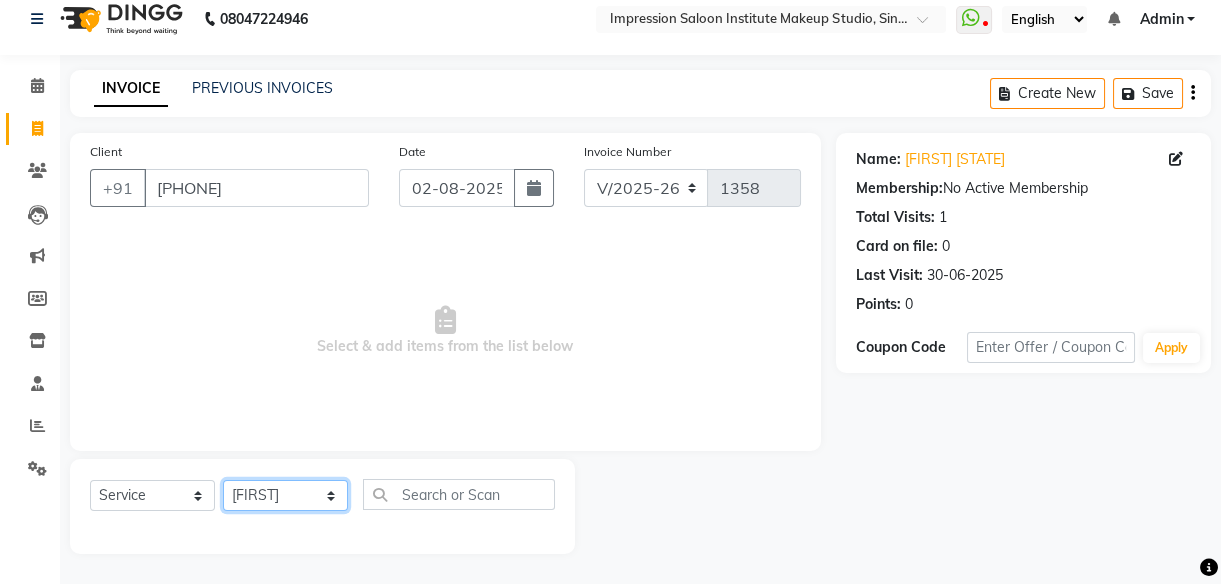 click on "Select Stylist [FIRST] Front Desk [FIRST] [FIRST] [FIRST] [FIRST] [FIRST] [FIRST] [FIRST] [FIRST] 2" 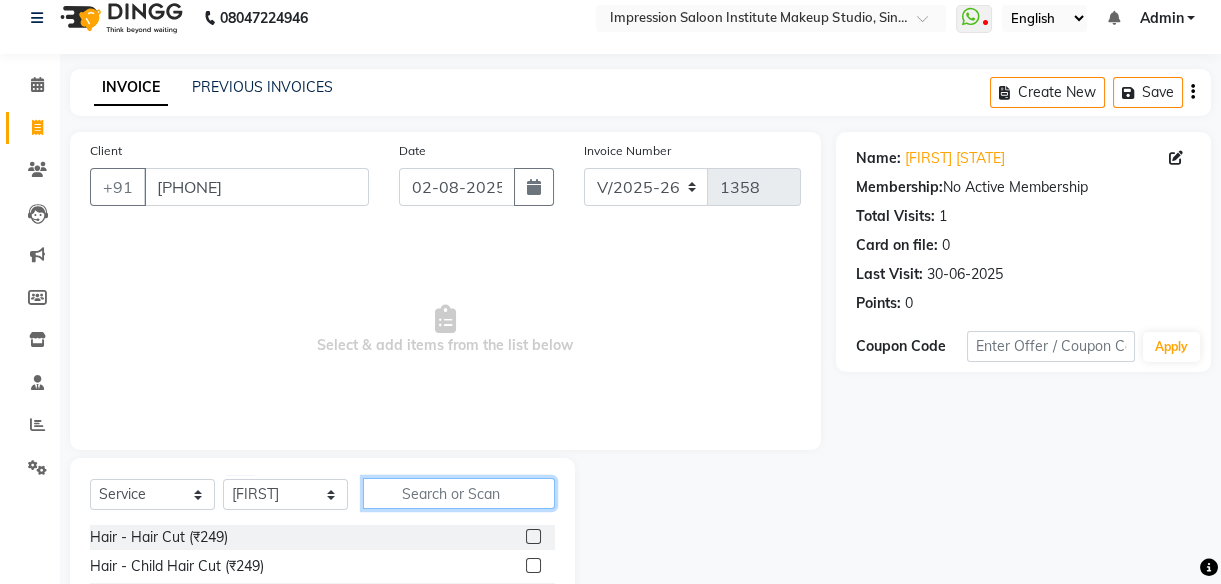 click 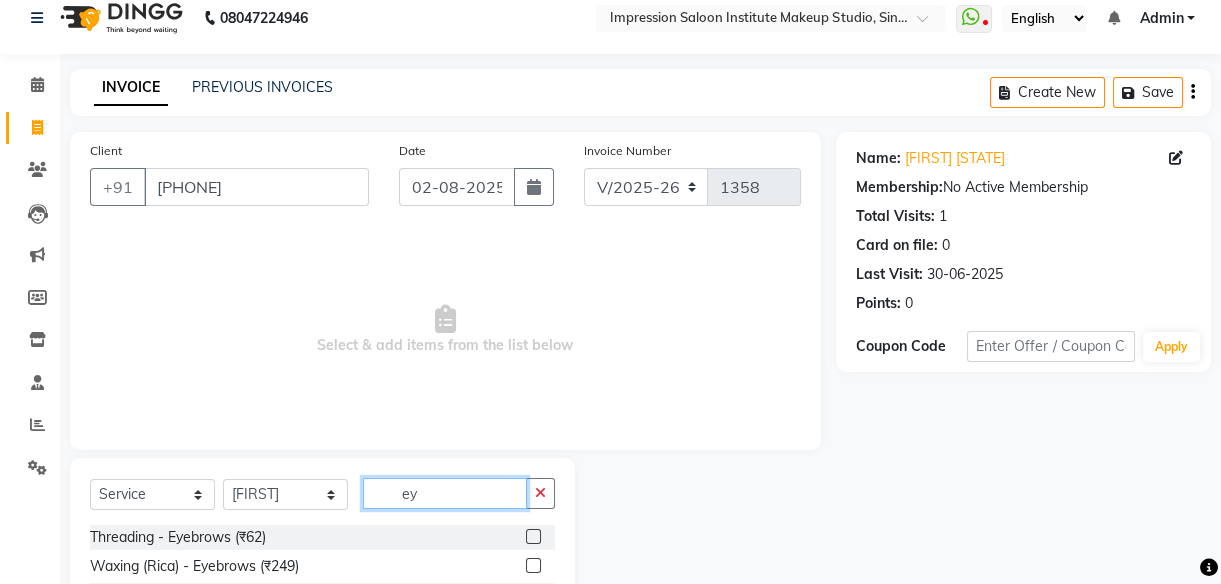type on "ey" 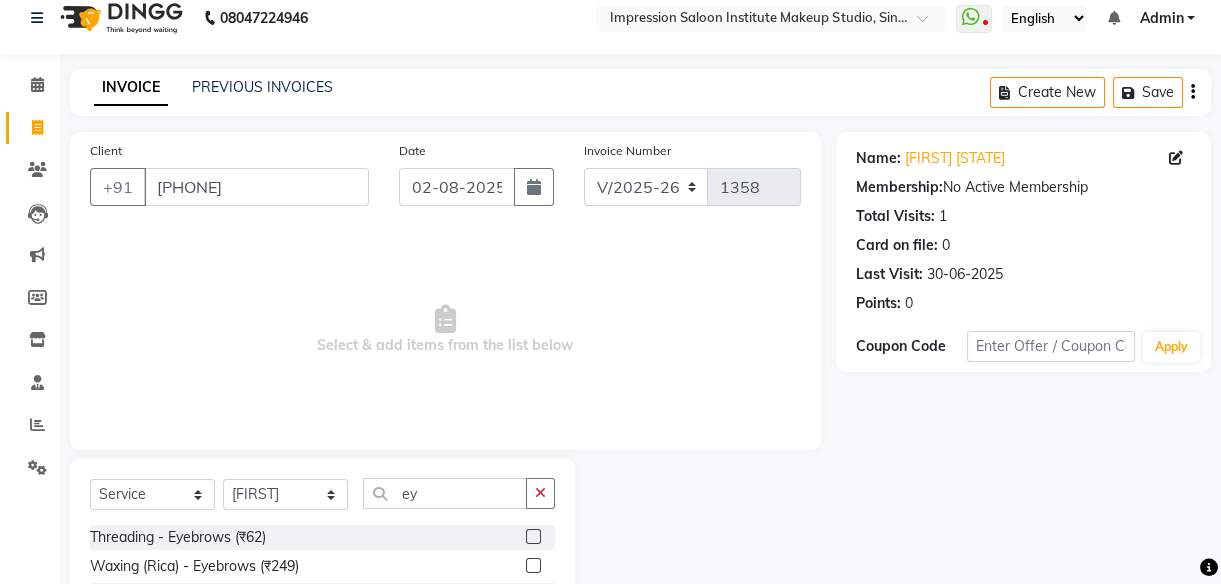 click 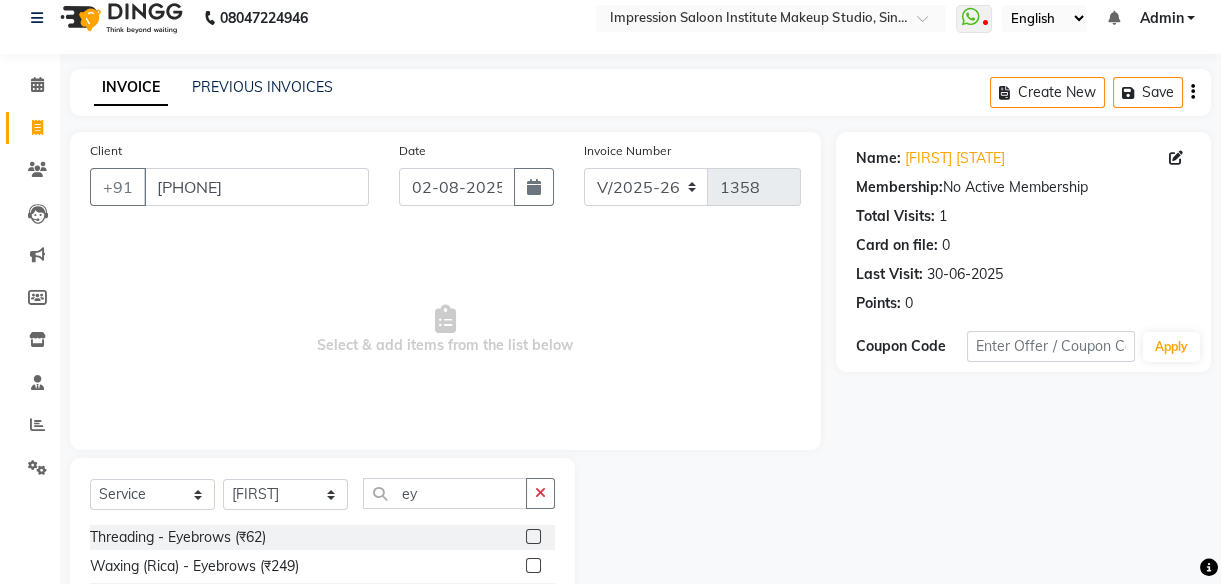 click 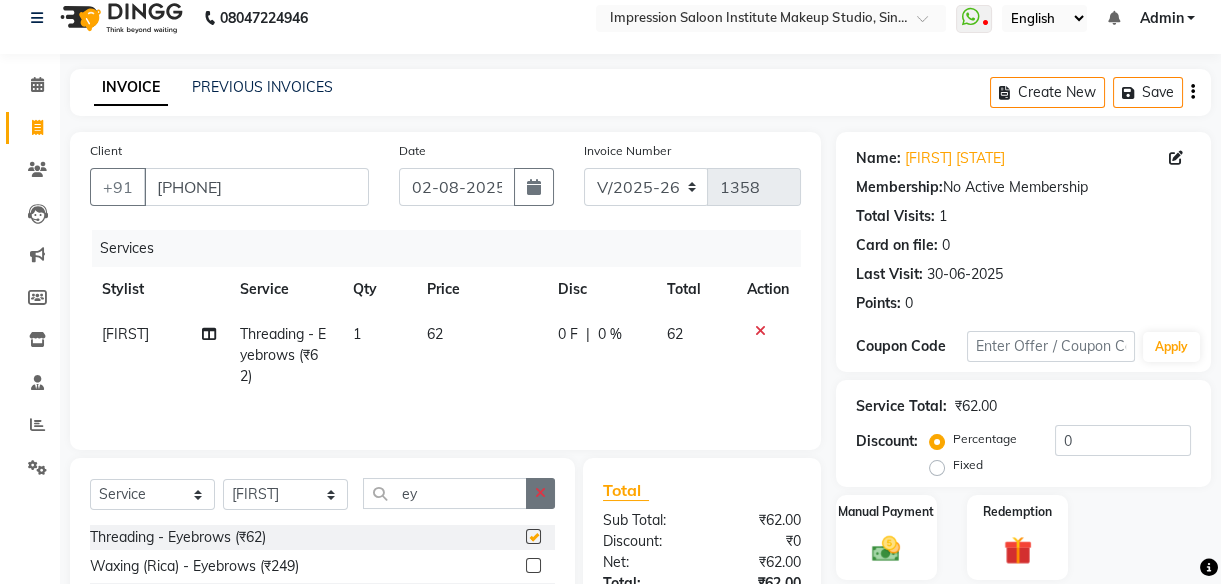 checkbox on "false" 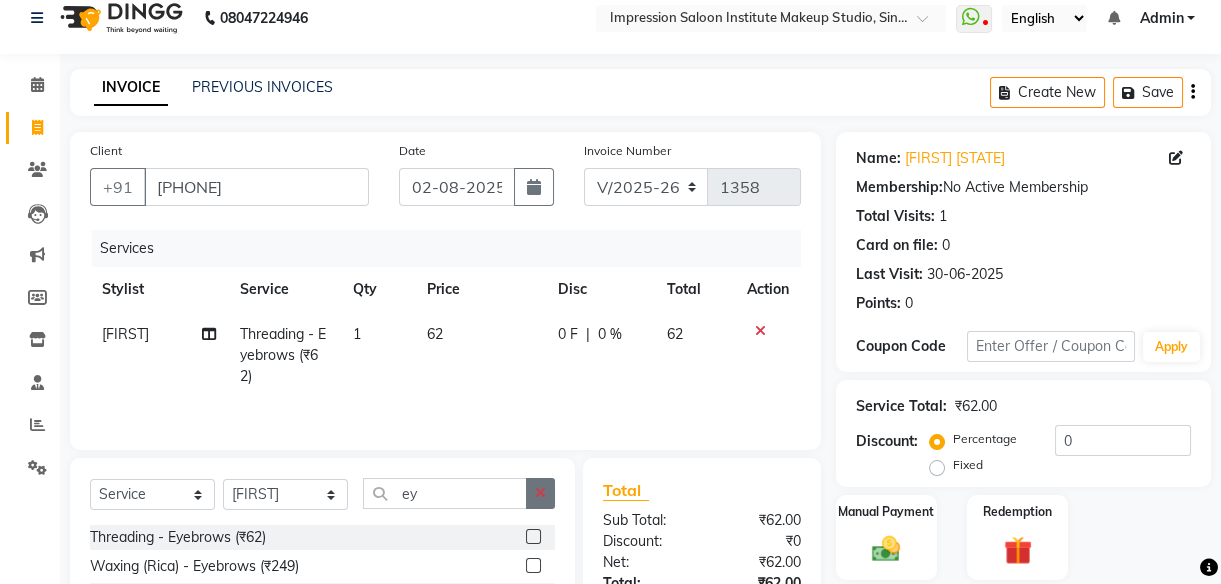 click 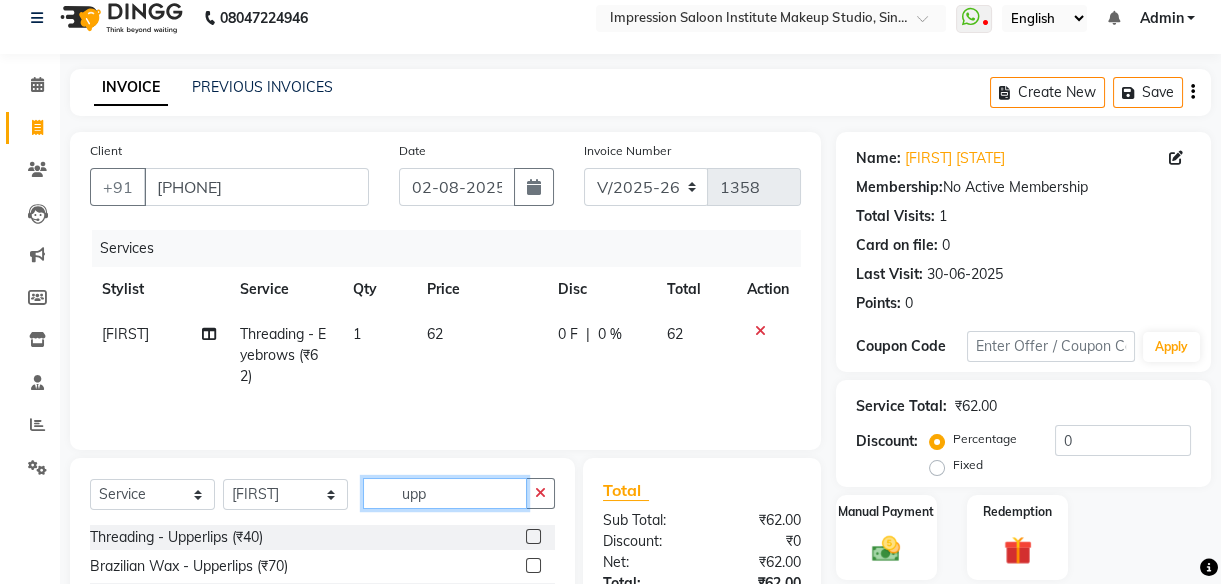 type on "upp" 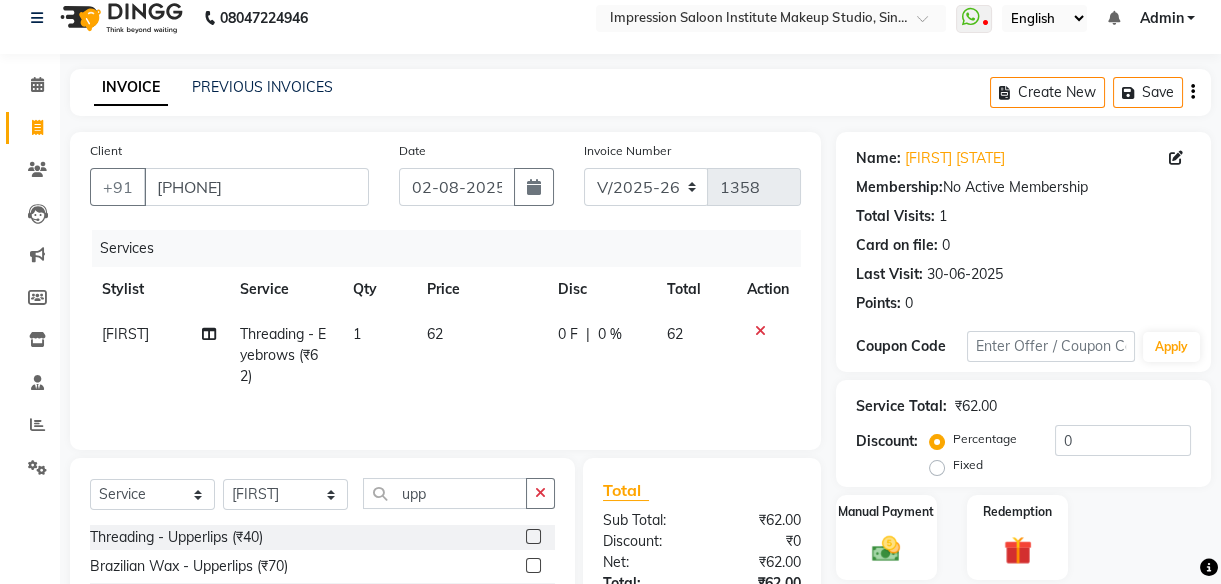 click 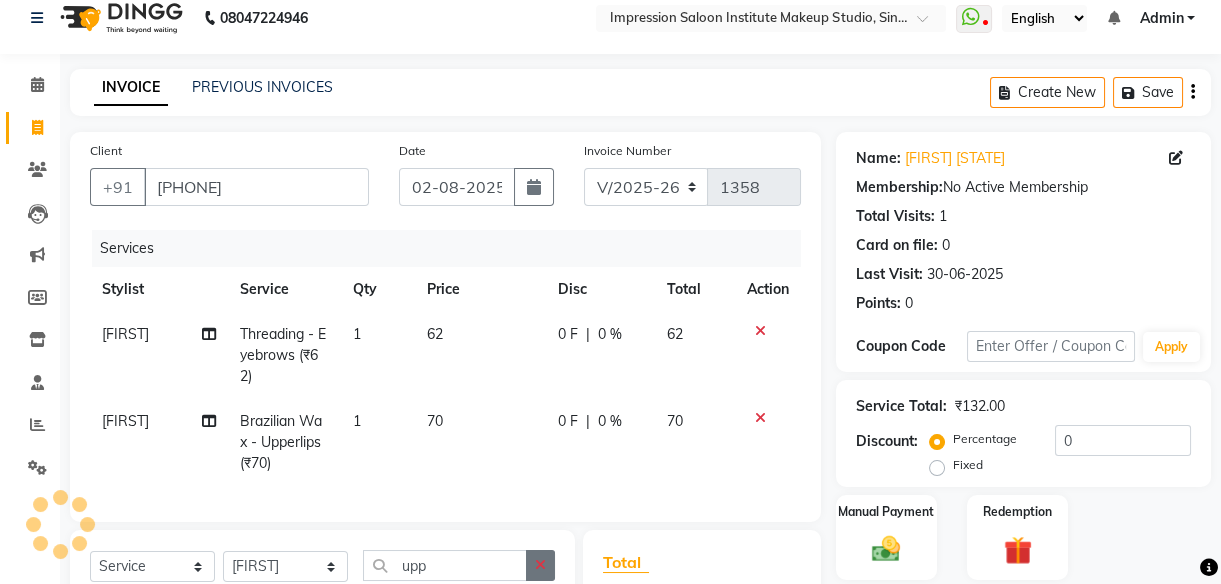 checkbox on "false" 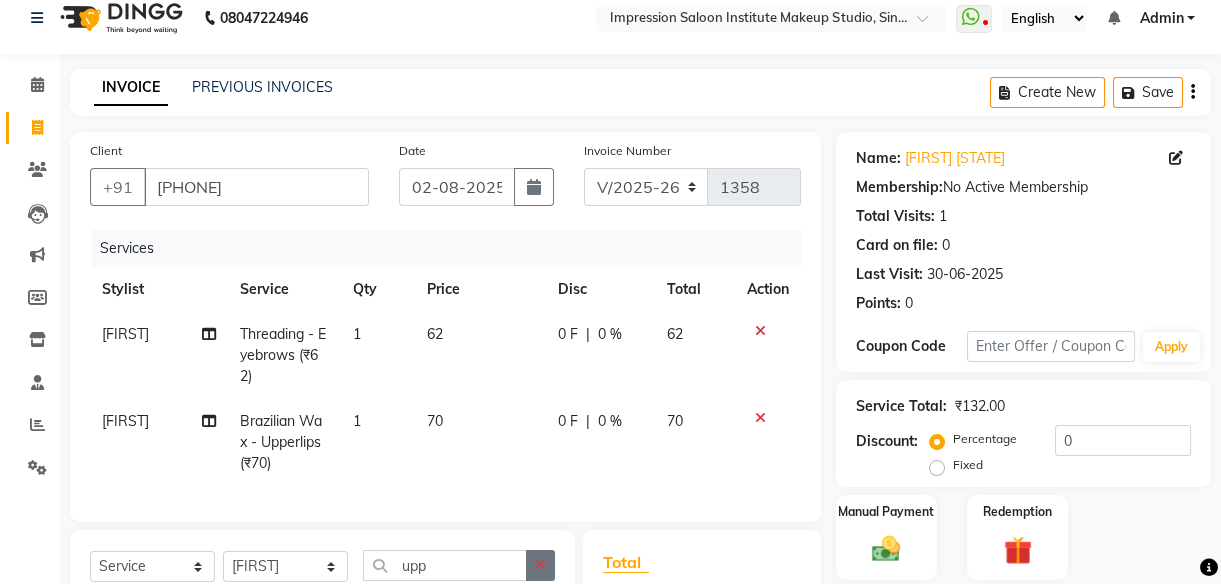 click 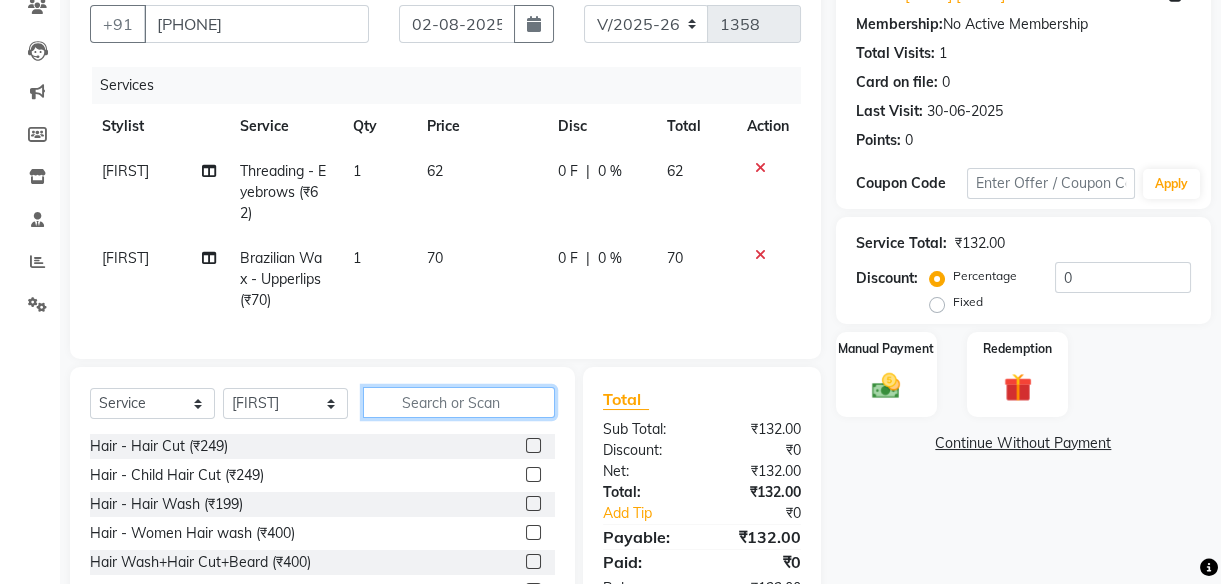 scroll, scrollTop: 182, scrollLeft: 0, axis: vertical 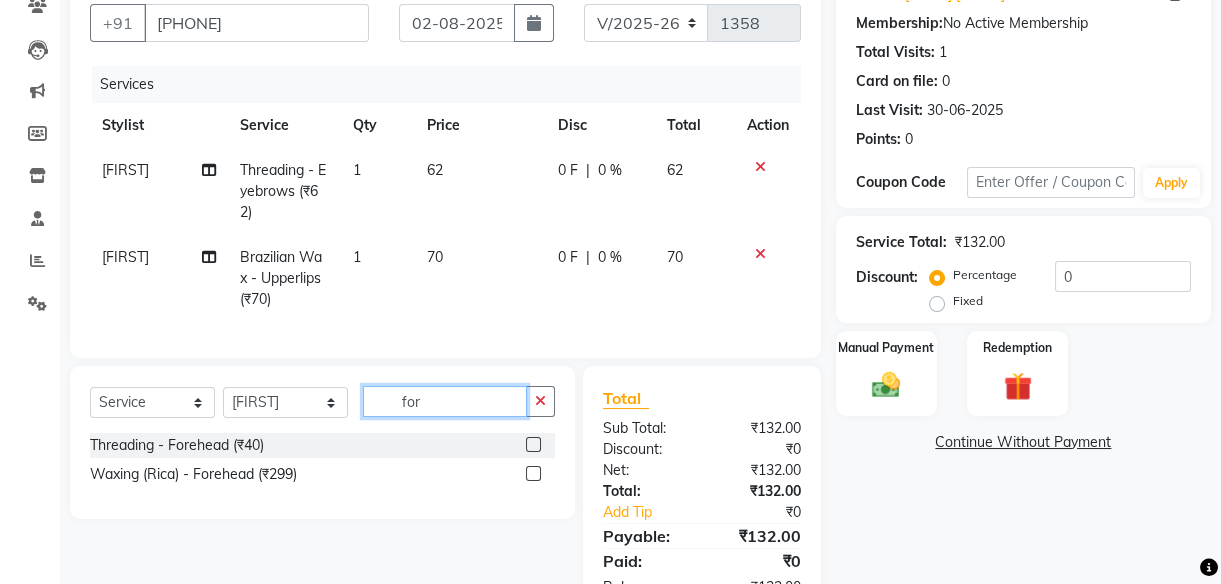 type on "for" 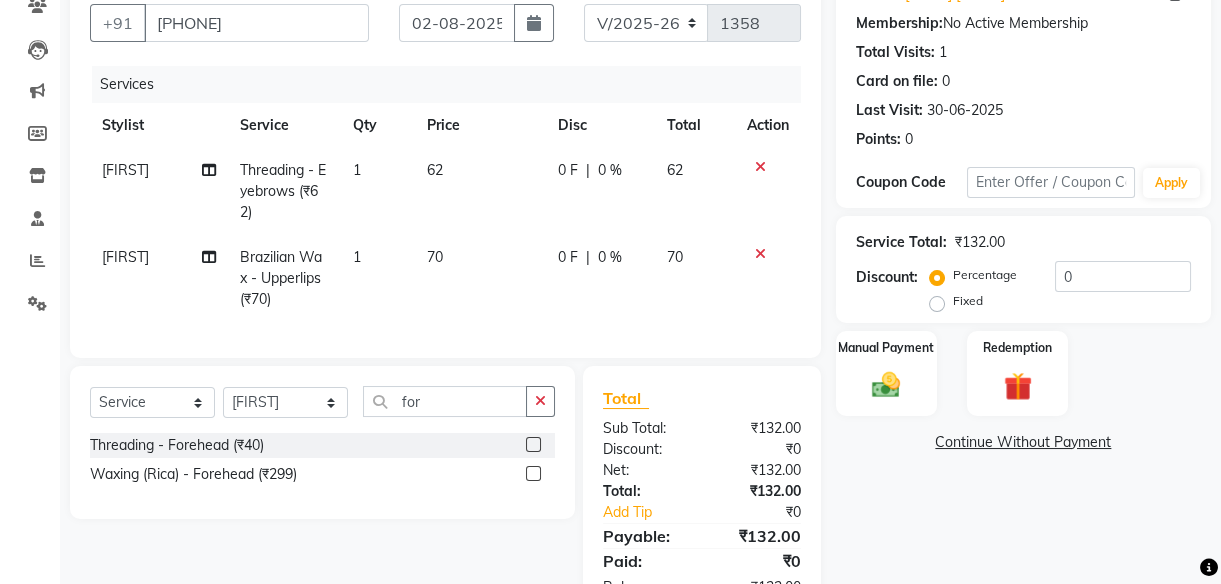 click 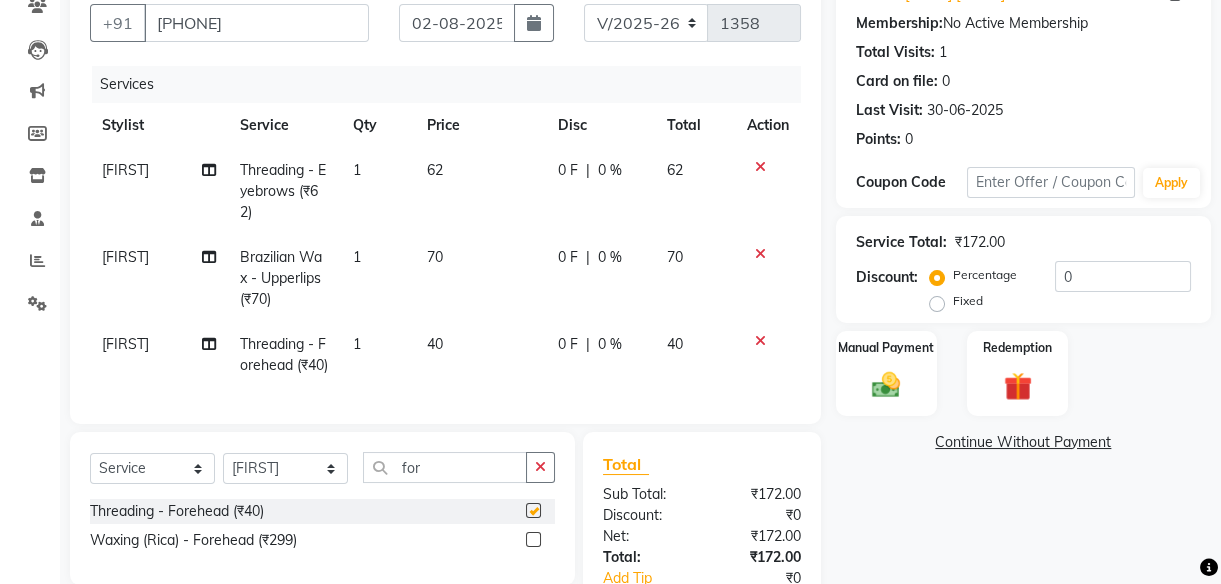 checkbox on "false" 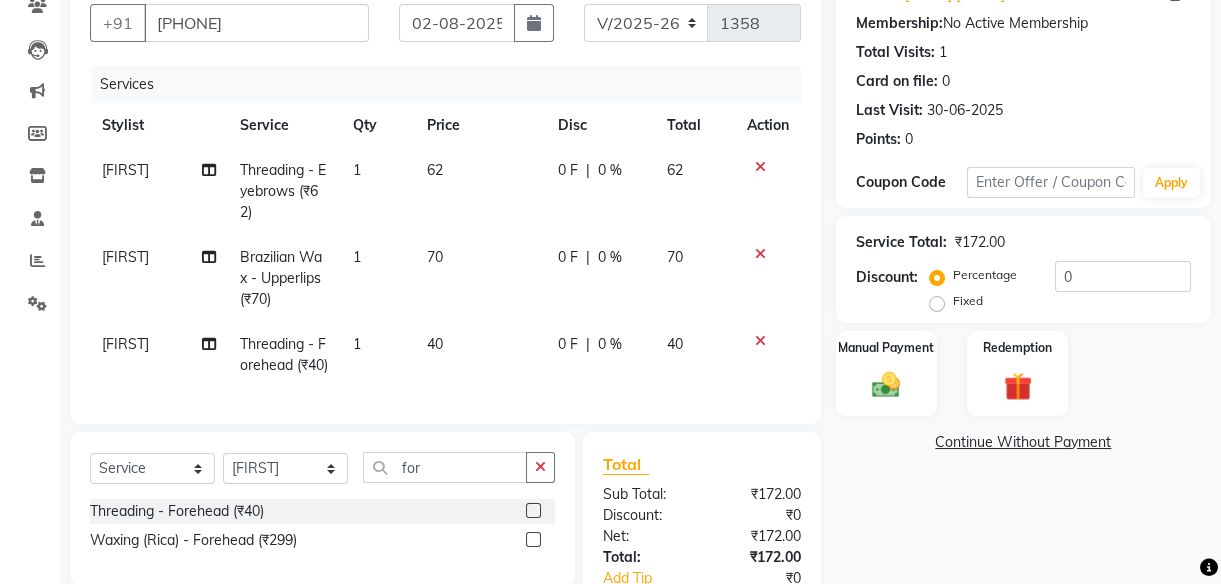 click on "62" 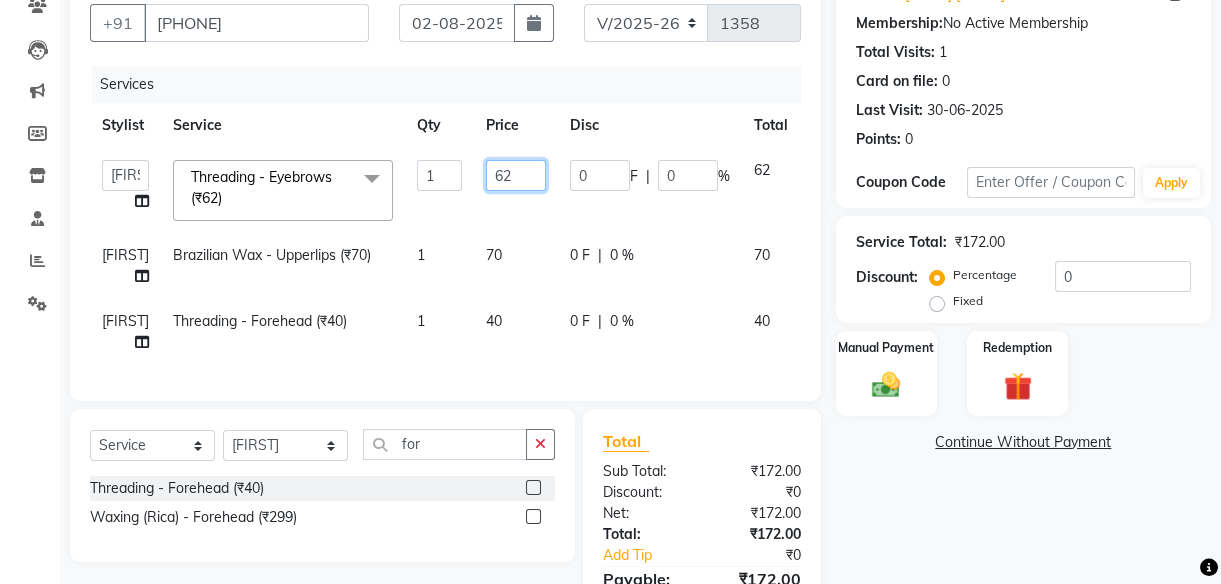 click on "62" 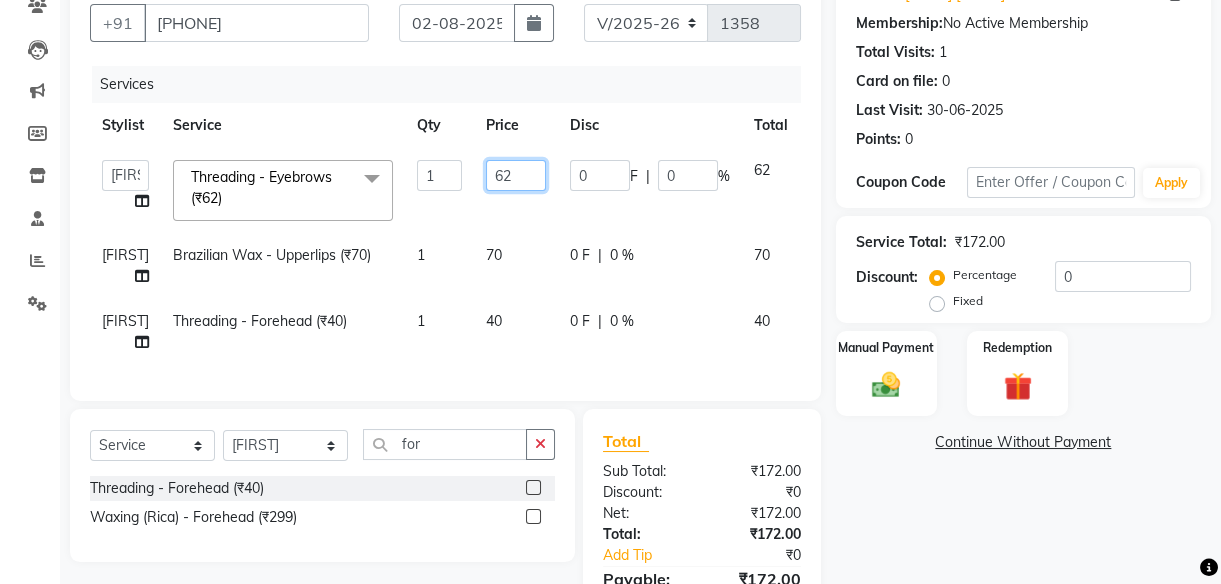 click on "62" 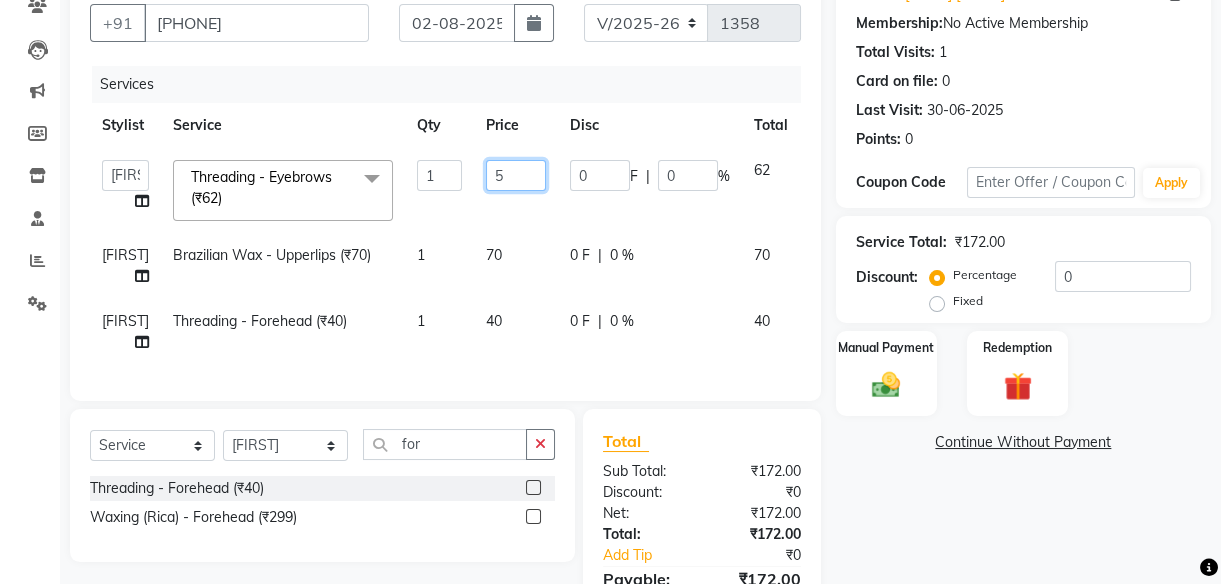 type on "50" 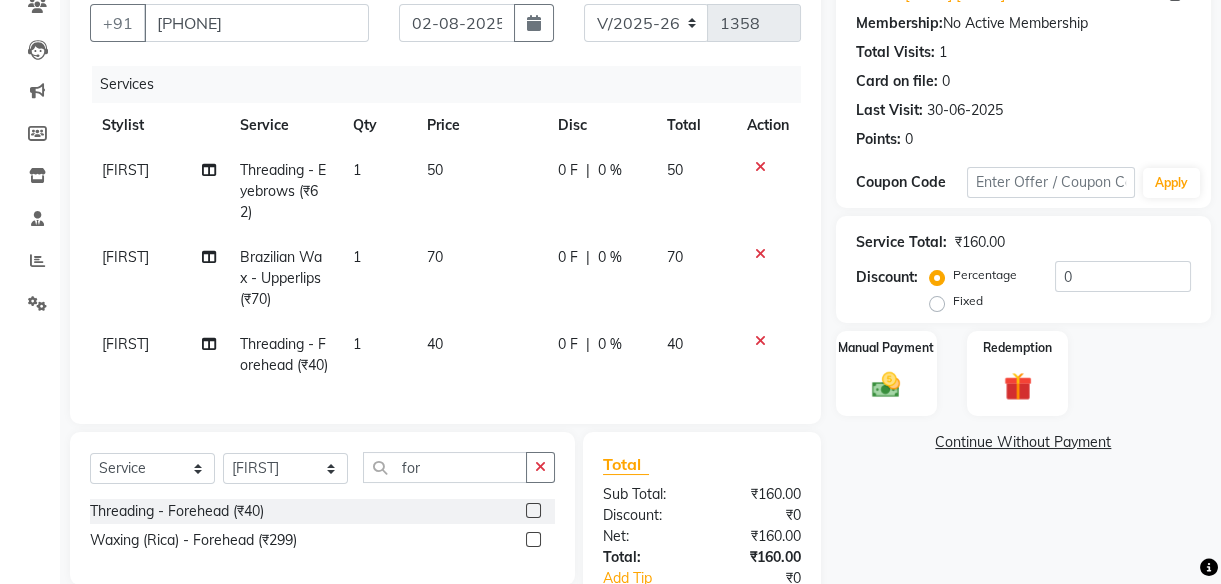 click on "70" 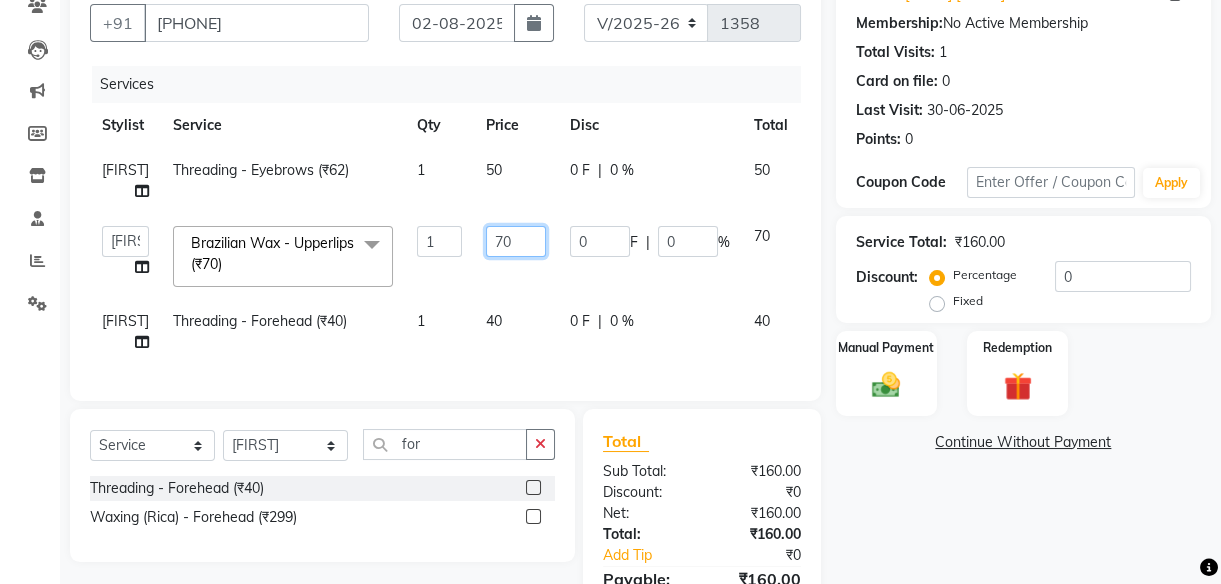 click on "70" 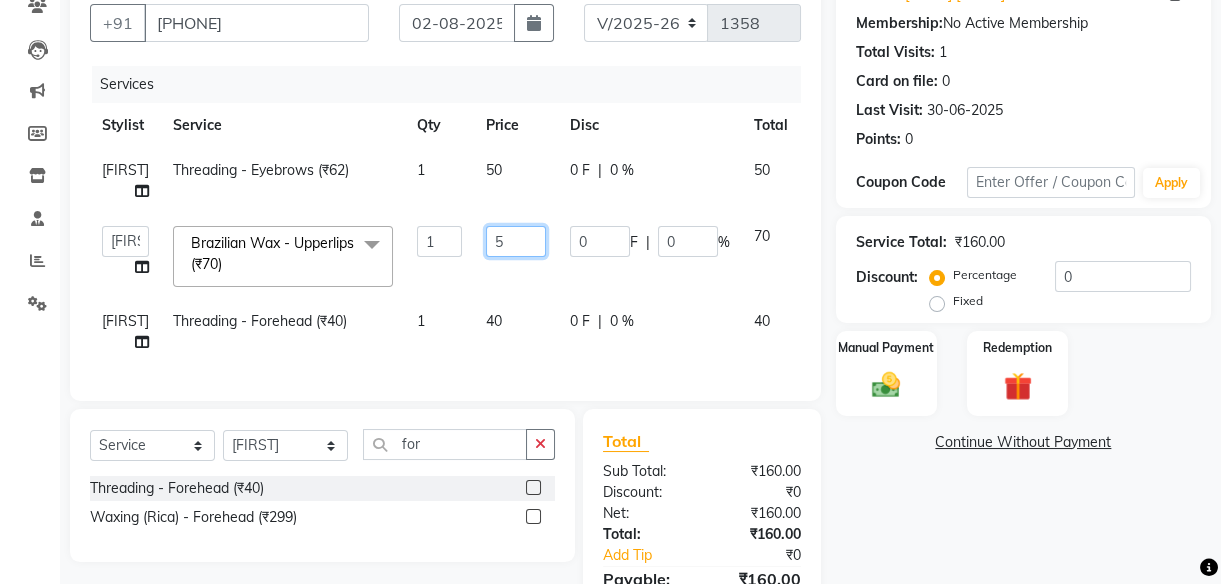 type on "50" 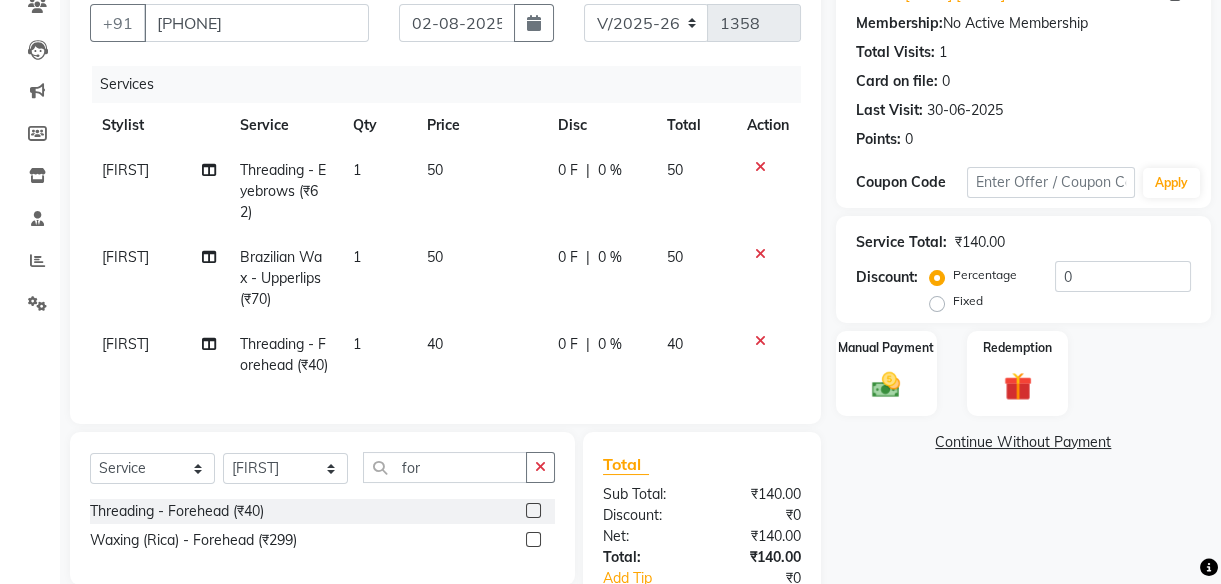 click on "40" 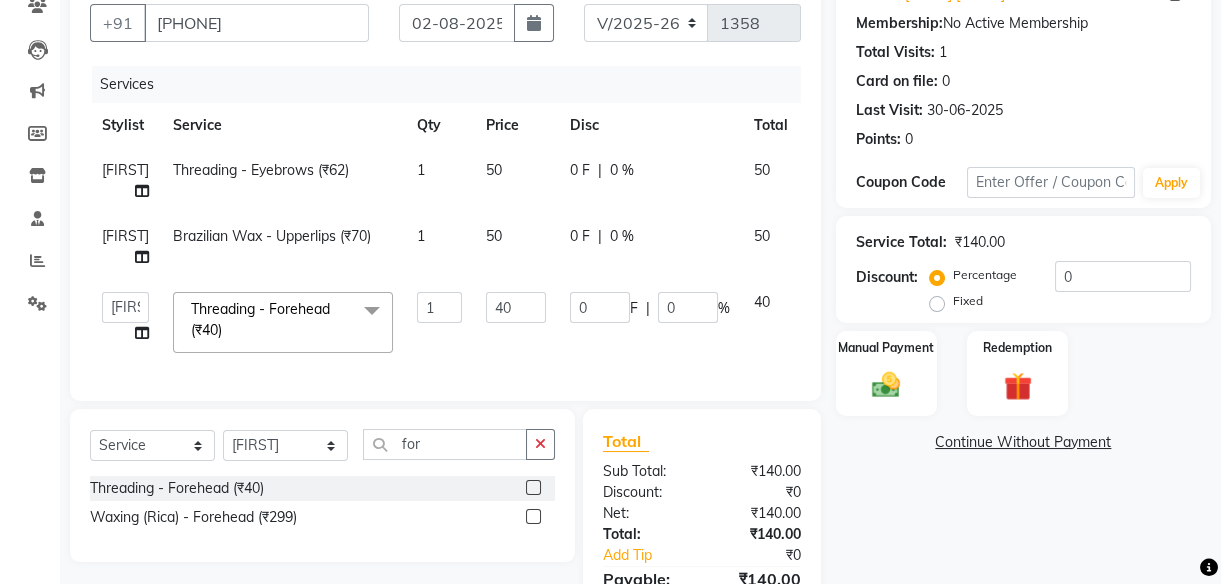 click on "40" 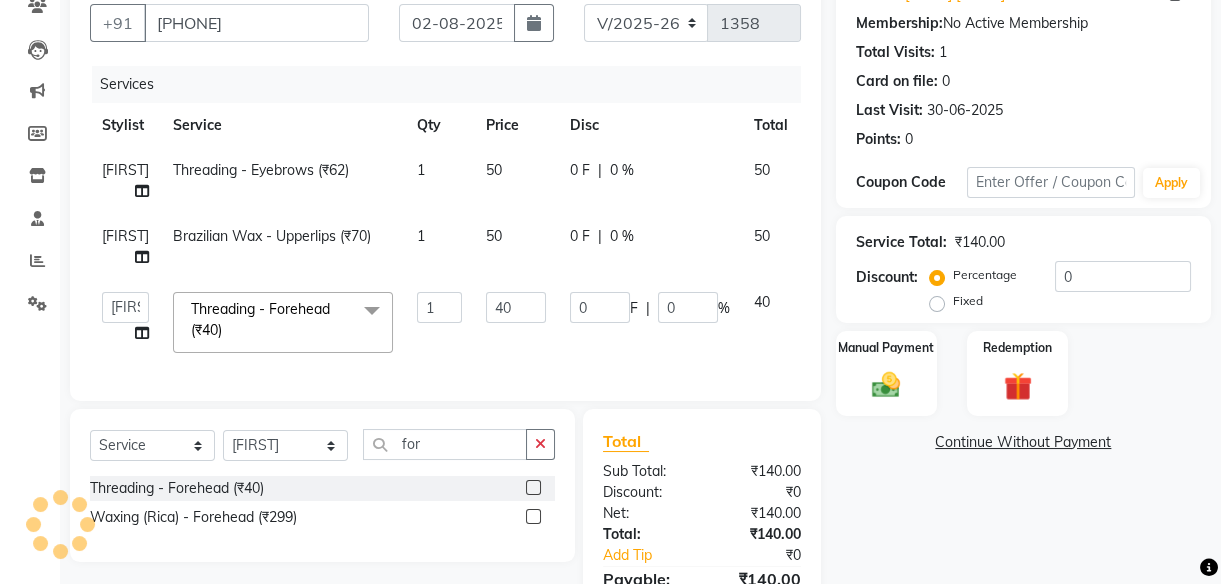 drag, startPoint x: 495, startPoint y: 323, endPoint x: 494, endPoint y: 310, distance: 13.038404 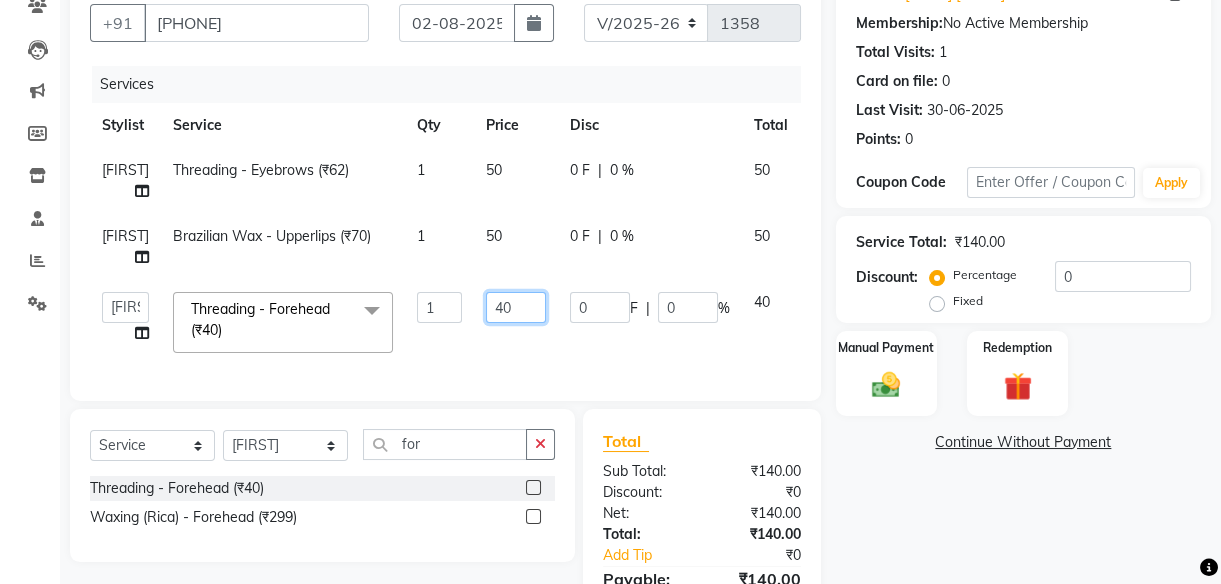 click on "40" 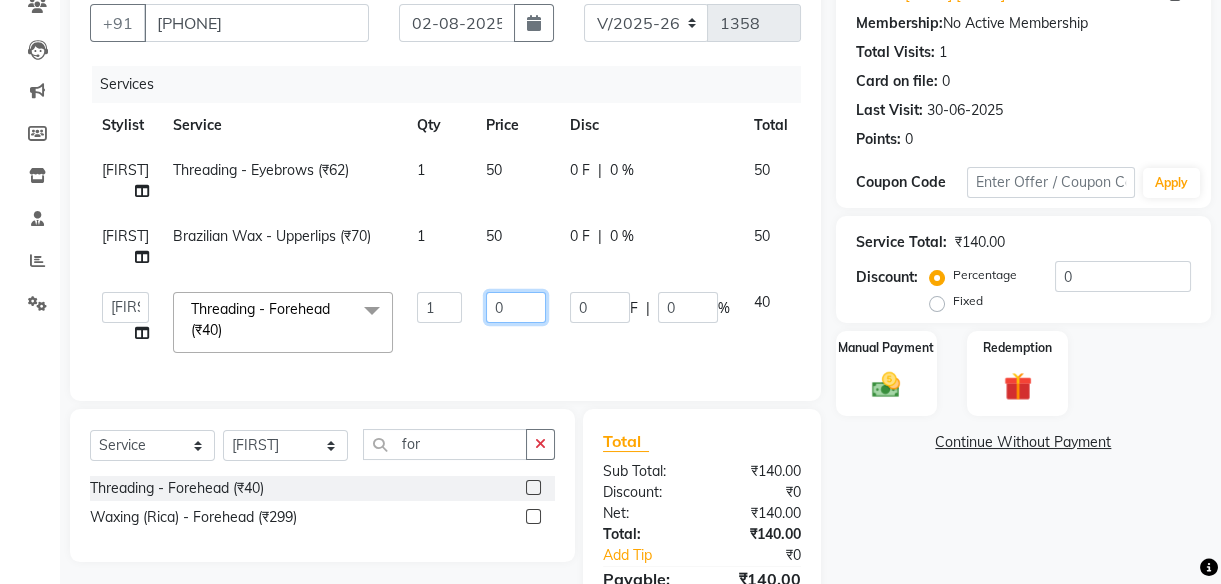 type on "30" 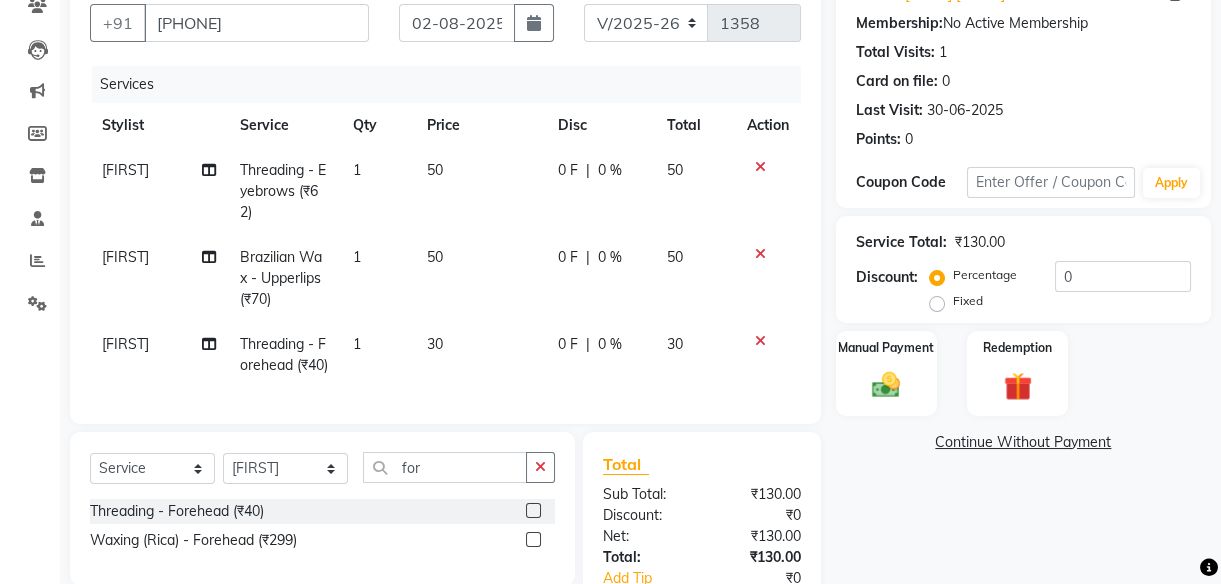 click on "30" 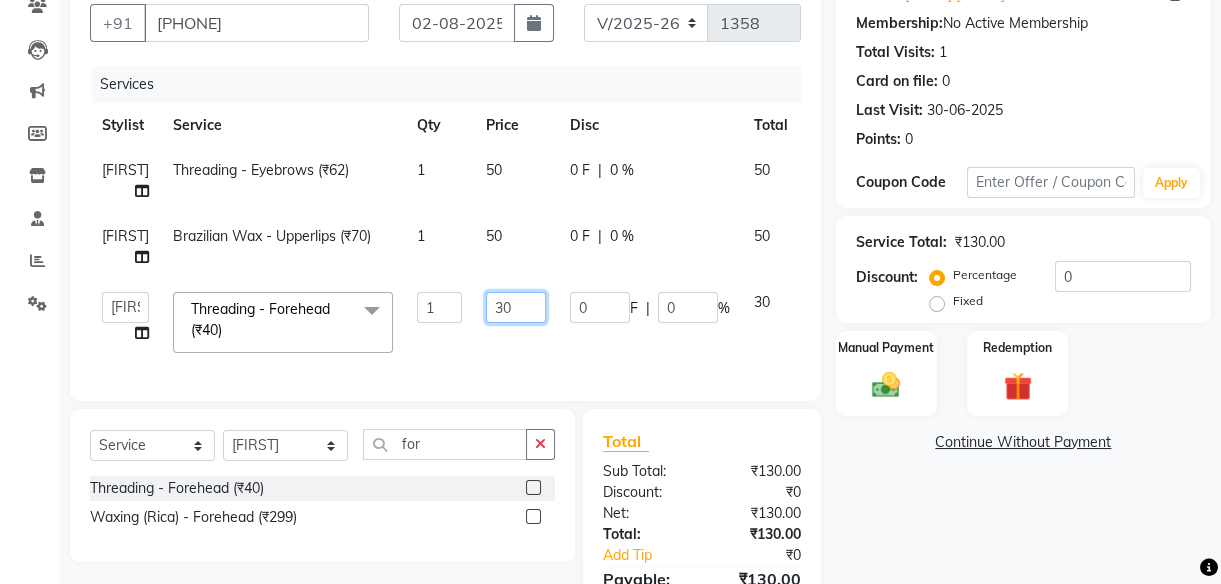 click on "30" 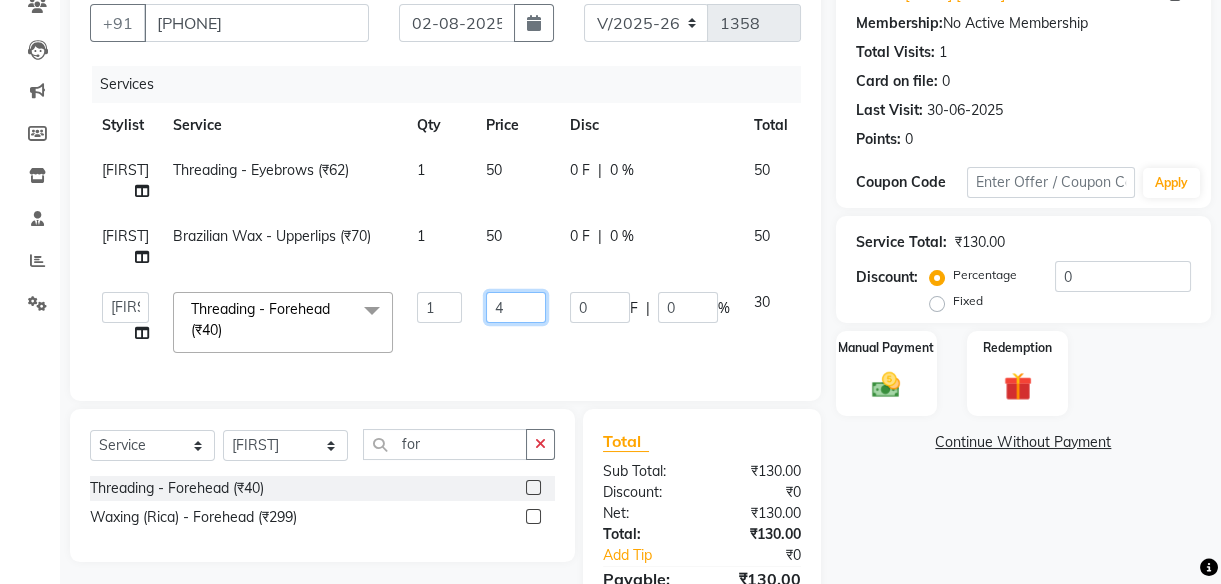 type on "40" 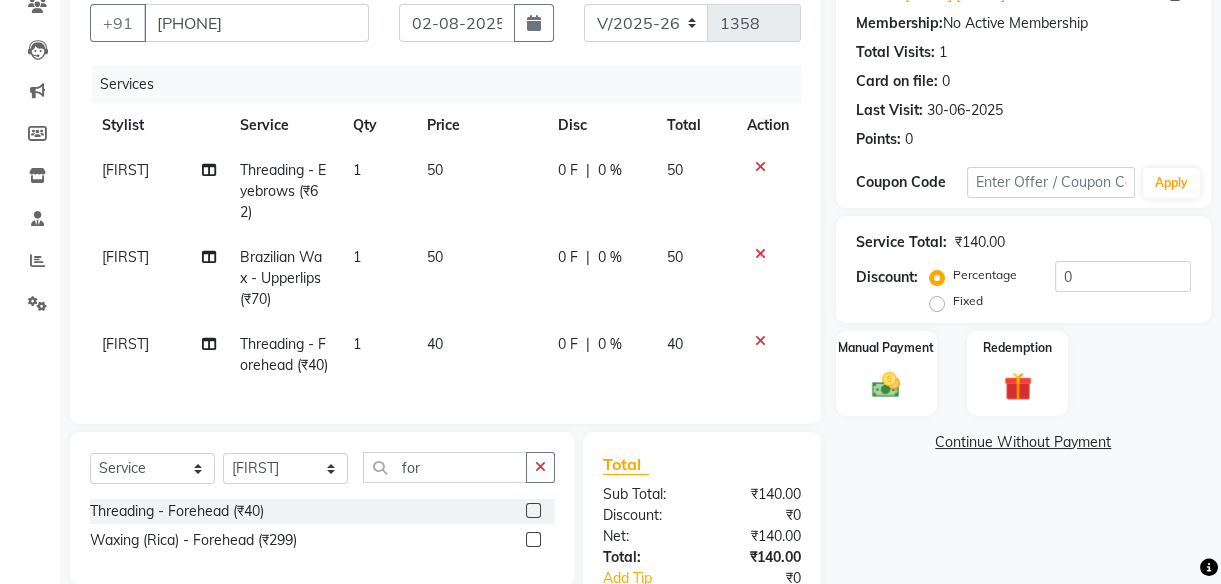 click on "40" 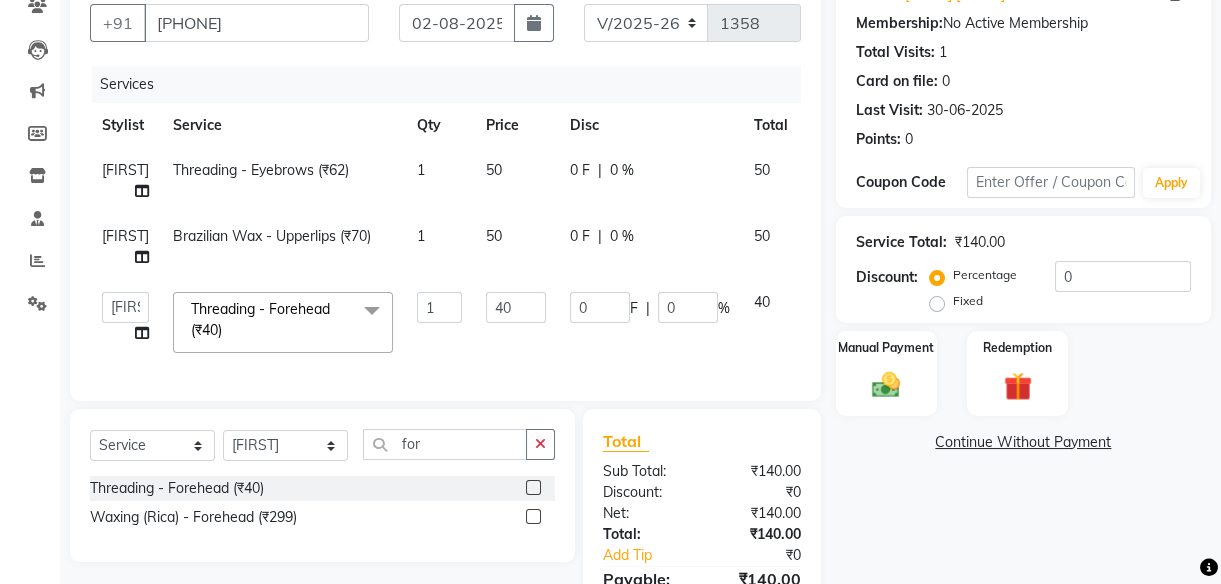 click on "50" 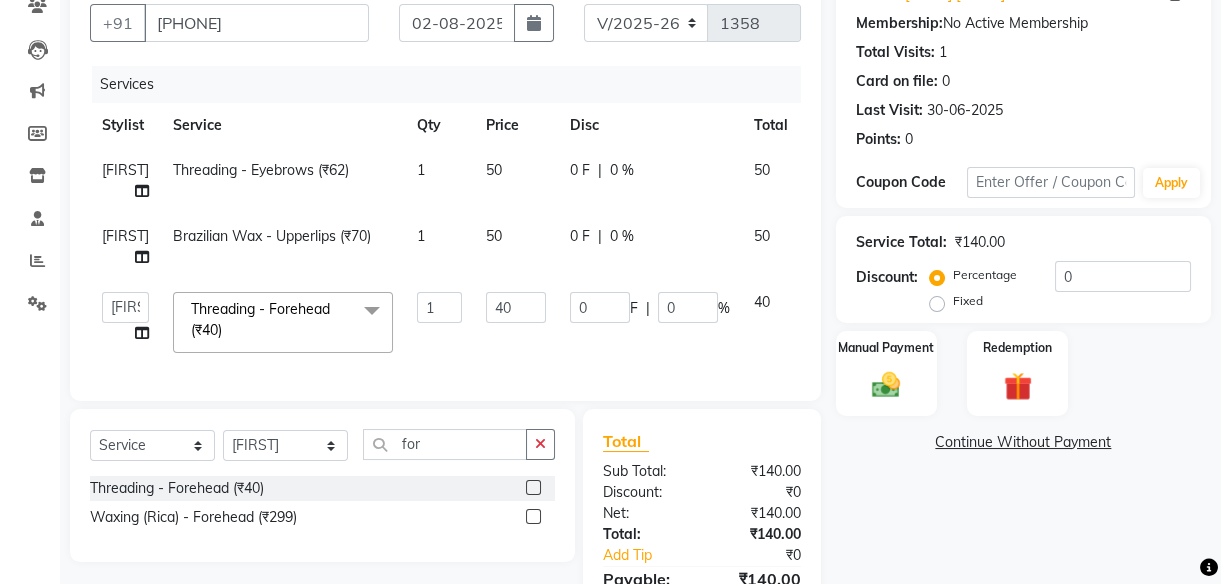 select on "53831" 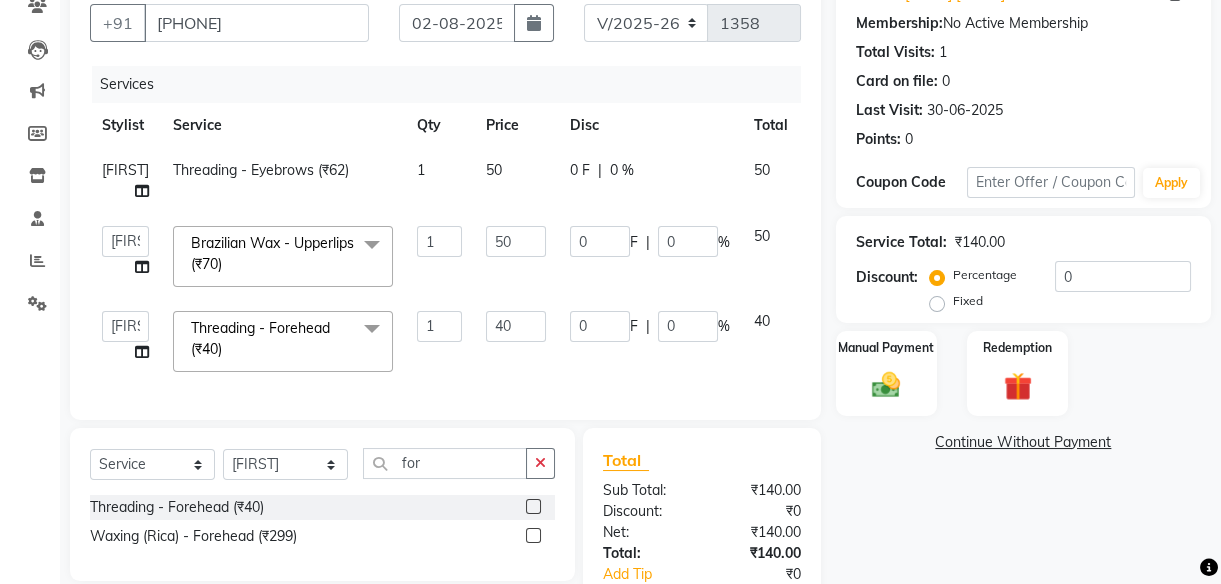 click on "50" 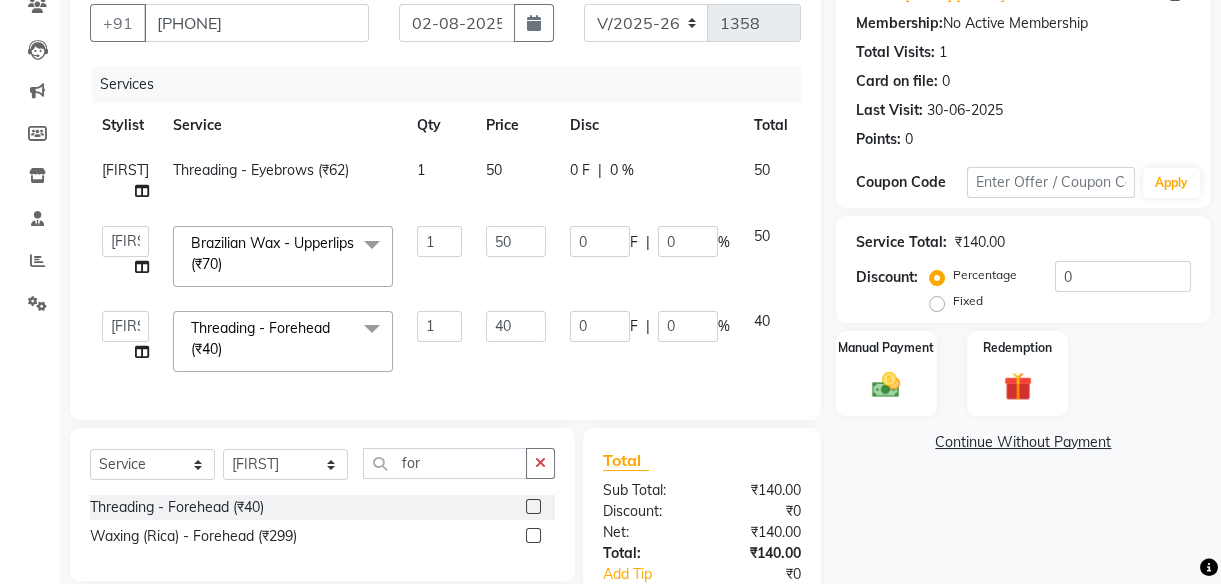 click on "50" 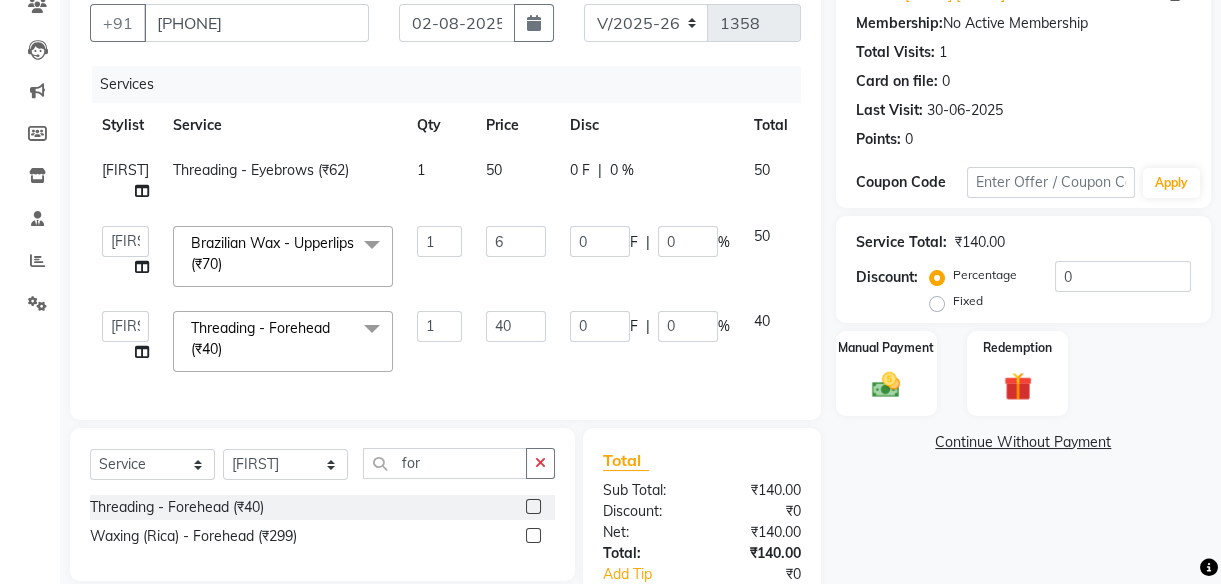 type on "60" 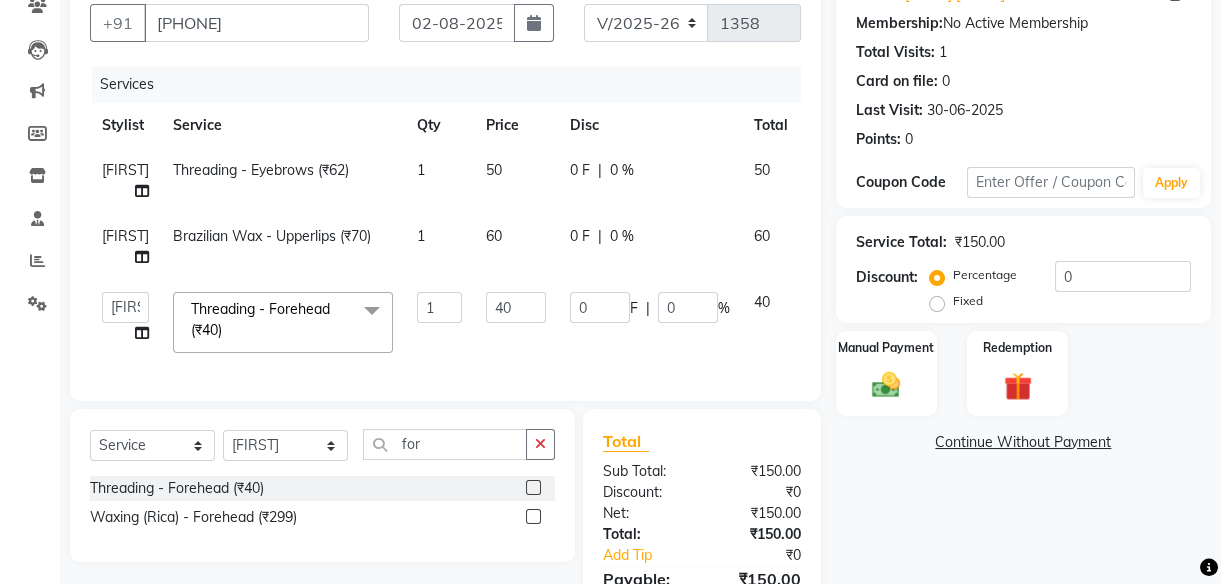click on "60" 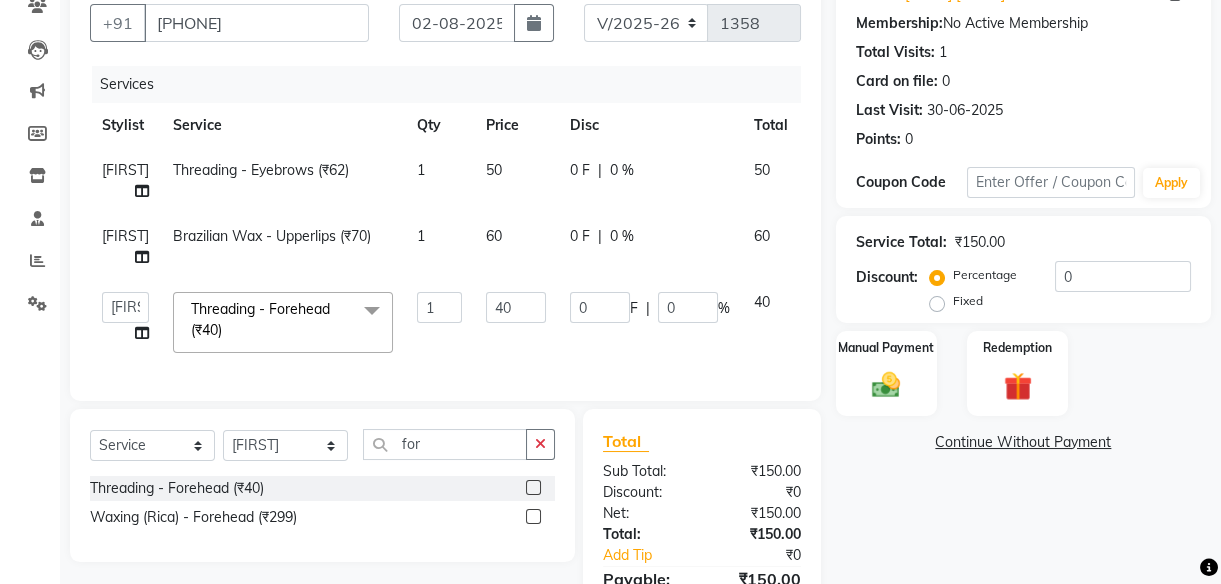 select on "53831" 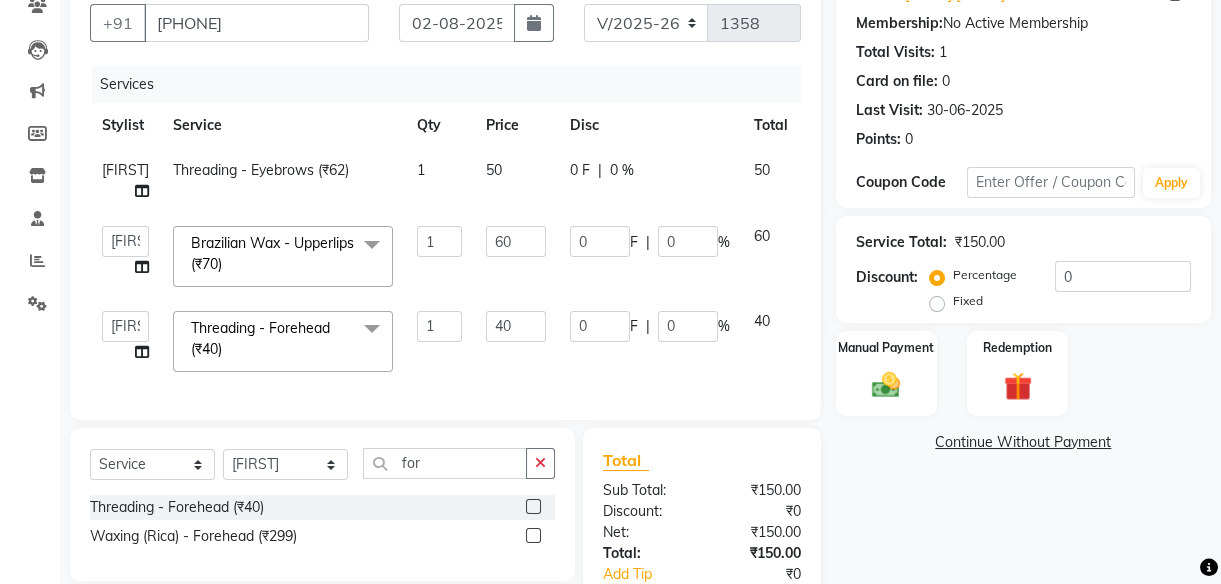 scroll, scrollTop: 321, scrollLeft: 0, axis: vertical 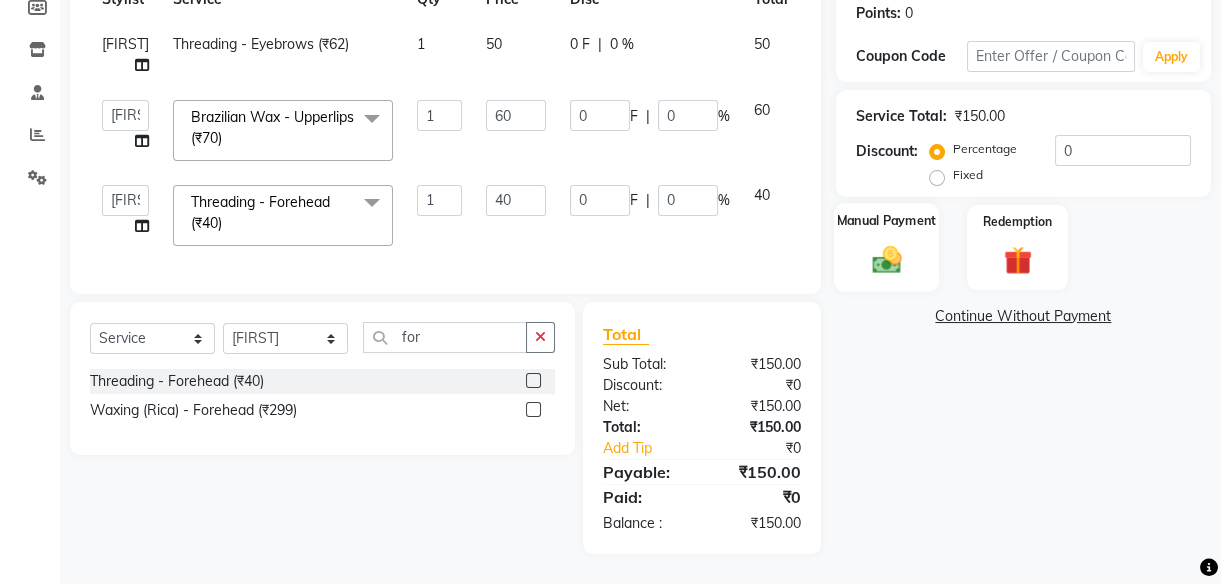 click on "Manual Payment" 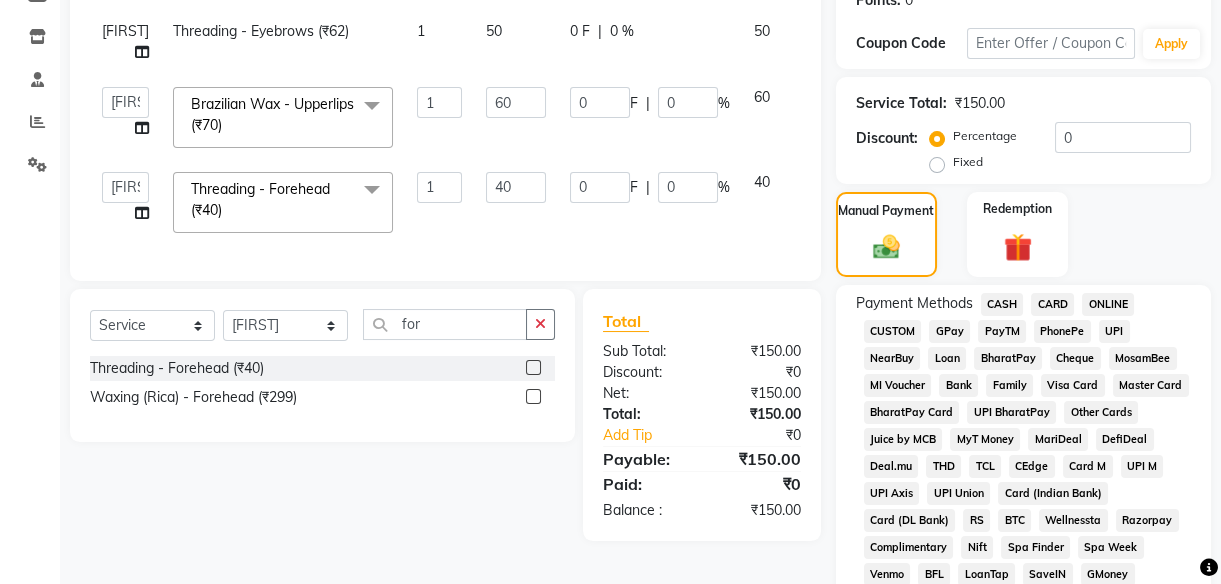 click on "UPI" 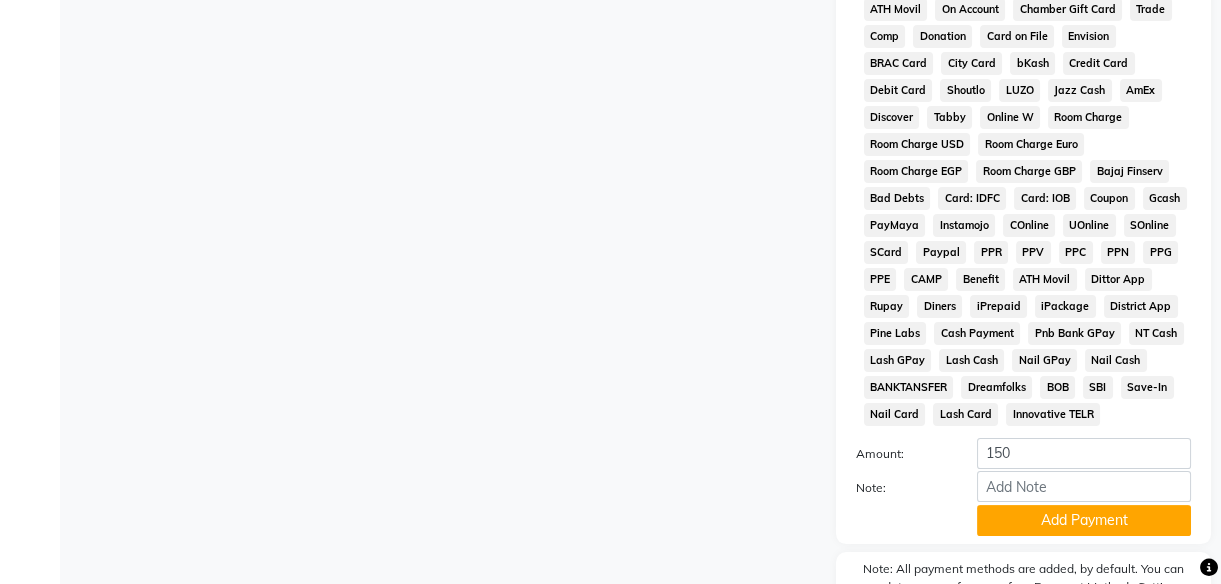 scroll, scrollTop: 1020, scrollLeft: 0, axis: vertical 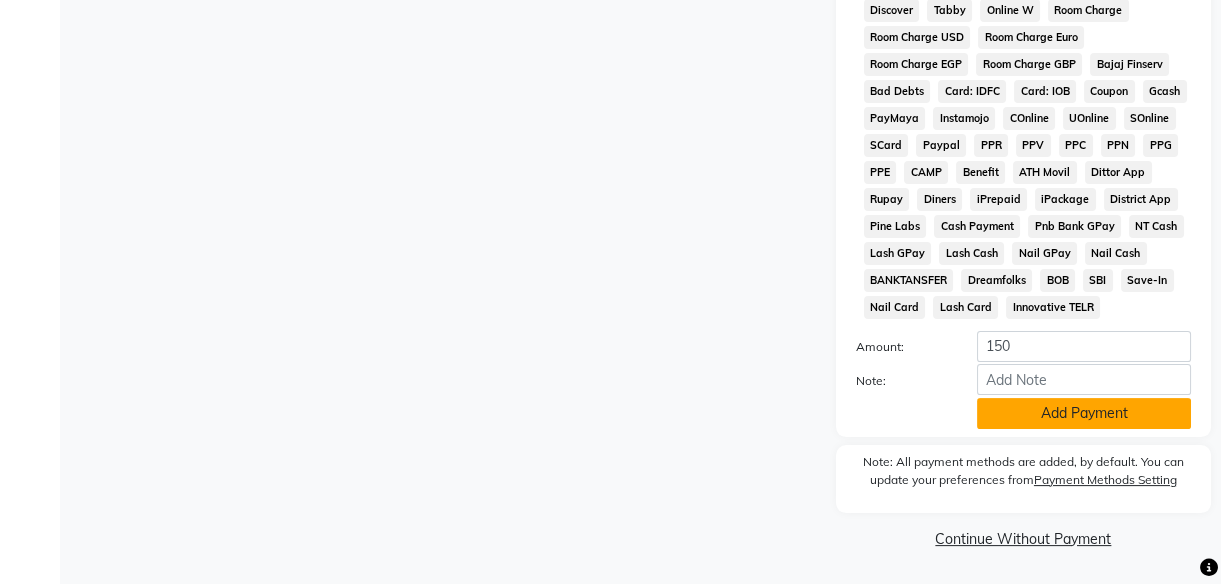 click on "Add Payment" 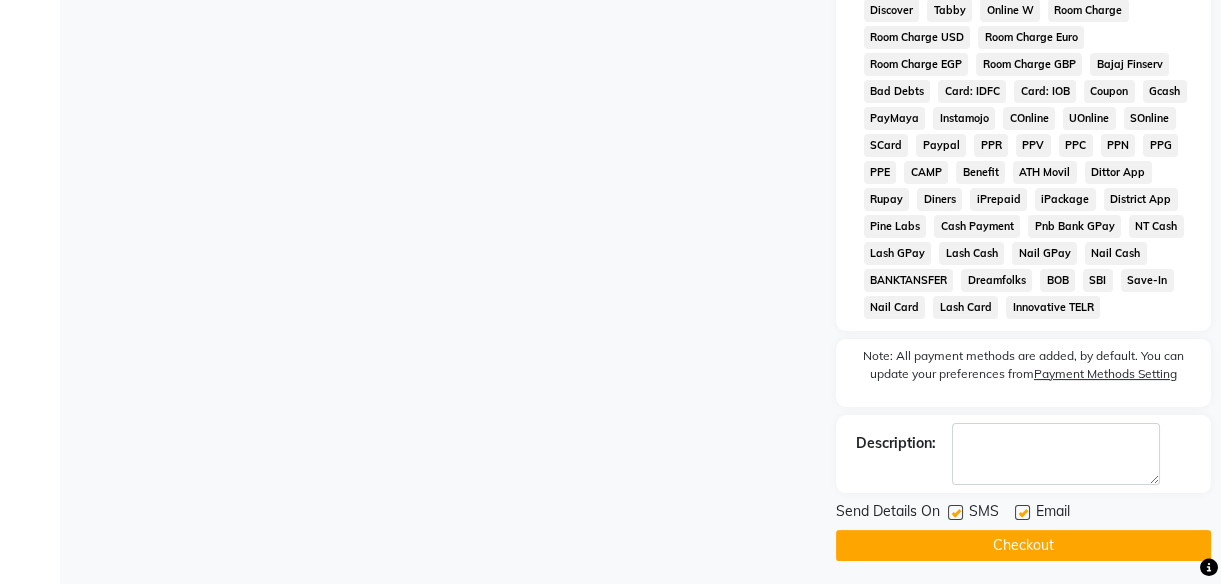 click 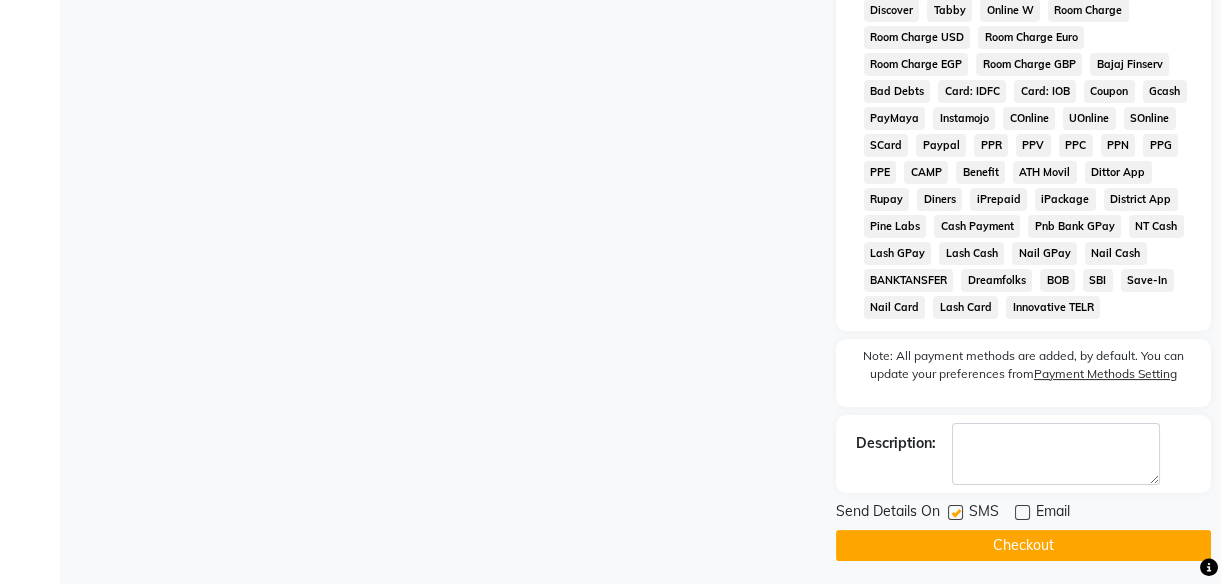 click 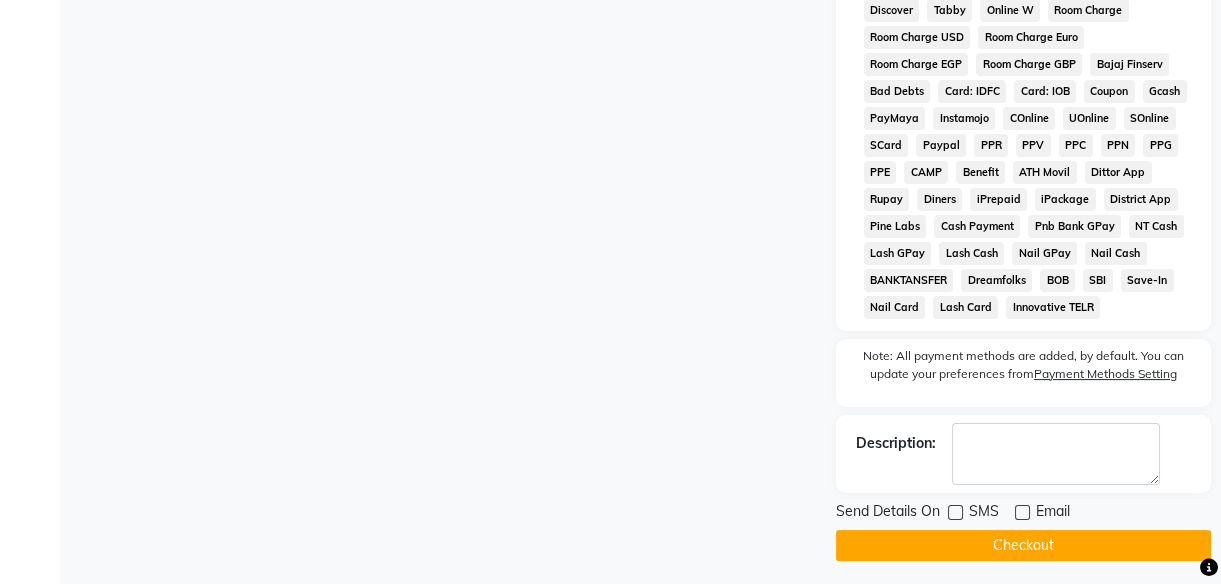 click on "Checkout" 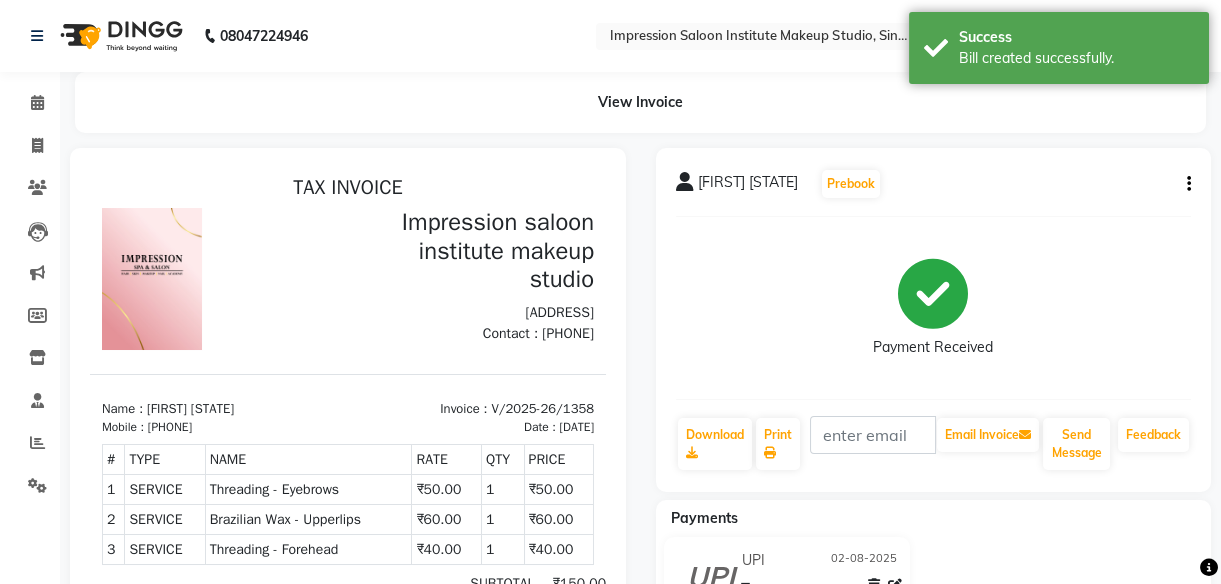 scroll, scrollTop: 0, scrollLeft: 0, axis: both 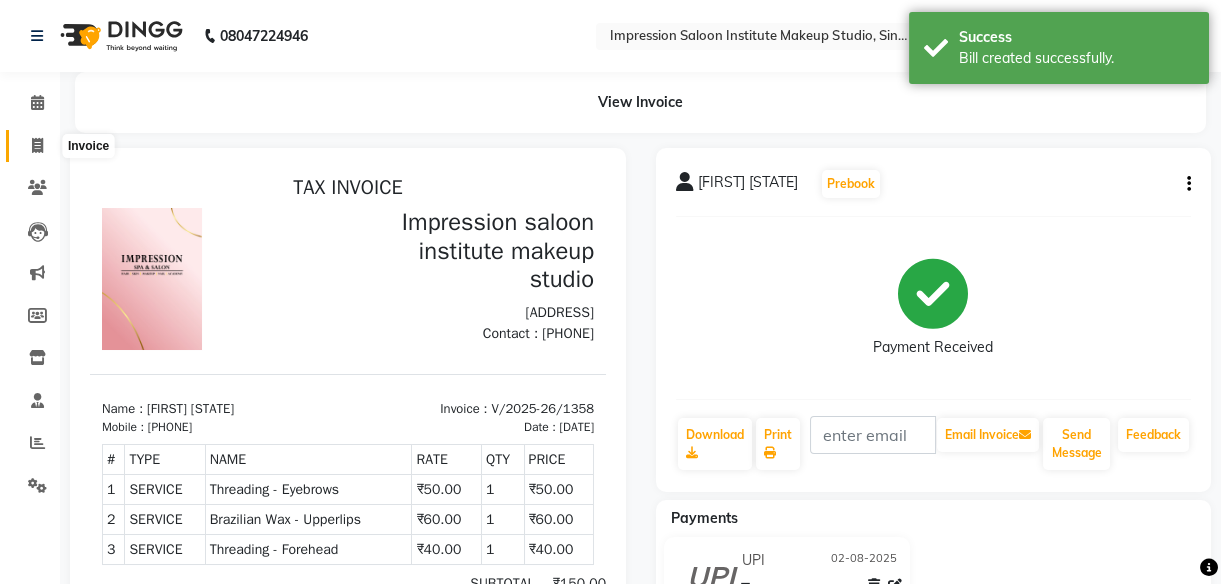 click 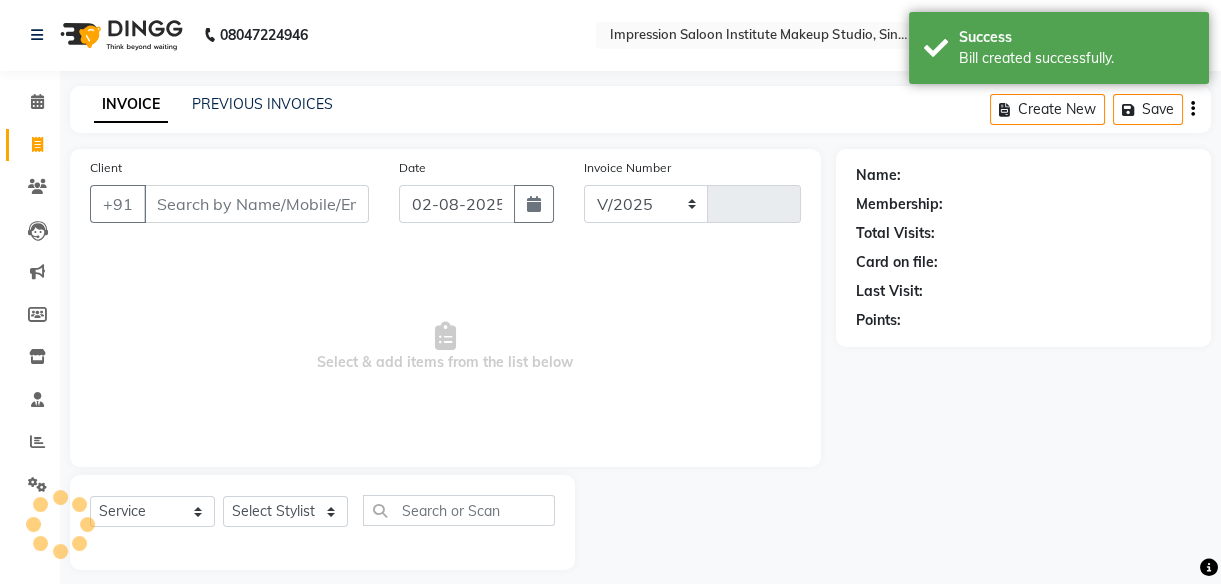 select on "437" 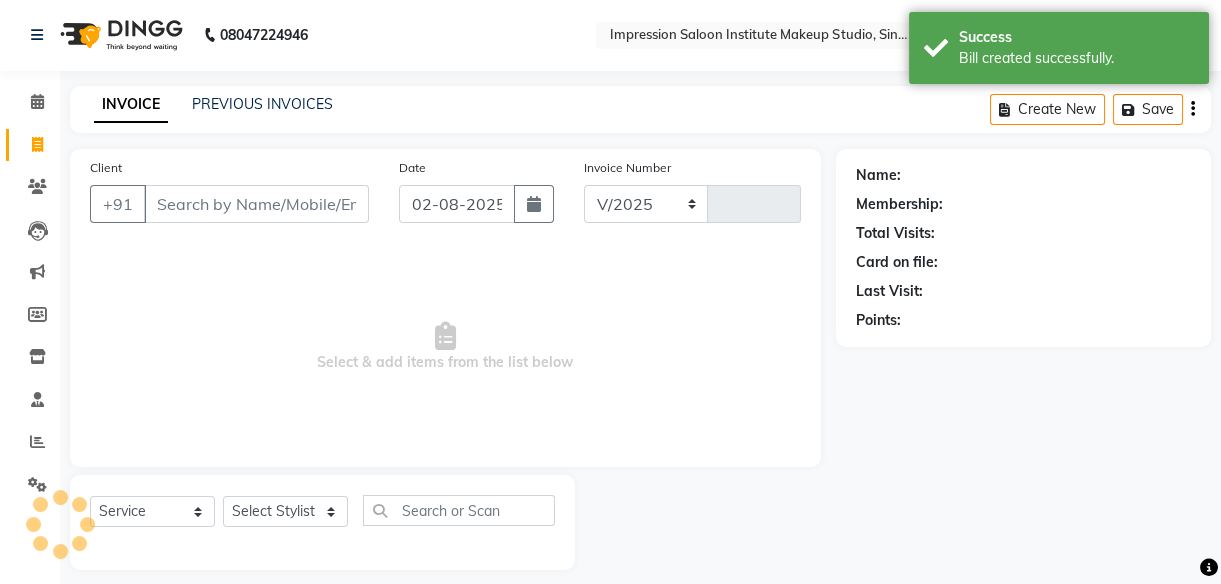 type on "1359" 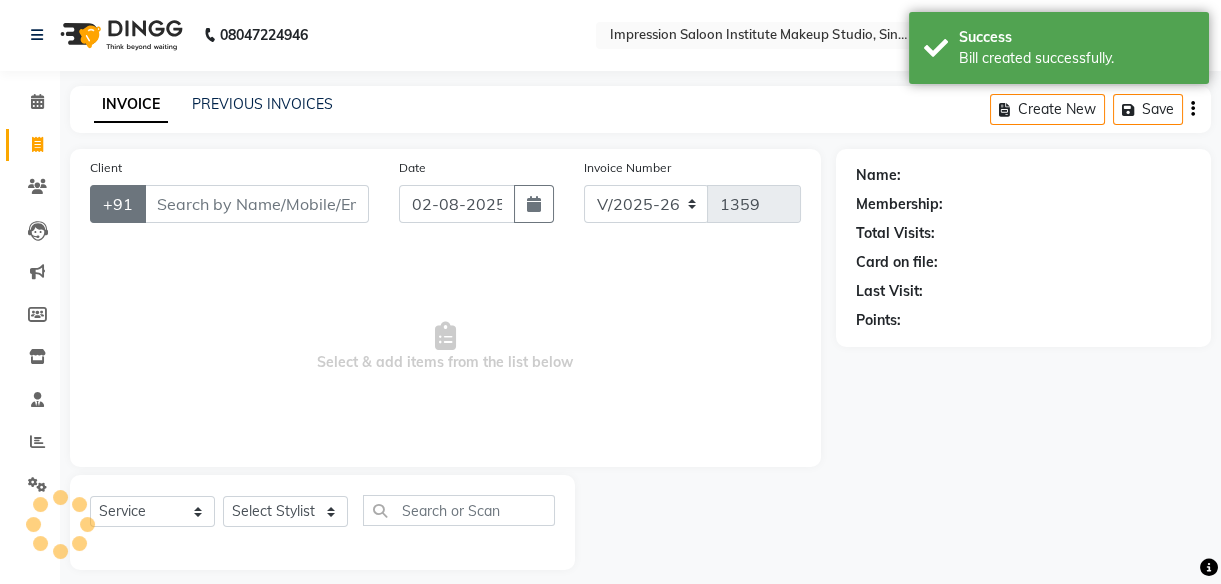 scroll, scrollTop: 18, scrollLeft: 0, axis: vertical 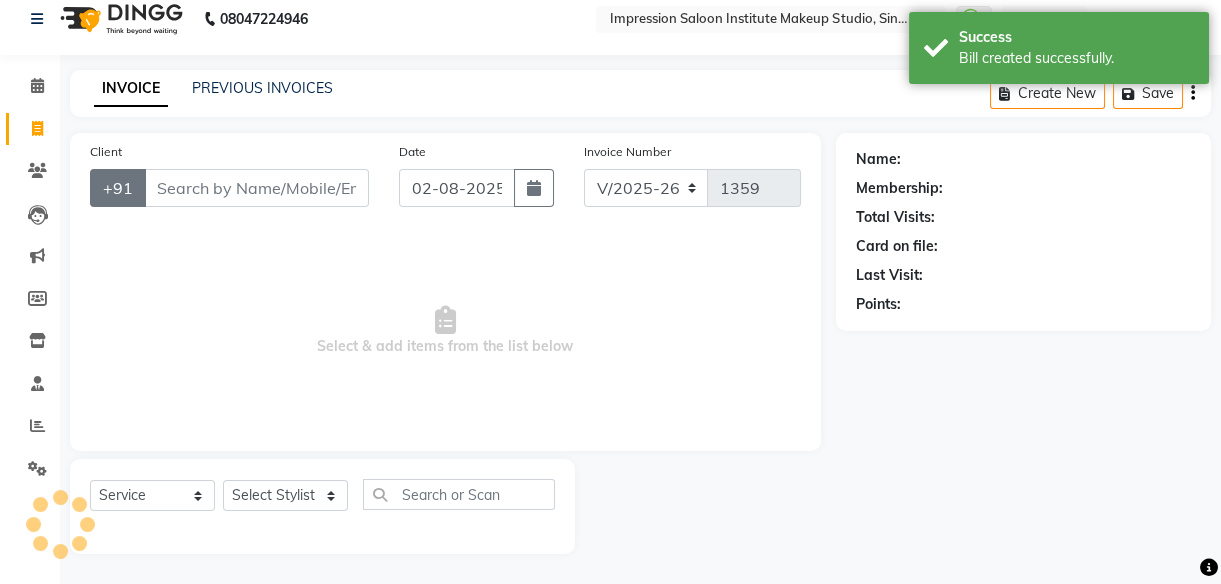 select on "product" 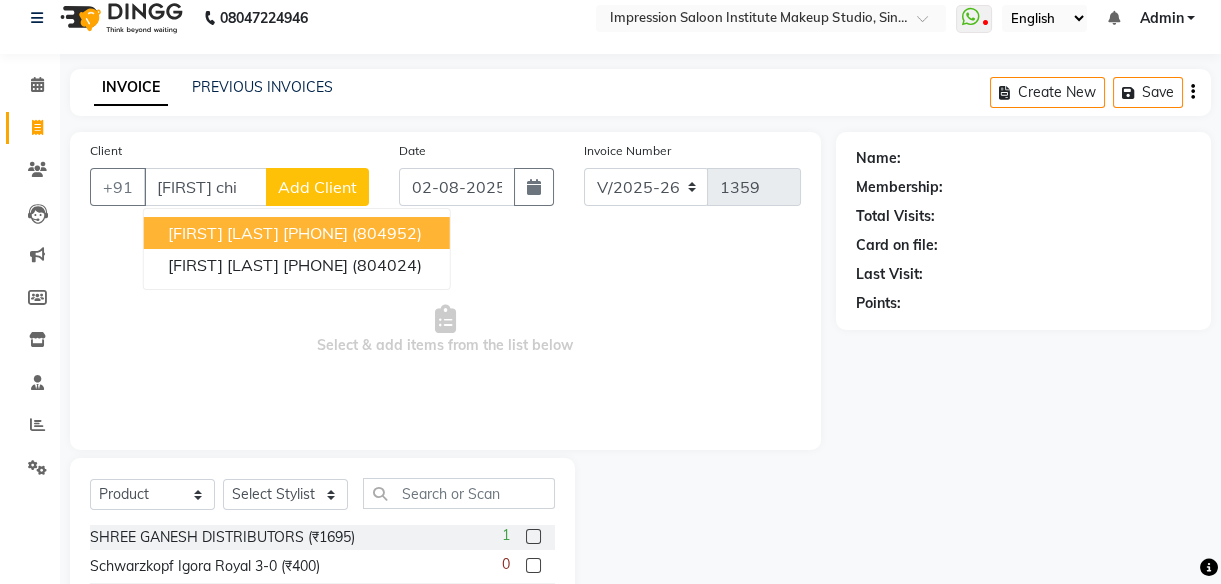 click on "[FIRST] [LAST] [PHONE] (804952)" at bounding box center (297, 233) 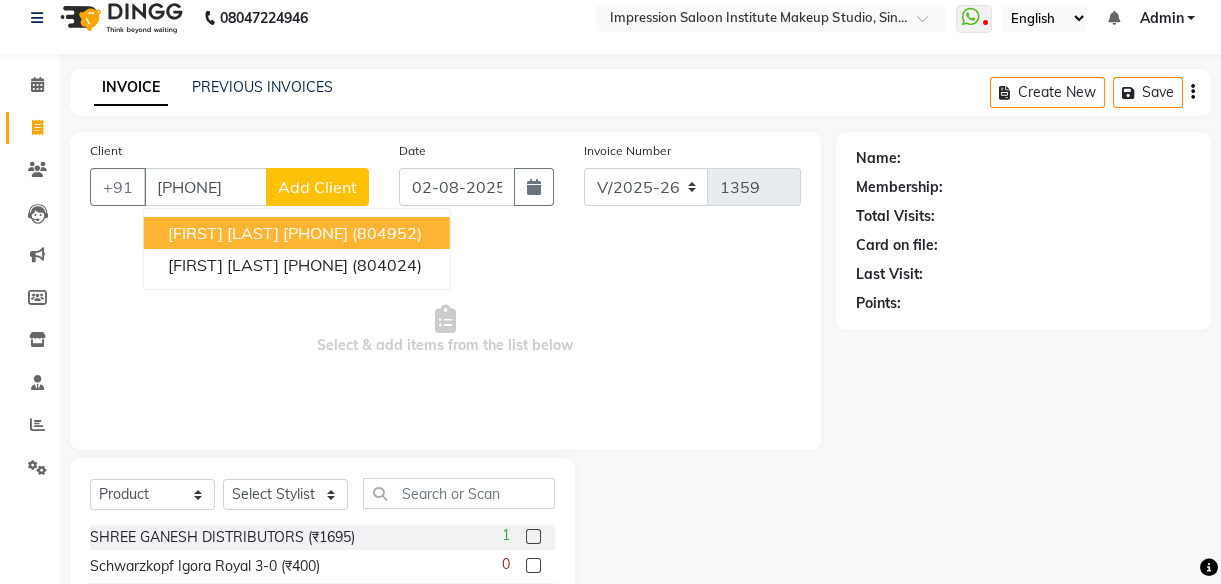type on "[PHONE]" 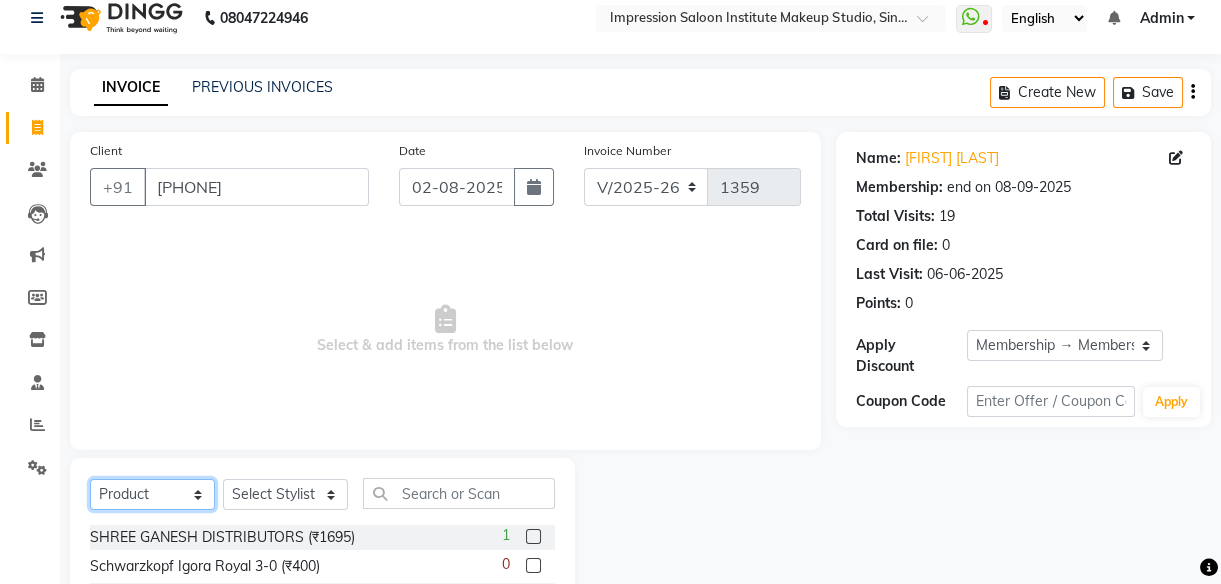 click on "Select  Service  Product  Membership  Package Voucher Prepaid Gift Card" 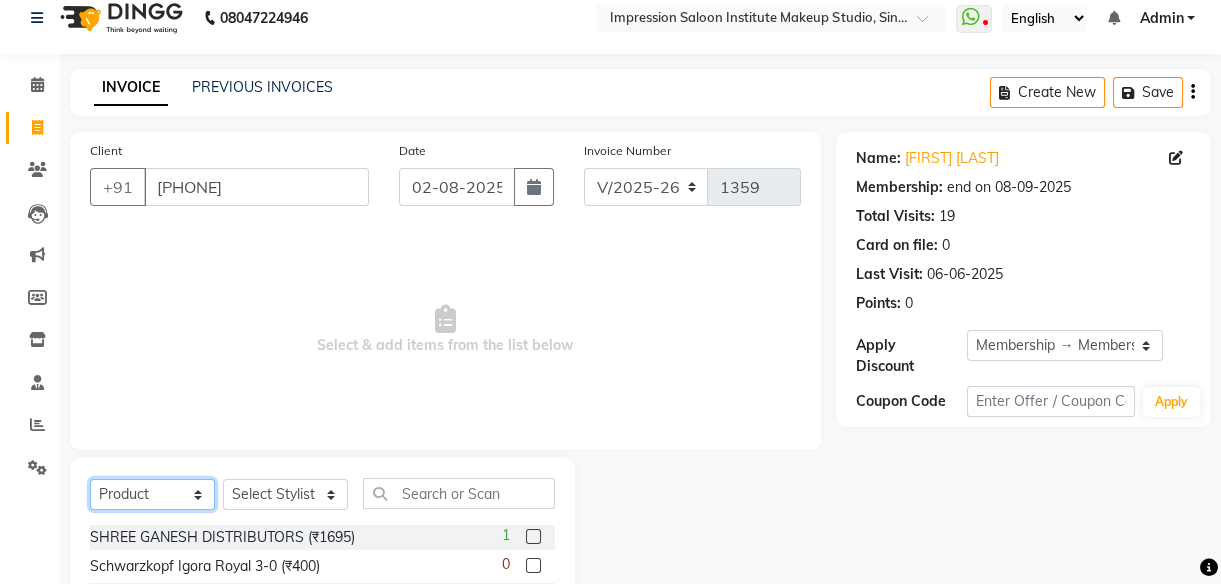 select on "service" 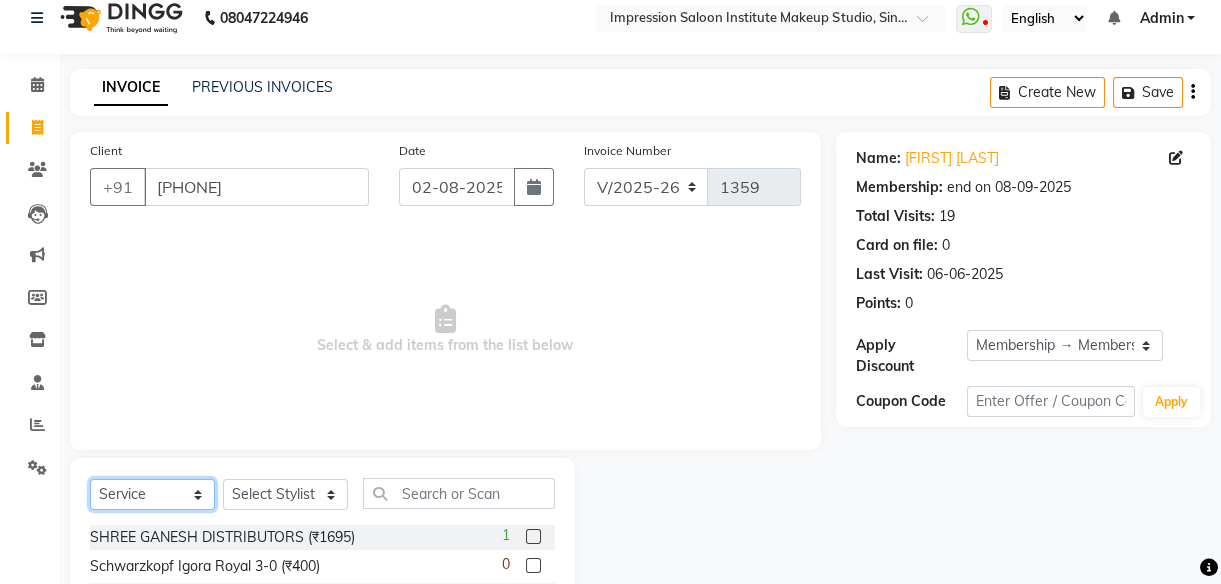 click on "Select  Service  Product  Membership  Package Voucher Prepaid Gift Card" 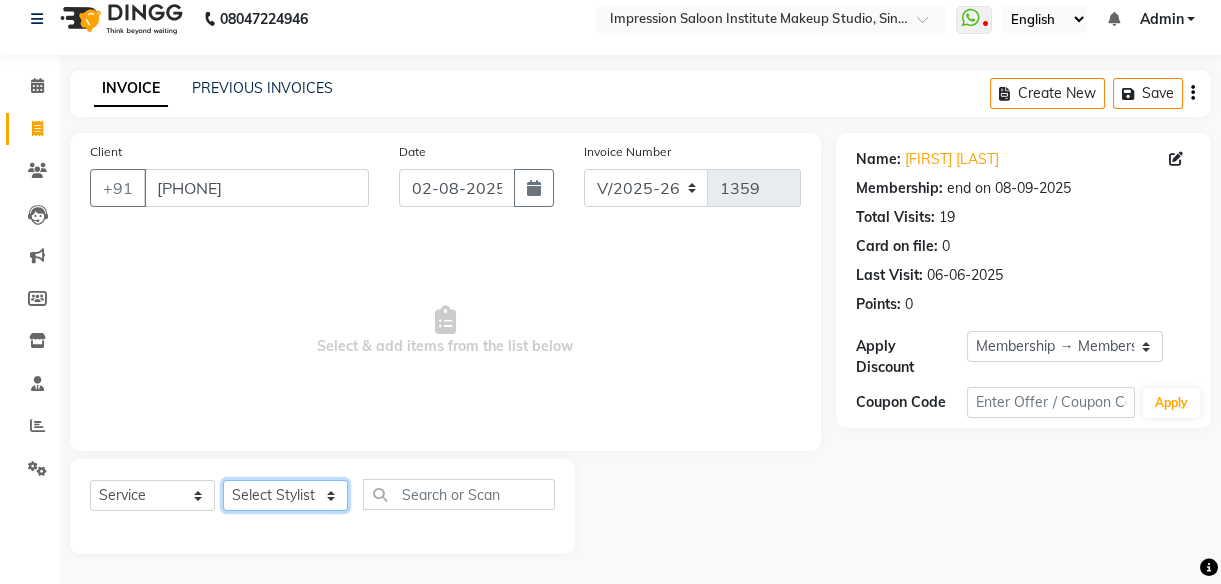 click on "Select Stylist [FIRST] Front Desk [FIRST] [FIRST] [FIRST] [FIRST] [FIRST] [FIRST] [FIRST] [FIRST] 2" 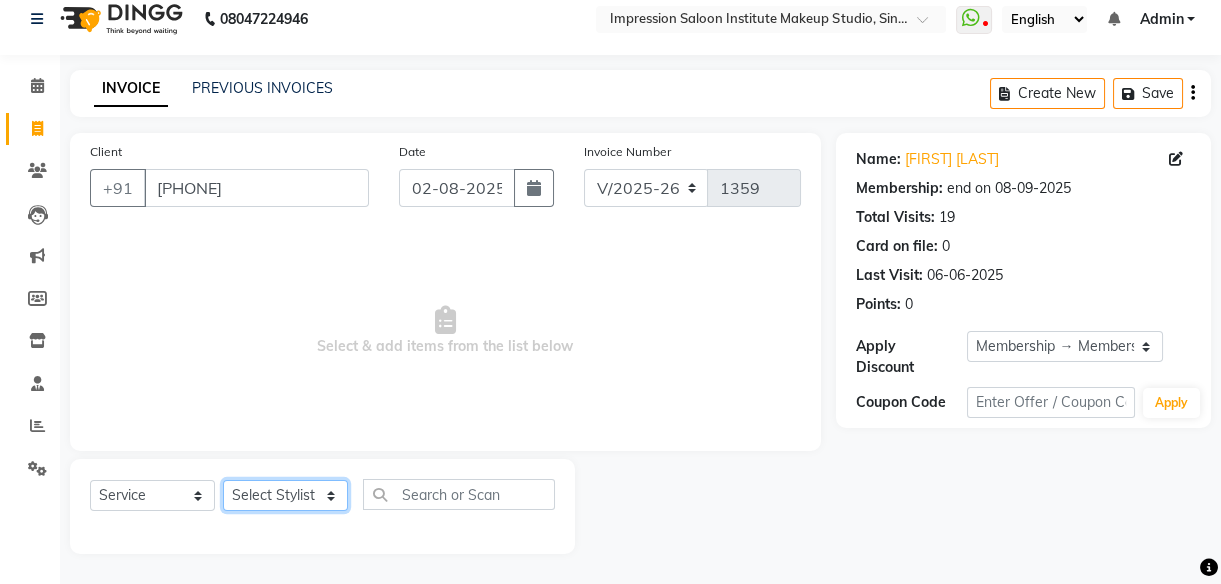 select on "87987" 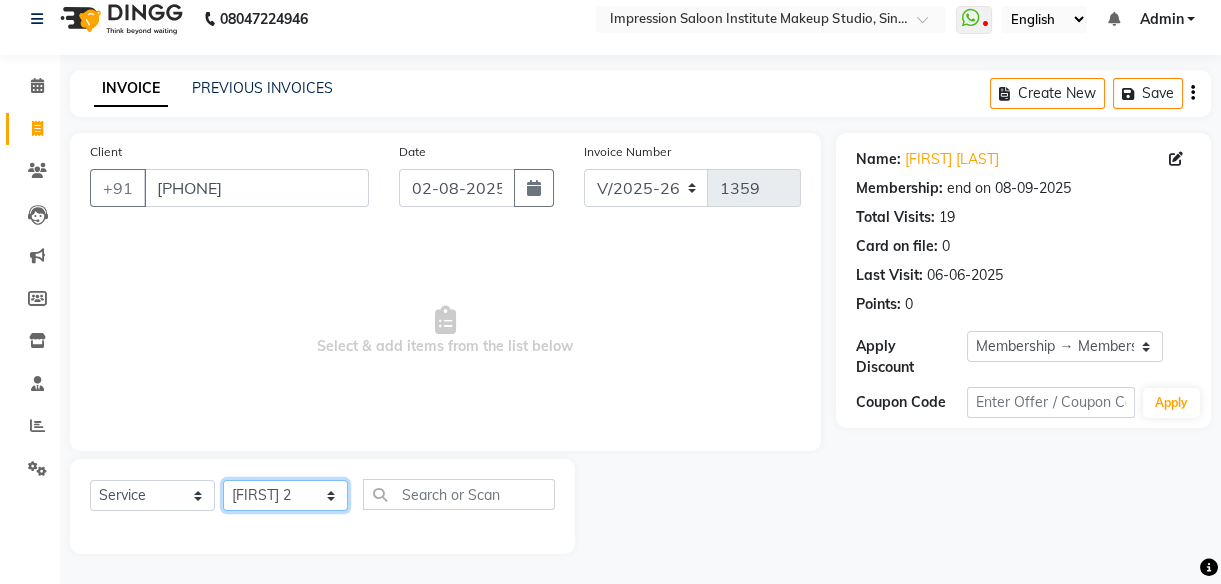click on "Select Stylist [FIRST] Front Desk [FIRST] [FIRST] [FIRST] [FIRST] [FIRST] [FIRST] [FIRST] [FIRST] 2" 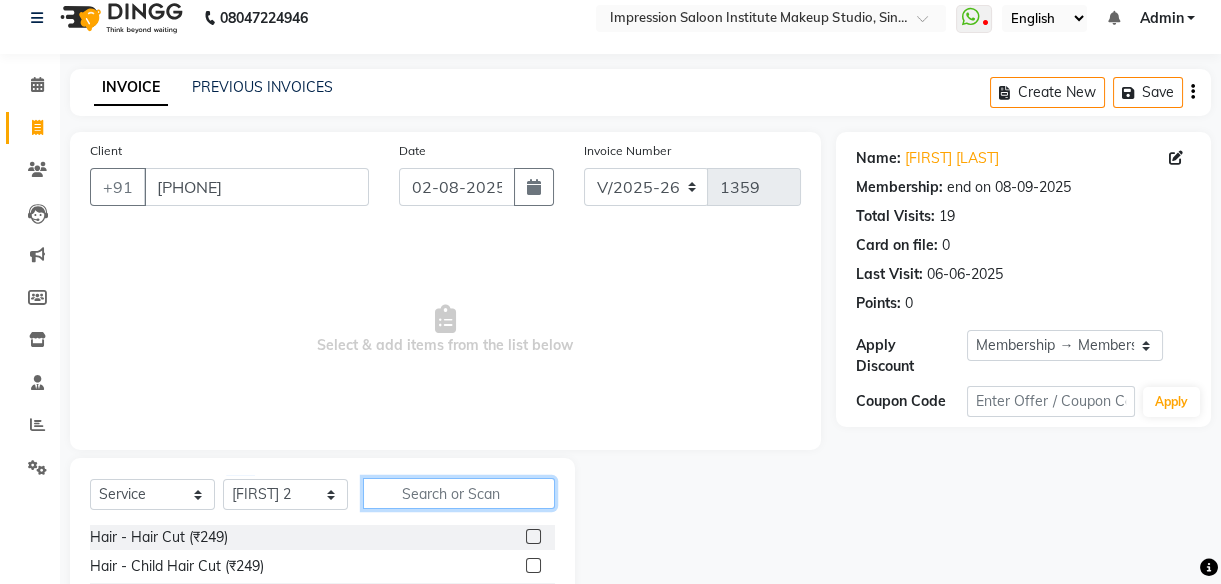 click 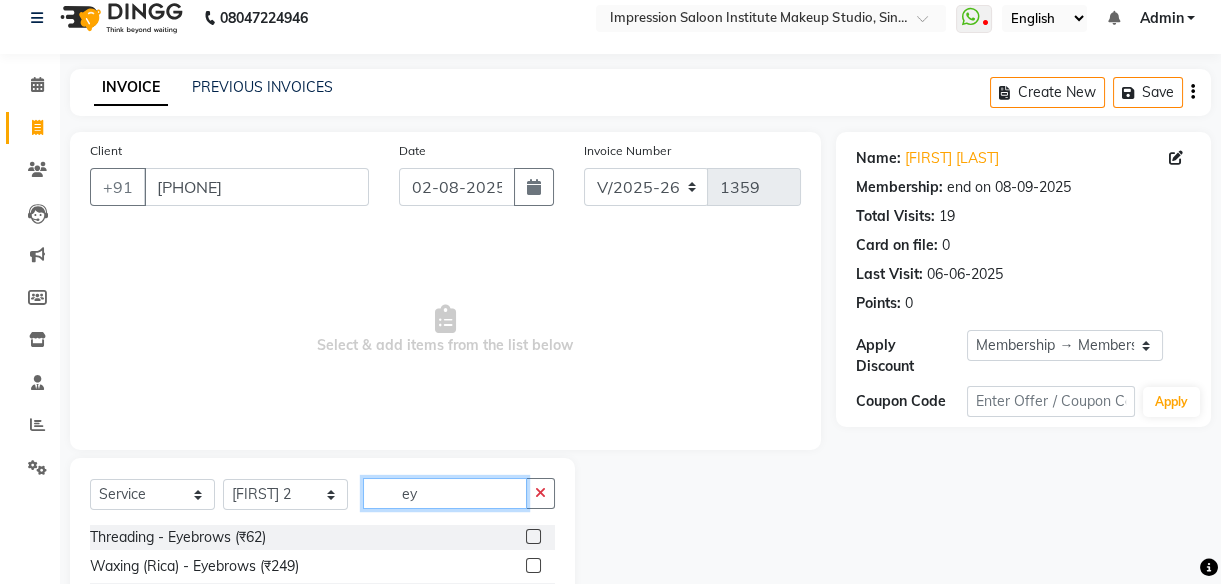 type on "ey" 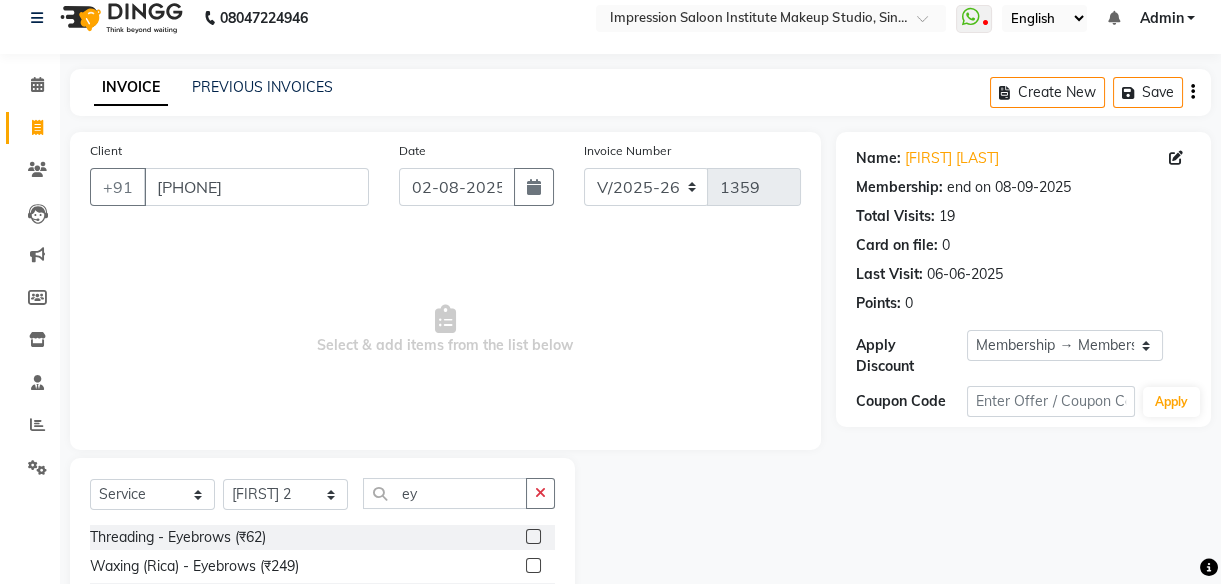 click 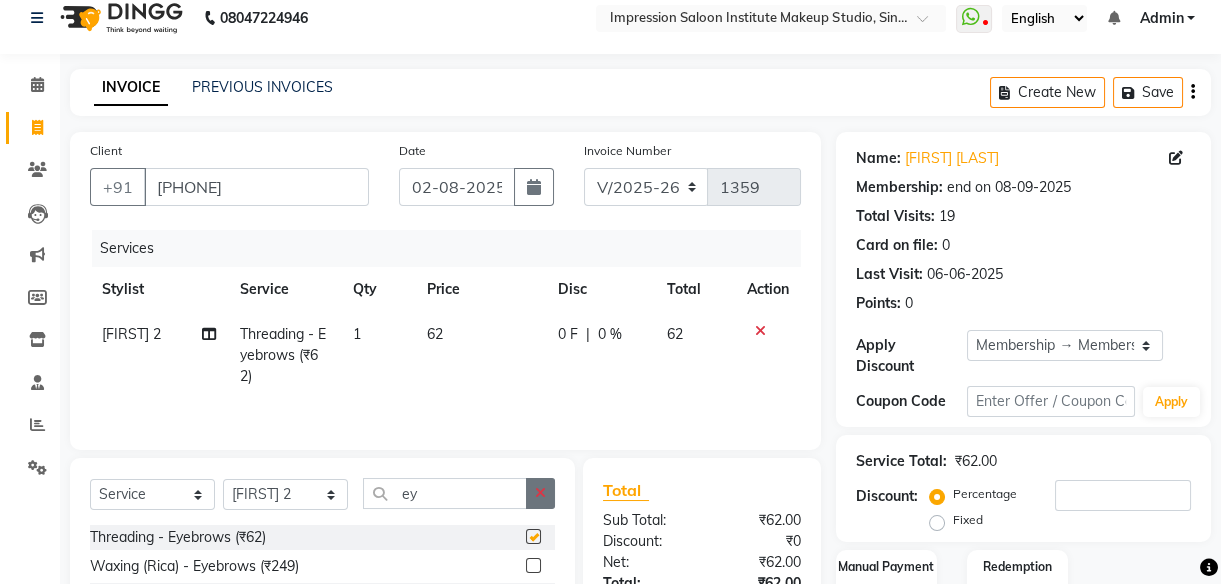 checkbox on "false" 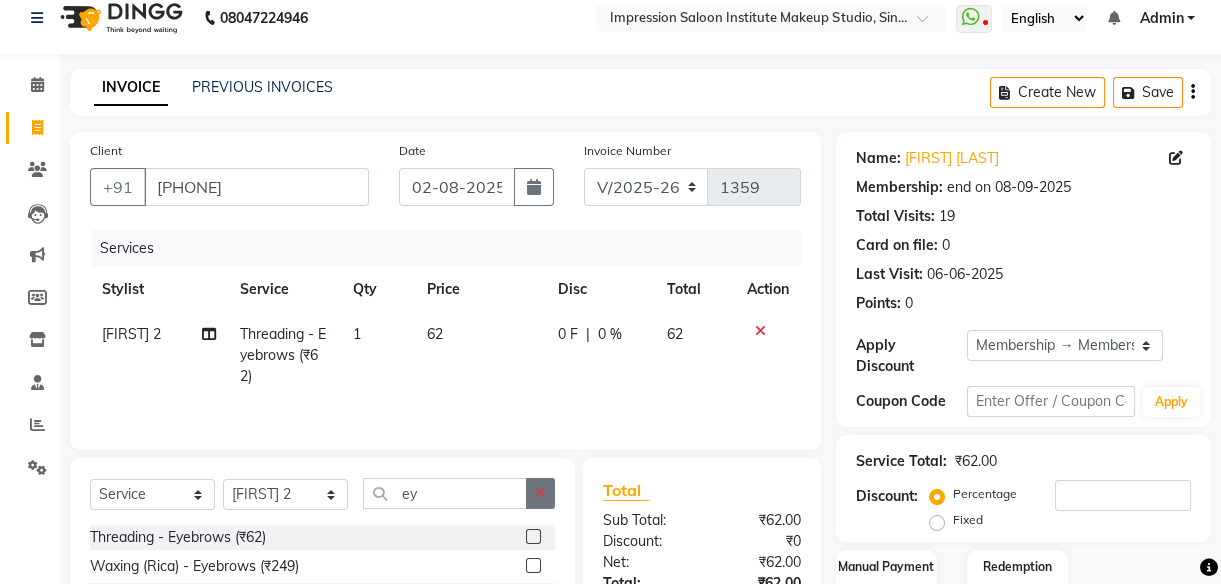 click 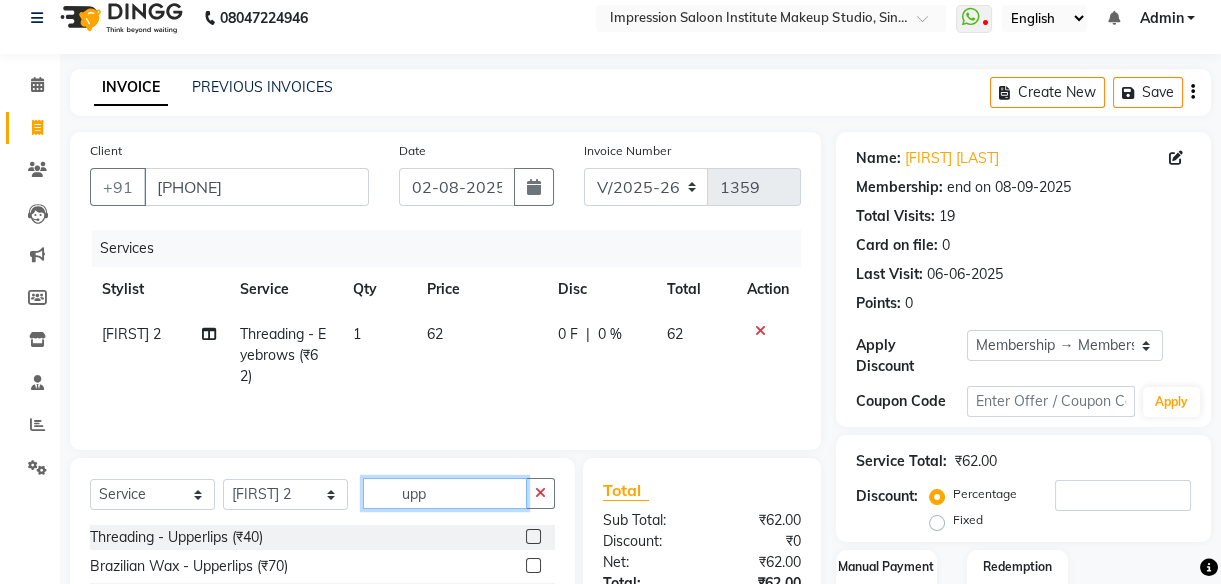 type on "upp" 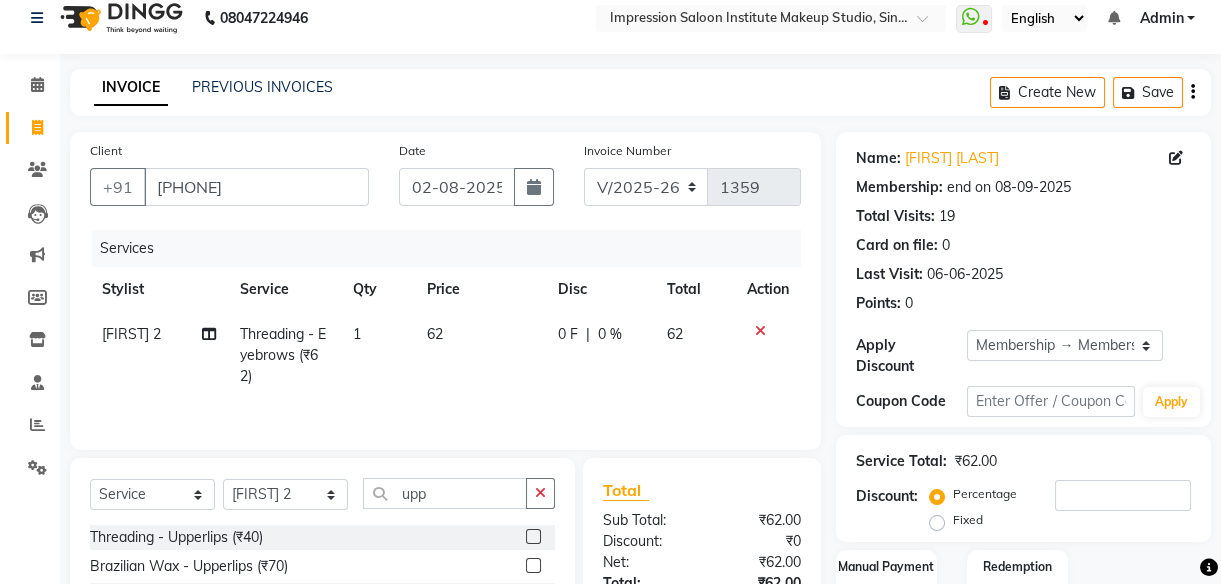 click 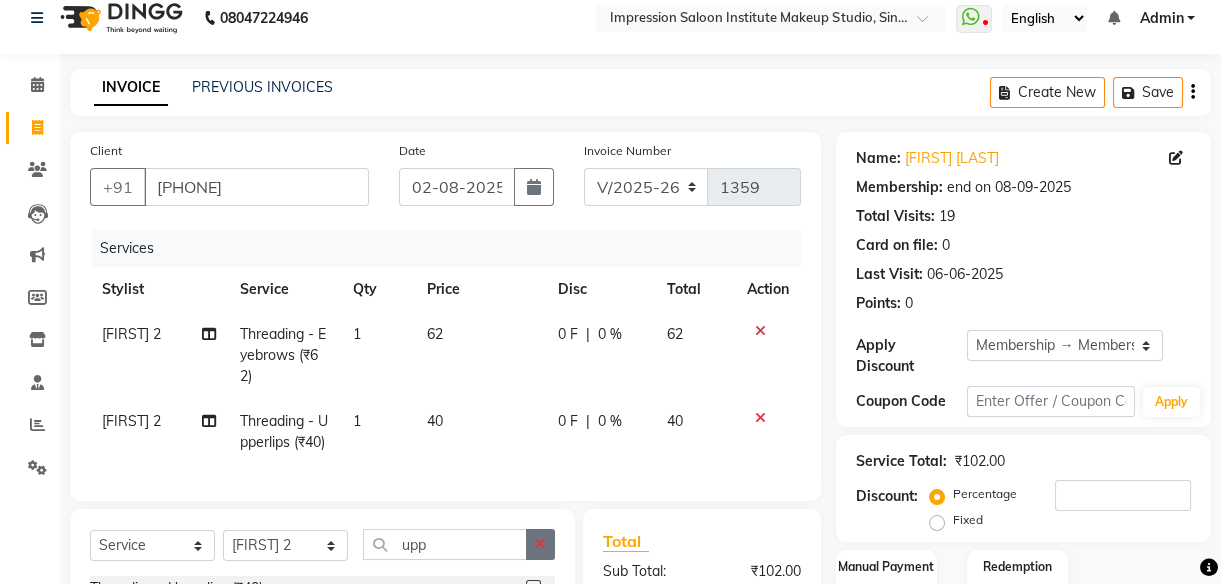 checkbox on "false" 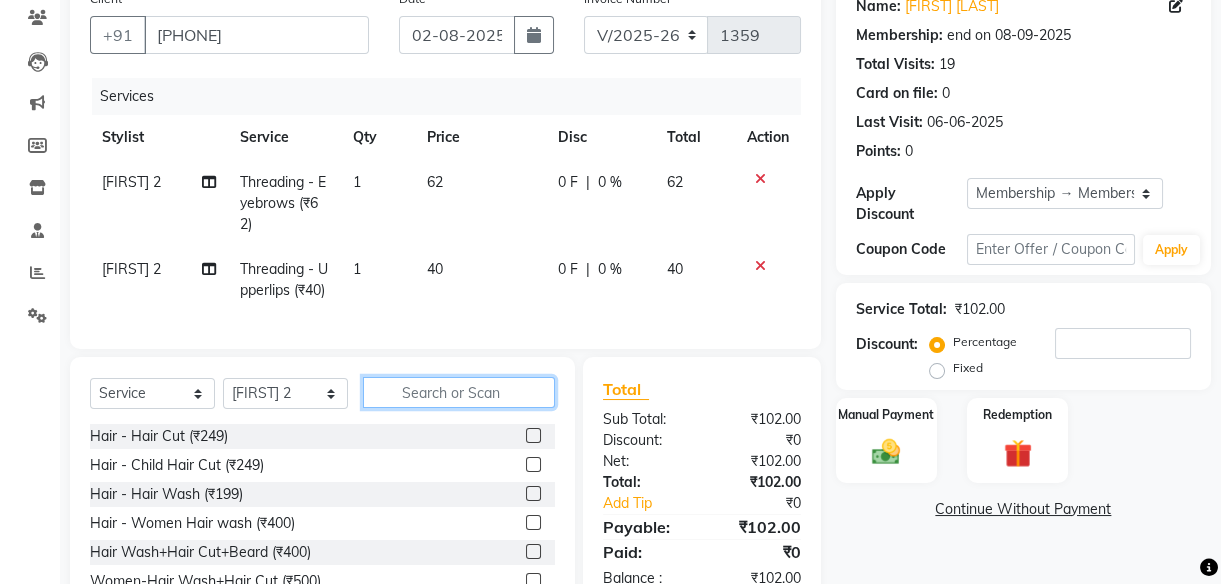 scroll, scrollTop: 171, scrollLeft: 0, axis: vertical 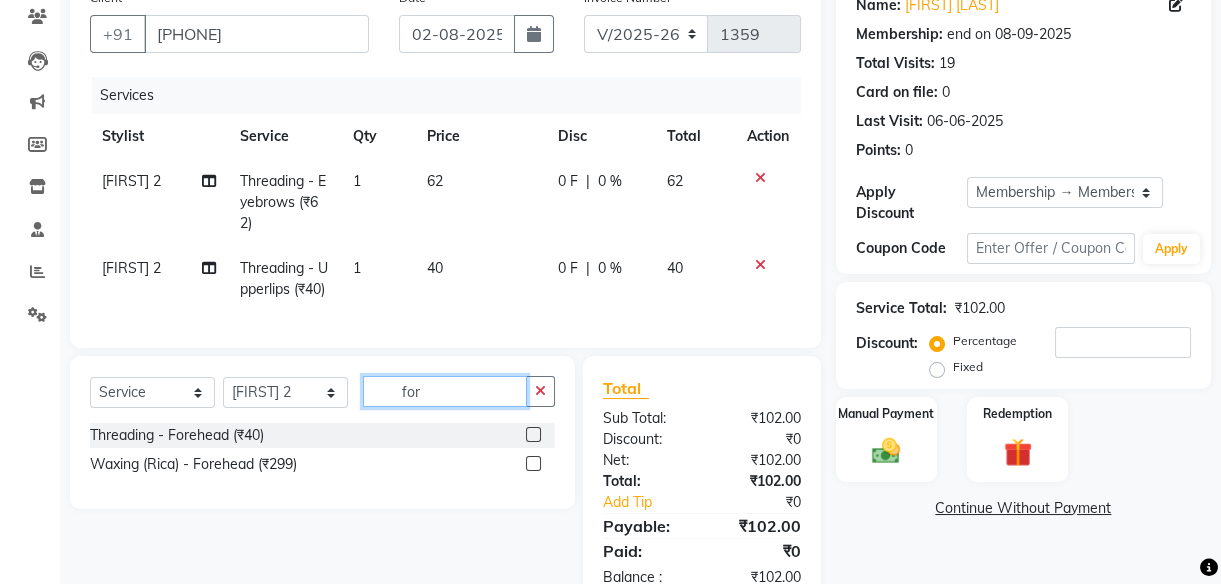 type on "for" 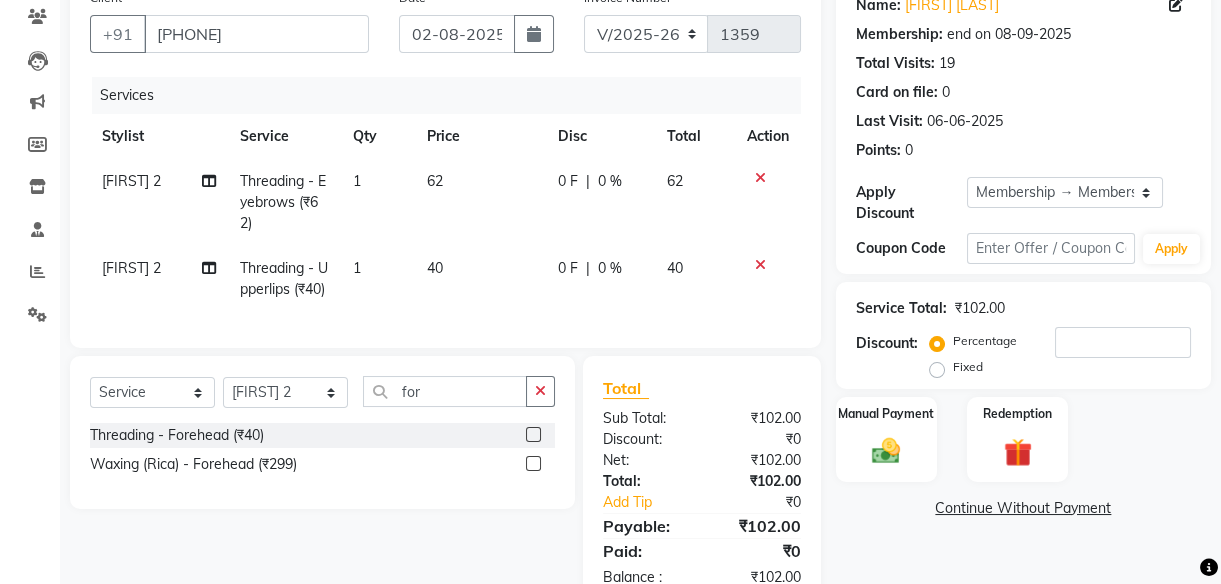 click 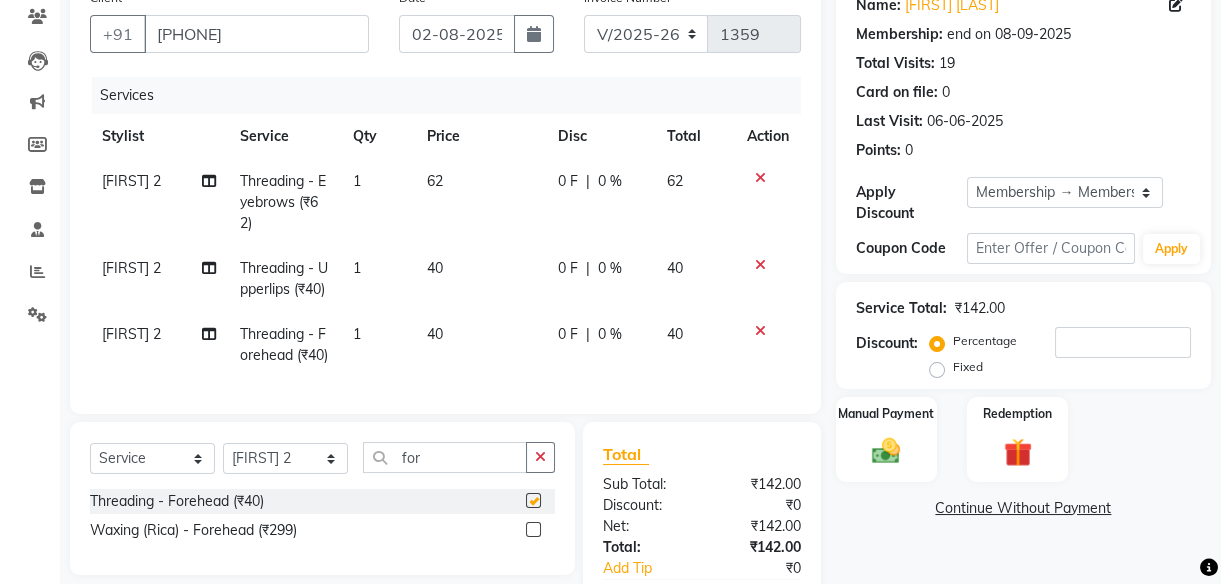 checkbox on "false" 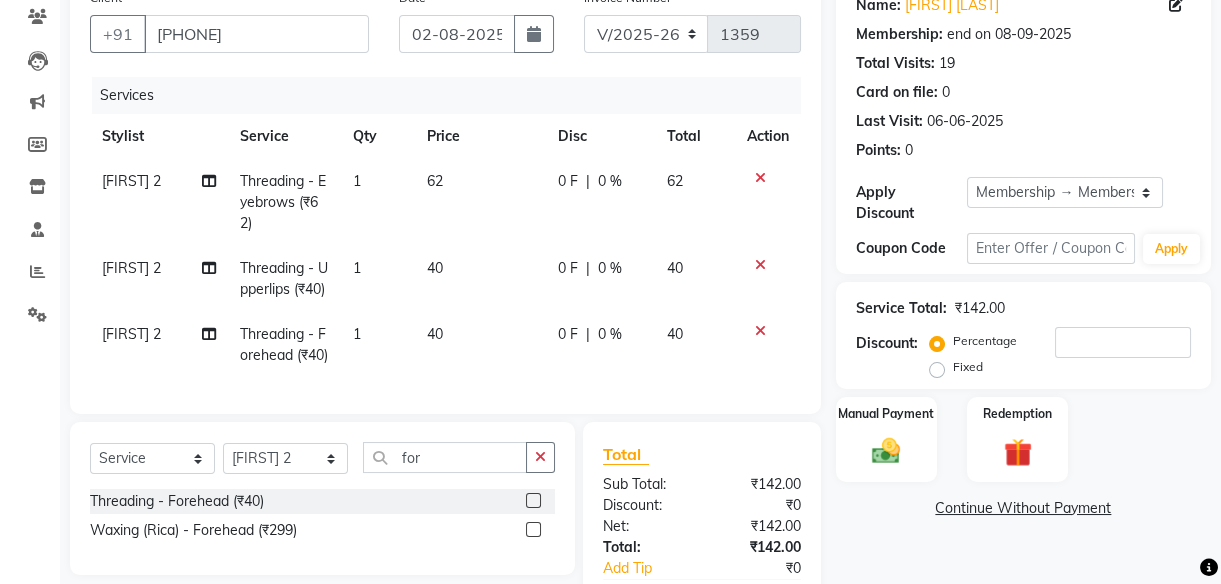 click on "62" 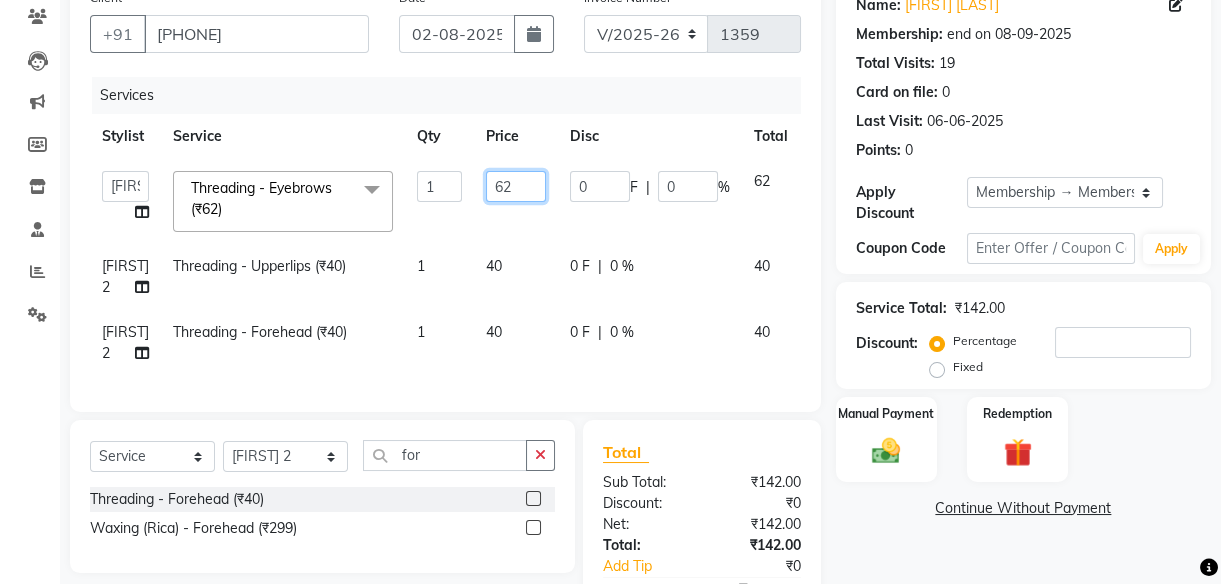 click on "62" 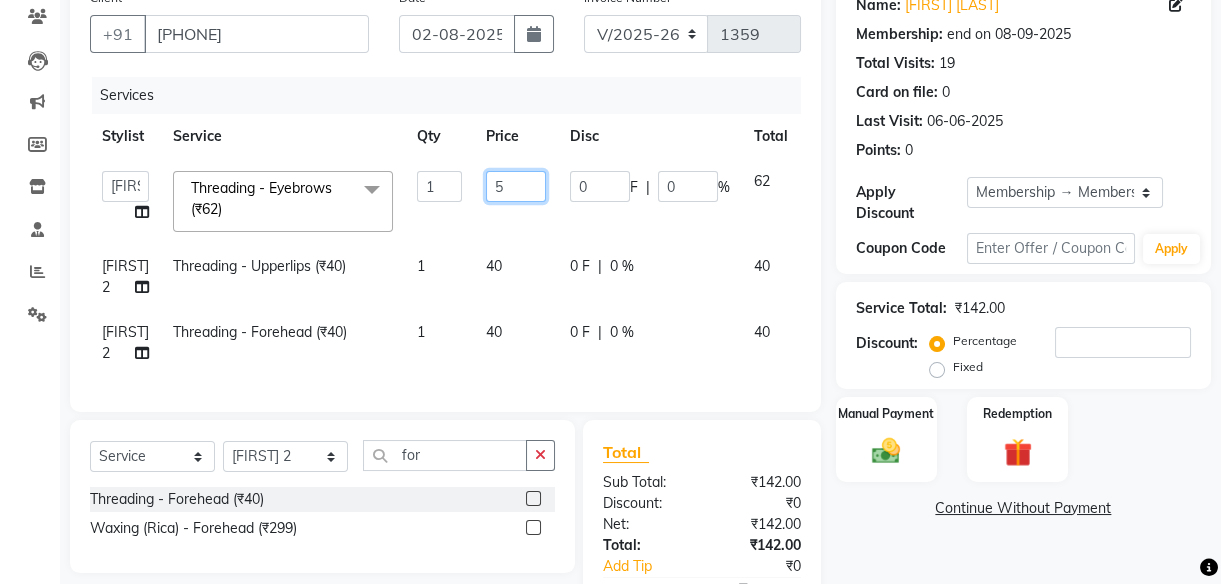 type on "50" 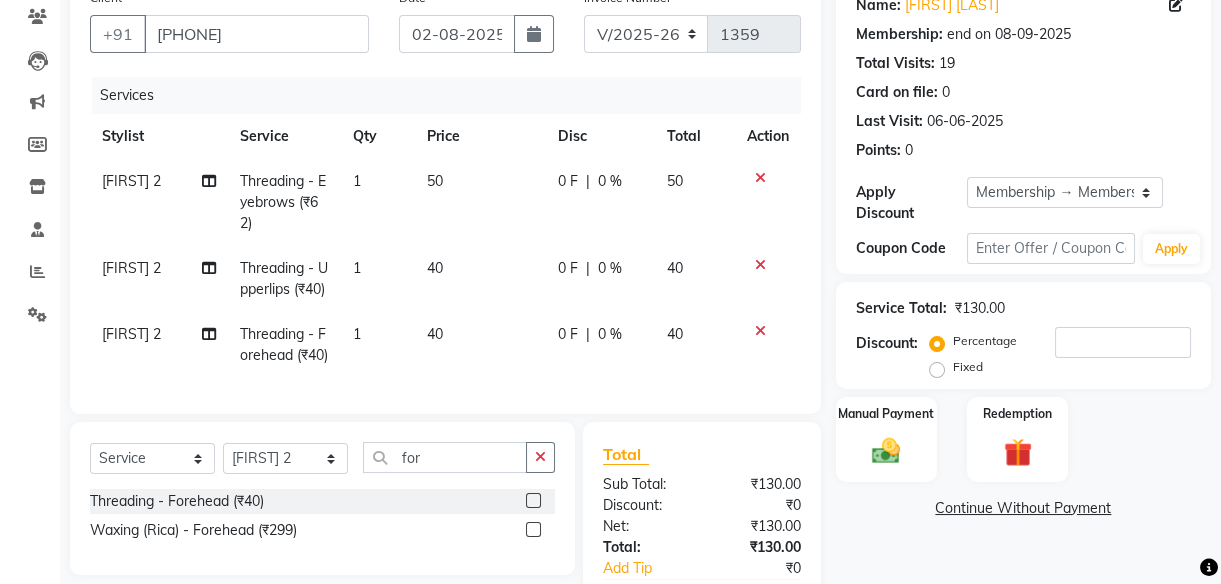 click on "40" 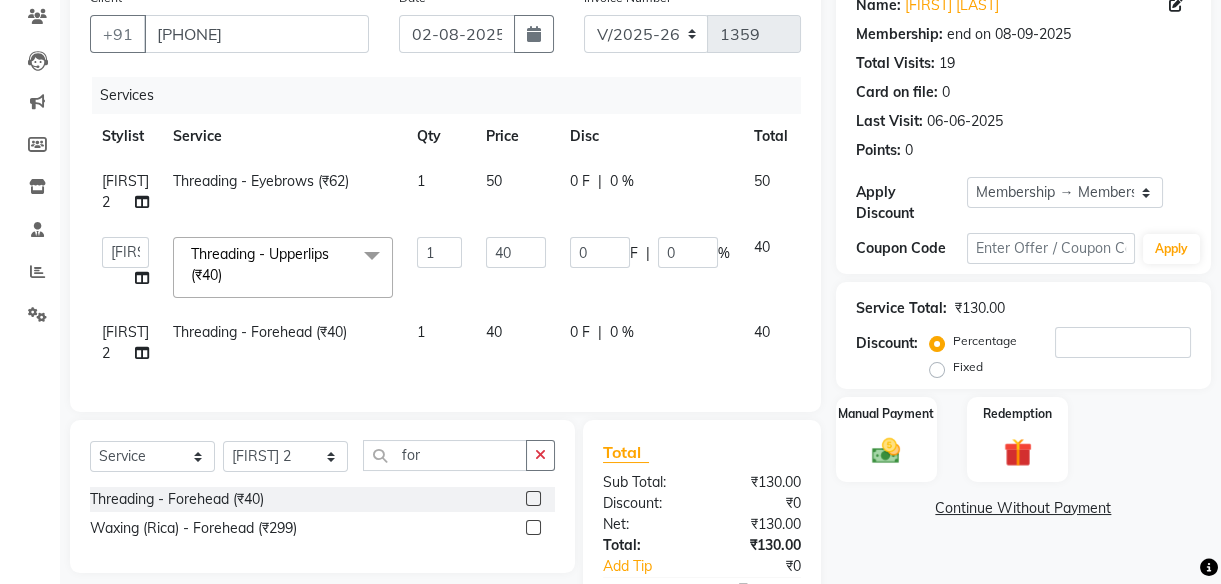 click on "40" 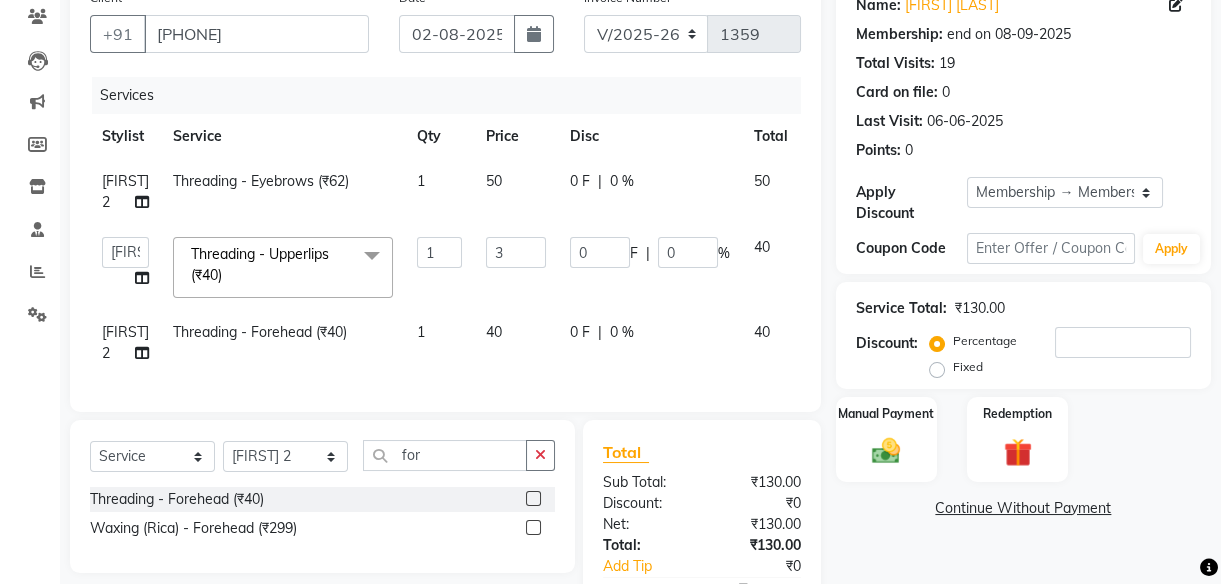 type on "30" 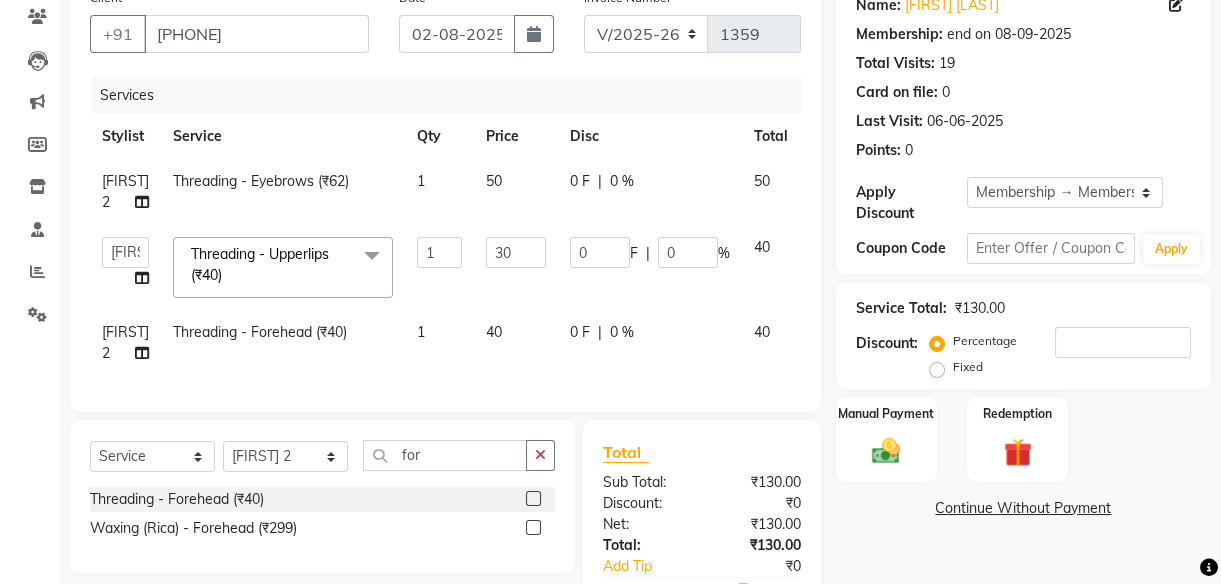 click on "40" 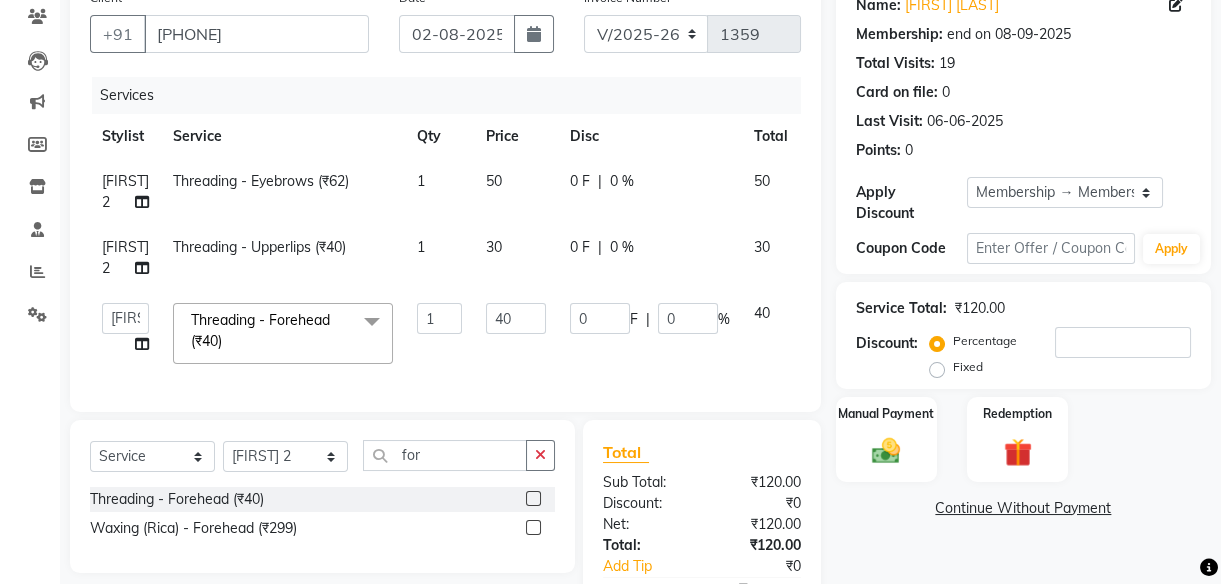 click on "40" 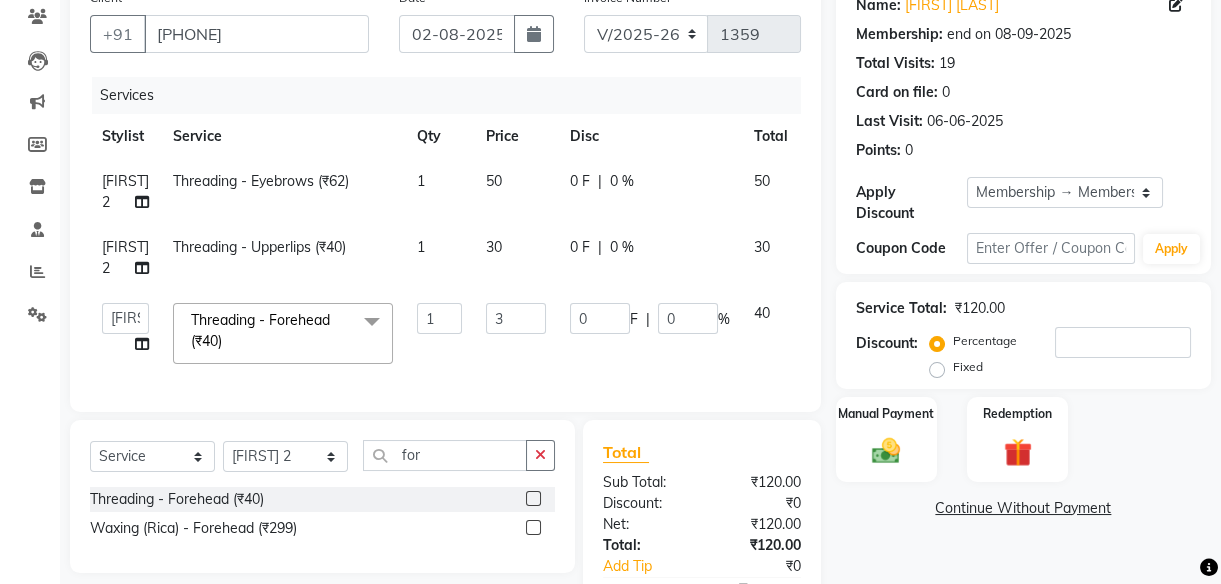 type on "30" 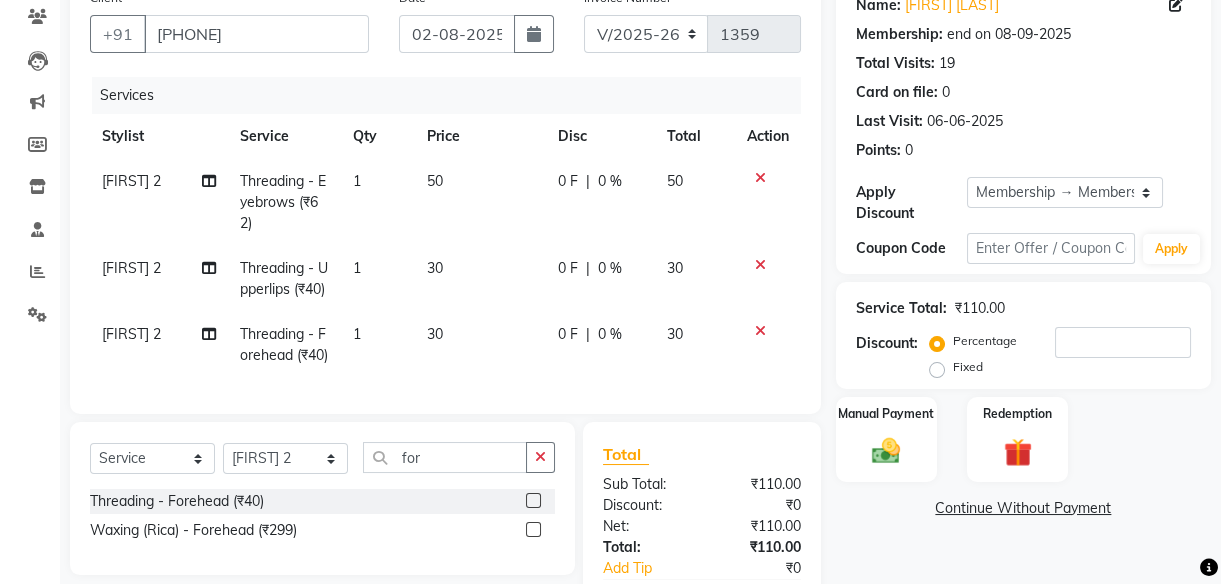 click on "30" 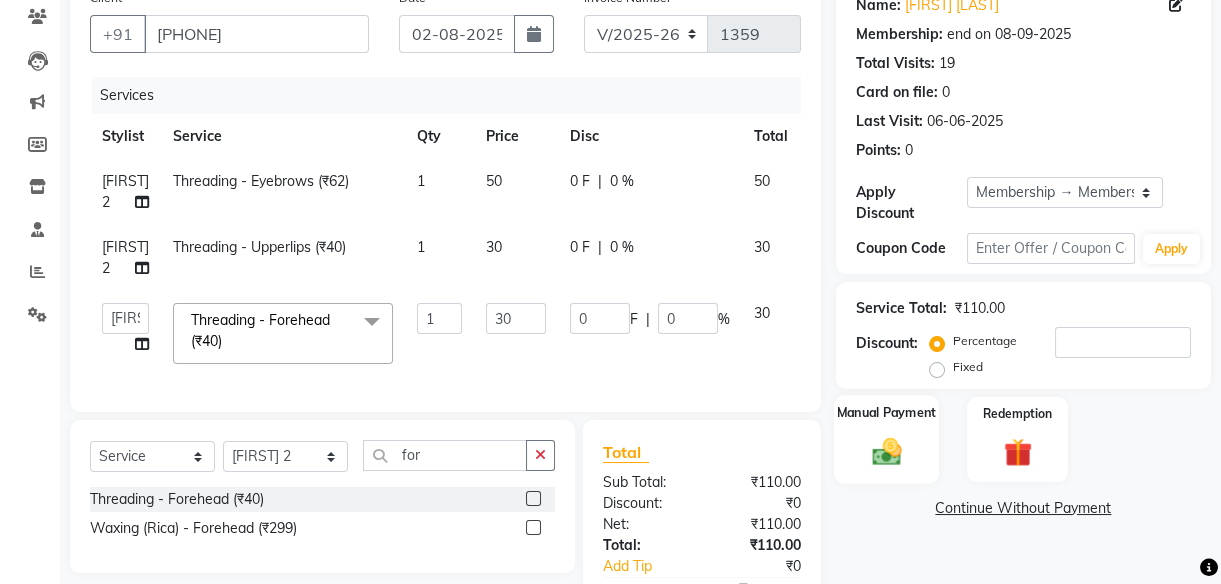 click 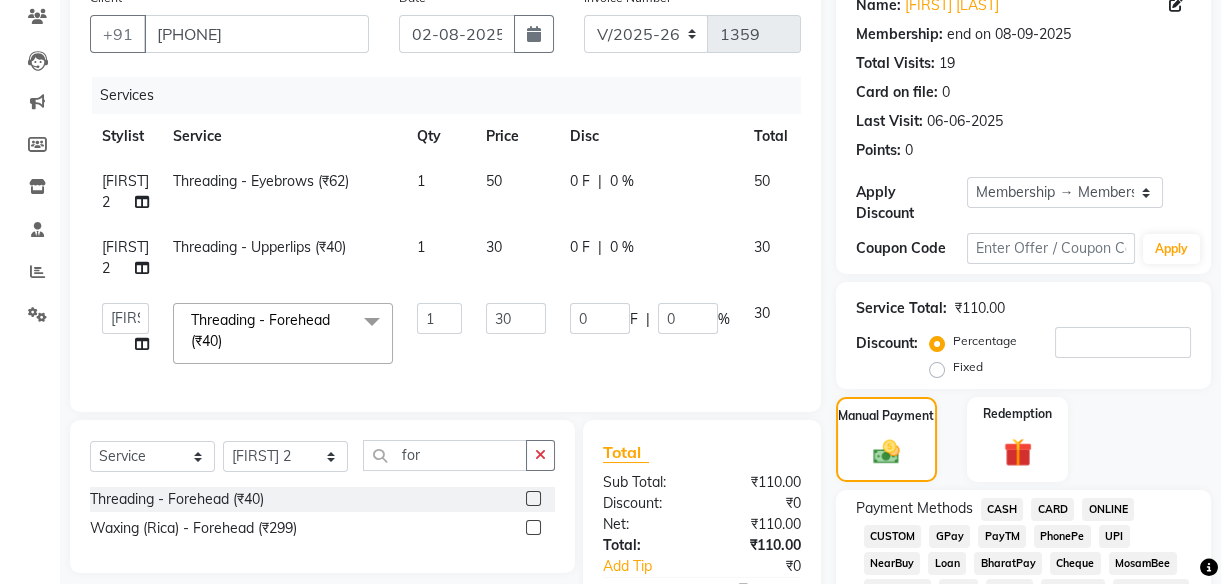 click on "UPI" 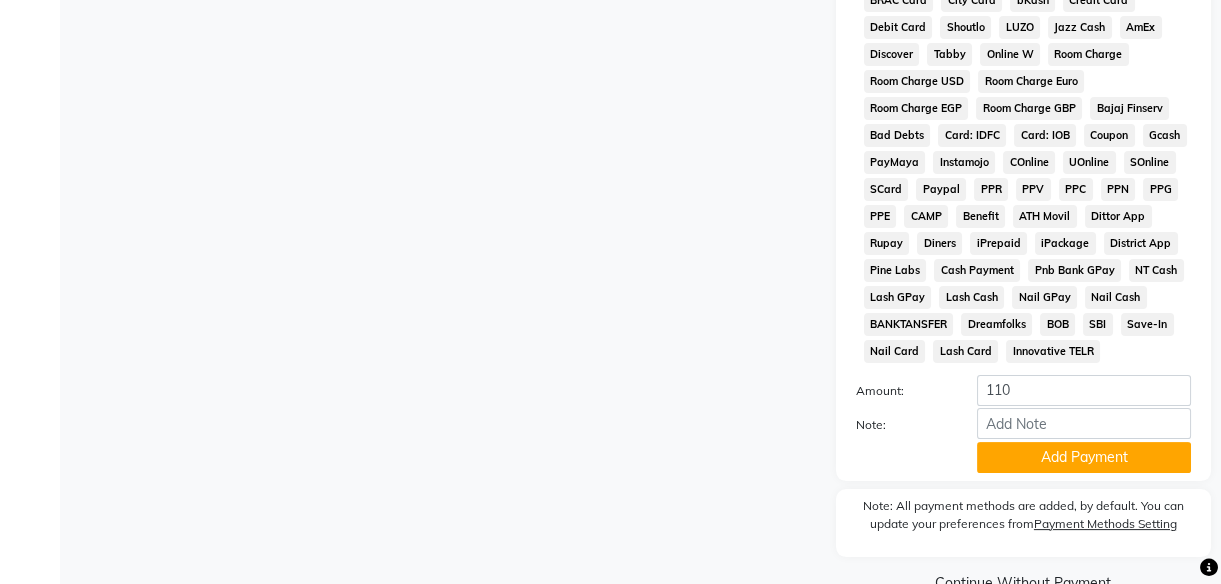 scroll, scrollTop: 1040, scrollLeft: 0, axis: vertical 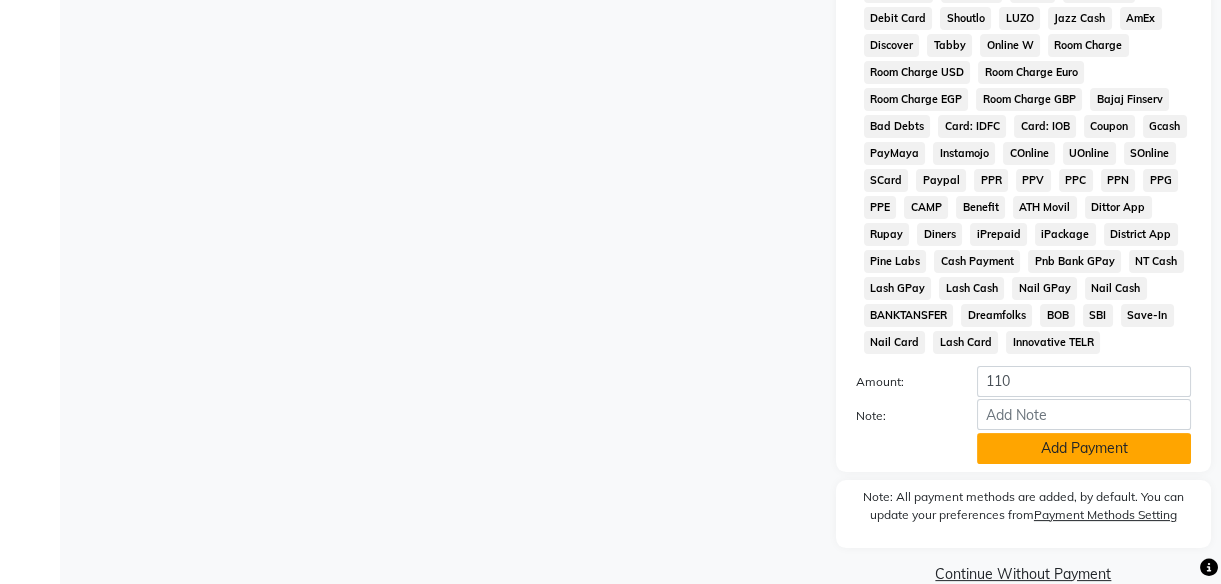 click on "Add Payment" 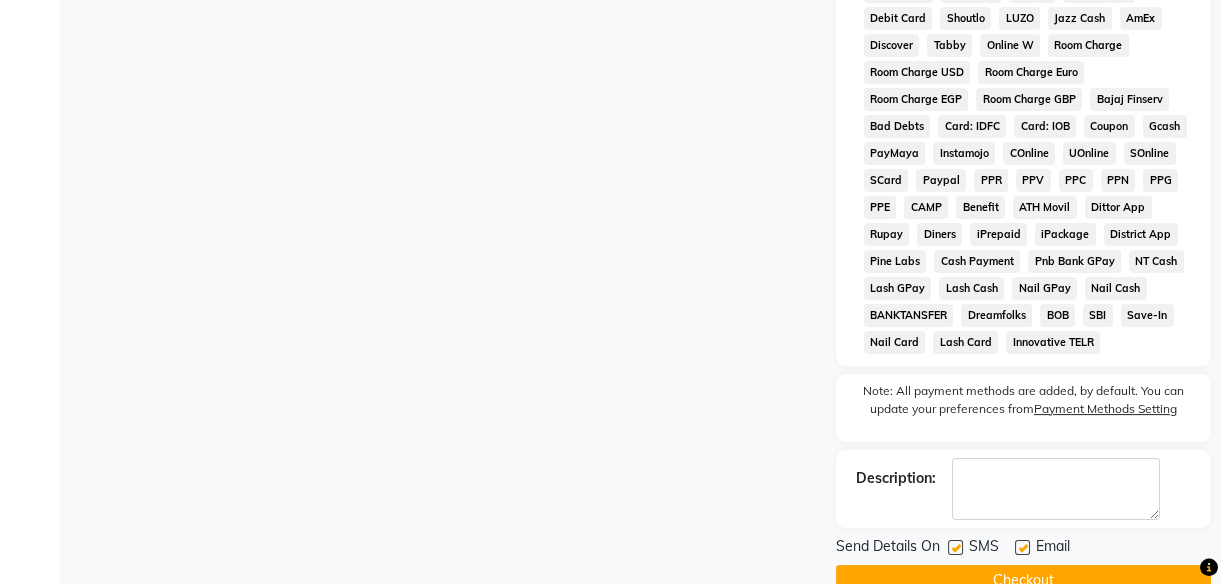 click 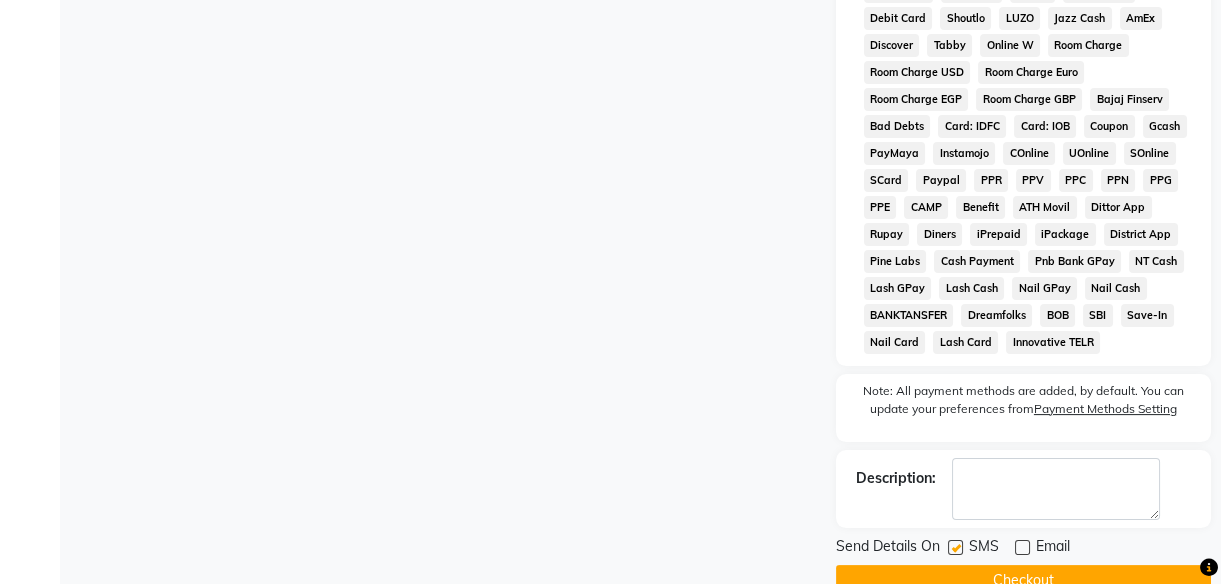 click 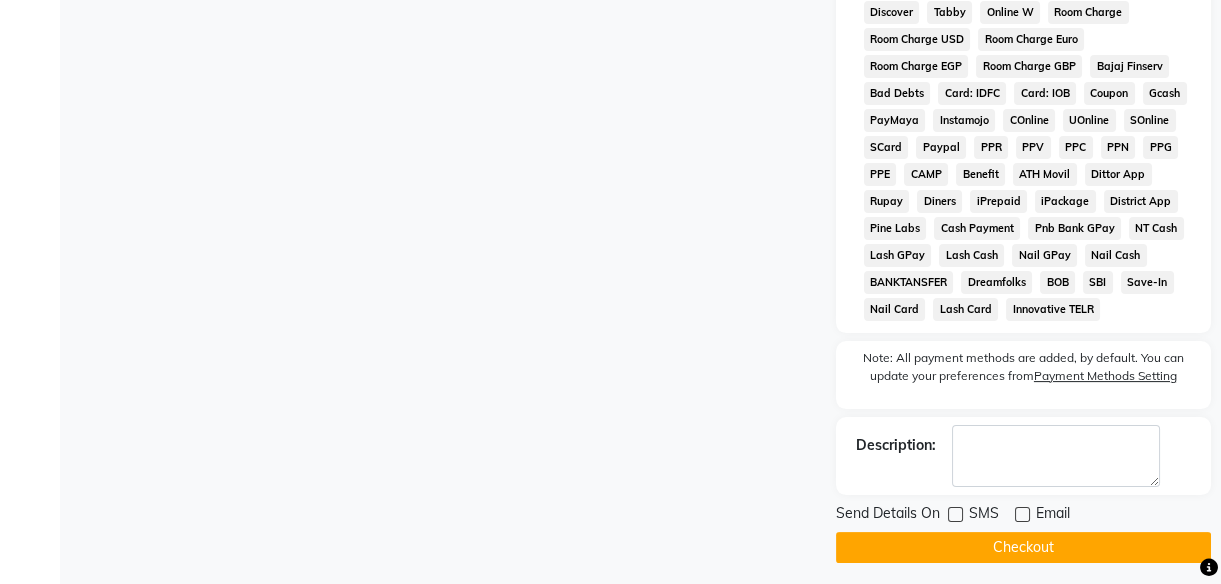 scroll, scrollTop: 1074, scrollLeft: 0, axis: vertical 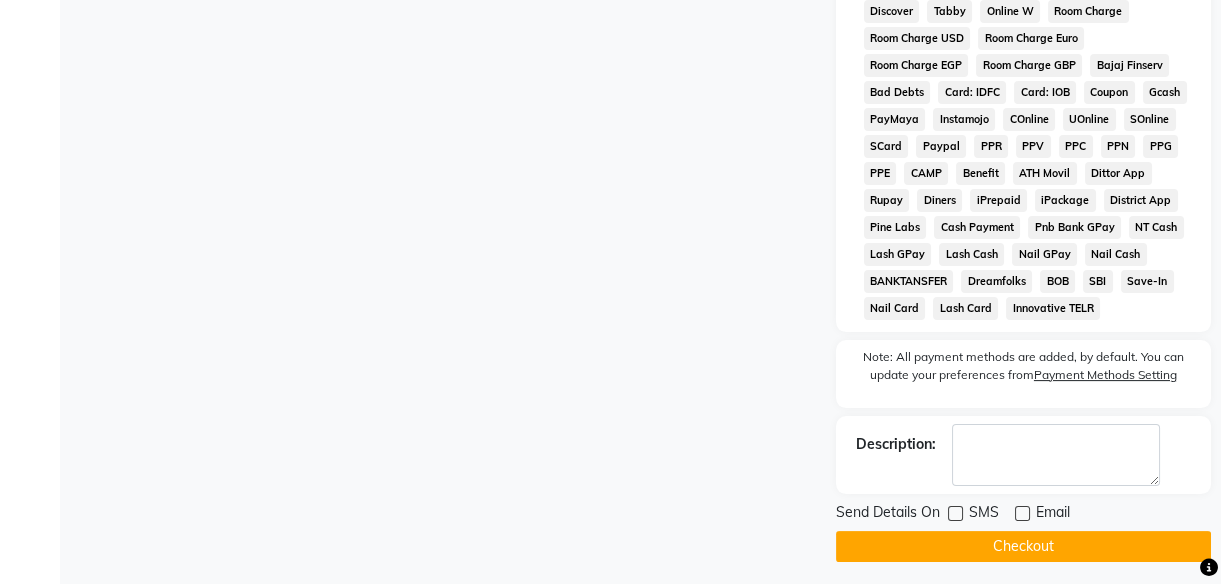 click on "Checkout" 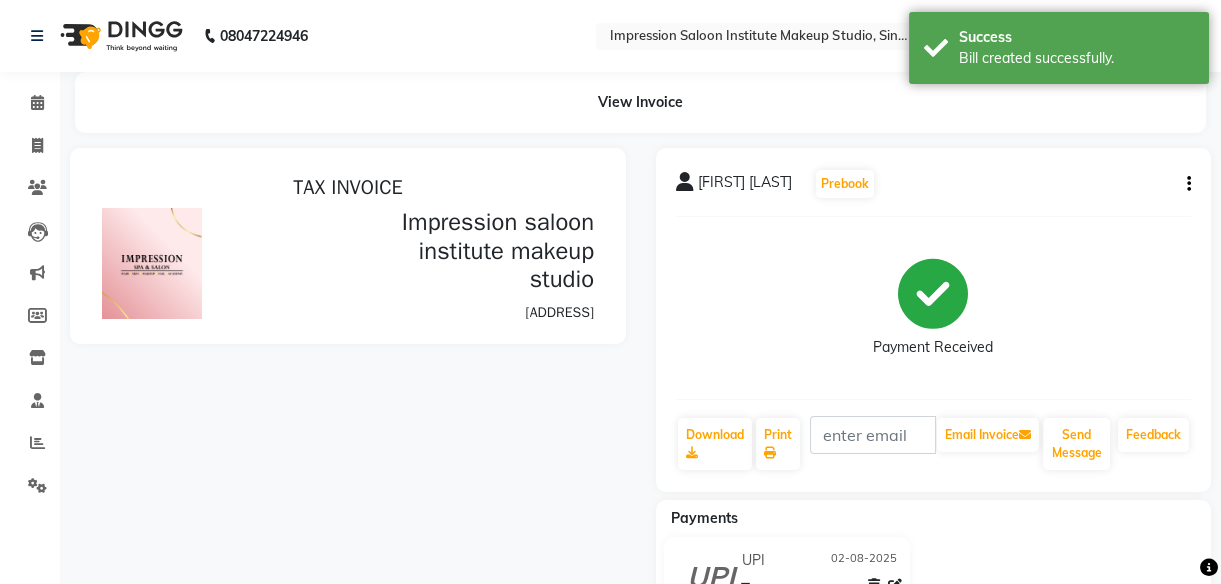 scroll, scrollTop: 0, scrollLeft: 0, axis: both 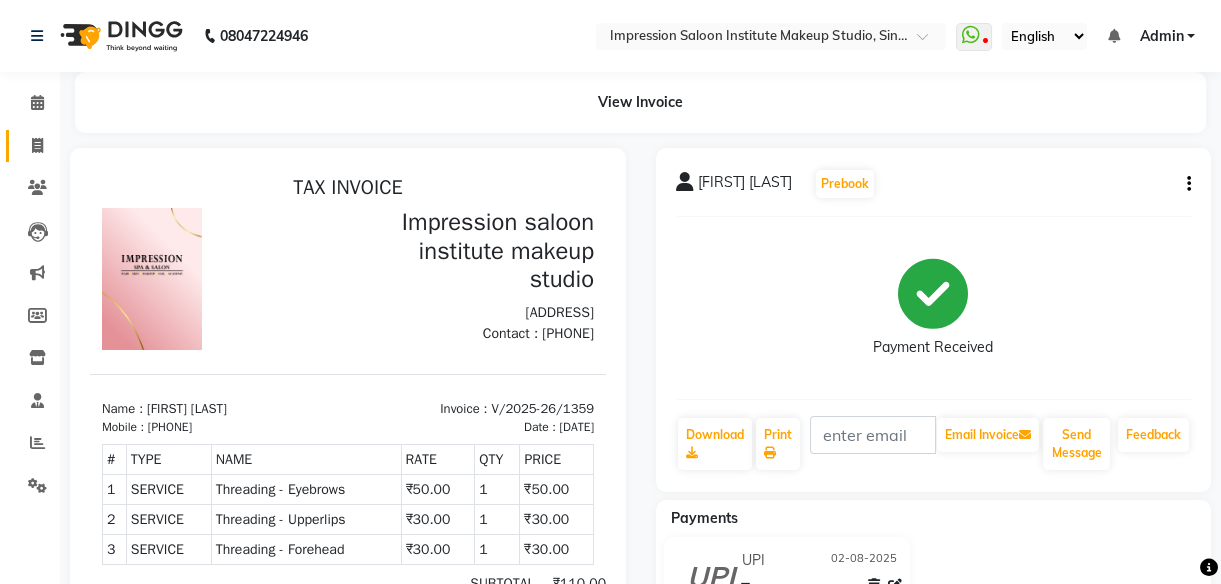 click 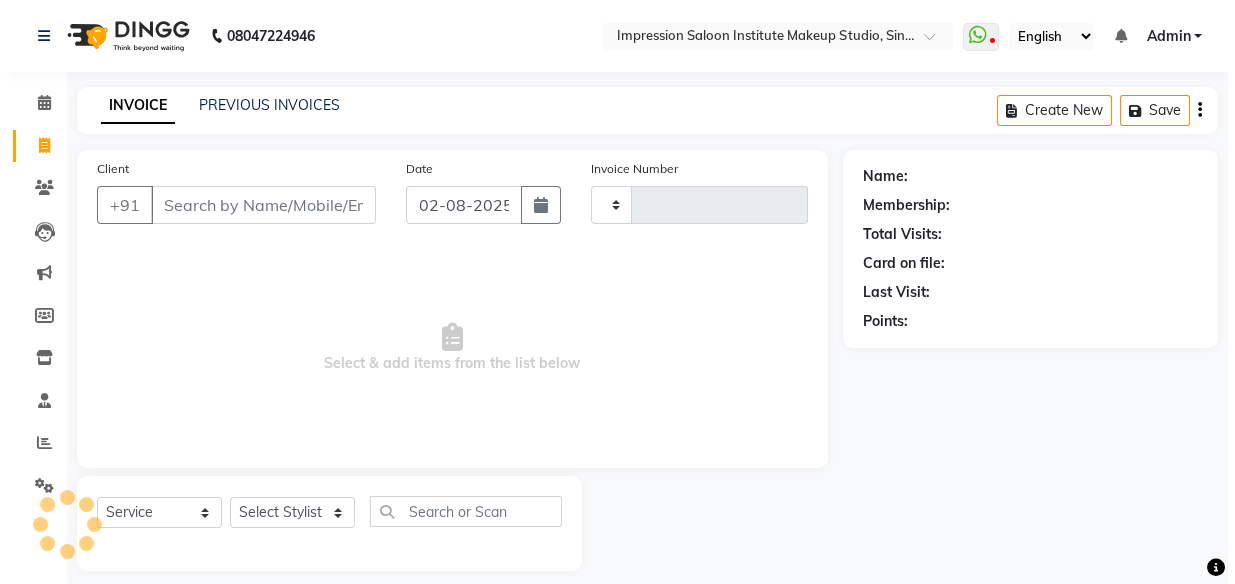 scroll, scrollTop: 18, scrollLeft: 0, axis: vertical 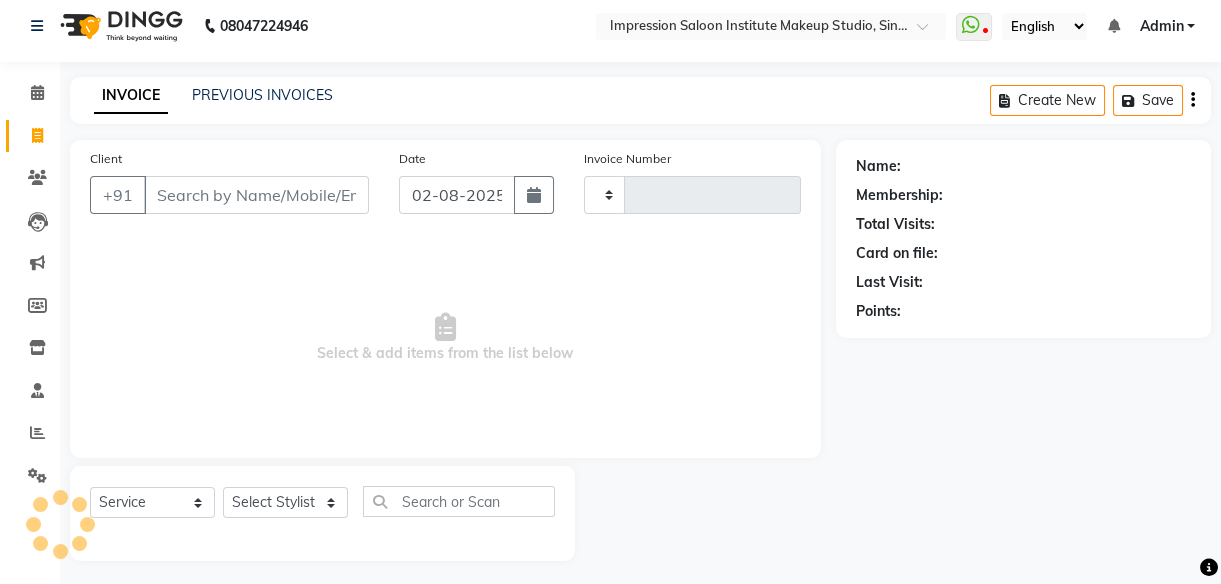 type on "1360" 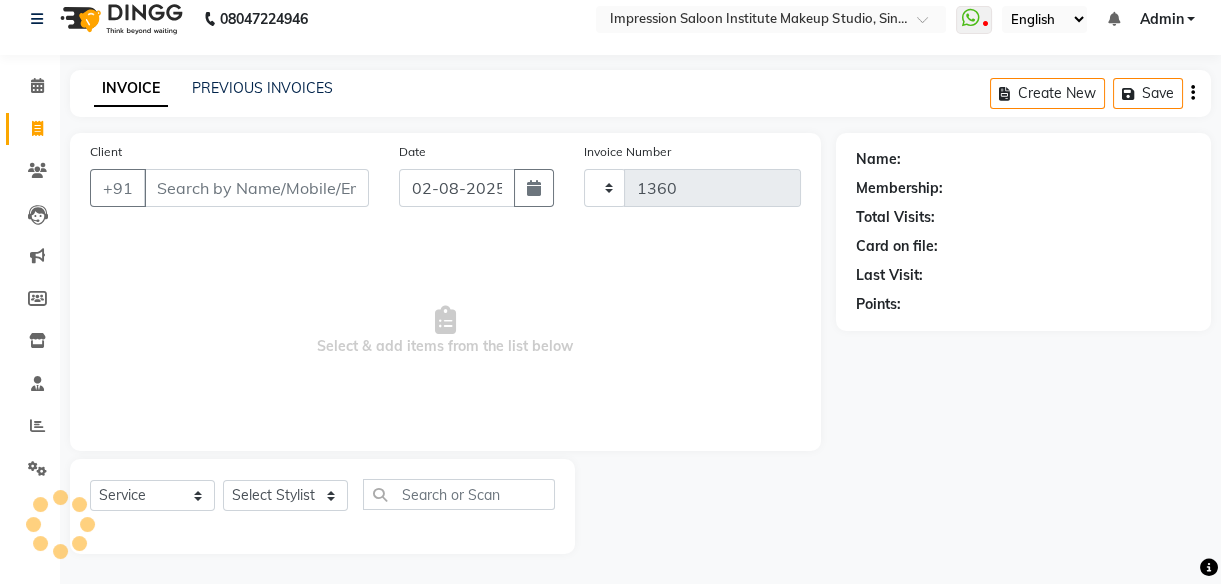 select on "437" 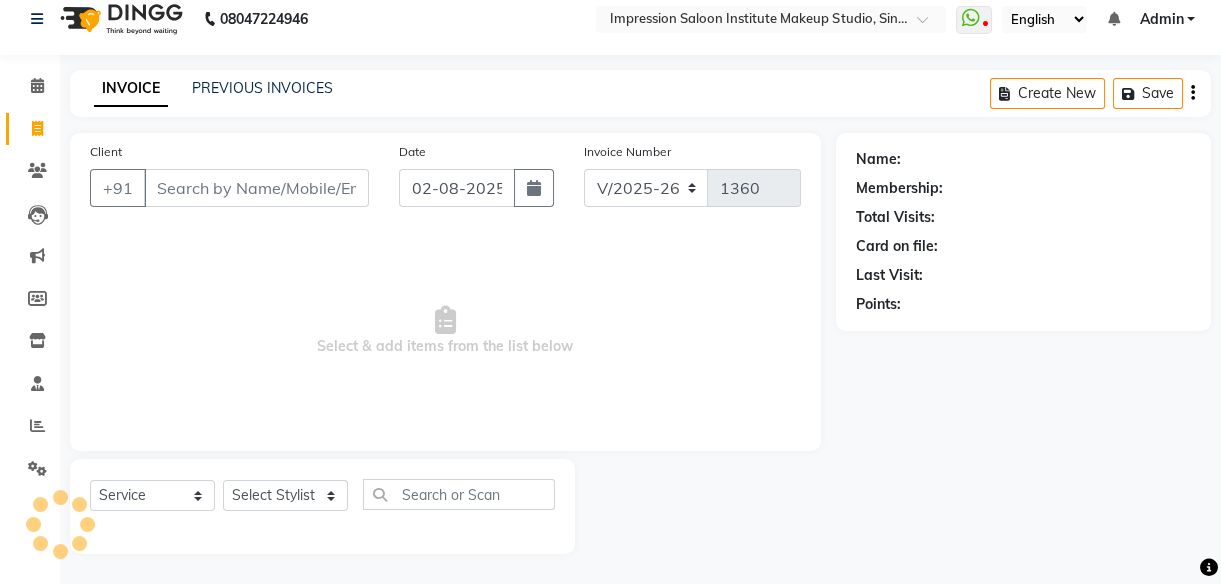 click on "Client" at bounding box center [256, 188] 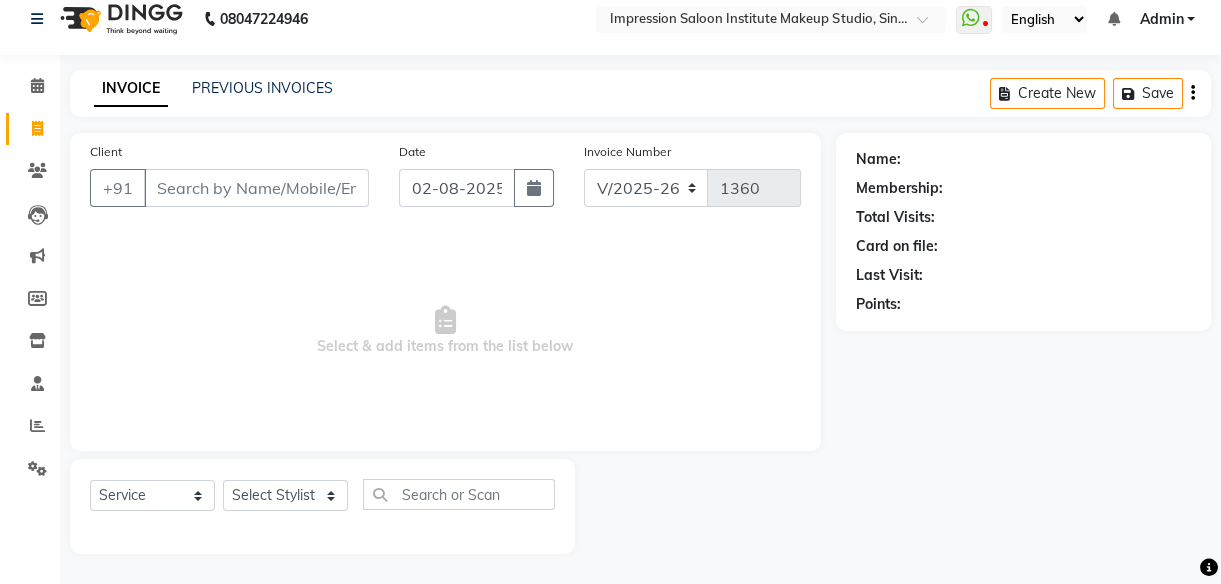 select on "product" 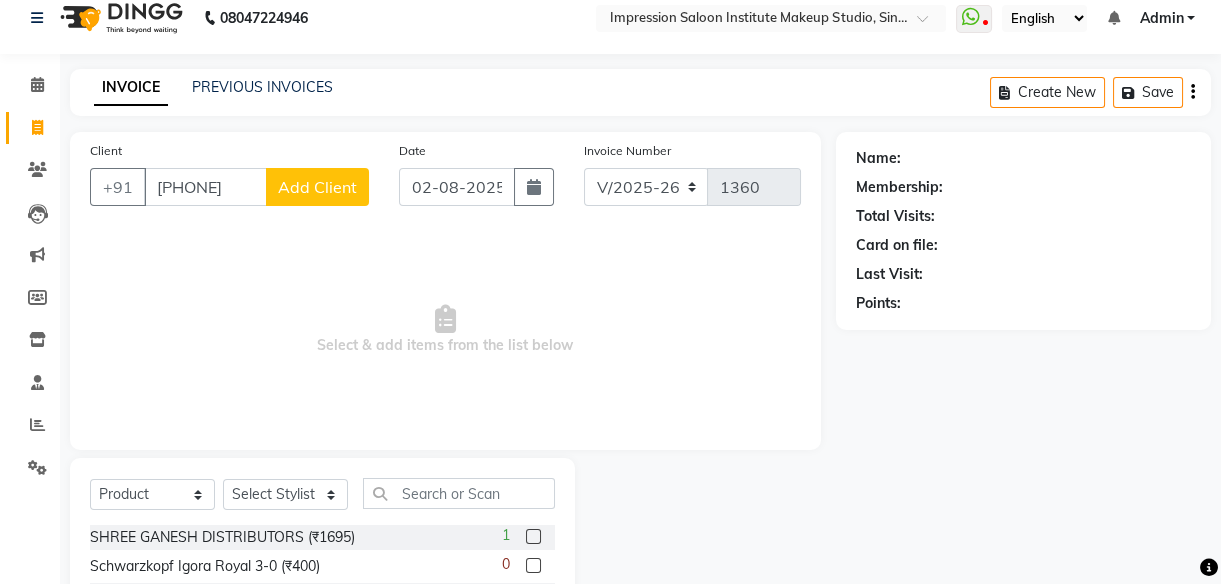 type on "[PHONE]" 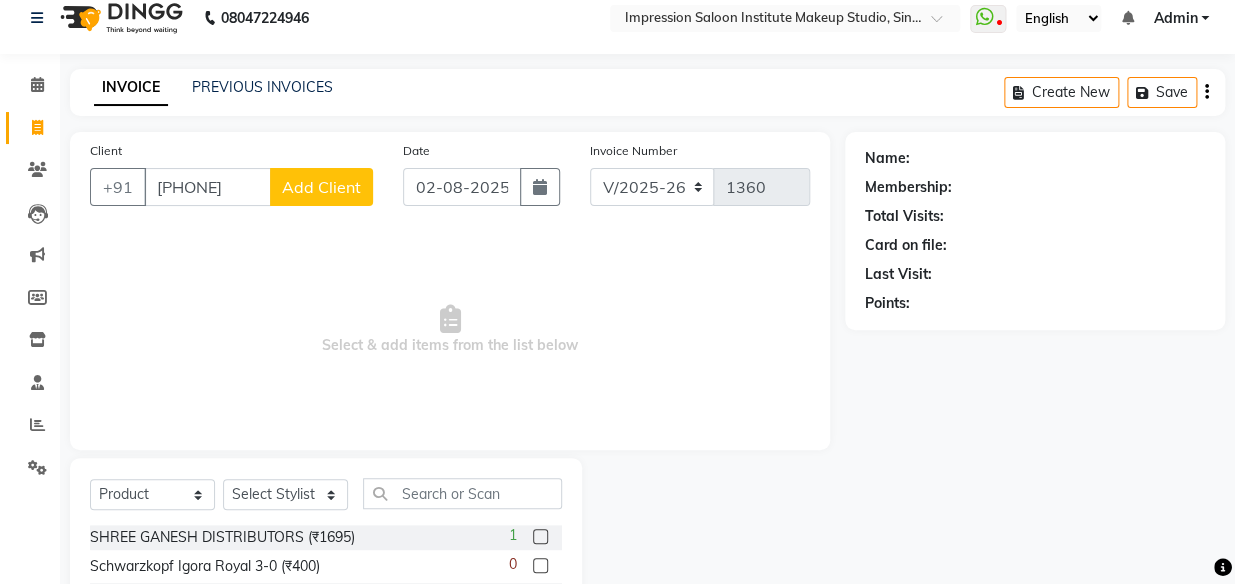 select on "22" 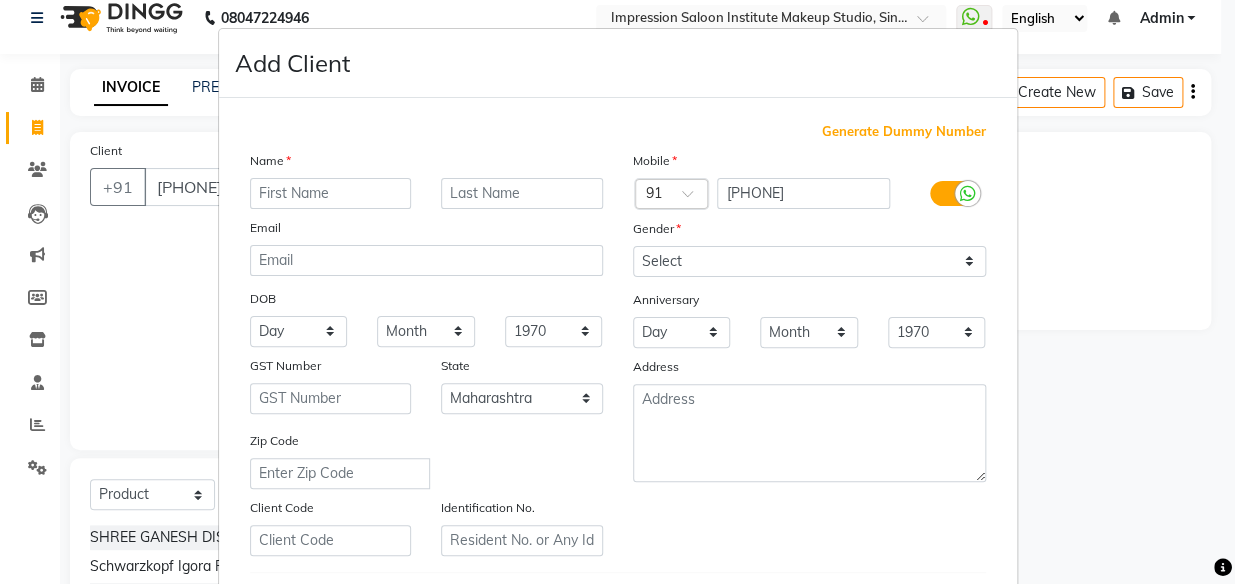 click at bounding box center [331, 193] 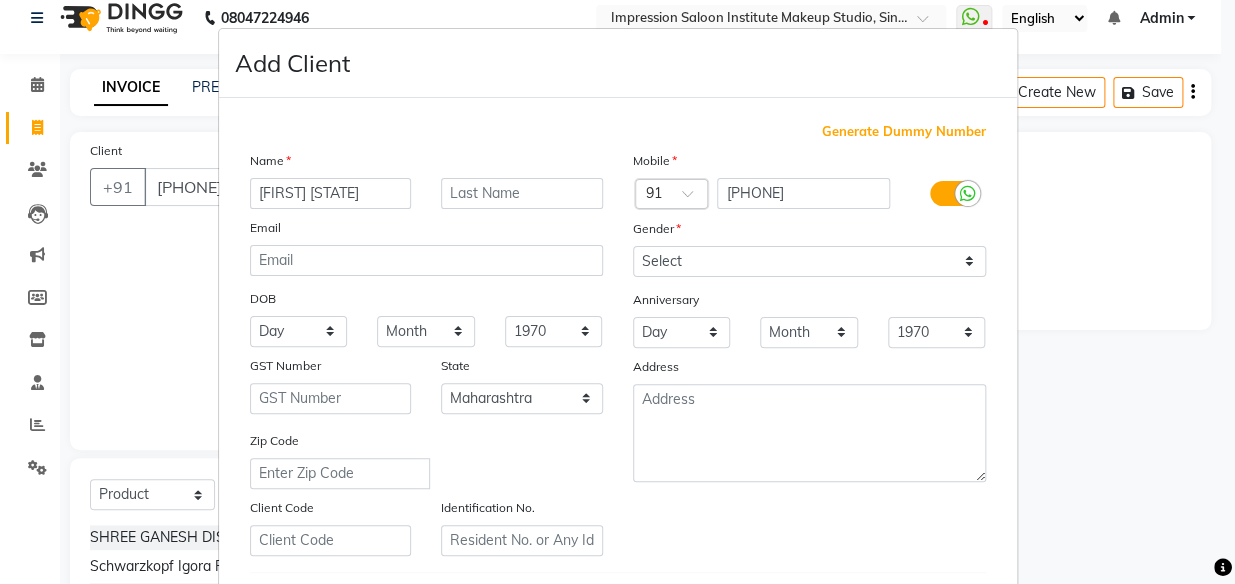 type on "[FIRST] [STATE]" 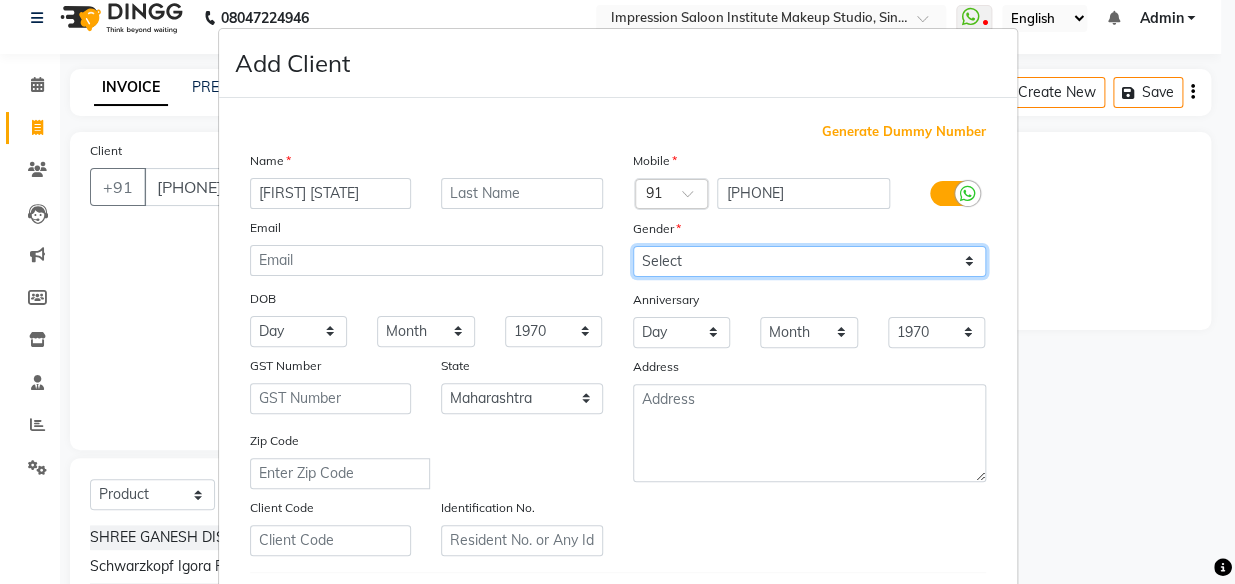 click on "Select Male Female Other Prefer Not To Say" at bounding box center (809, 261) 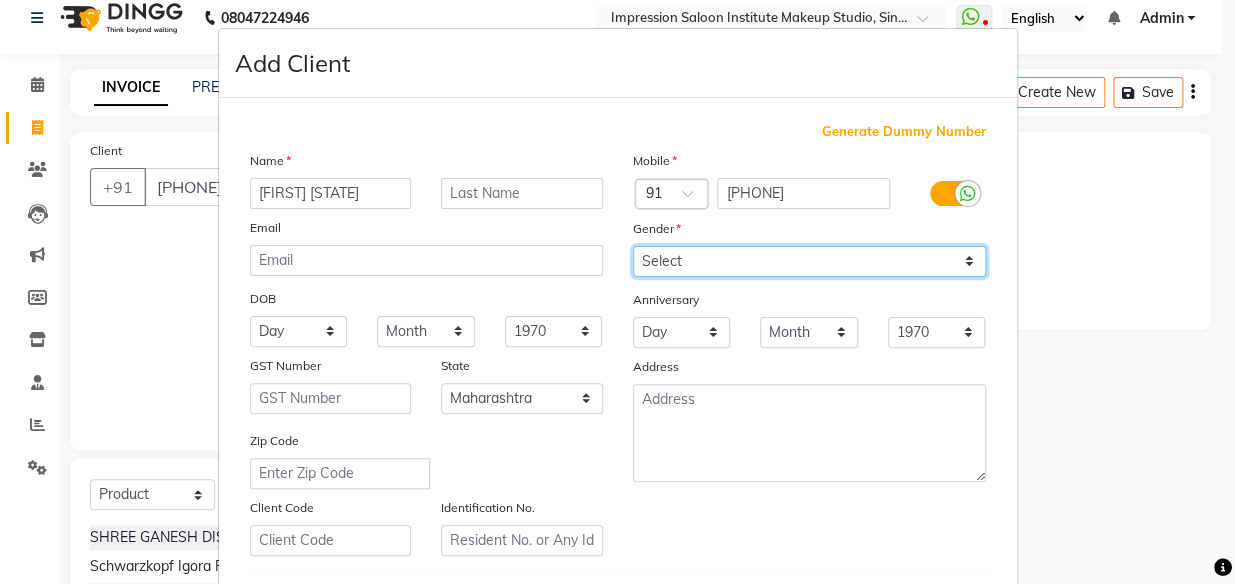select on "female" 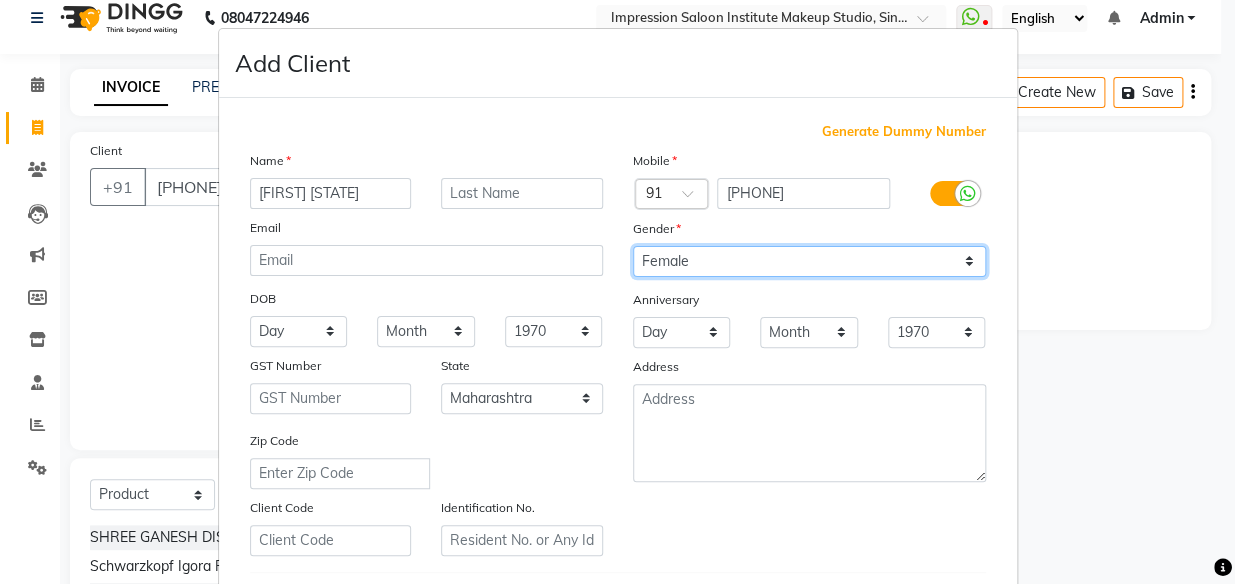 click on "Select Male Female Other Prefer Not To Say" at bounding box center (809, 261) 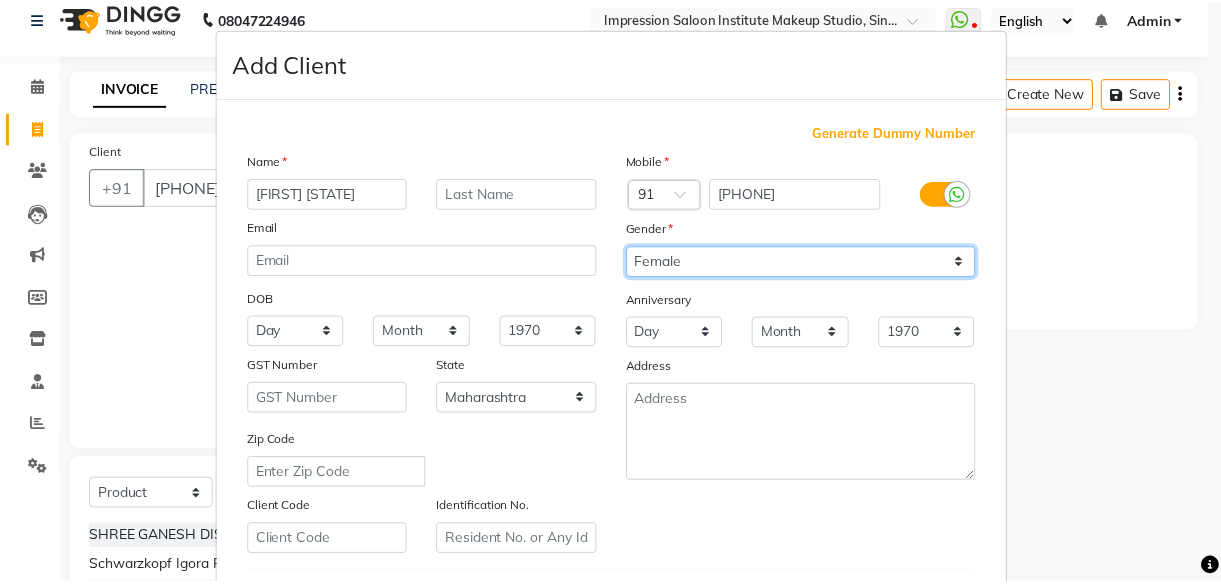 scroll, scrollTop: 345, scrollLeft: 0, axis: vertical 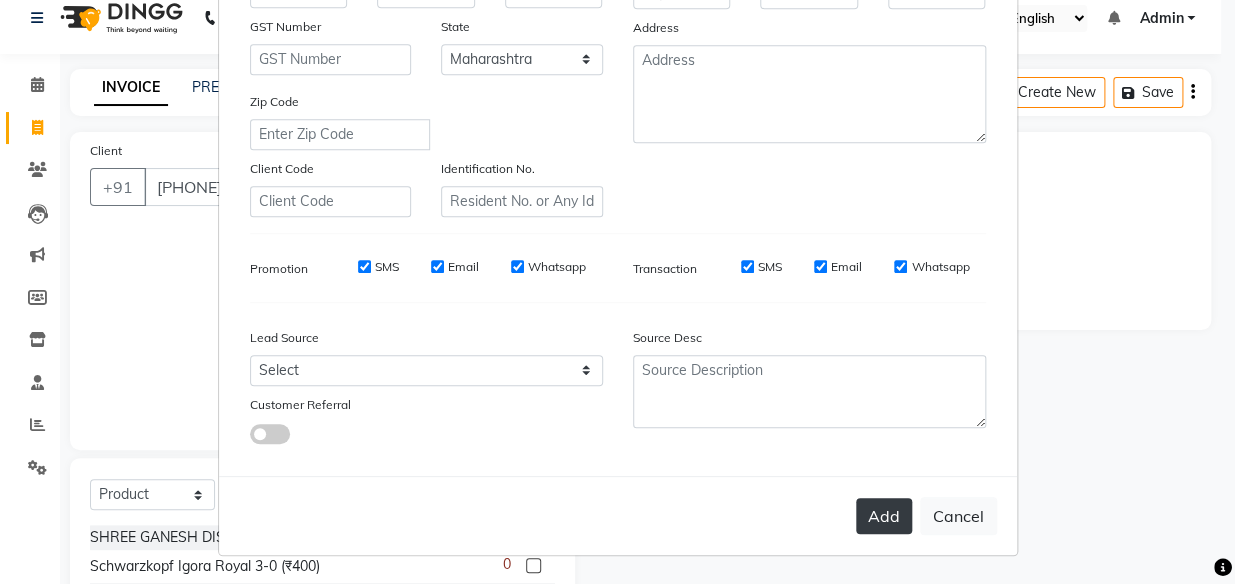 click on "Add" at bounding box center (884, 516) 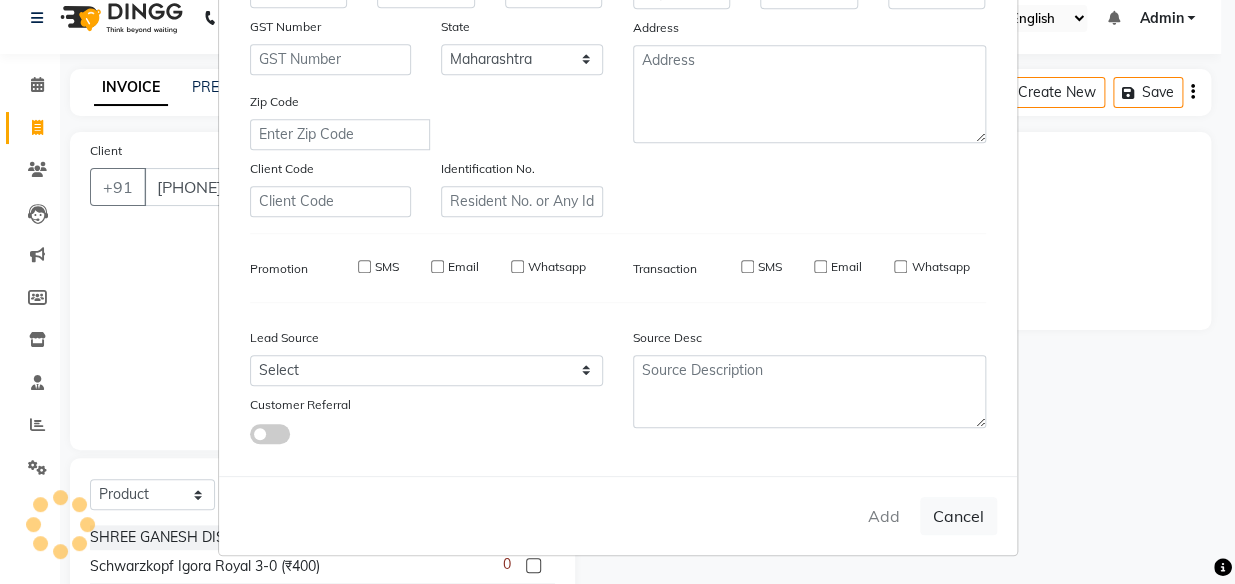 type 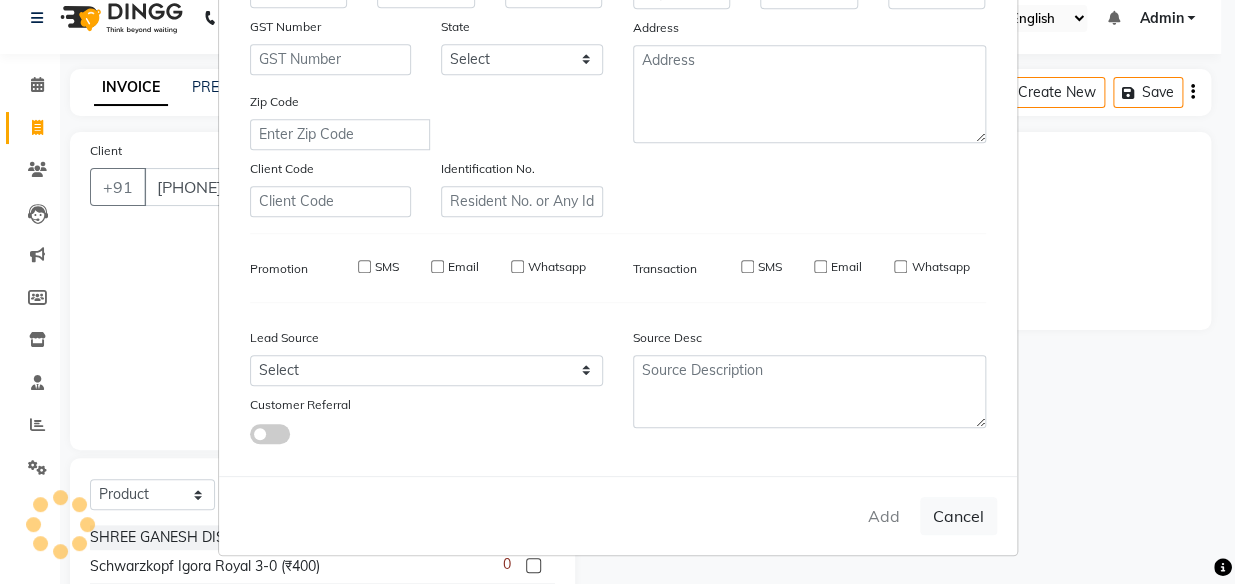 type 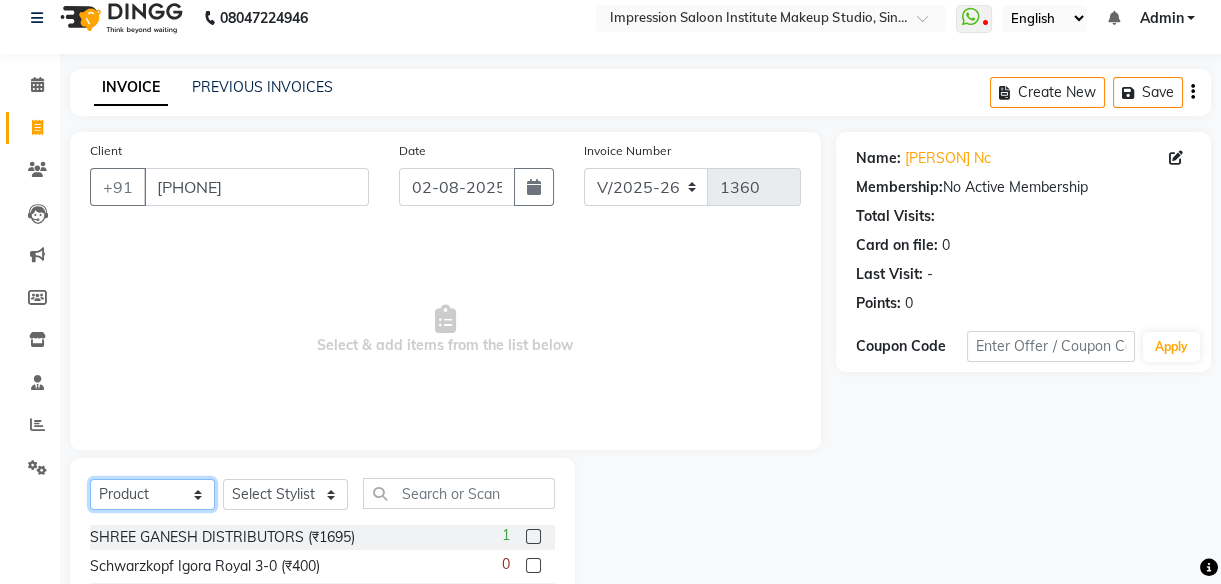 click on "Select  Service  Product  Membership  Package Voucher Prepaid Gift Card" 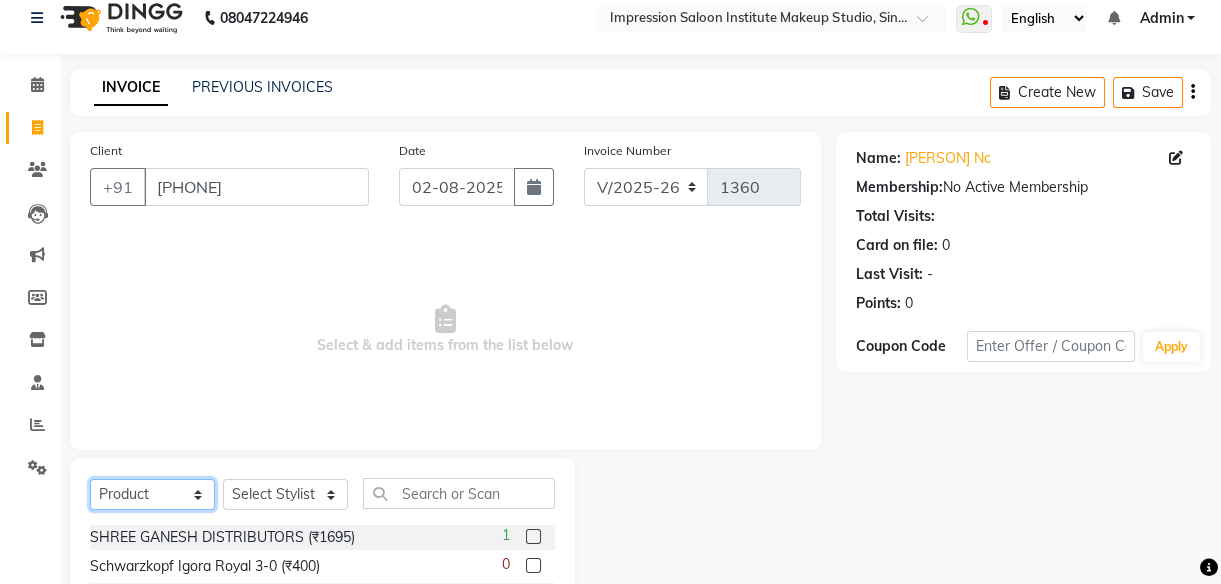 select on "service" 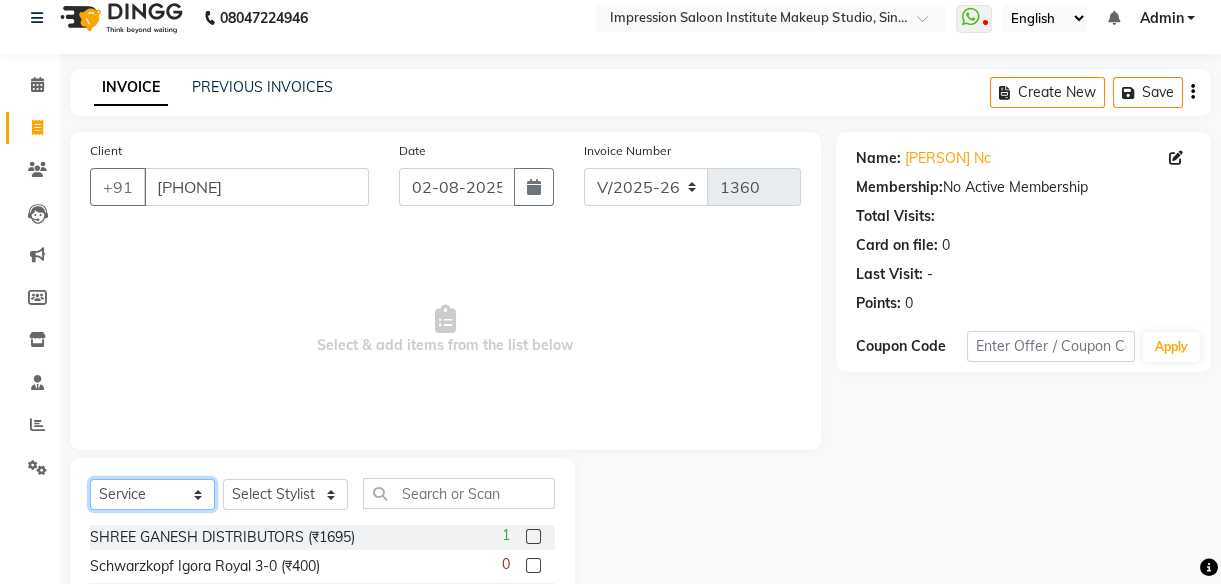 click on "Select  Service  Product  Membership  Package Voucher Prepaid Gift Card" 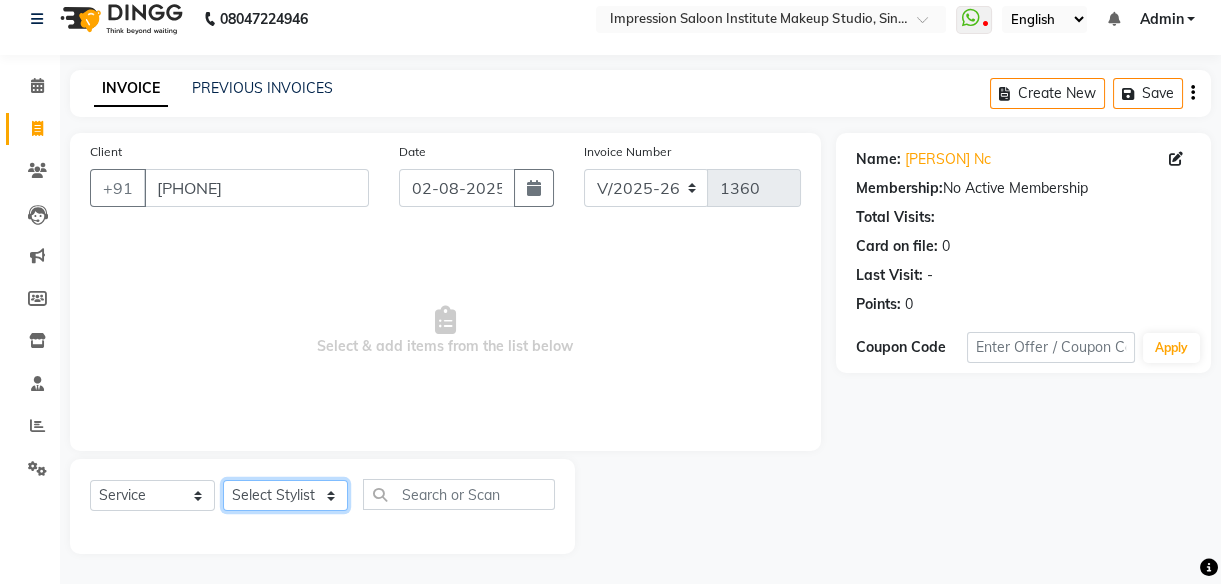 click on "Select Stylist [FIRST] Front Desk [FIRST] [FIRST] [FIRST] [FIRST] [FIRST] [FIRST] [FIRST] [FIRST] 2" 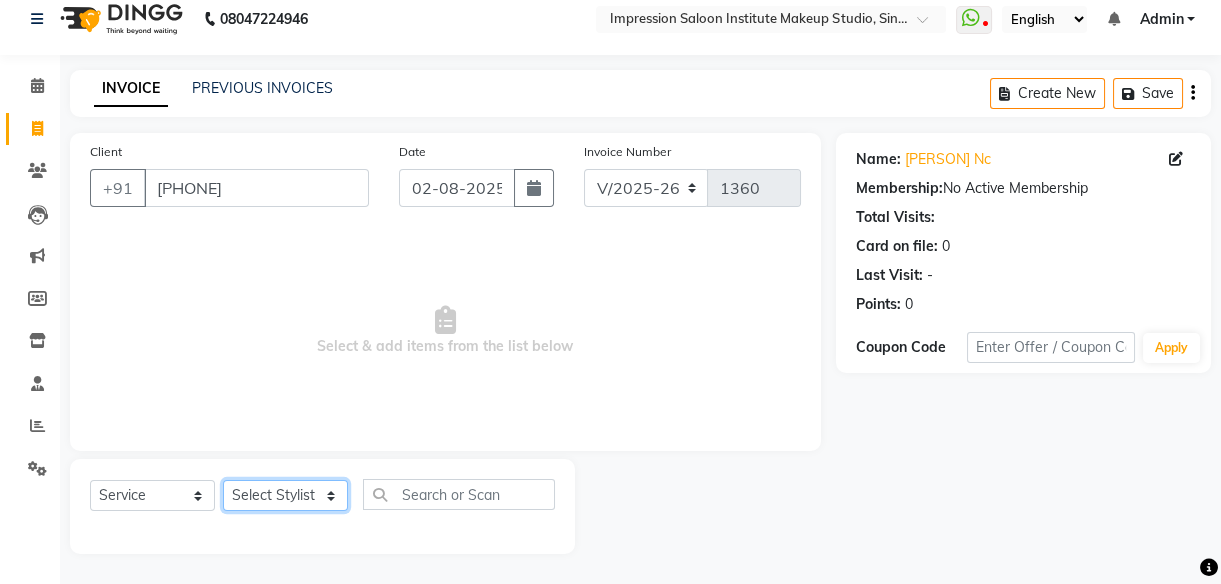 select on "66738" 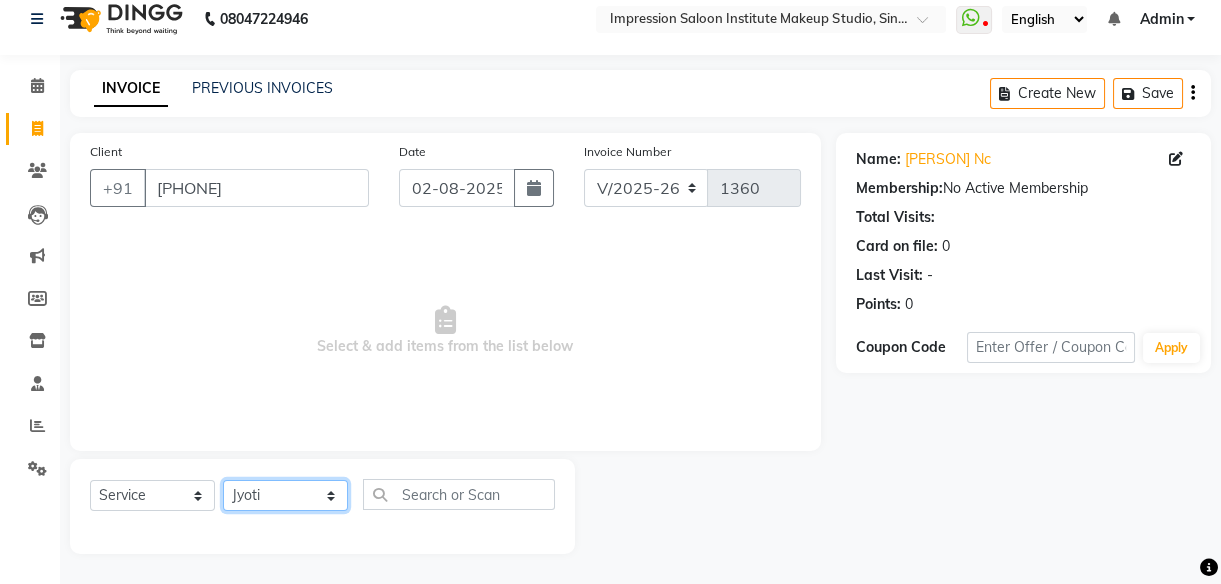 click on "Select Stylist [FIRST] Front Desk [FIRST] [FIRST] [FIRST] [FIRST] [FIRST] [FIRST] [FIRST] [FIRST] 2" 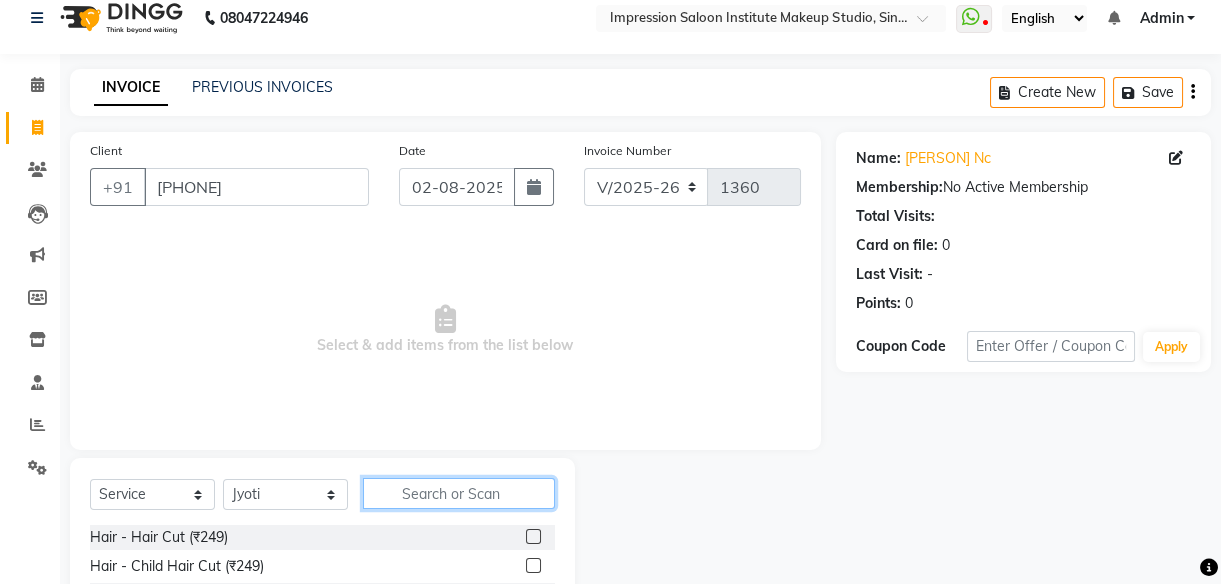click 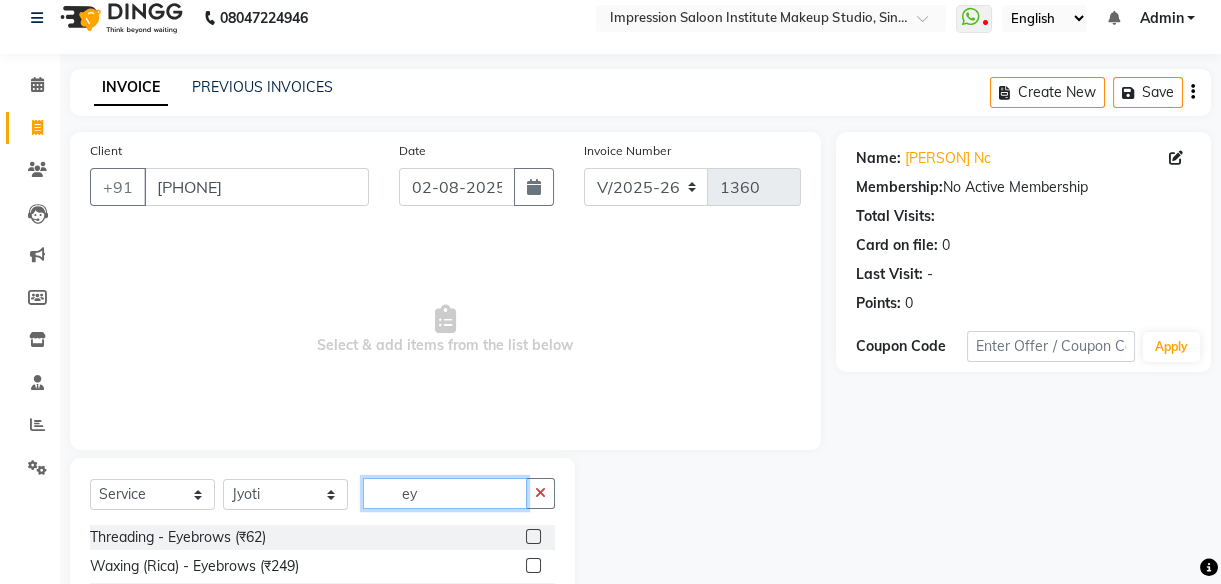 type on "ey" 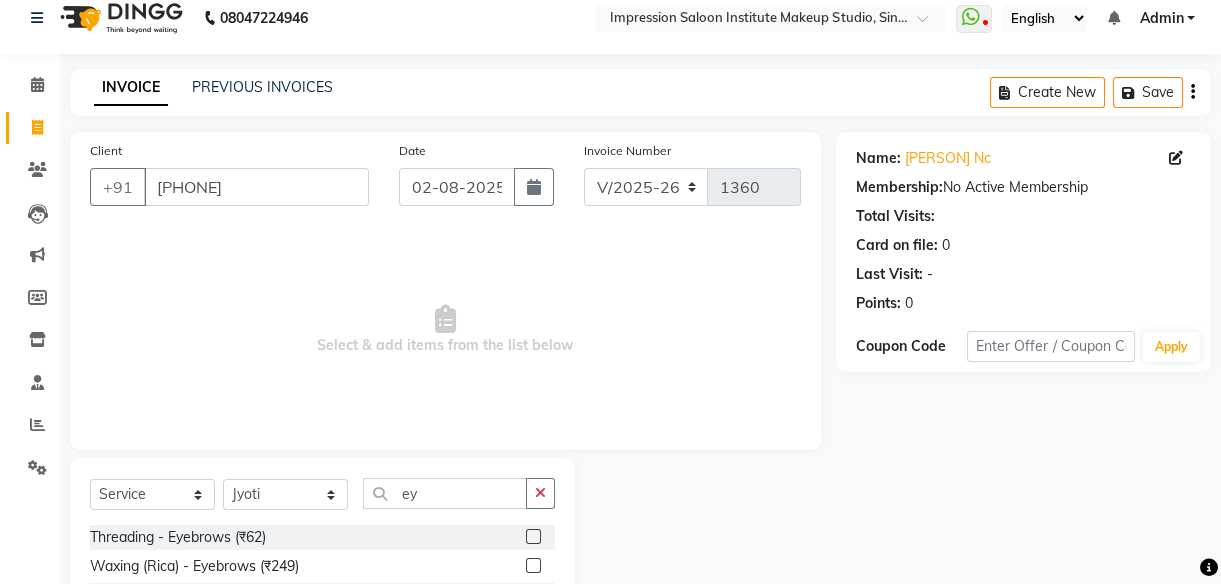 click 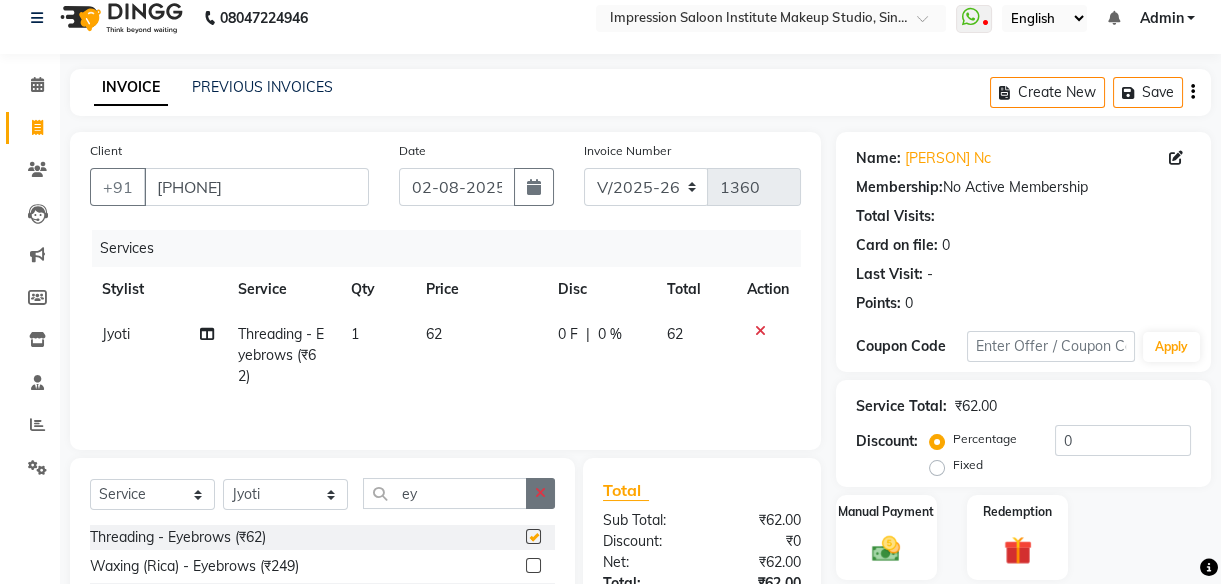 checkbox on "false" 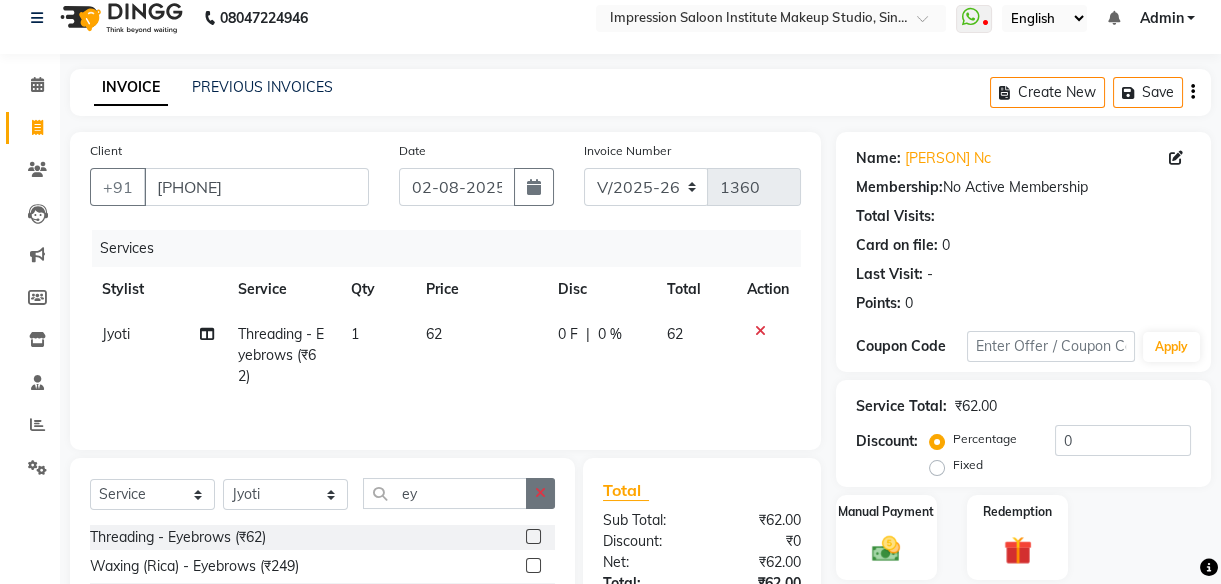 click 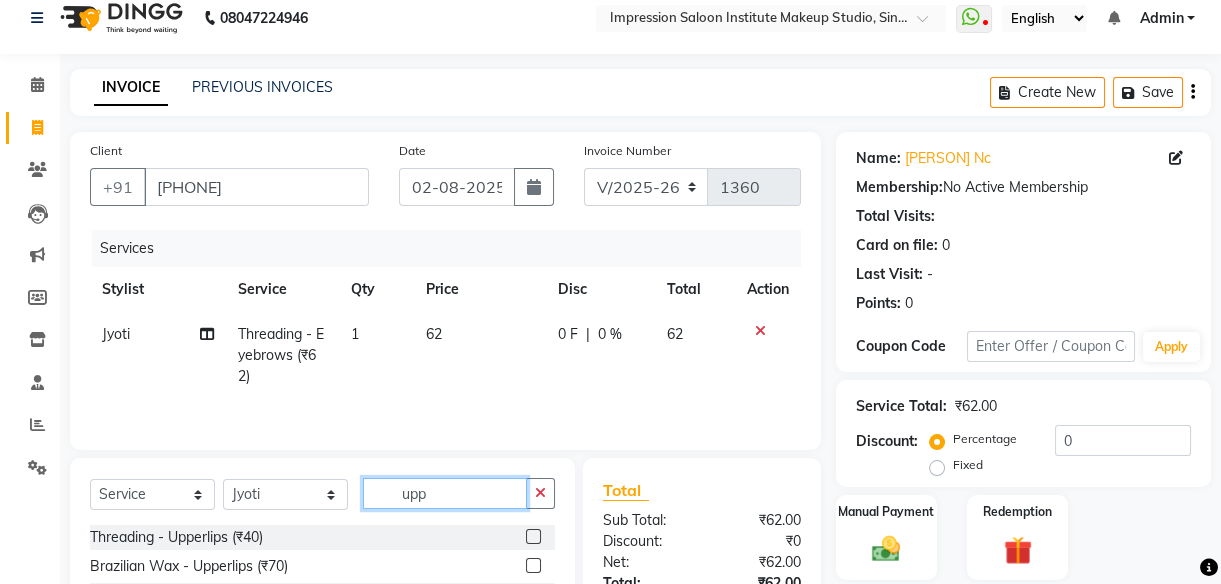 type on "upp" 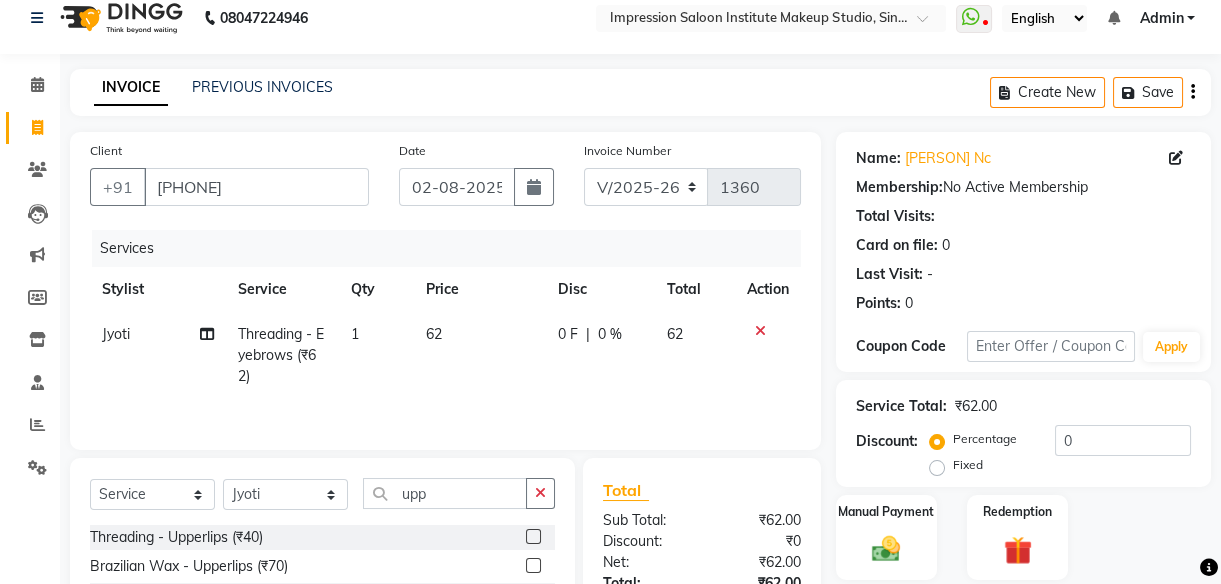 click 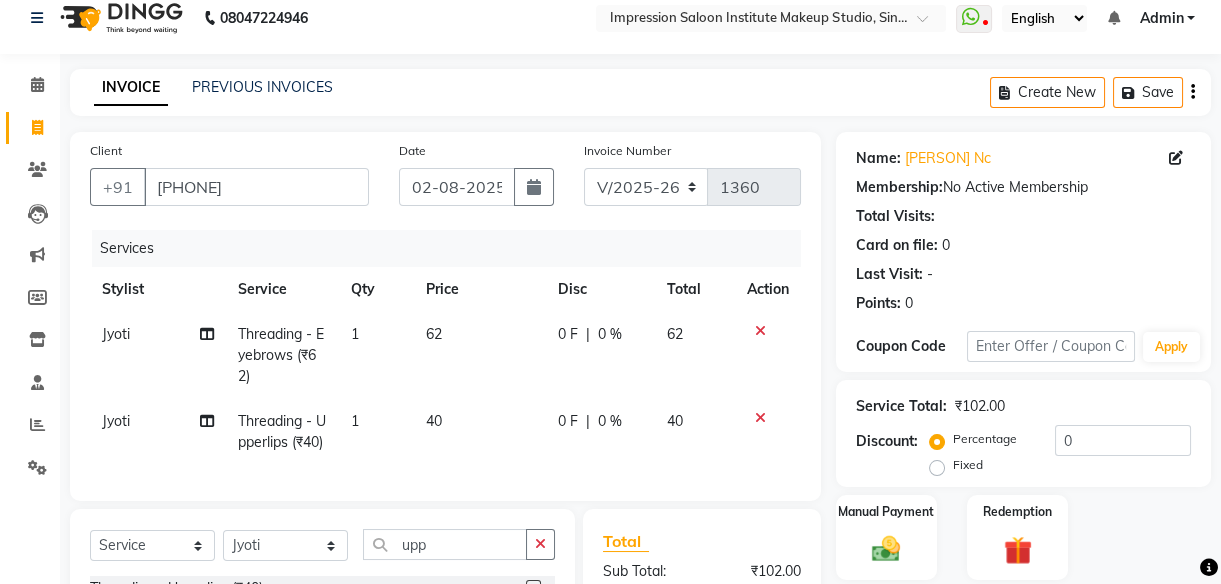 checkbox on "false" 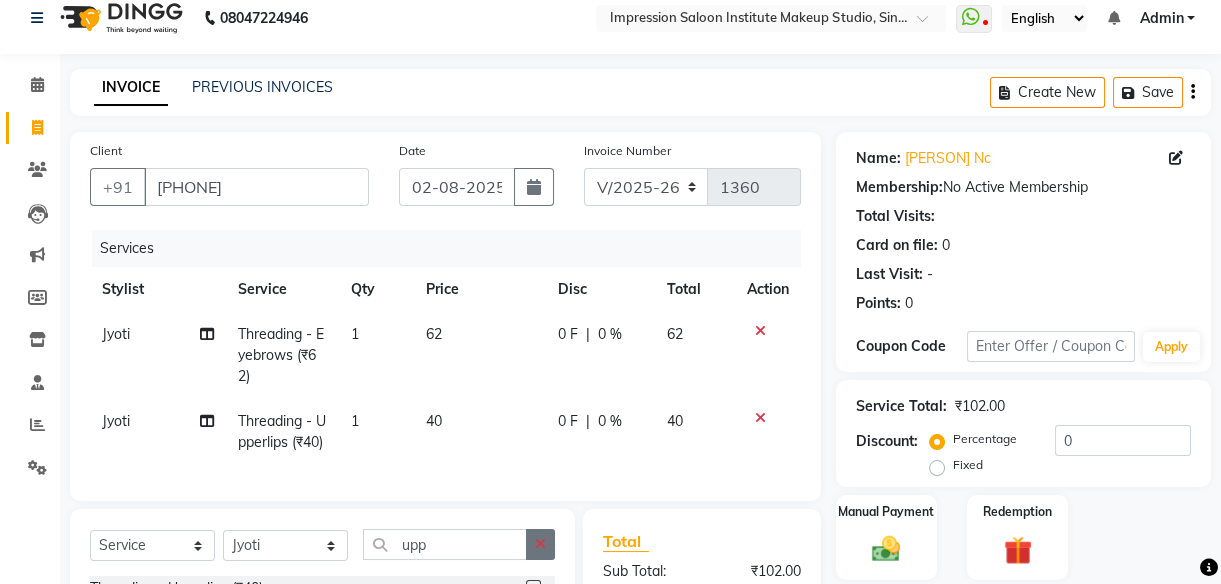 click 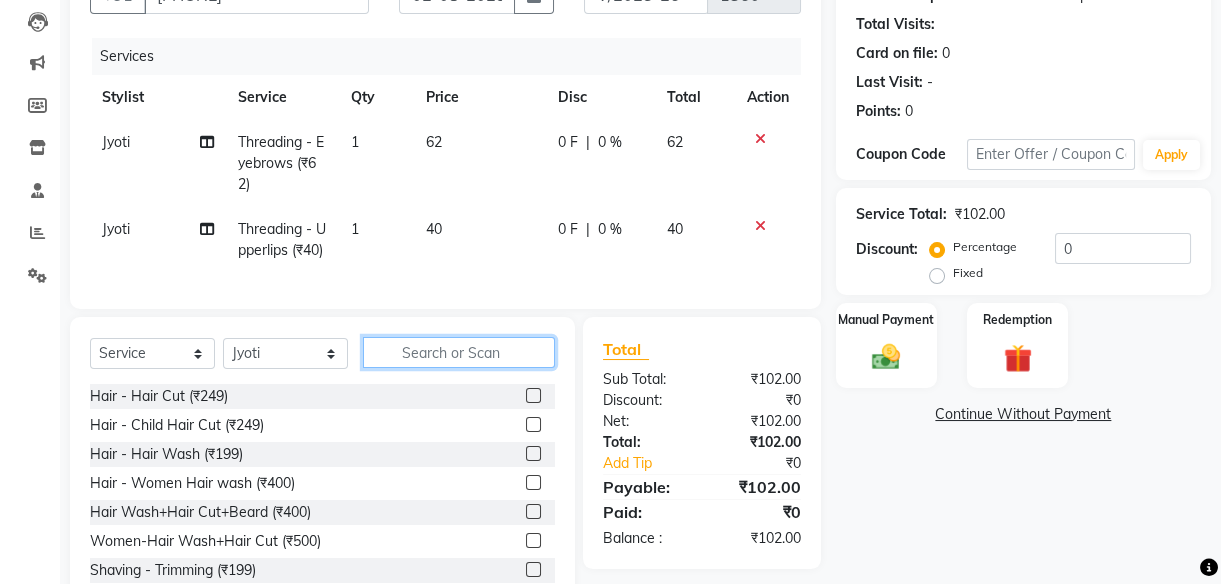 scroll, scrollTop: 211, scrollLeft: 0, axis: vertical 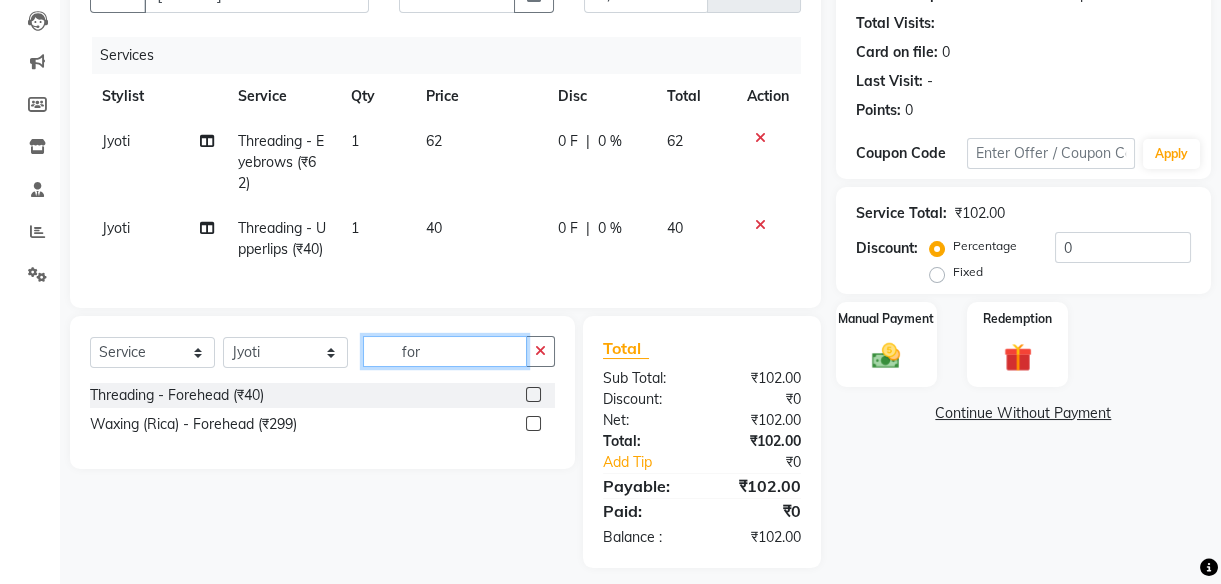 type on "for" 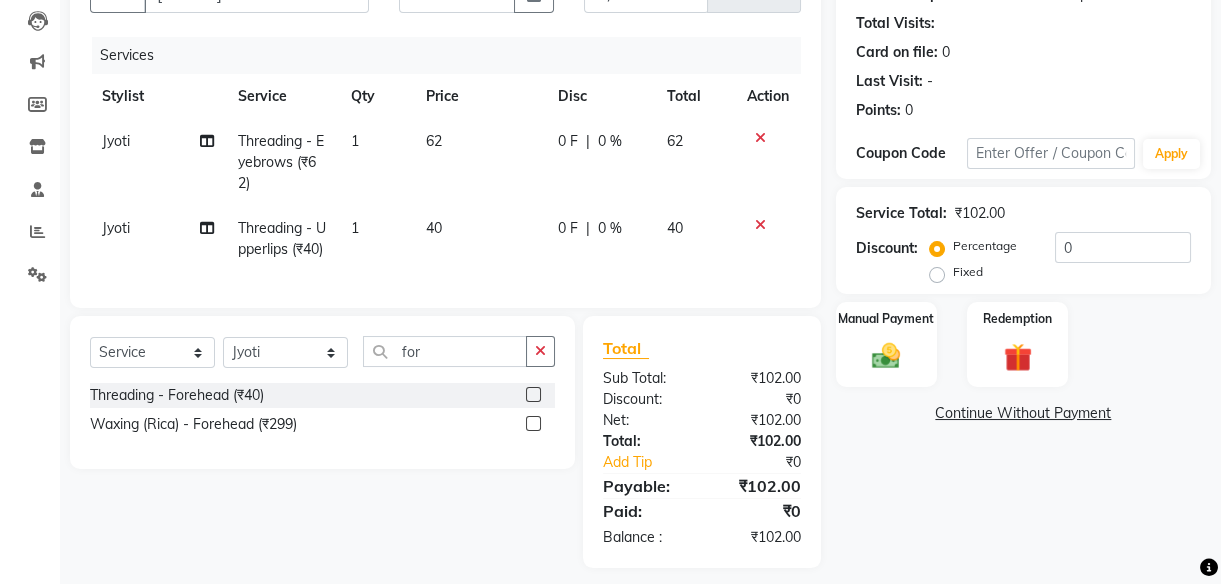 click 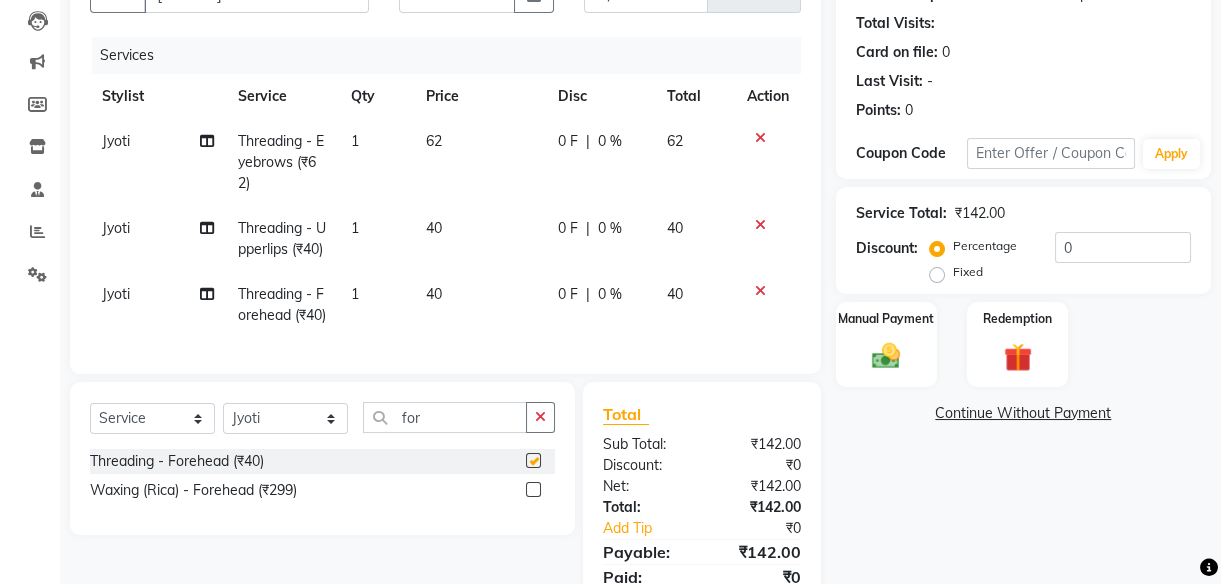 checkbox on "false" 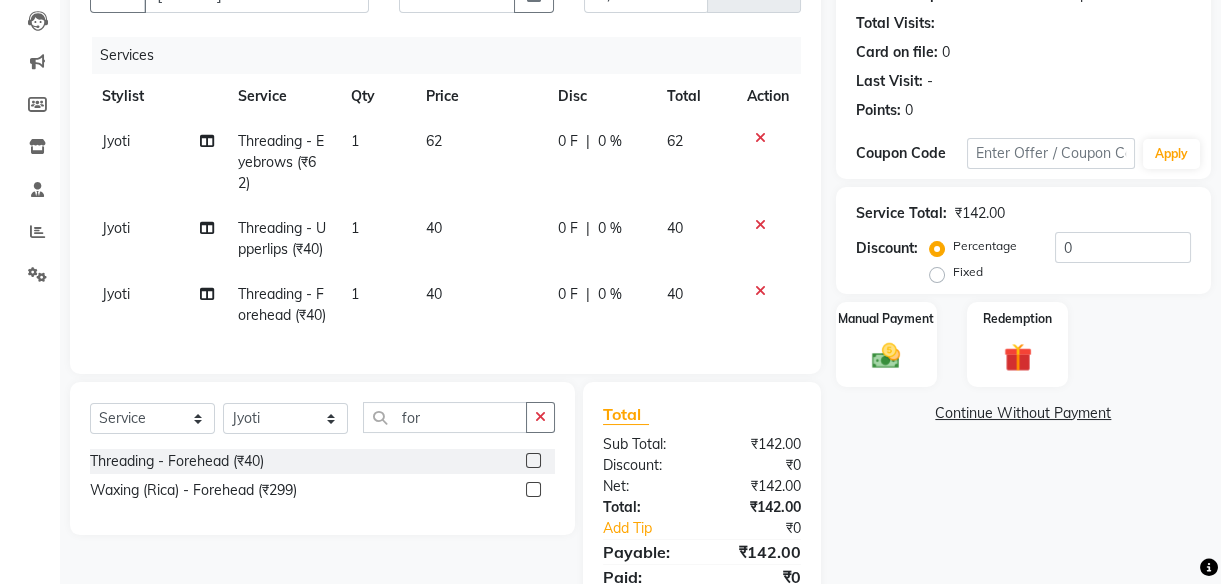 click on "62" 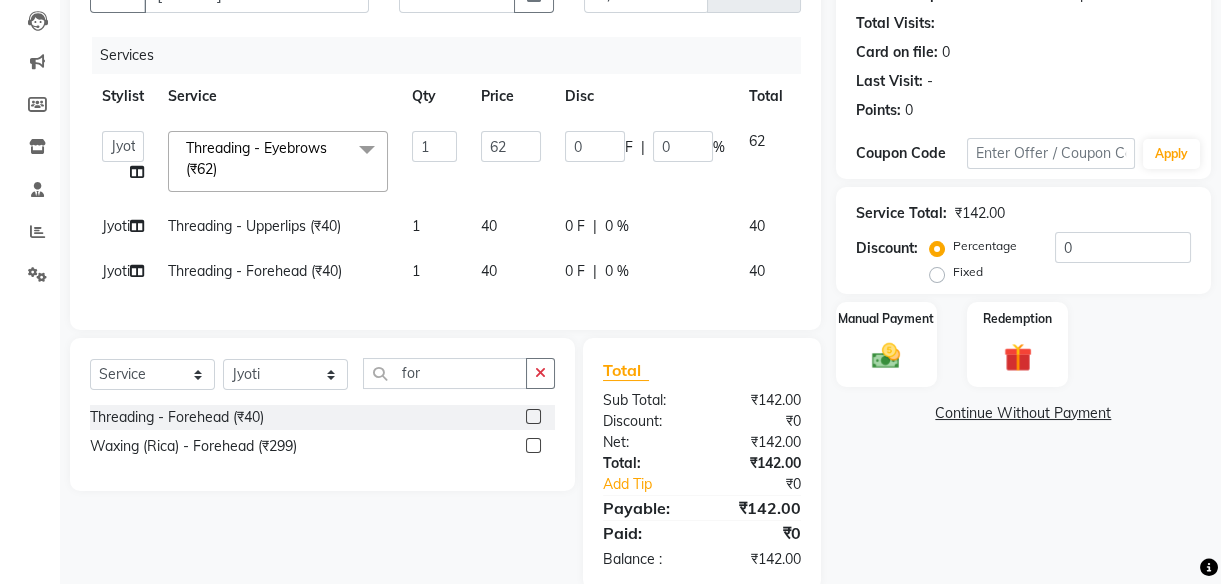 click on "62" 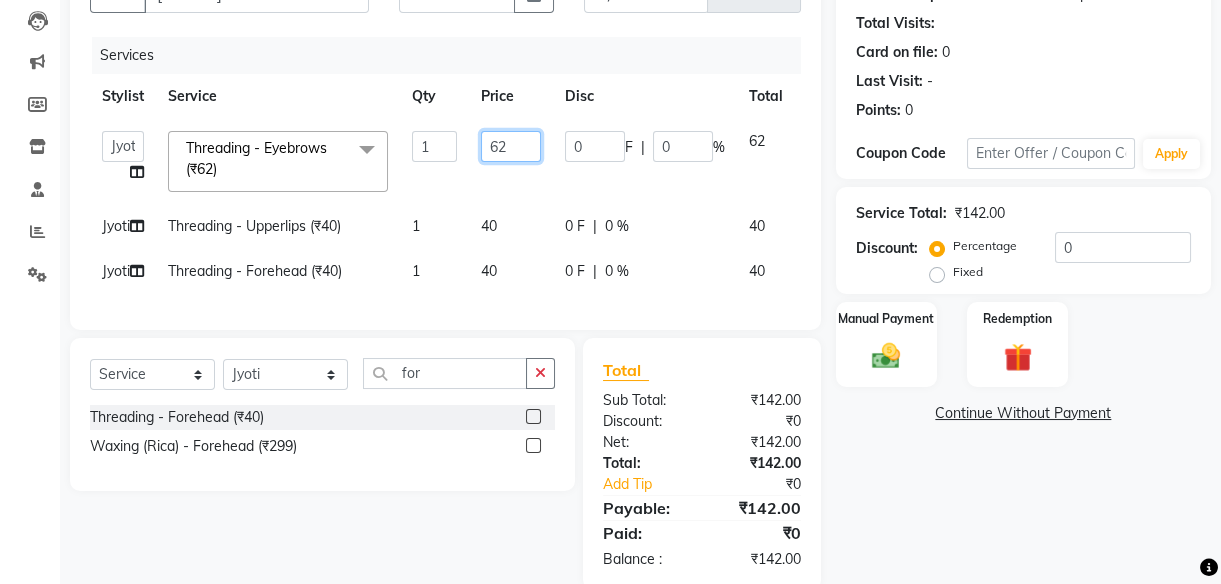 click on "62" 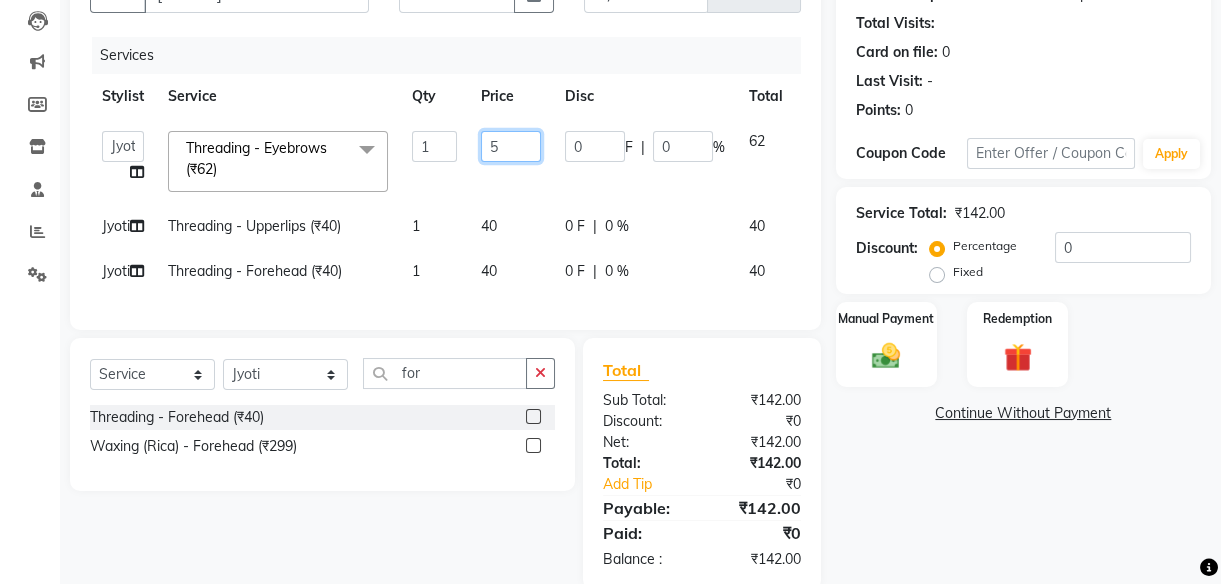 type on "50" 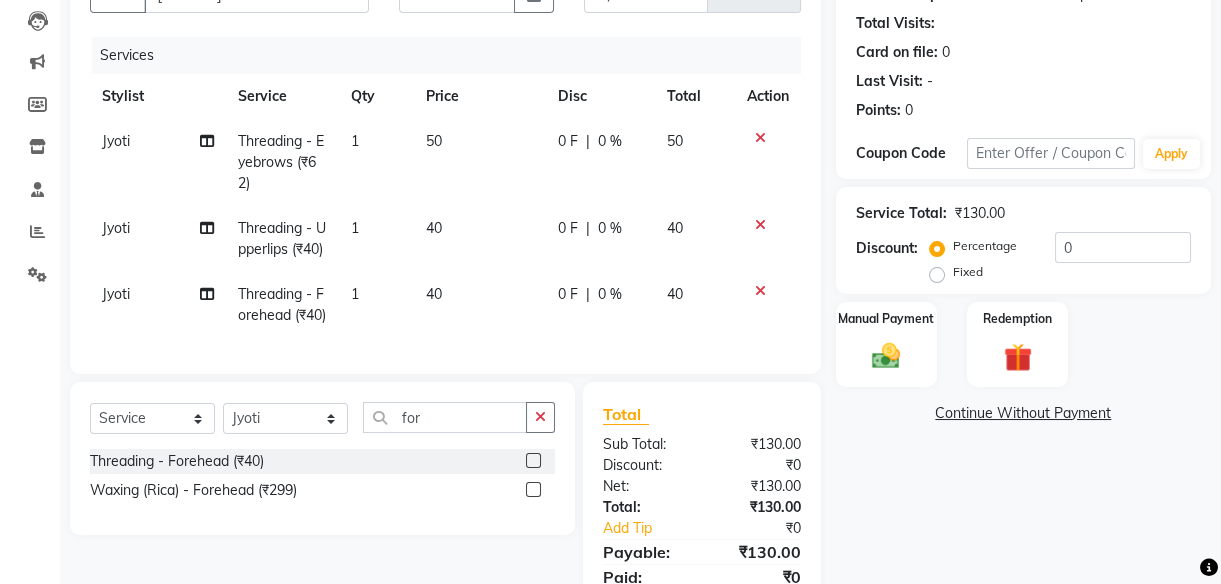 click on "40" 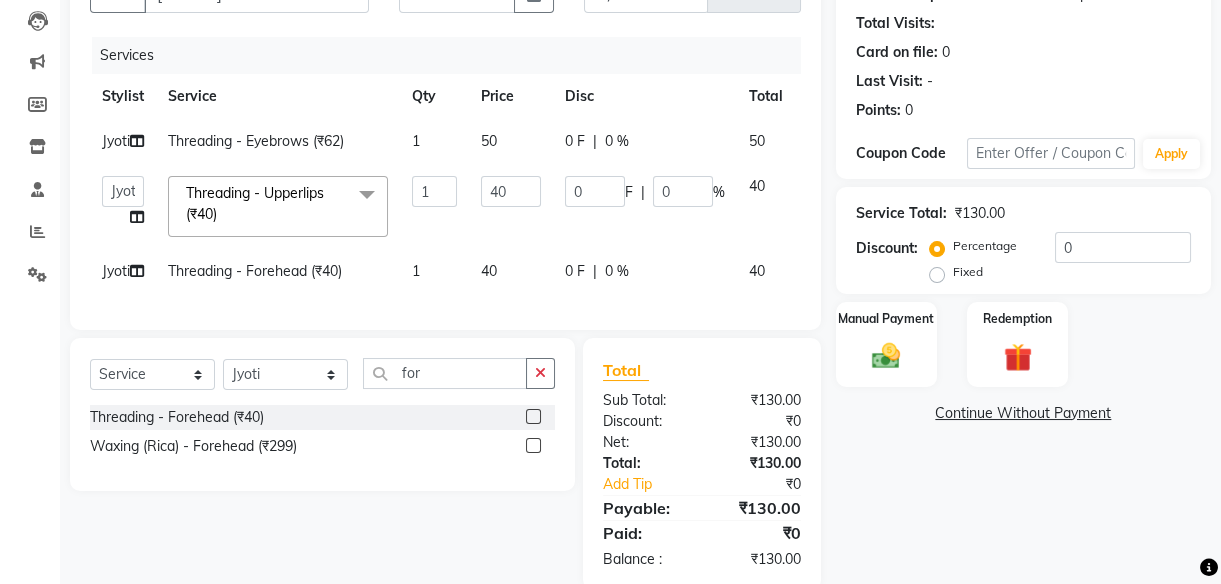 click on "40" 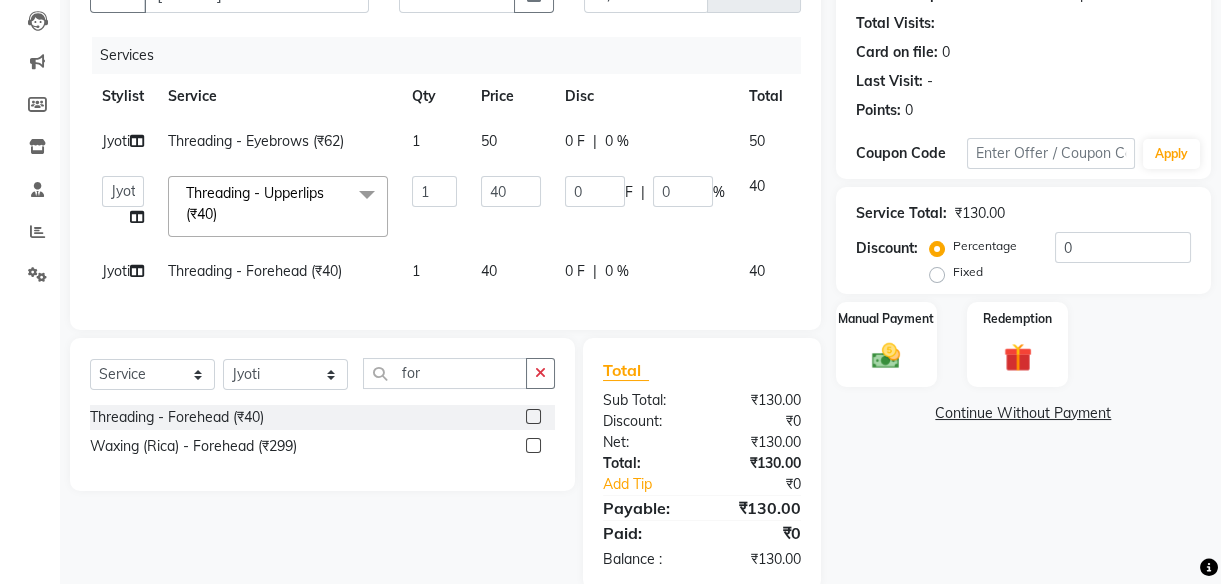 drag, startPoint x: 492, startPoint y: 236, endPoint x: 509, endPoint y: 221, distance: 22.671568 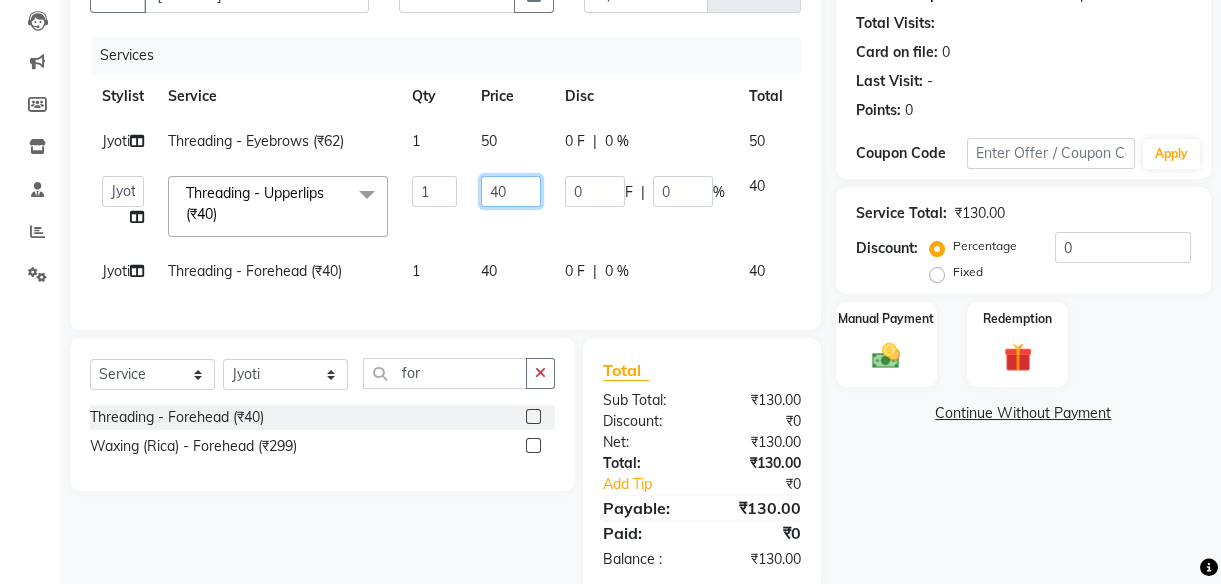 click on "40" 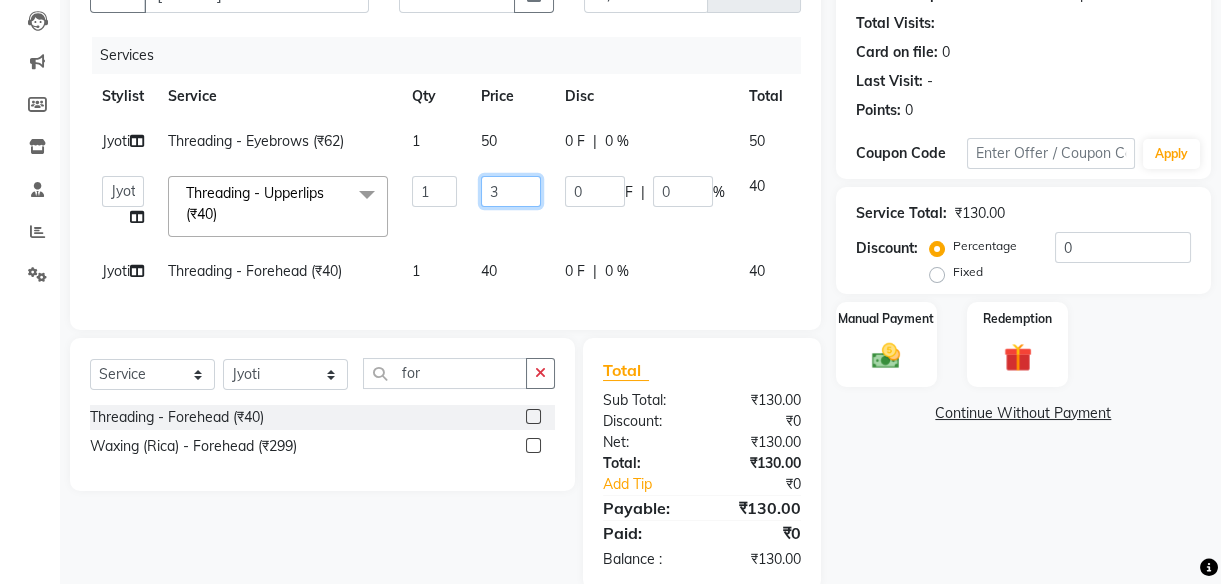 type on "30" 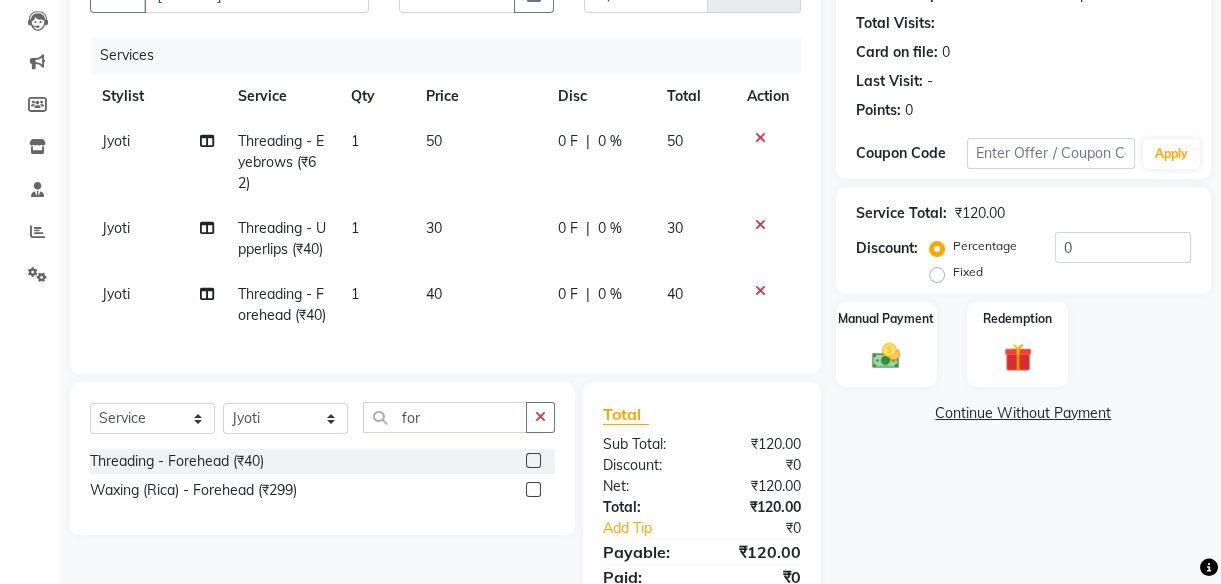 click on "[FIRST] Threading - Eyebrows (₹62) 1 50 0 F | 0 % 50 [FIRST] Threading - Upperlips (₹40) 1 30 0 F | 0 % 40 [FIRST] Threading - Forehead (₹40) 1 40 0 F | 0 % 40" 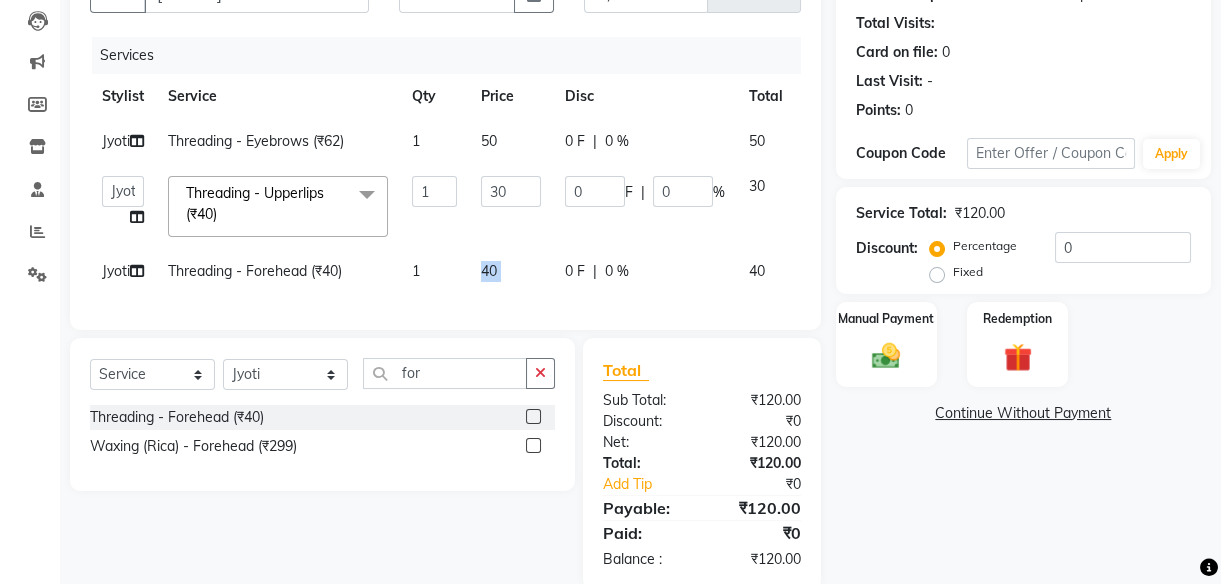 click on "40" 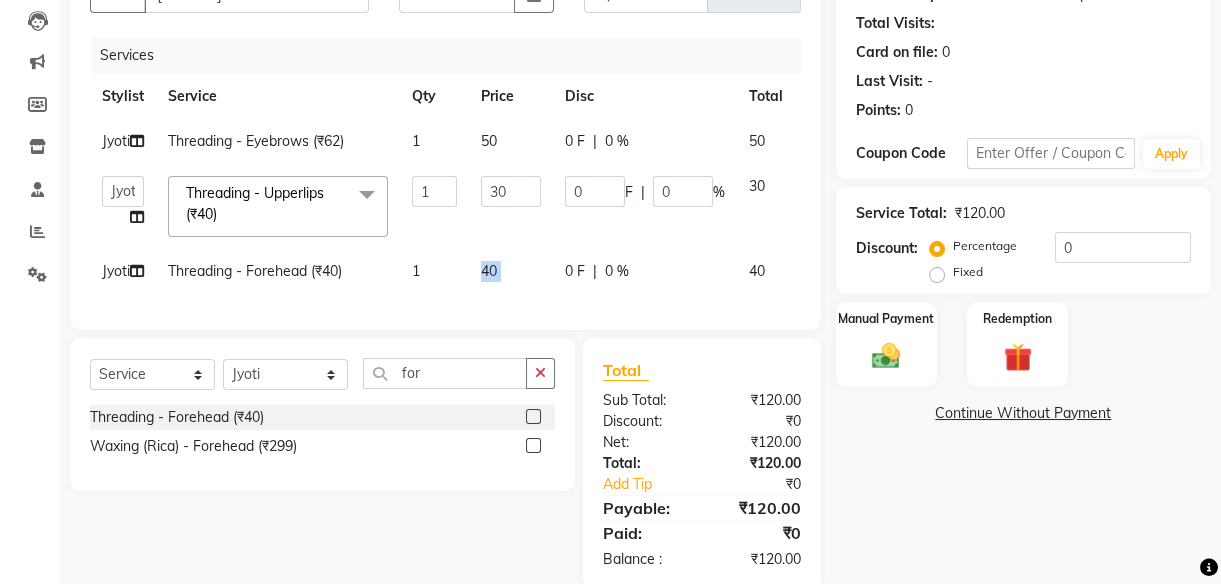select on "66738" 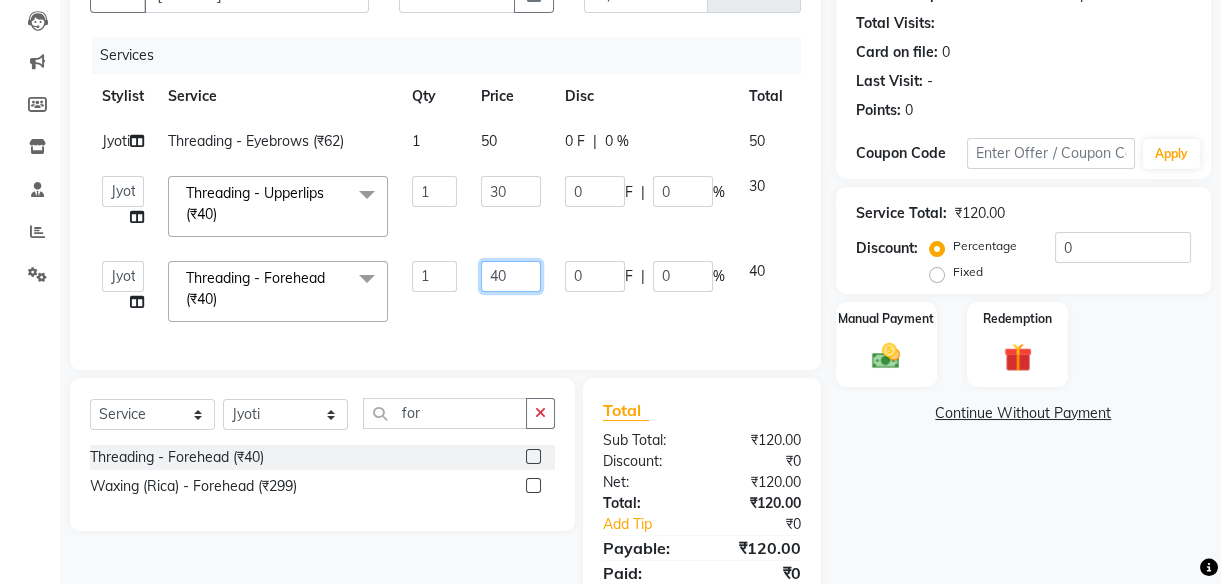 click on "40" 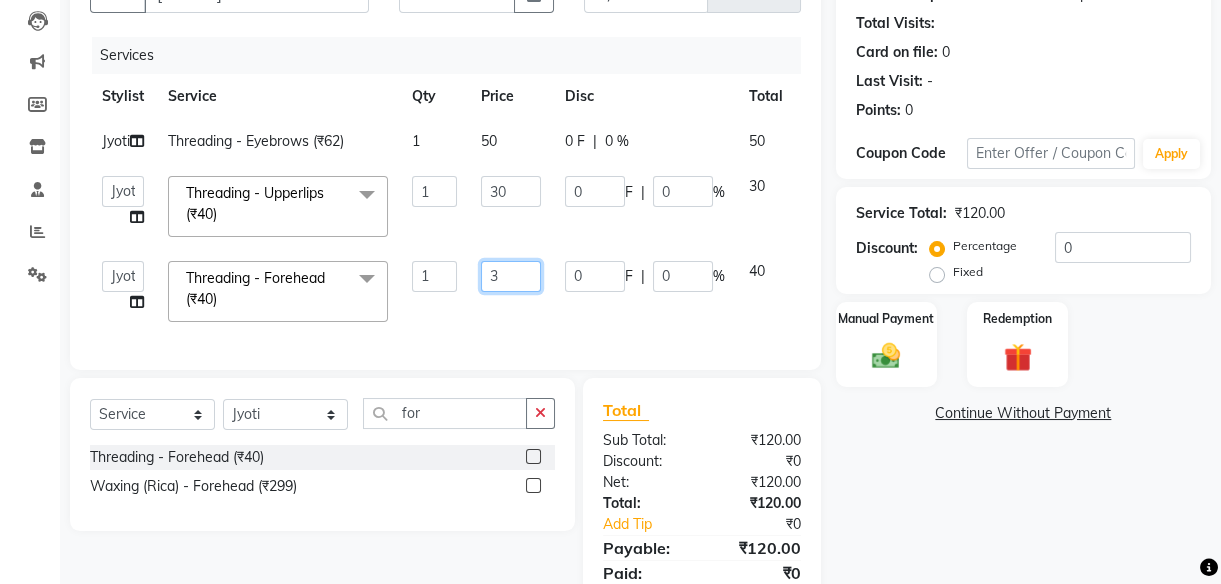type on "30" 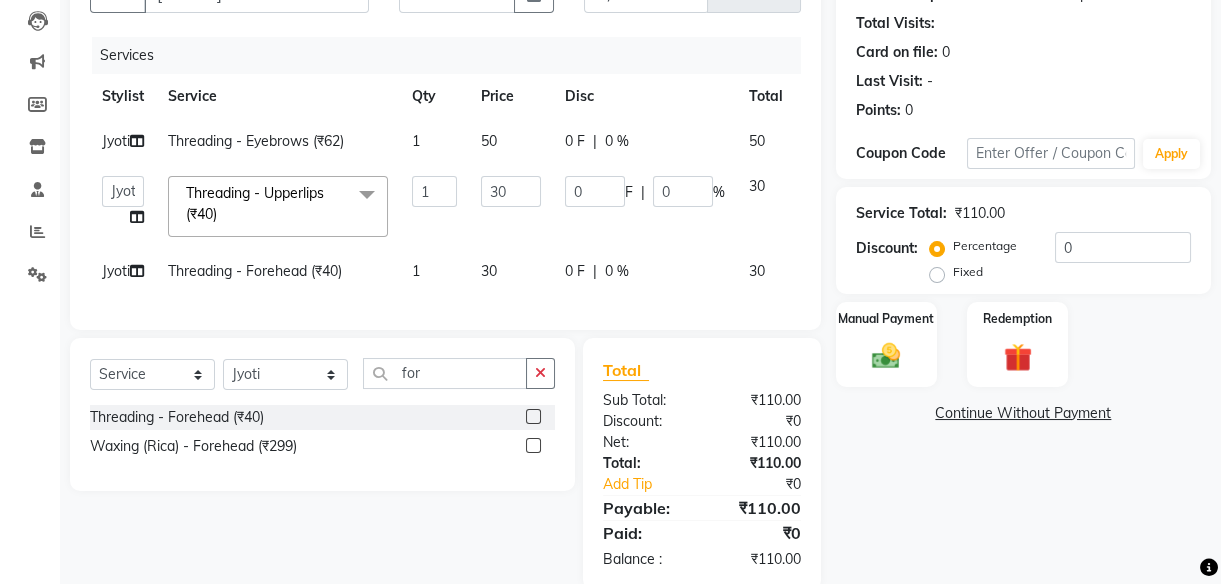click on "Services Stylist Service Qty Price Disc Total Action [FIRST] Threading - Eyebrows (₹62) 1 50 0 F | 0 % 50 [FIRST] Front Desk [FIRST] [FIRST] [FIRST] [FIRST] [FIRST] [FIRST] [FIRST] [FIRST] 2 Threading - Upperlips (₹40) x Hair - Hair Cut (₹249) Hair - Child Hair Cut (₹249) Hair - Hair Wash (₹199) Hair - Women Hair wash (₹400) Hair Wash+Hair Cut+Beard (₹400) Women-Hair Wash+Hair Cut (₹500) Shaving - Trimming (₹199) Shaving - Regular Shaving (₹225) Shaving - Beard Styling (₹299) Colour - Beard Colour (₹449) Colour - Majirel (Short) (₹799) Colour - Majirel (₹1099) Colour - Inoa (₹1299) Colour - Schwarzkopf (₹1399) Colour - Highlights (₹1699) Spa - Loreal (Short) (₹699) Spa - Loreal Spa (₹1199) Spa - Dandruff + Treatment (₹1399) Spa - Hairfall Treatment (₹1399) Spa - Treatment Spa (₹1799) Spa - Beard Spa (Short) (₹289) Spa - Beard Spa (Medium) (₹399) Spa - Beard Spa (Long) (₹599) Keratin - Short (₹2999) Keratin - Medium (₹3449) 1 30 0 F | 0 %" 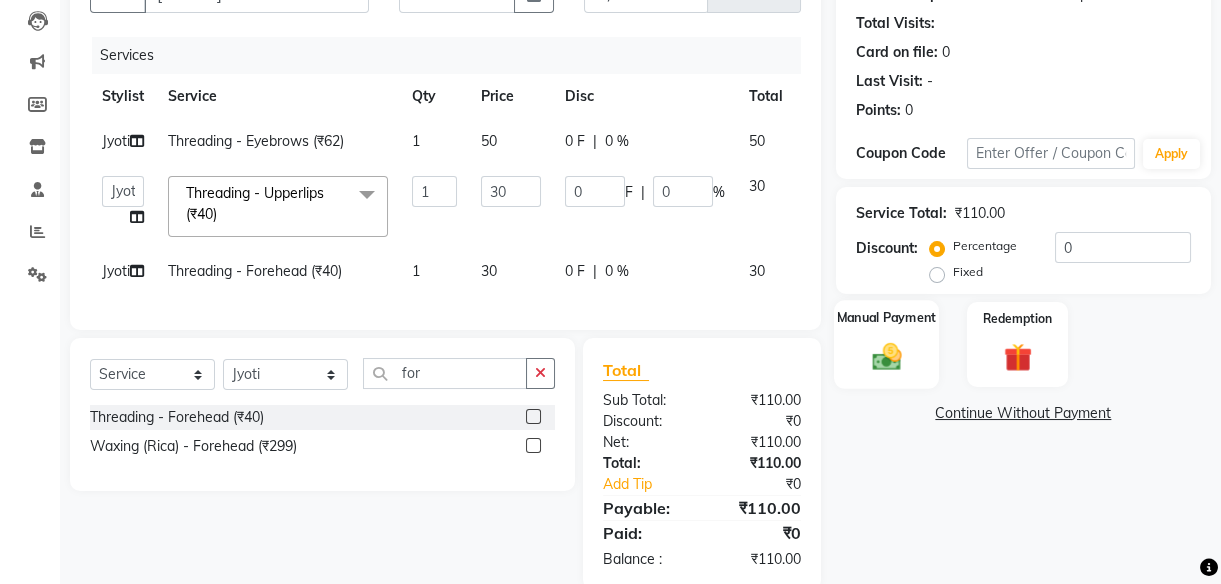 click on "Manual Payment" 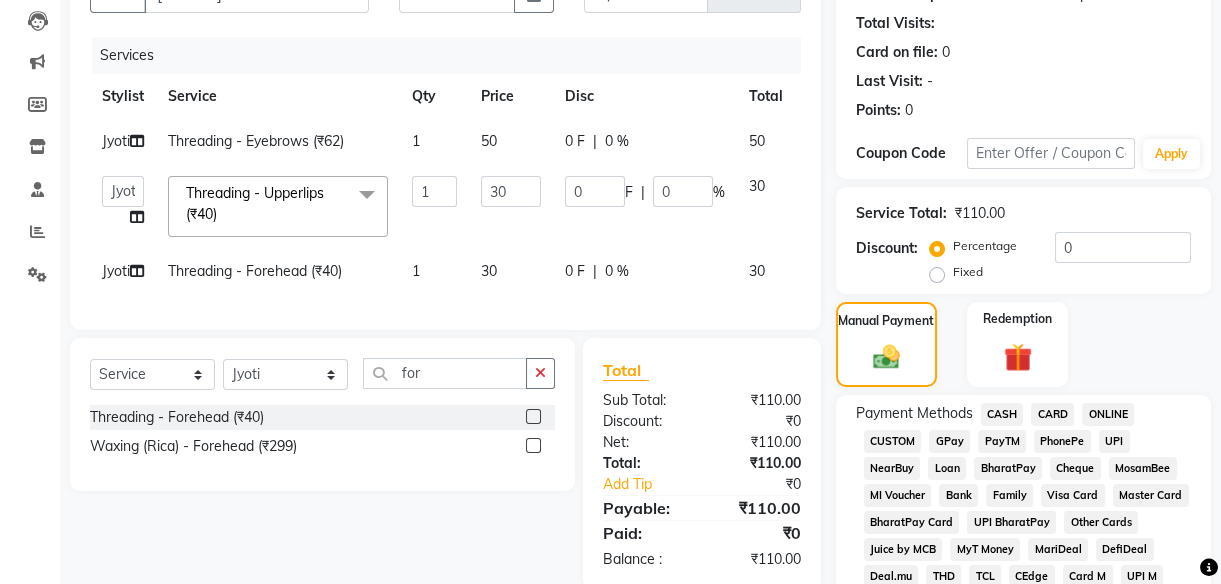 click on "UPI" 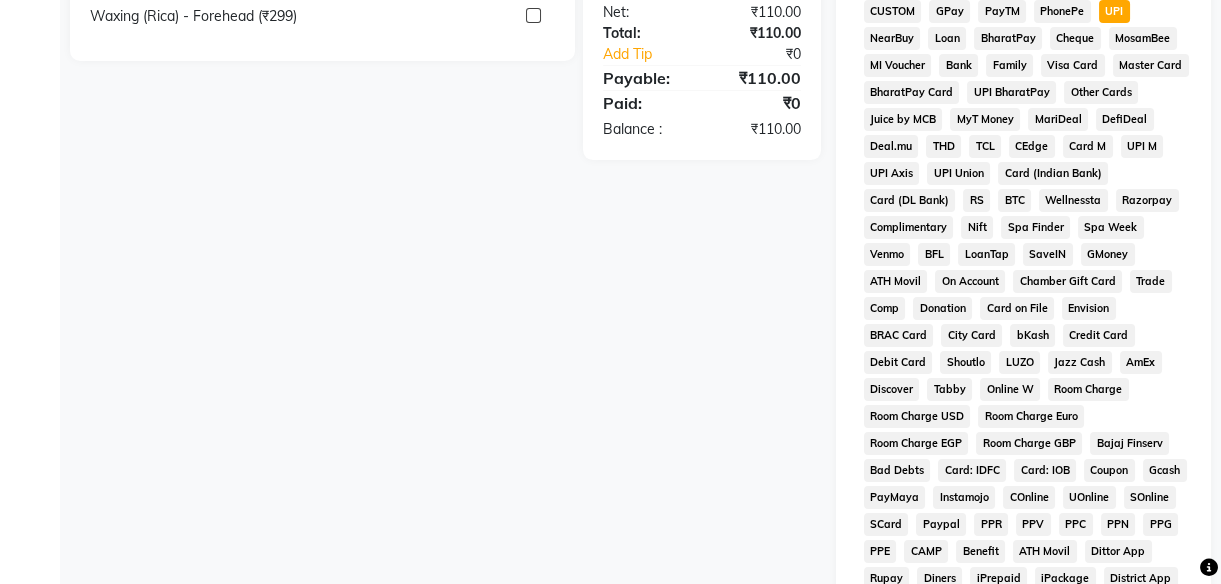 scroll, scrollTop: 1020, scrollLeft: 0, axis: vertical 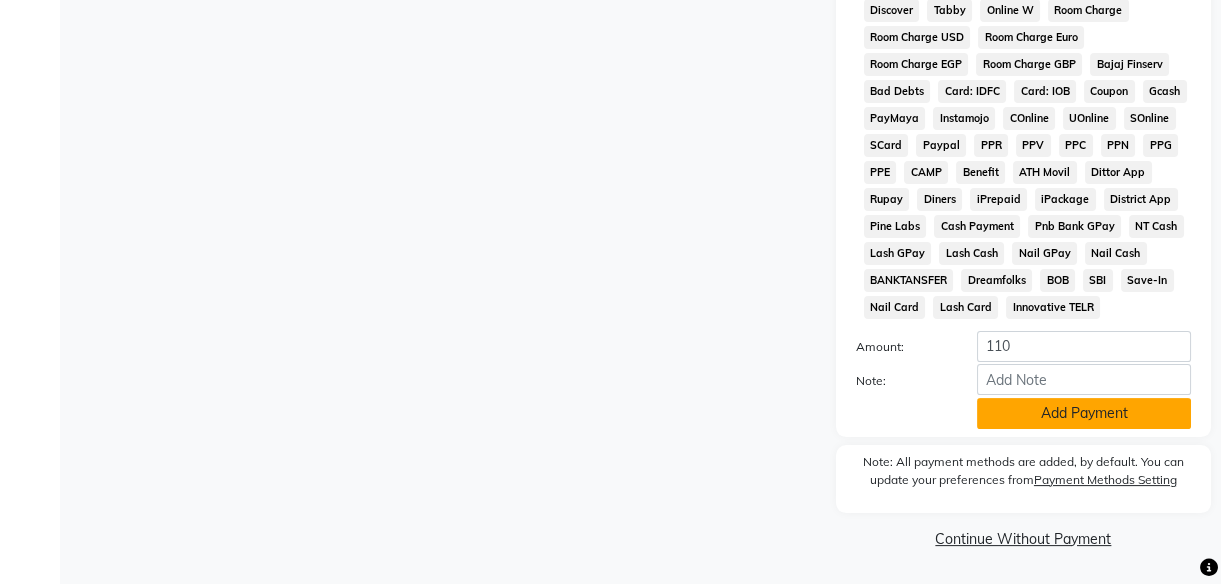 click on "Add Payment" 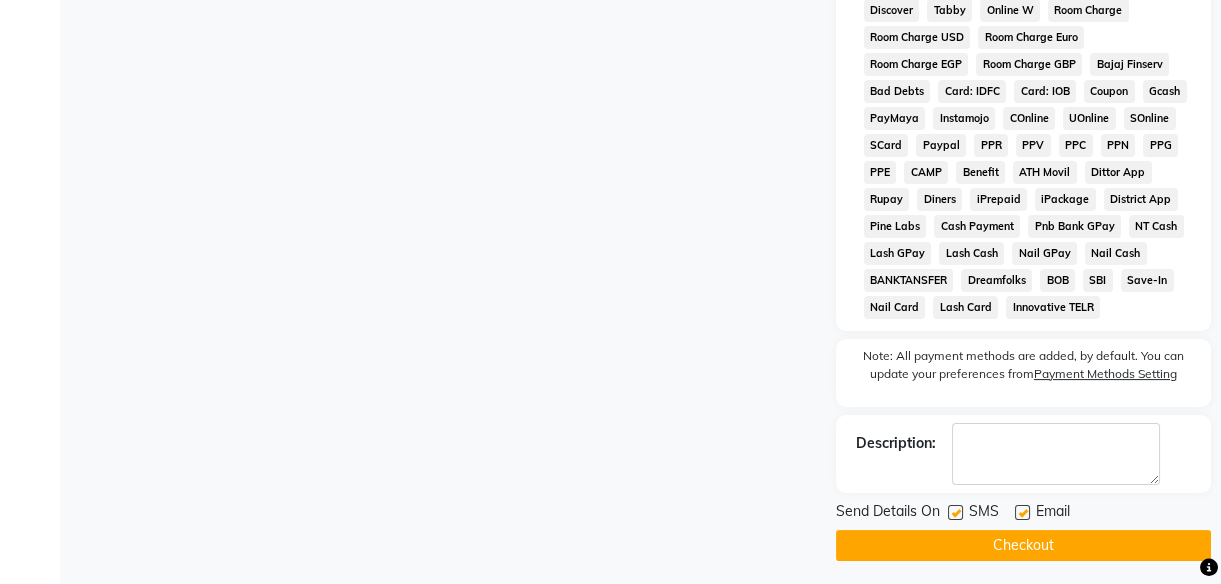 click 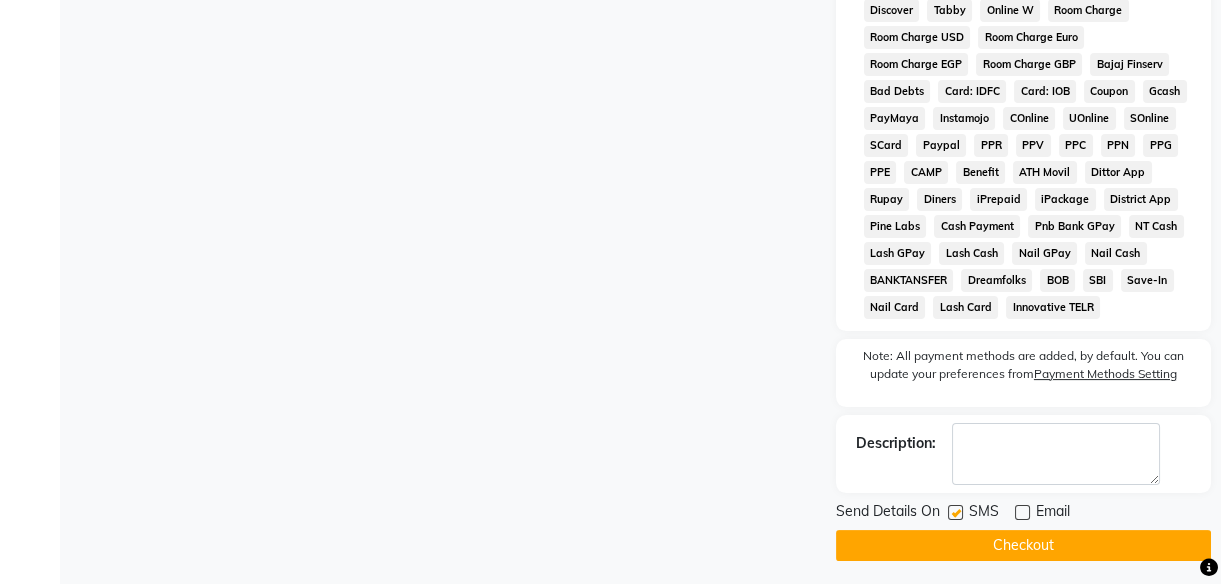click 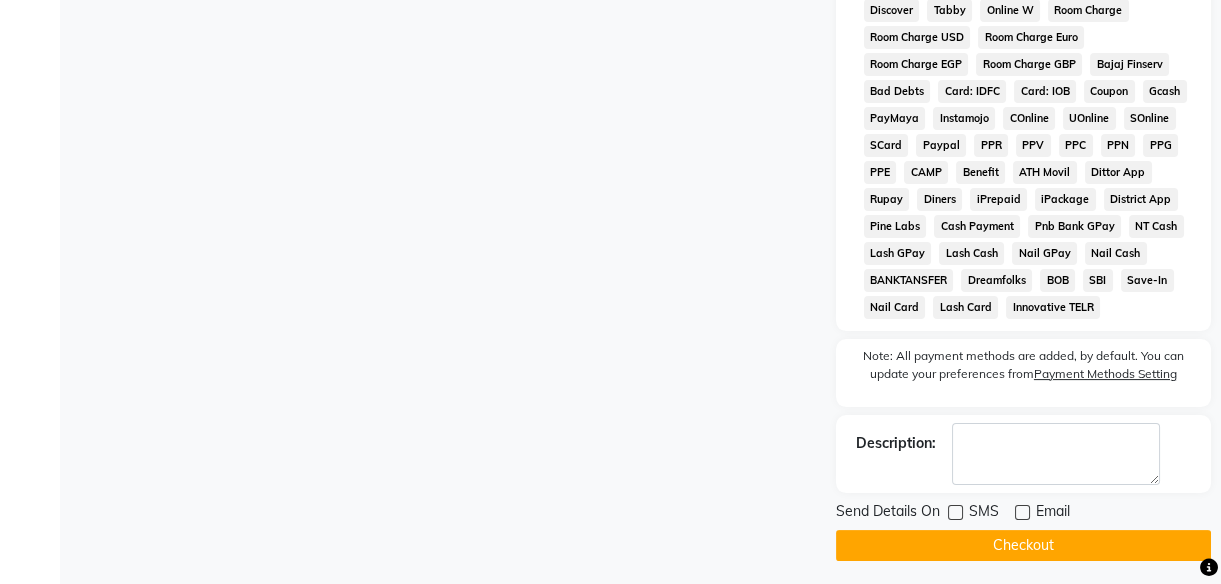 click on "Checkout" 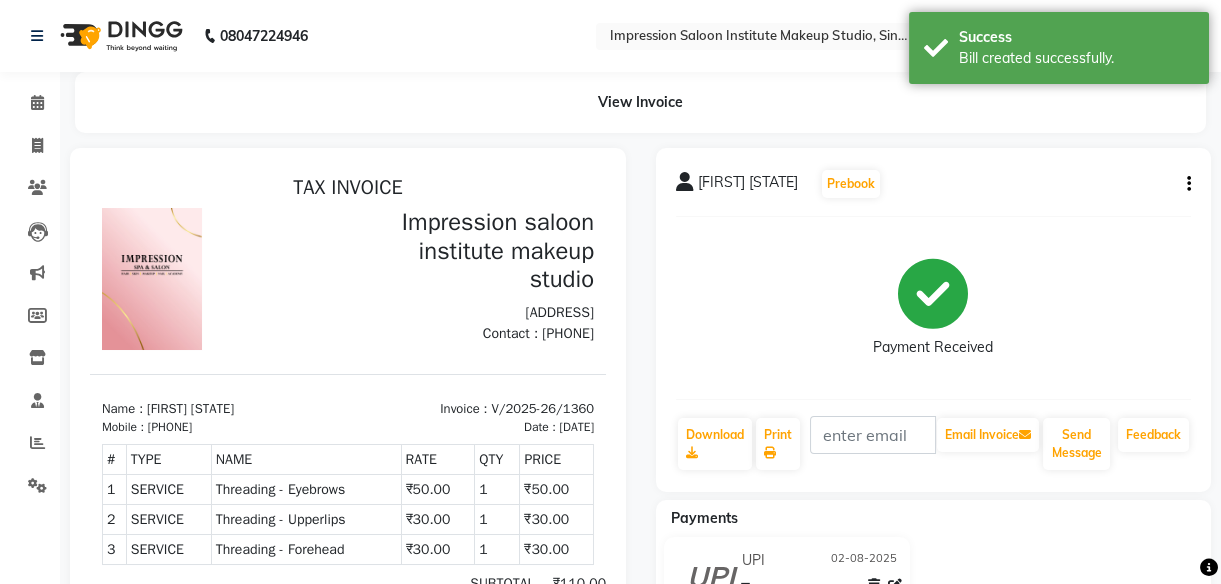scroll, scrollTop: 0, scrollLeft: 0, axis: both 